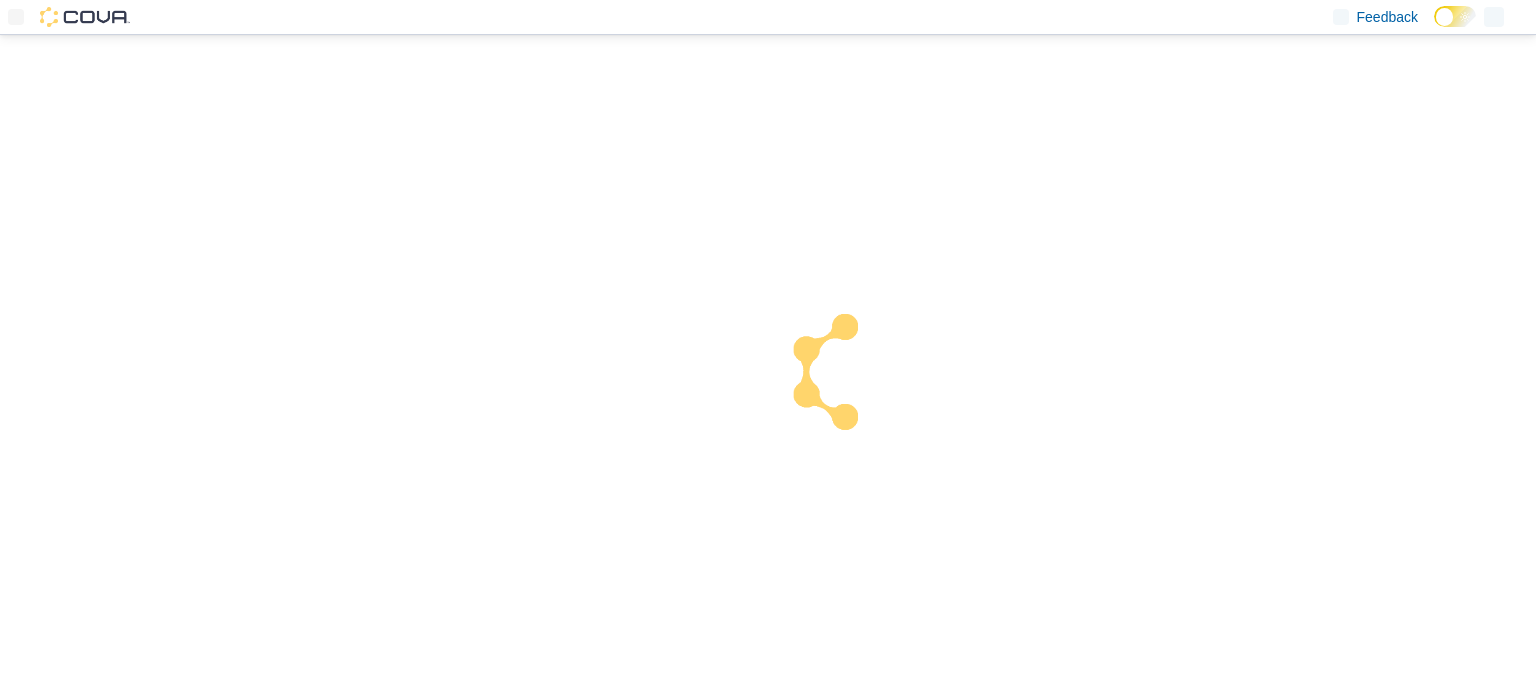 scroll, scrollTop: 0, scrollLeft: 0, axis: both 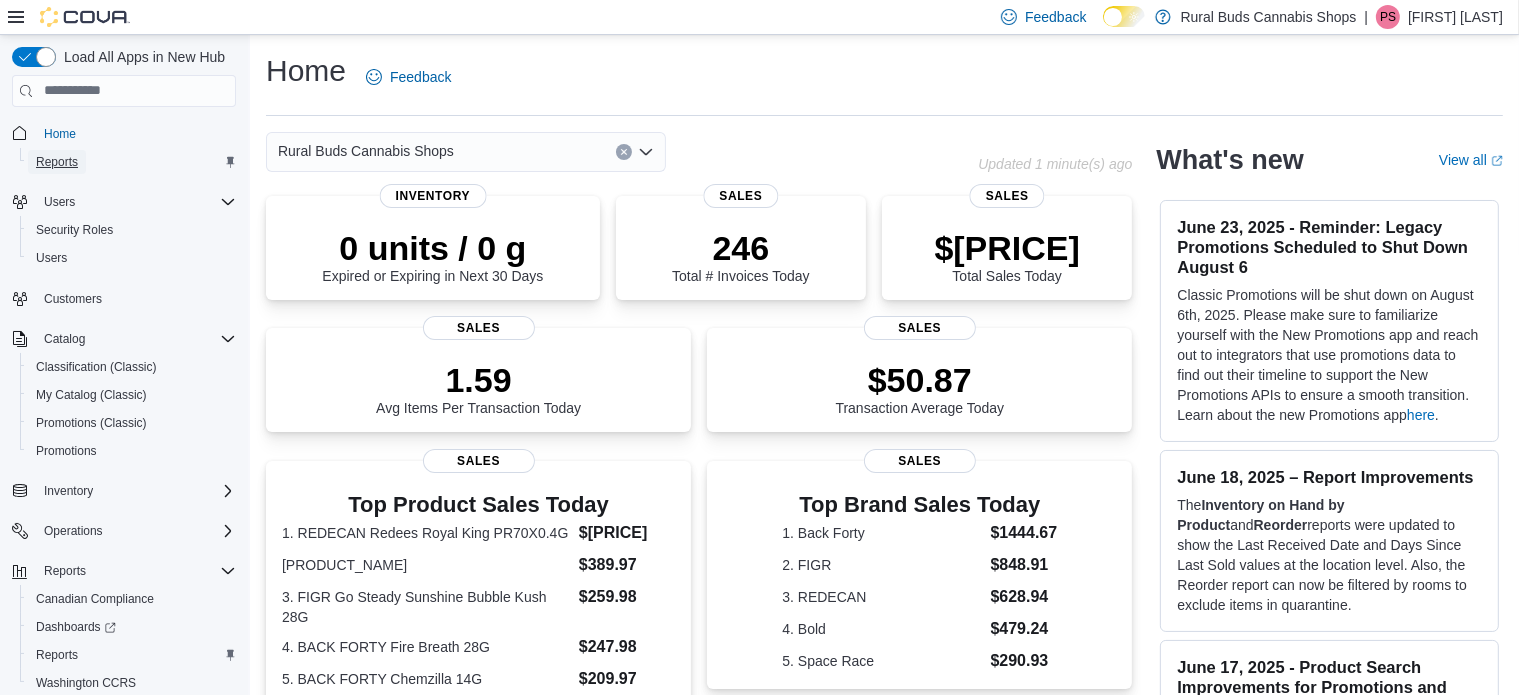 click on "Reports" at bounding box center [57, 162] 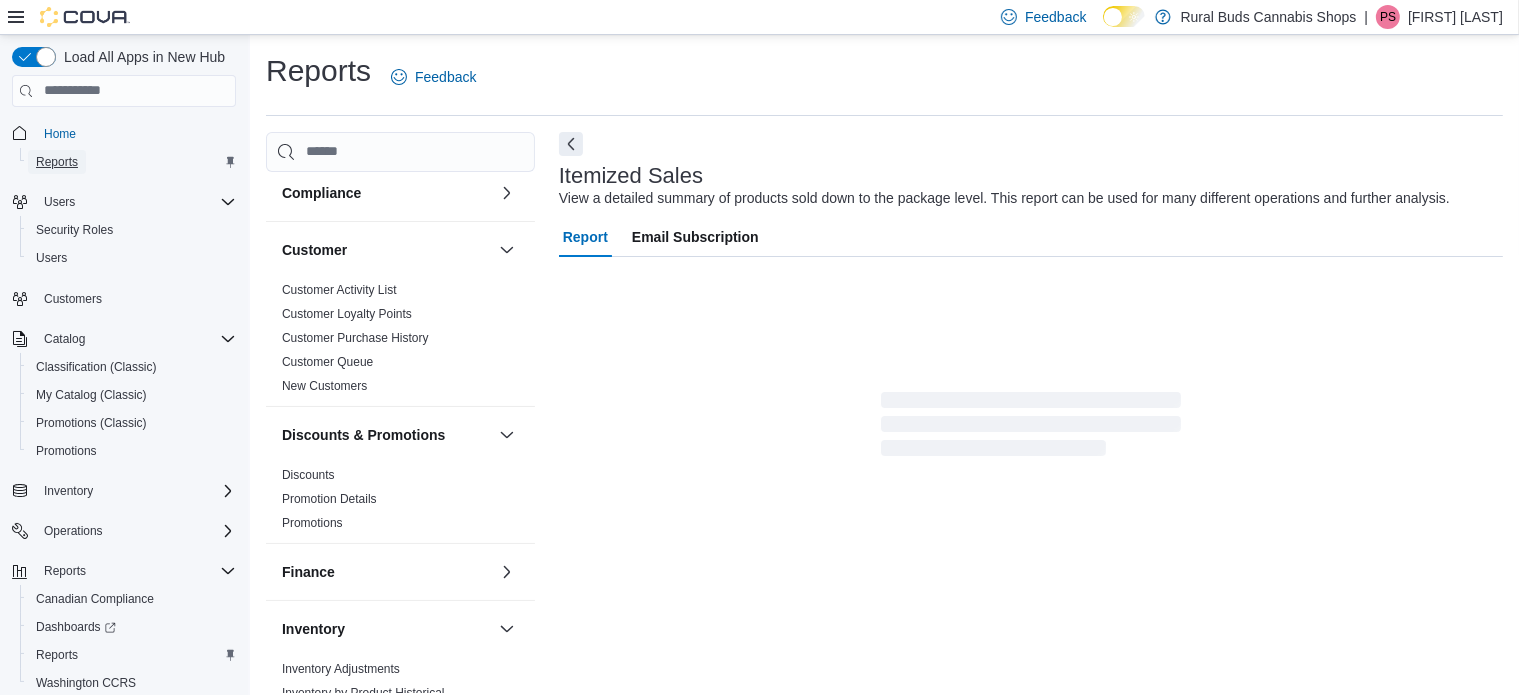 scroll, scrollTop: 224, scrollLeft: 0, axis: vertical 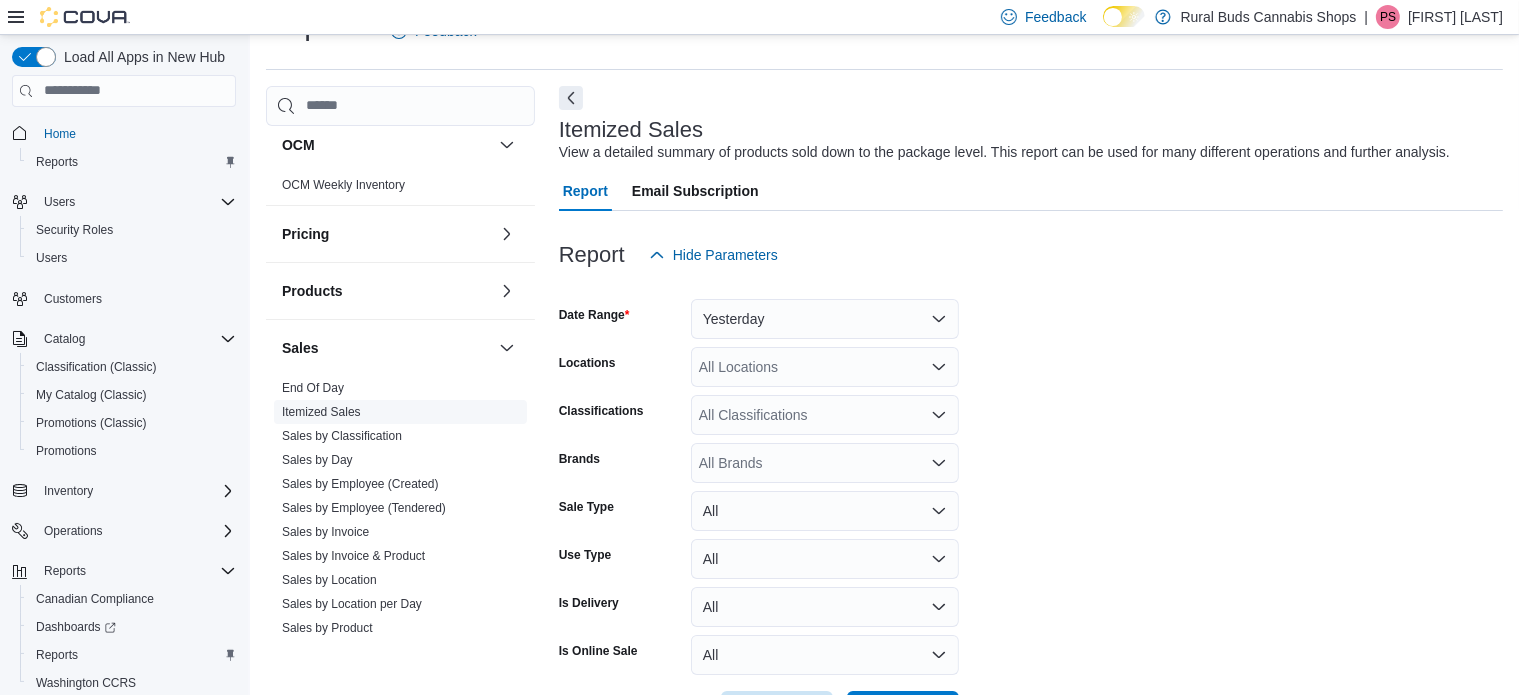 click on "Itemized Sales" at bounding box center [321, 412] 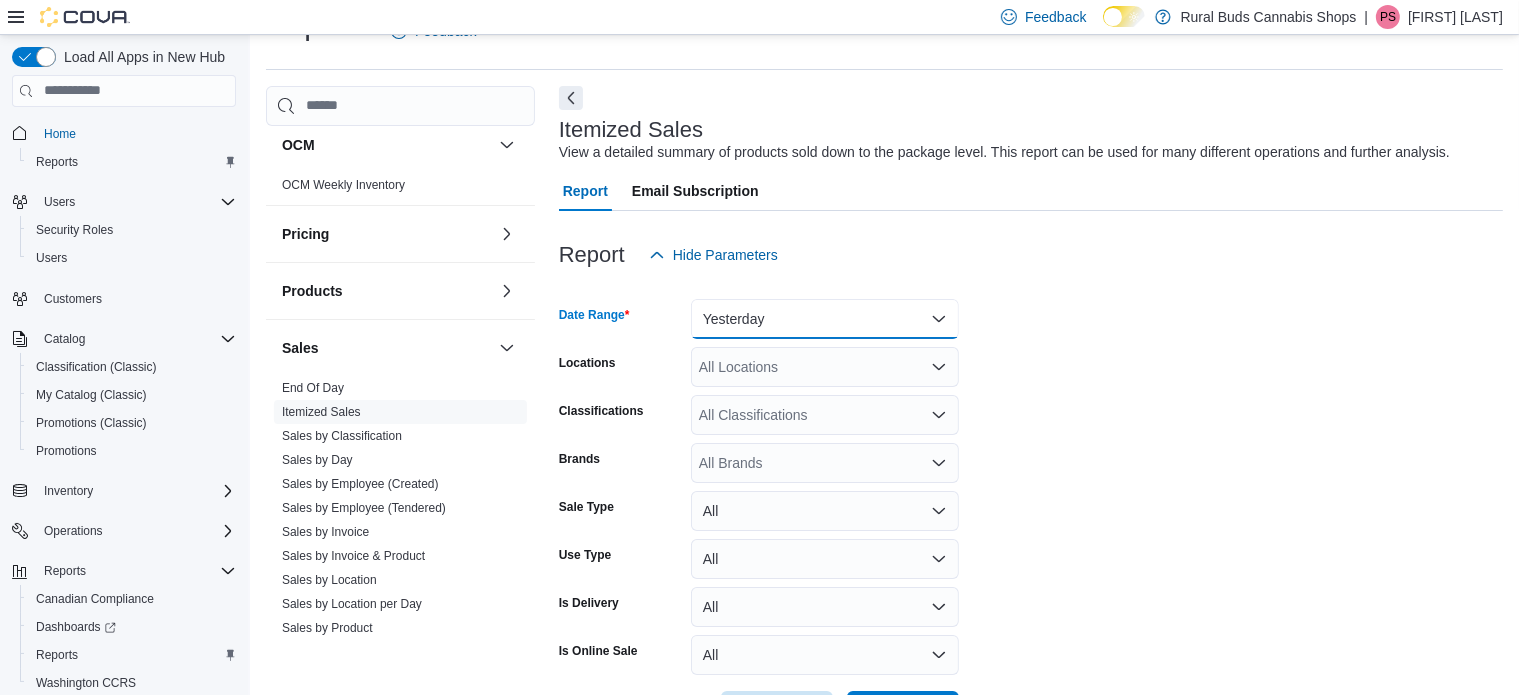 click on "Yesterday" at bounding box center (825, 319) 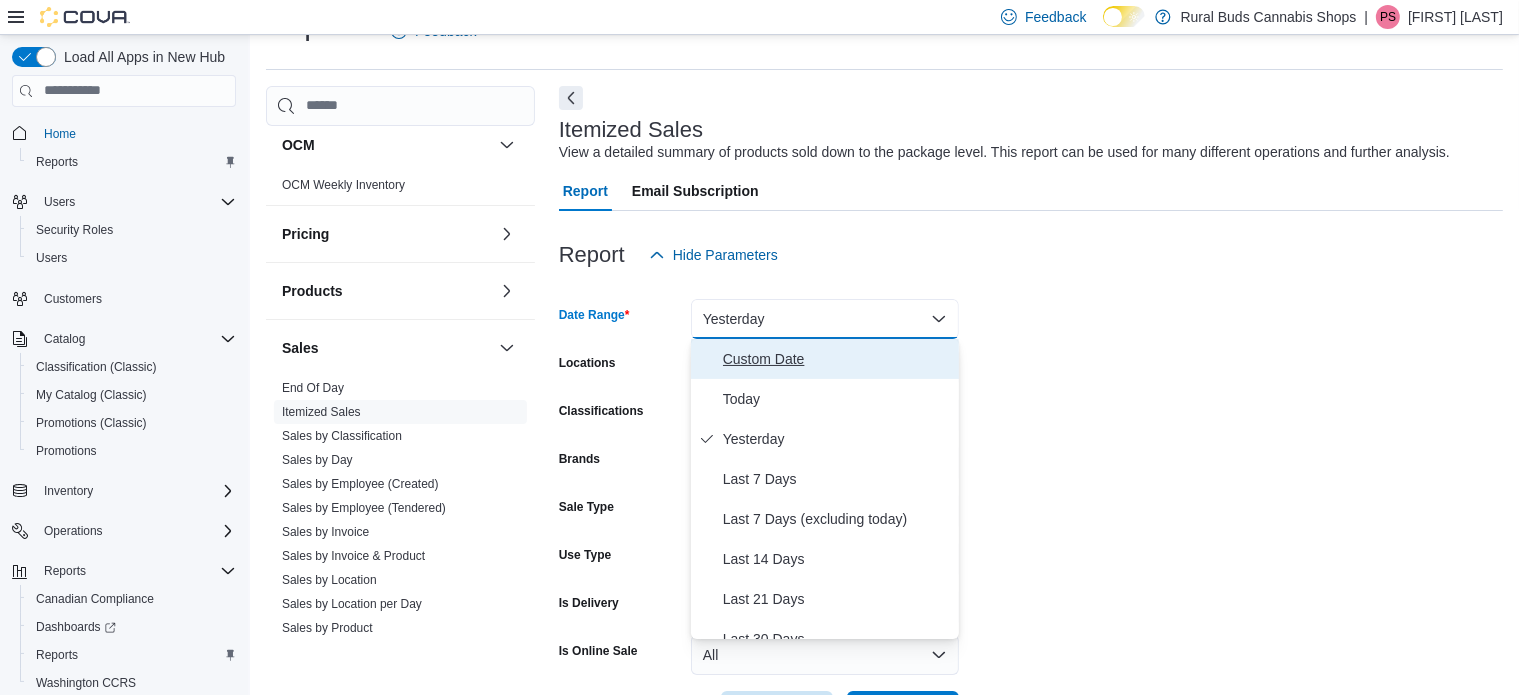 click on "Custom Date" at bounding box center [837, 359] 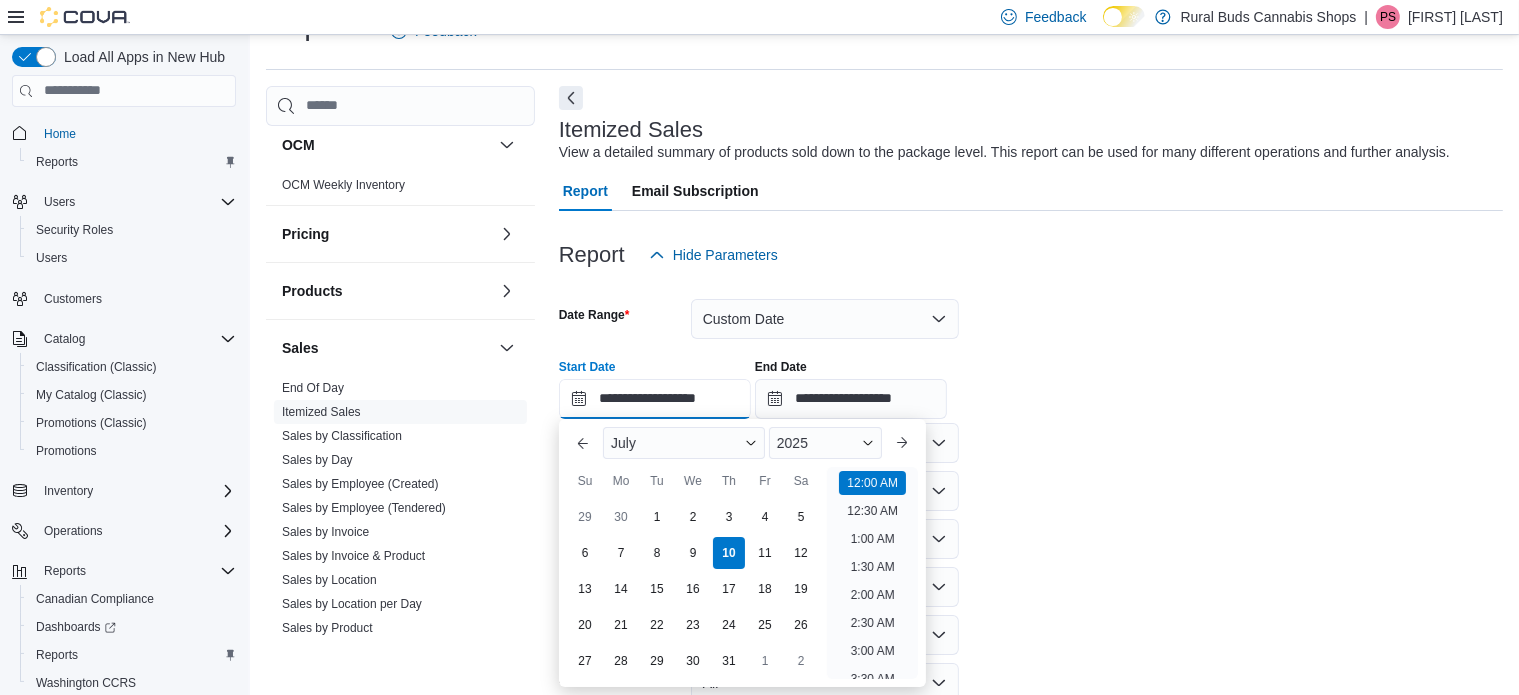 click on "**********" at bounding box center (655, 399) 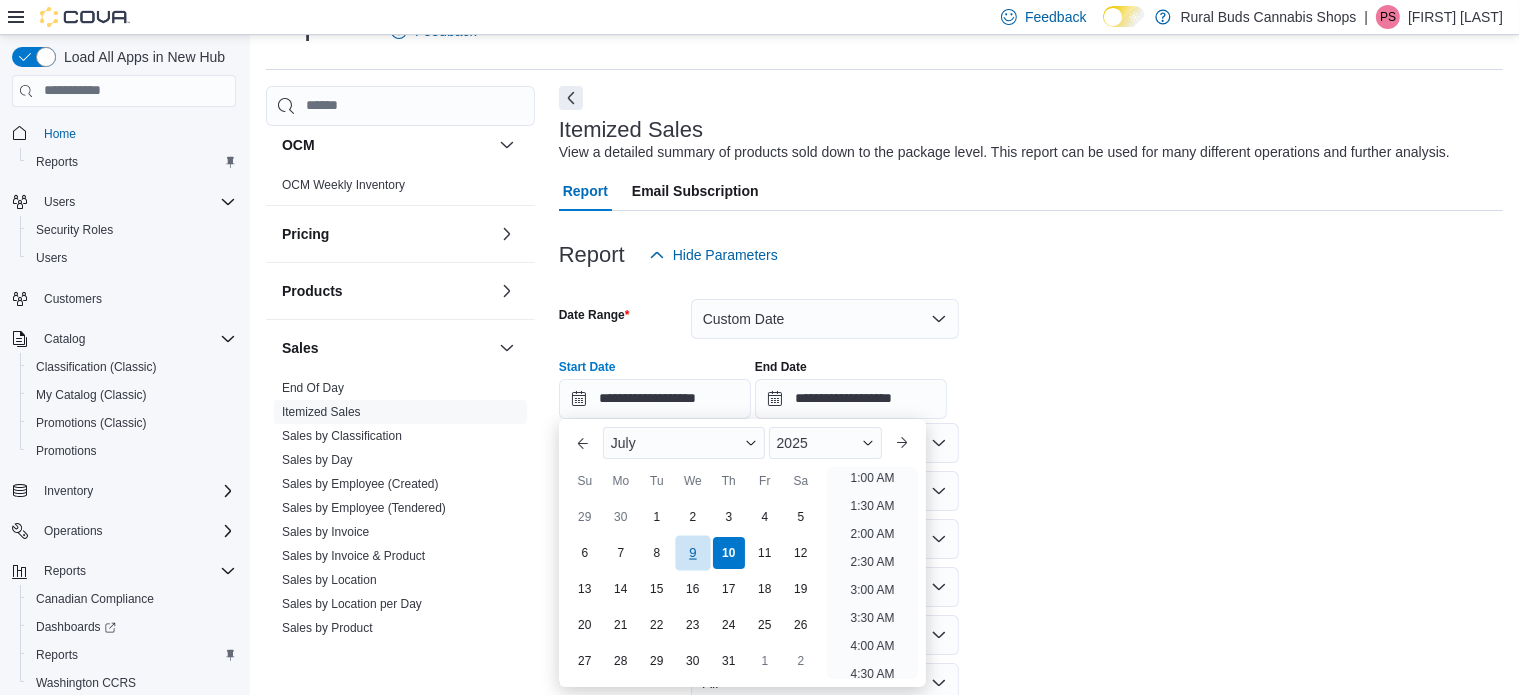 click on "9" at bounding box center [692, 552] 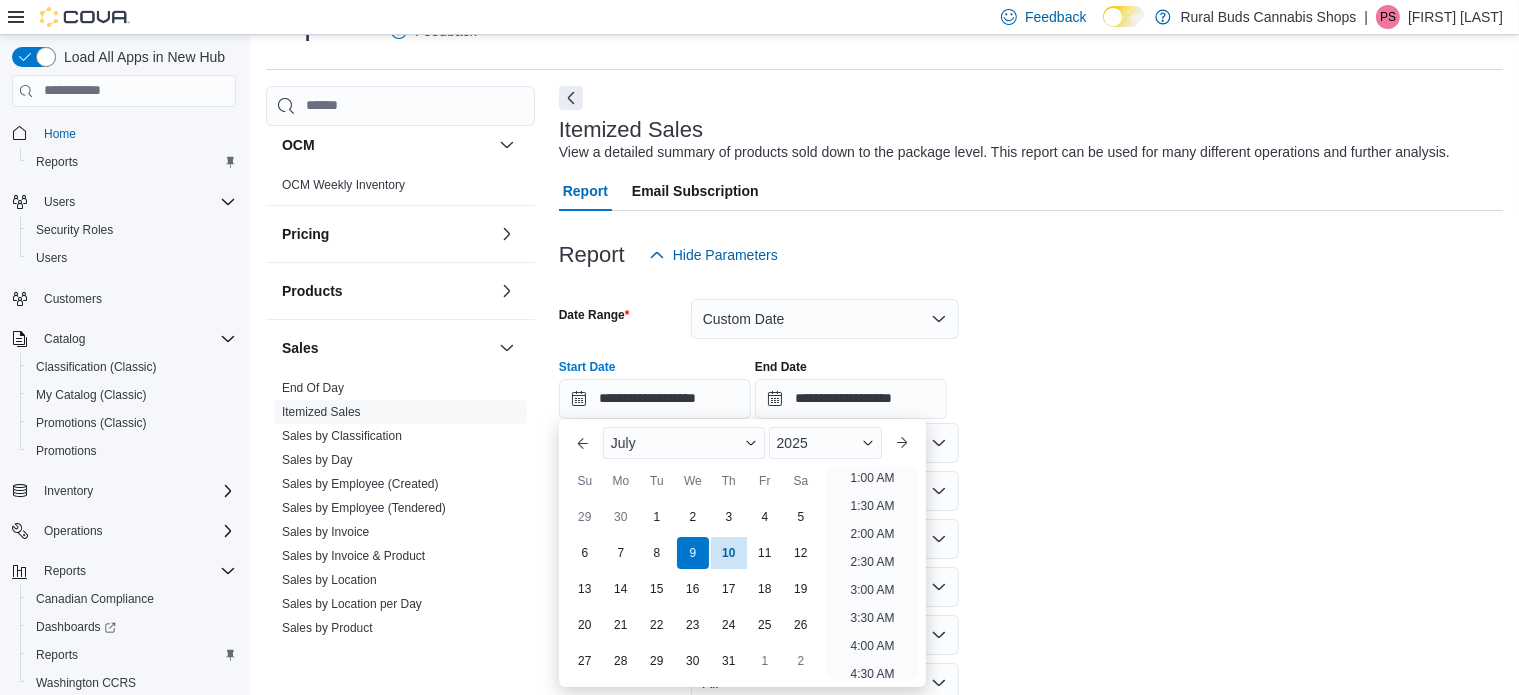 scroll, scrollTop: 4, scrollLeft: 0, axis: vertical 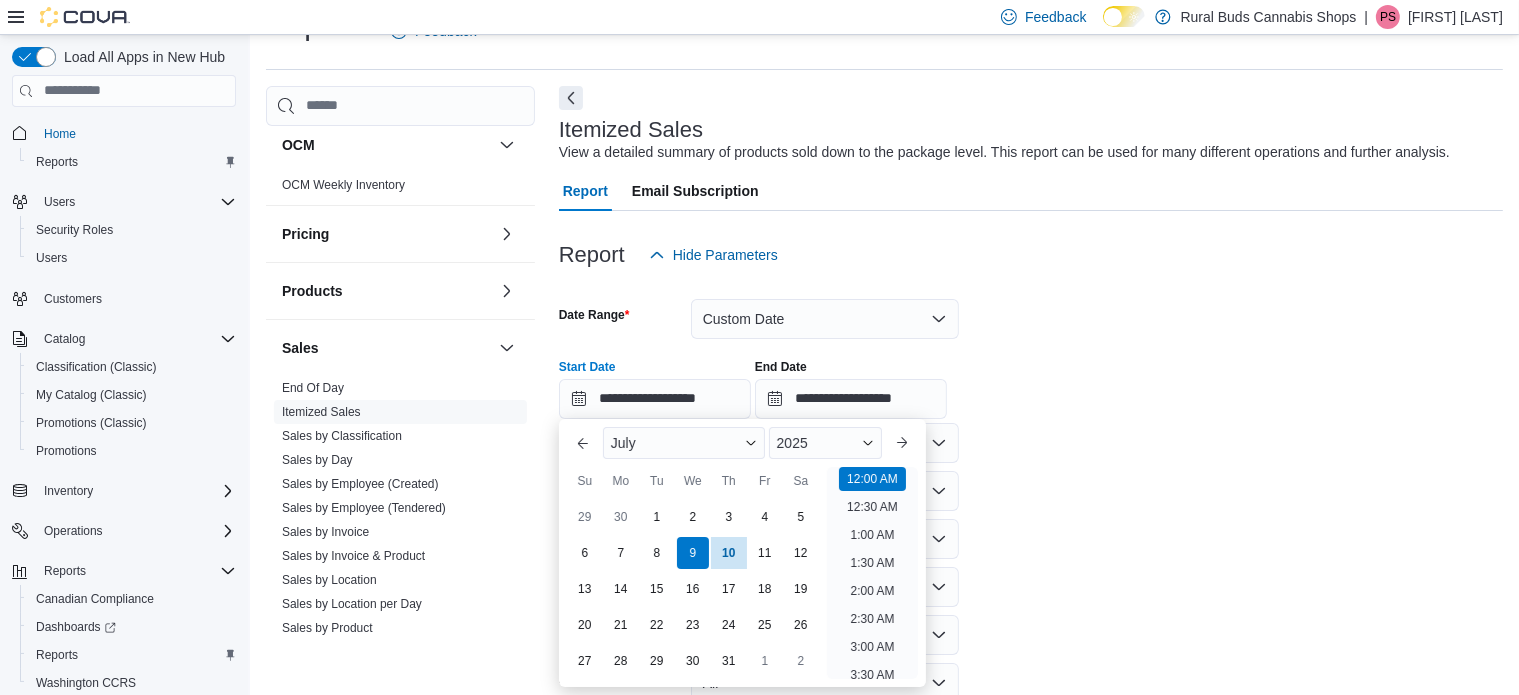 click on "**********" at bounding box center (1031, 541) 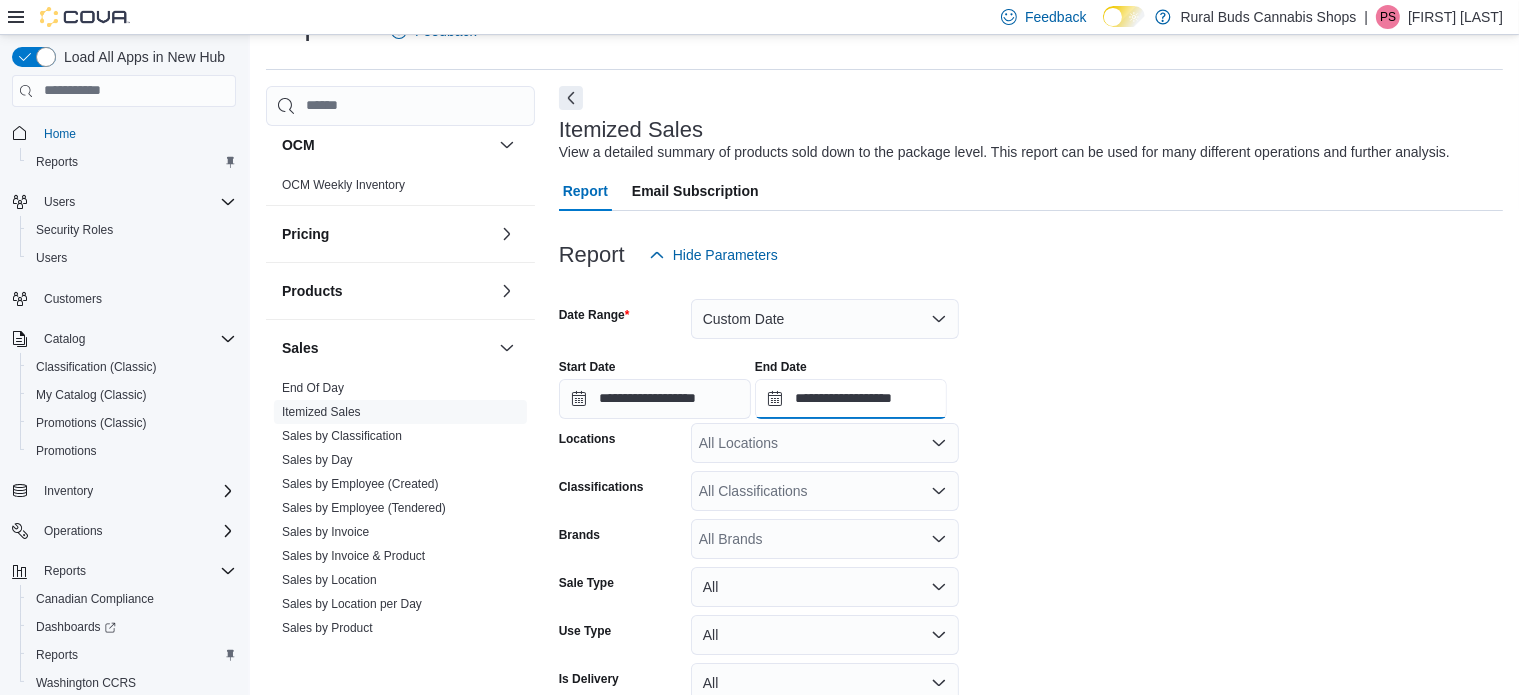 click on "**********" at bounding box center [851, 399] 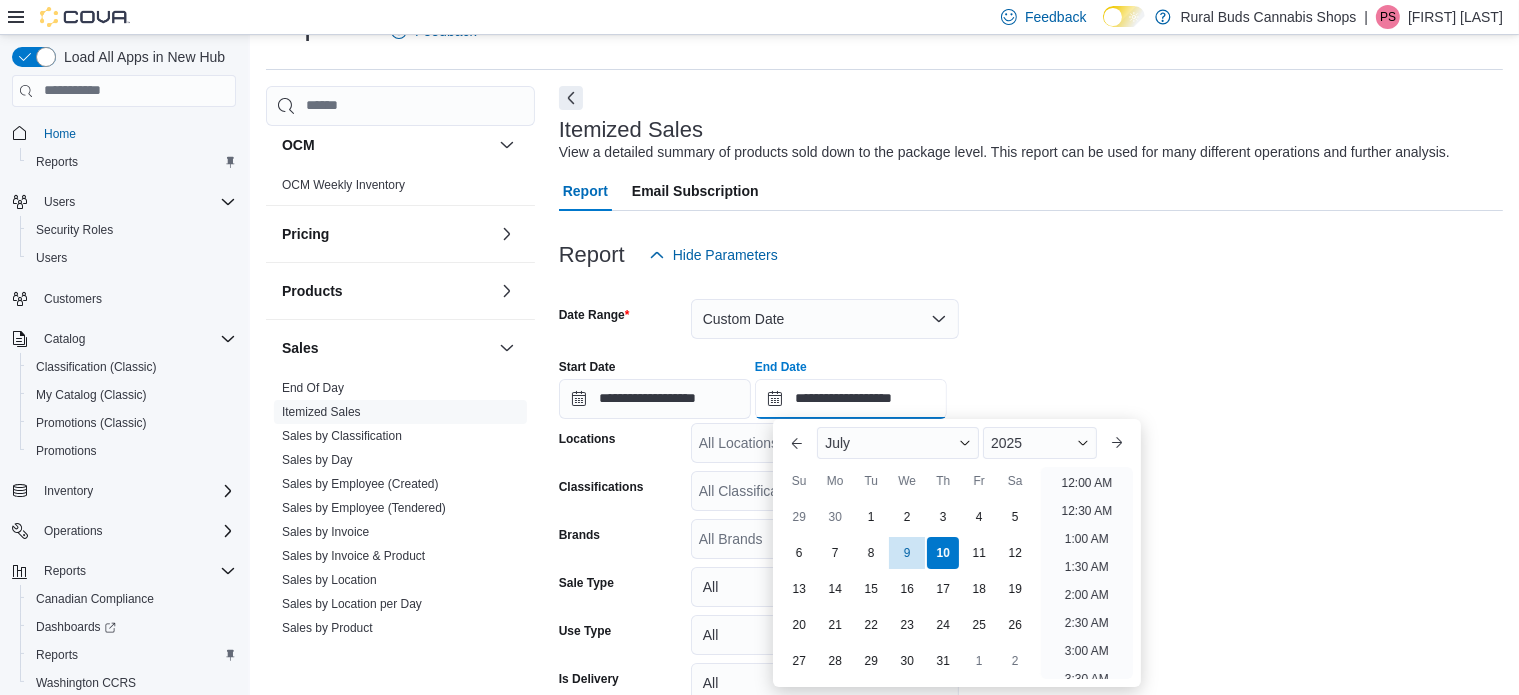 scroll, scrollTop: 1136, scrollLeft: 0, axis: vertical 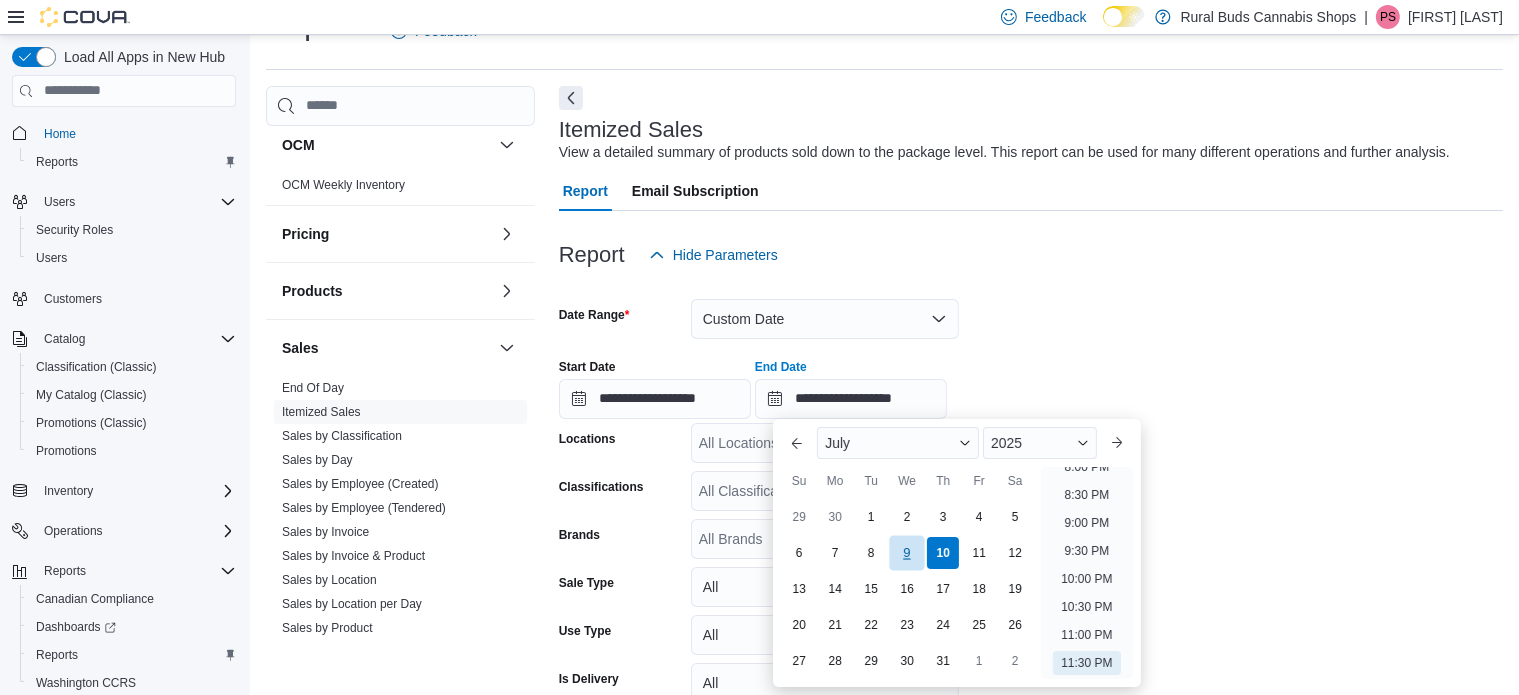 click on "9" at bounding box center [907, 552] 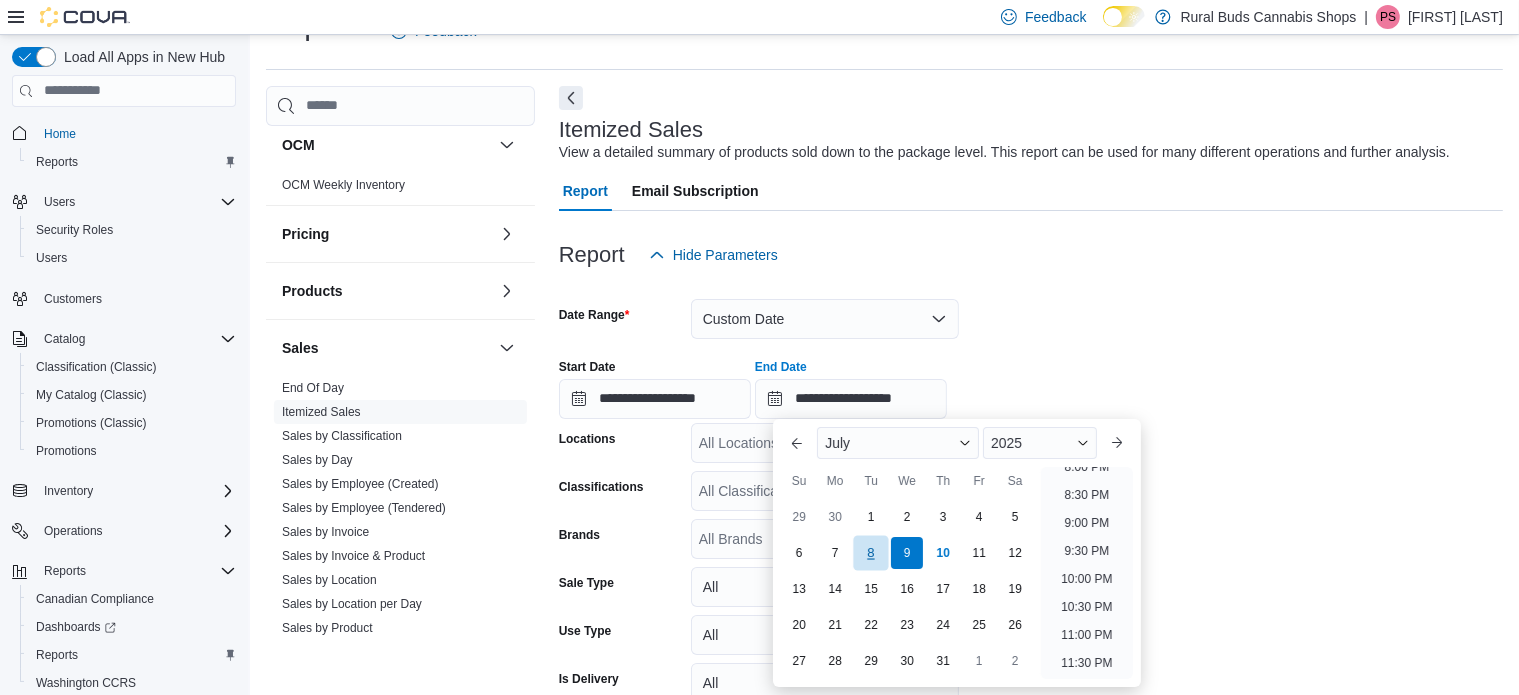 click on "8" at bounding box center (871, 552) 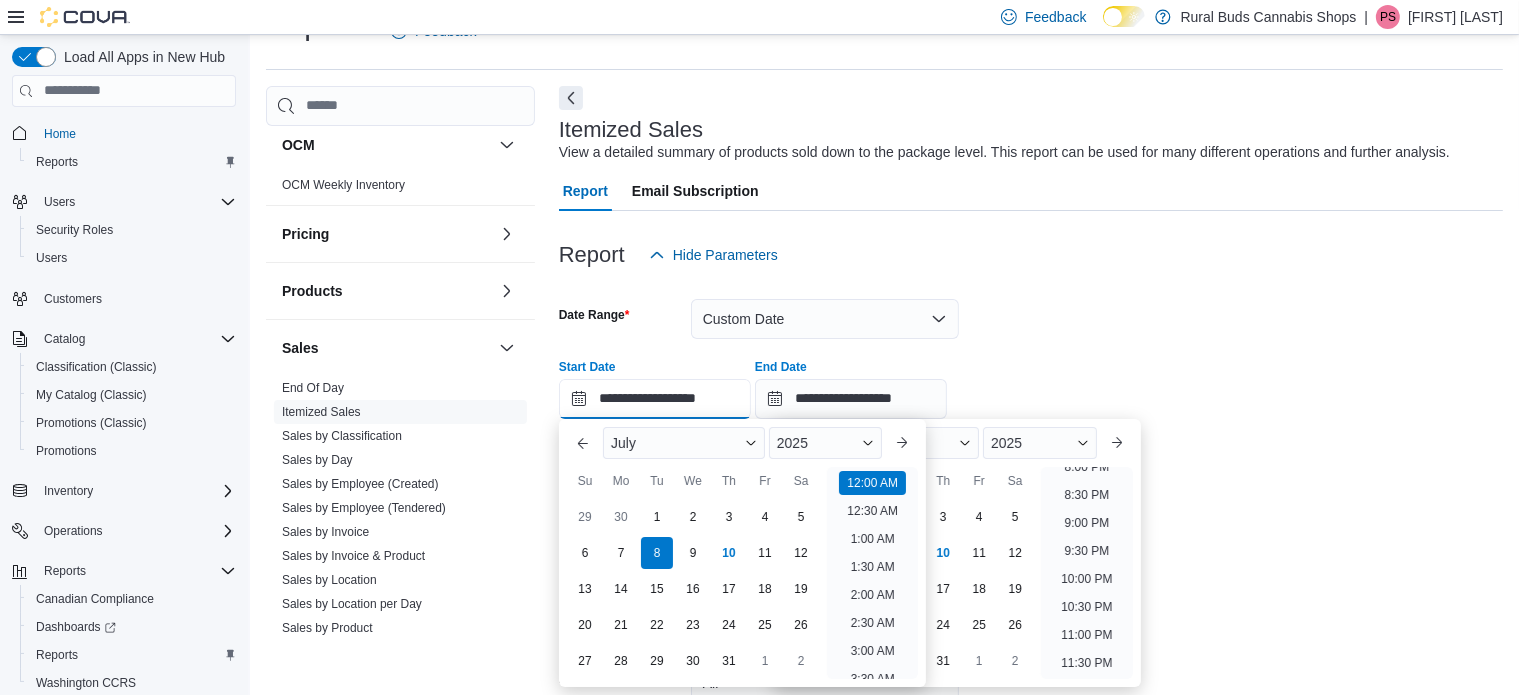 click on "**********" at bounding box center (655, 399) 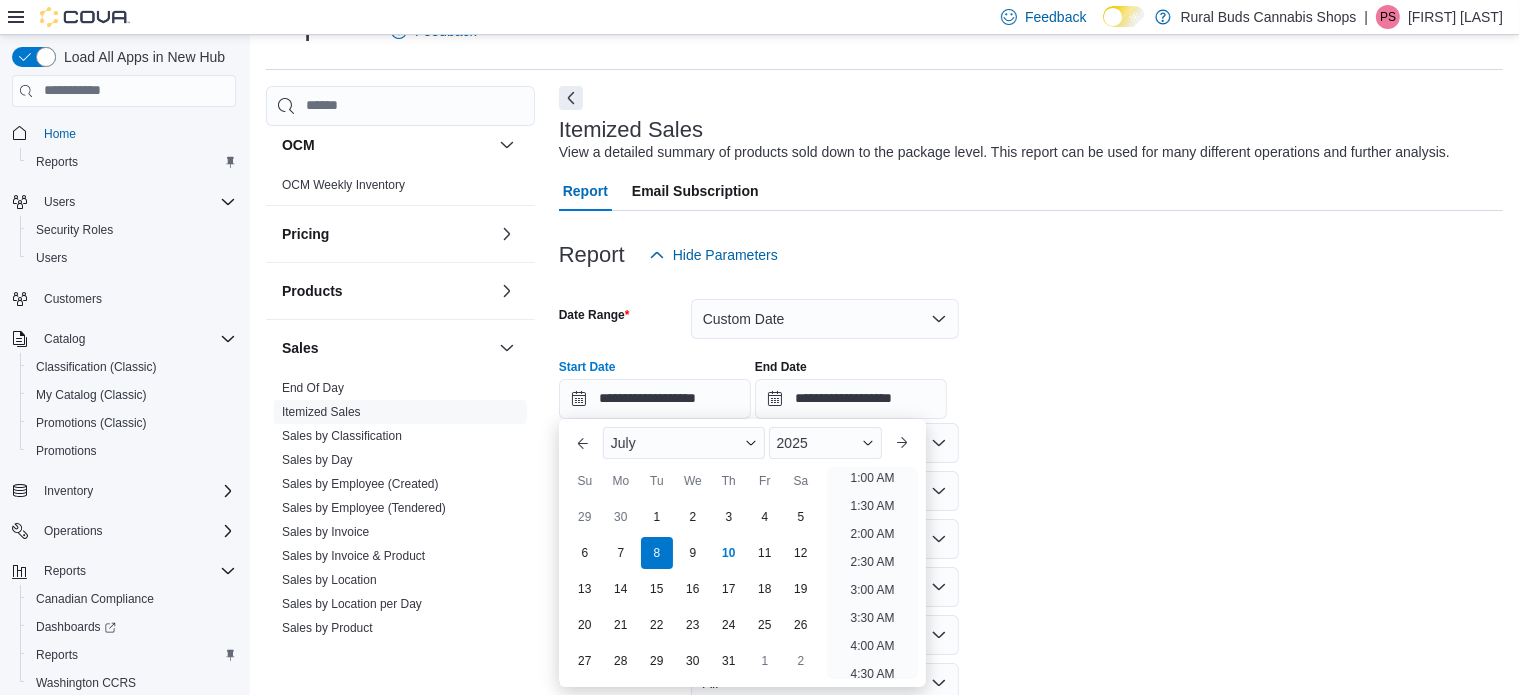 click on "**********" at bounding box center [1031, 541] 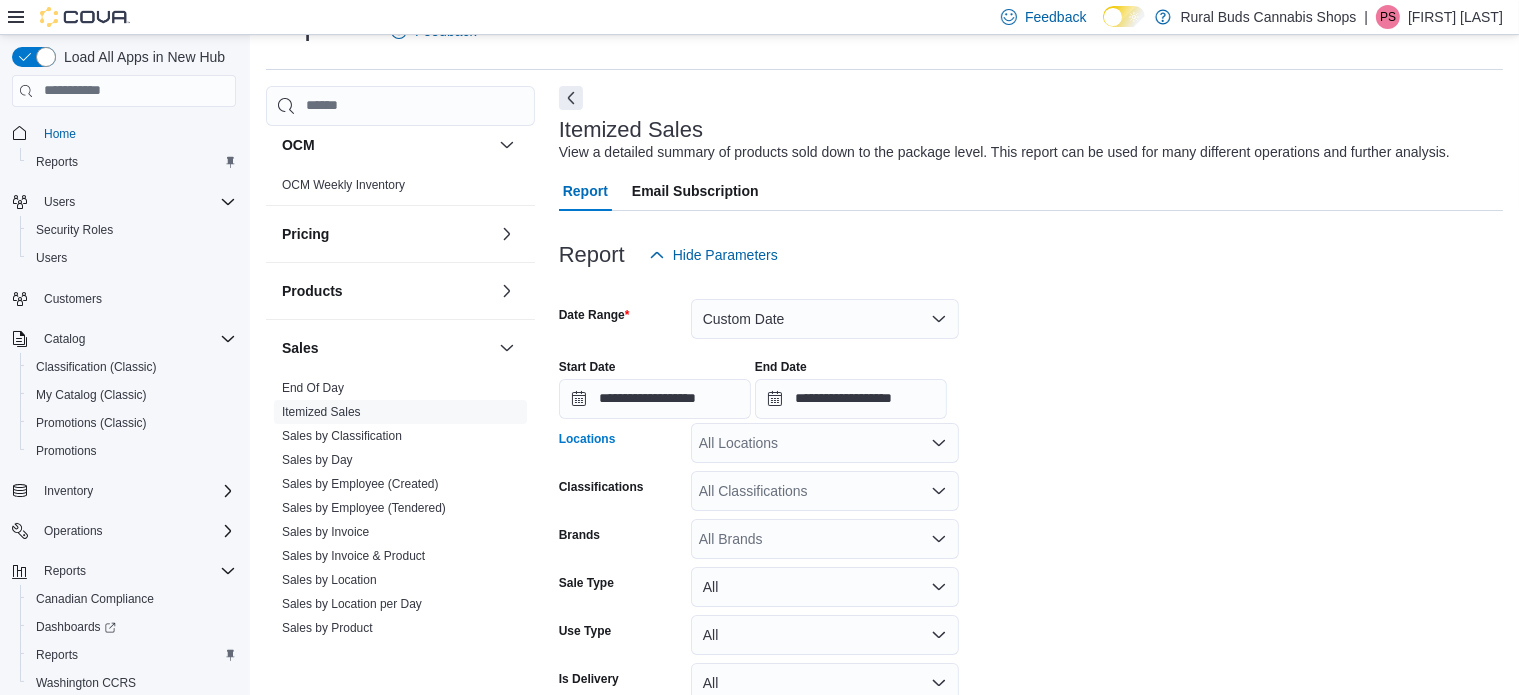 click on "All Locations" at bounding box center (825, 443) 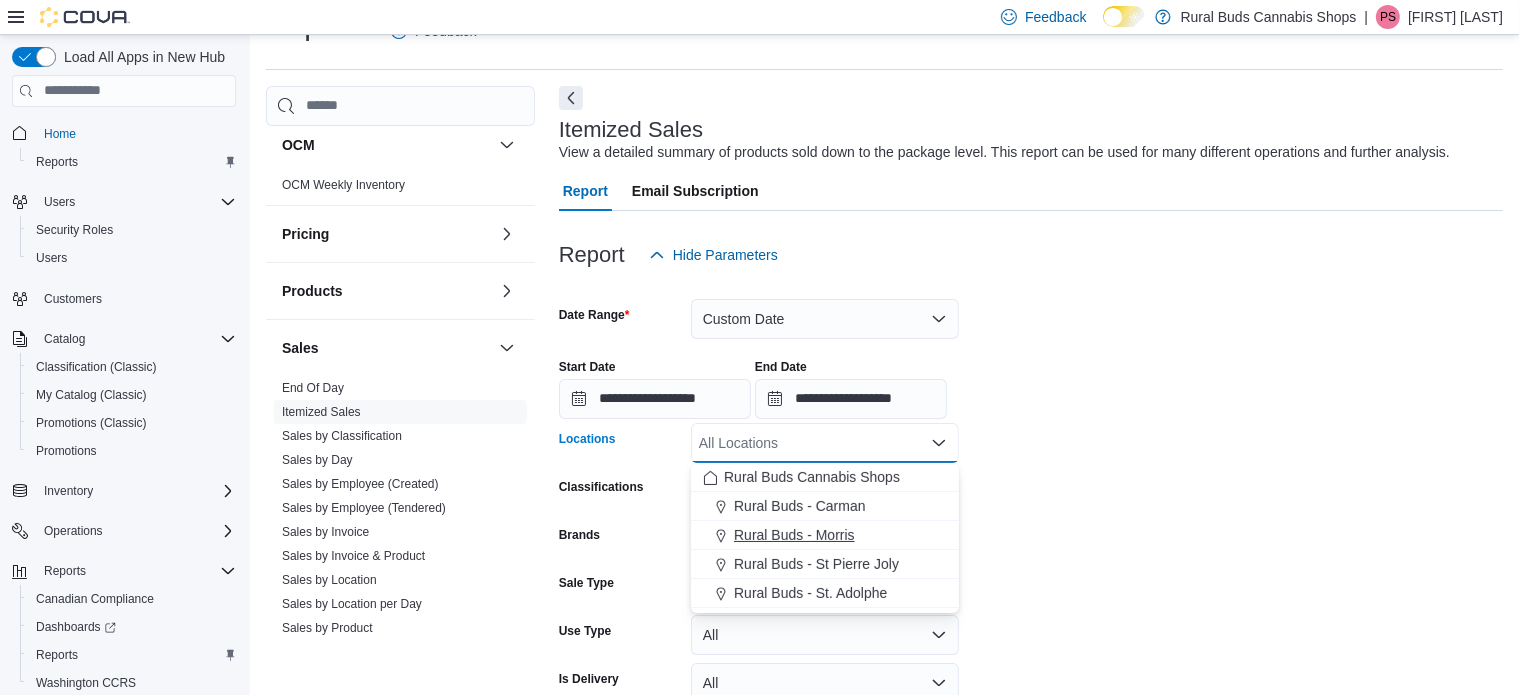 click on "Rural Buds - Morris" at bounding box center [825, 535] 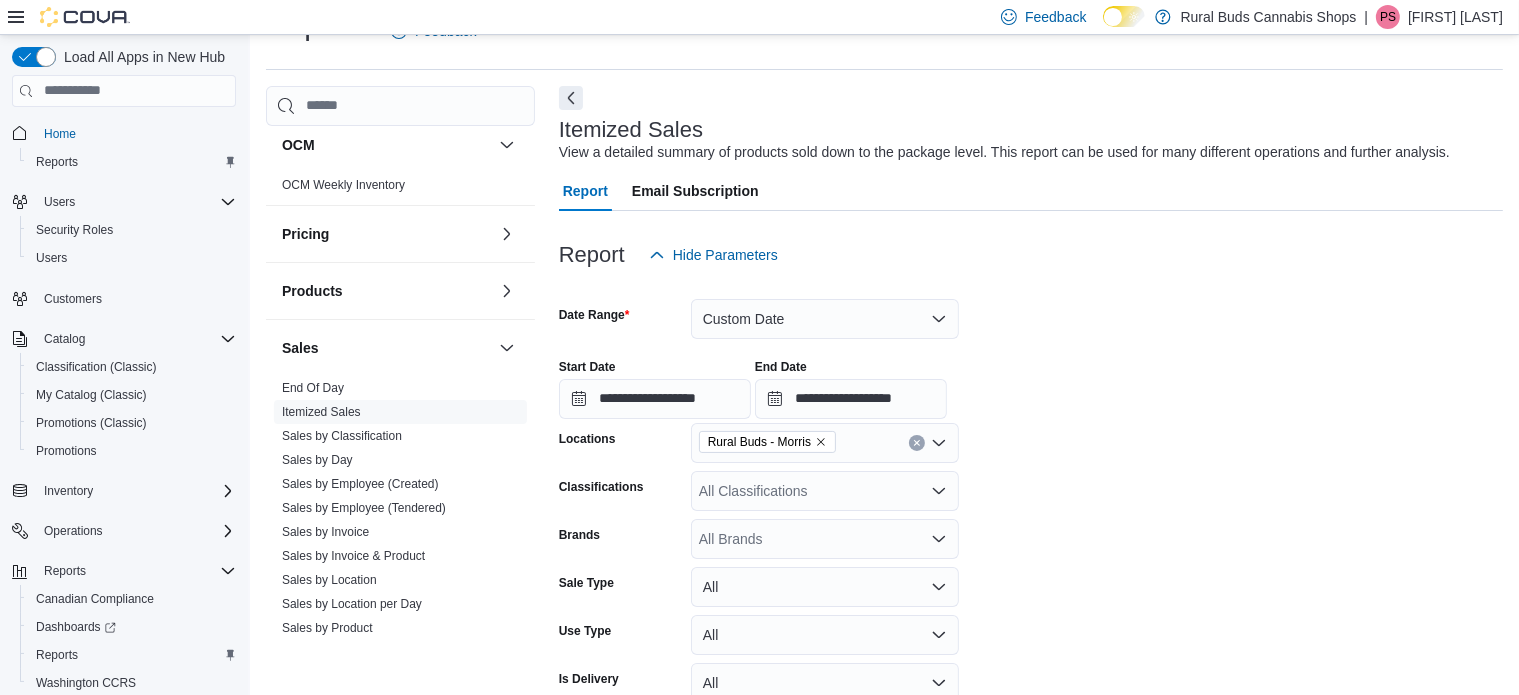 click on "**********" at bounding box center [1031, 541] 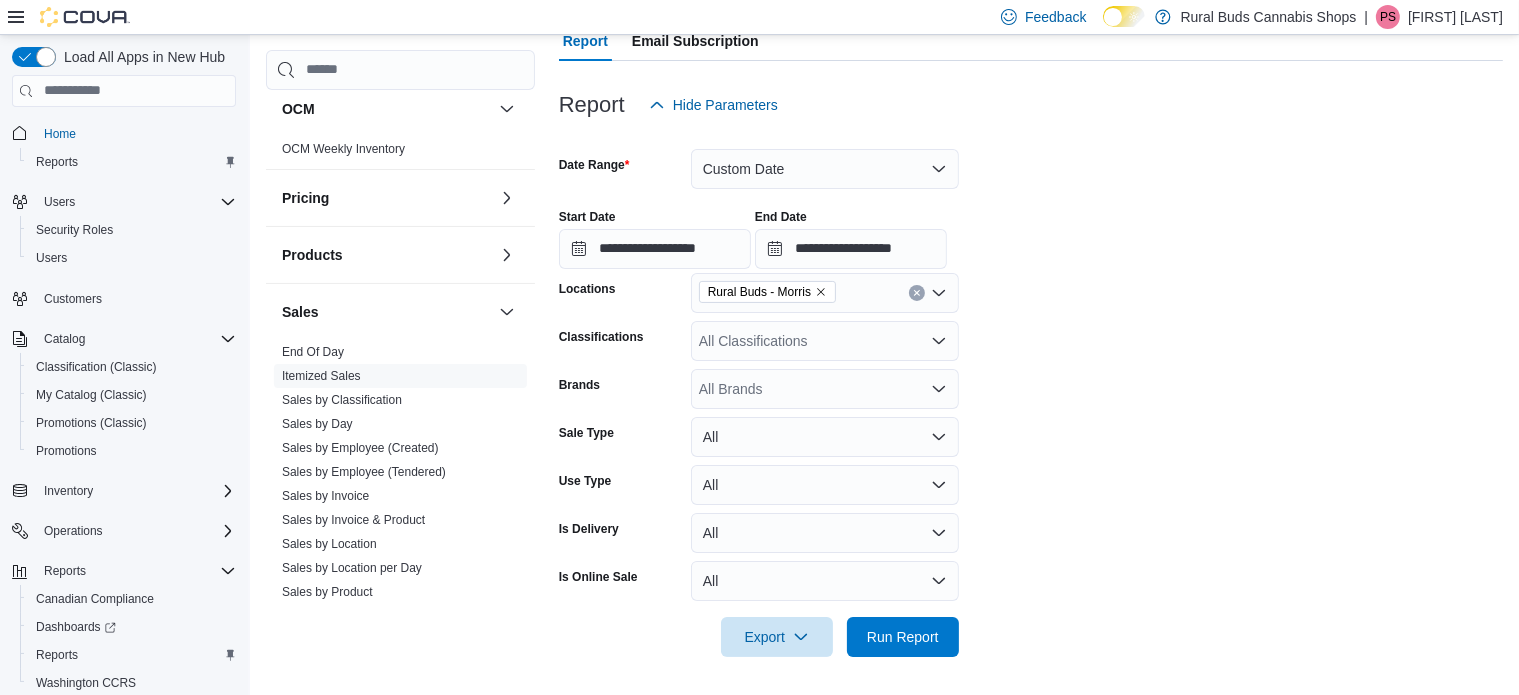 scroll, scrollTop: 197, scrollLeft: 0, axis: vertical 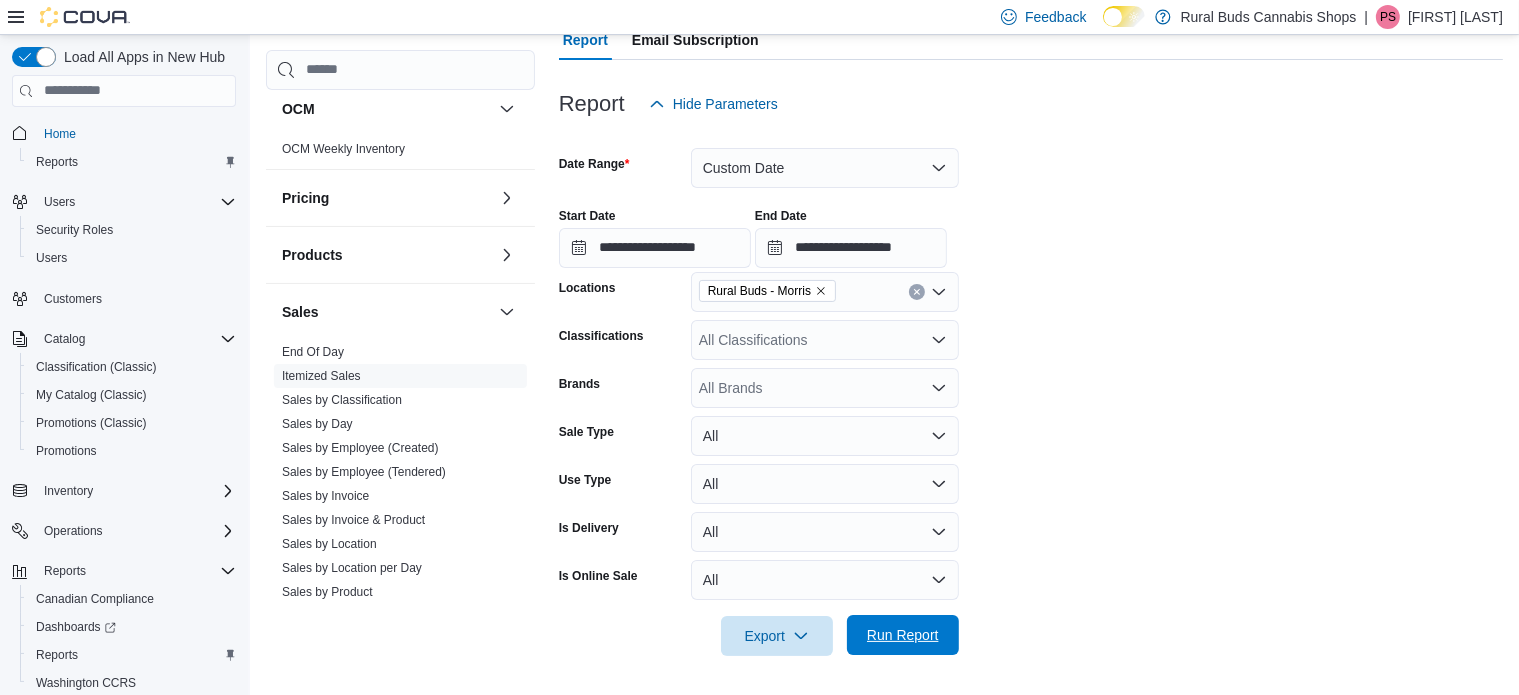 click on "Run Report" at bounding box center (903, 635) 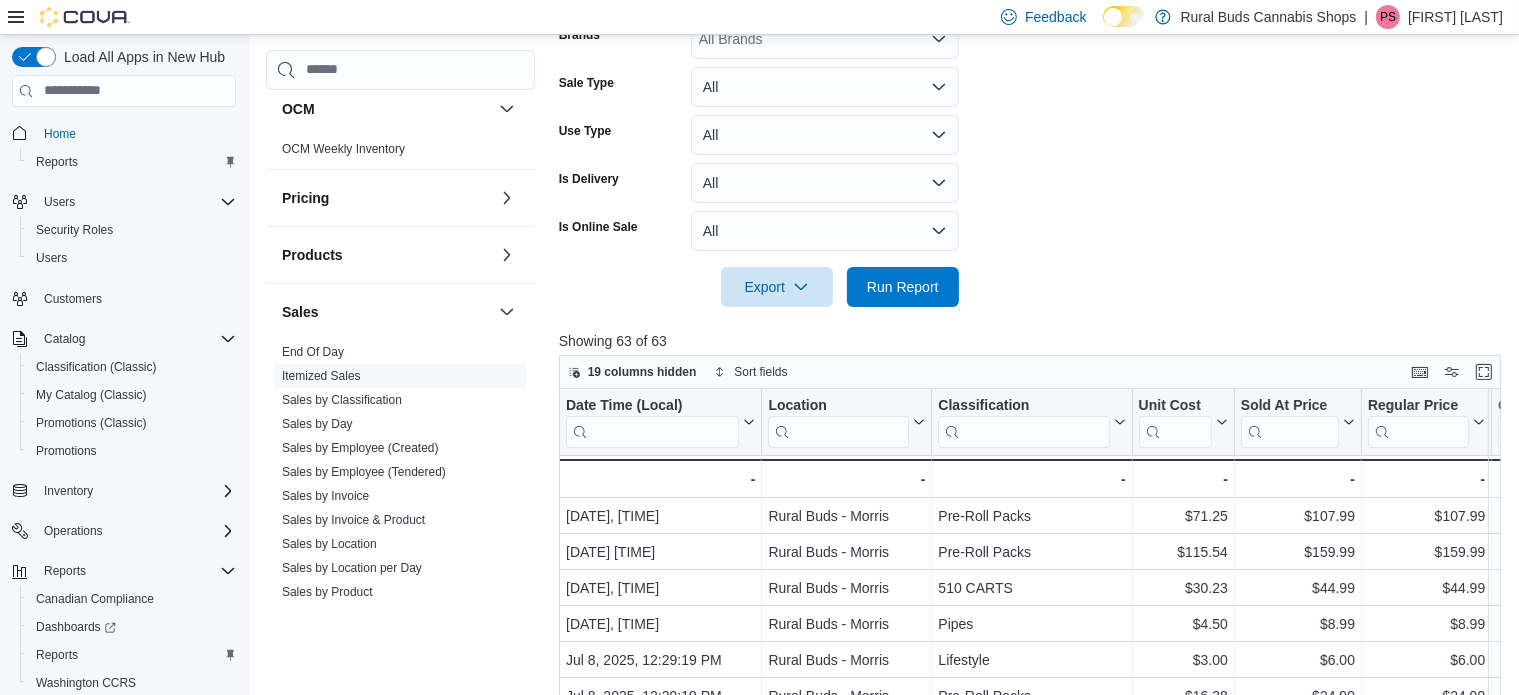 scroll, scrollTop: 548, scrollLeft: 0, axis: vertical 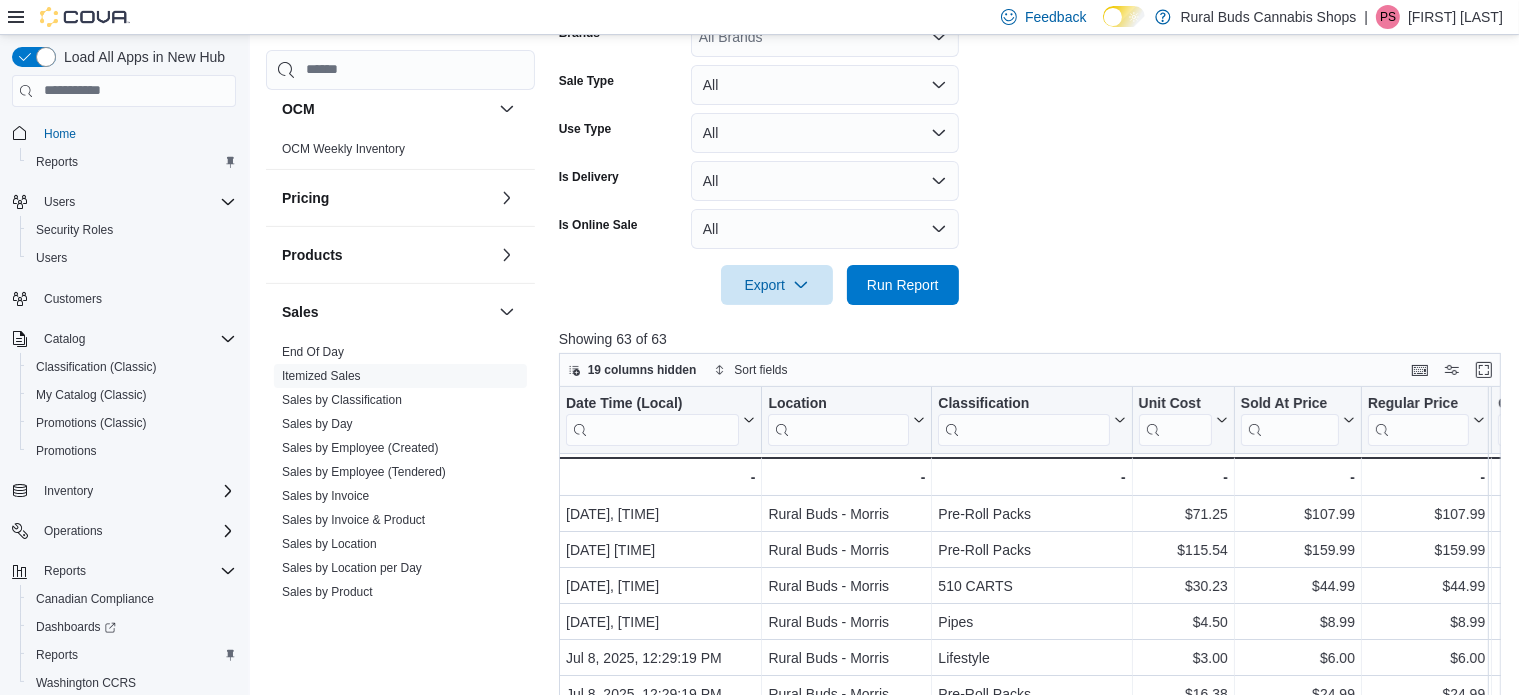 click on "**********" at bounding box center (1035, 39) 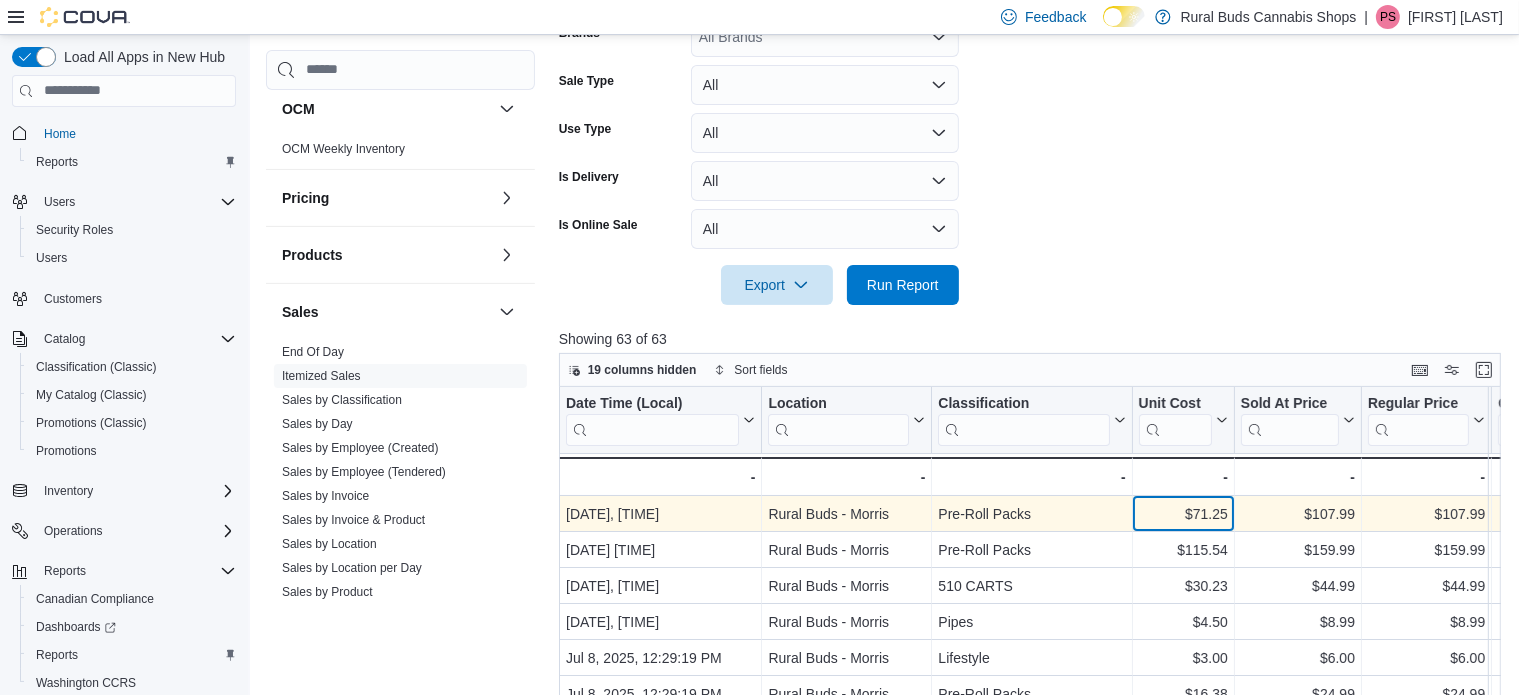 click on "$71.25" at bounding box center [1182, 514] 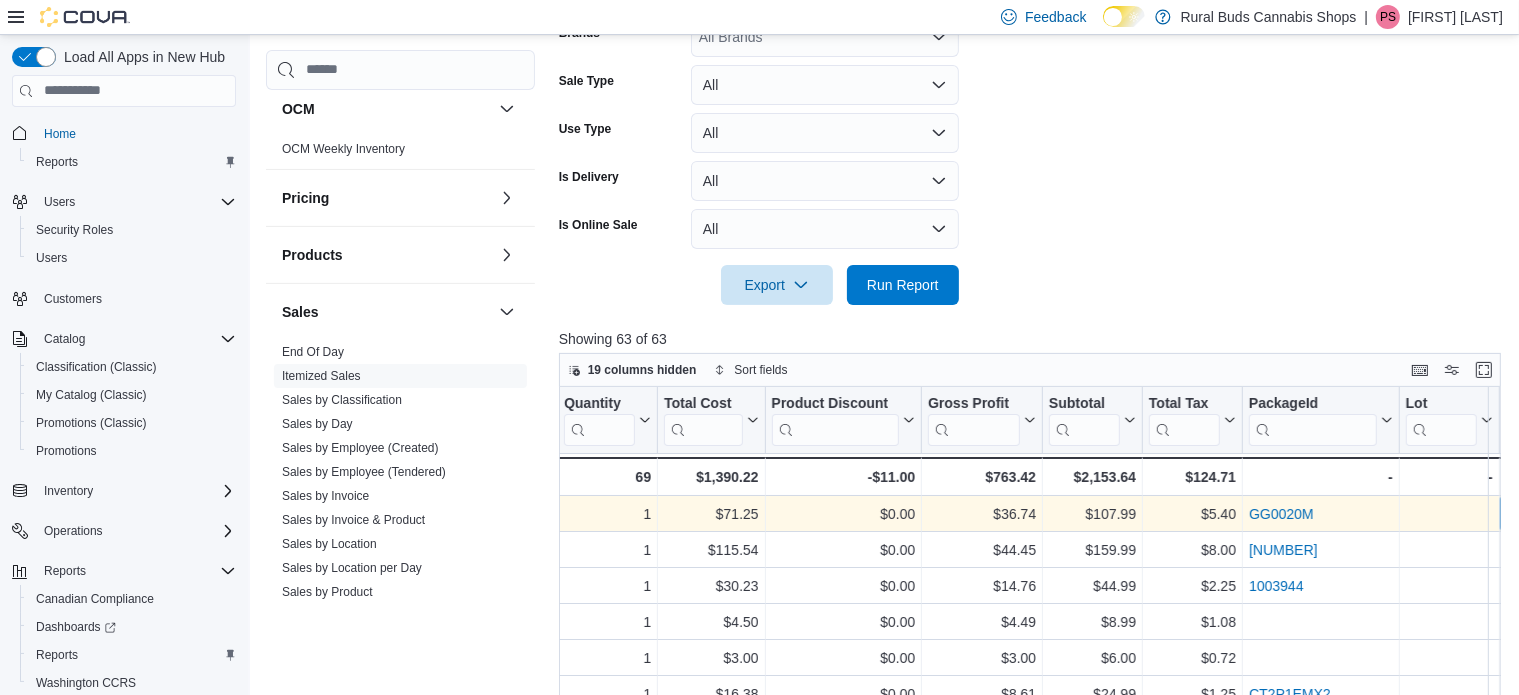 scroll, scrollTop: 0, scrollLeft: 1078, axis: horizontal 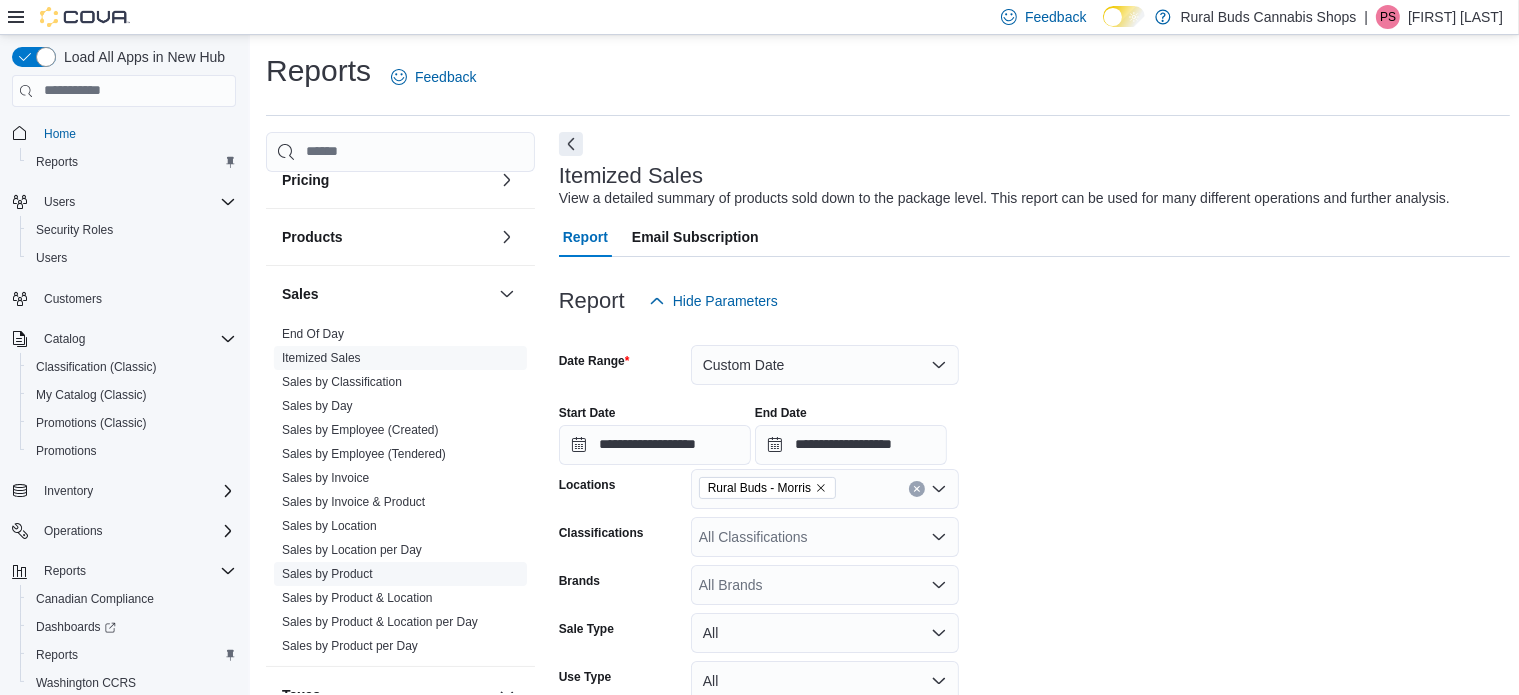 click on "Sales by Product" at bounding box center (327, 574) 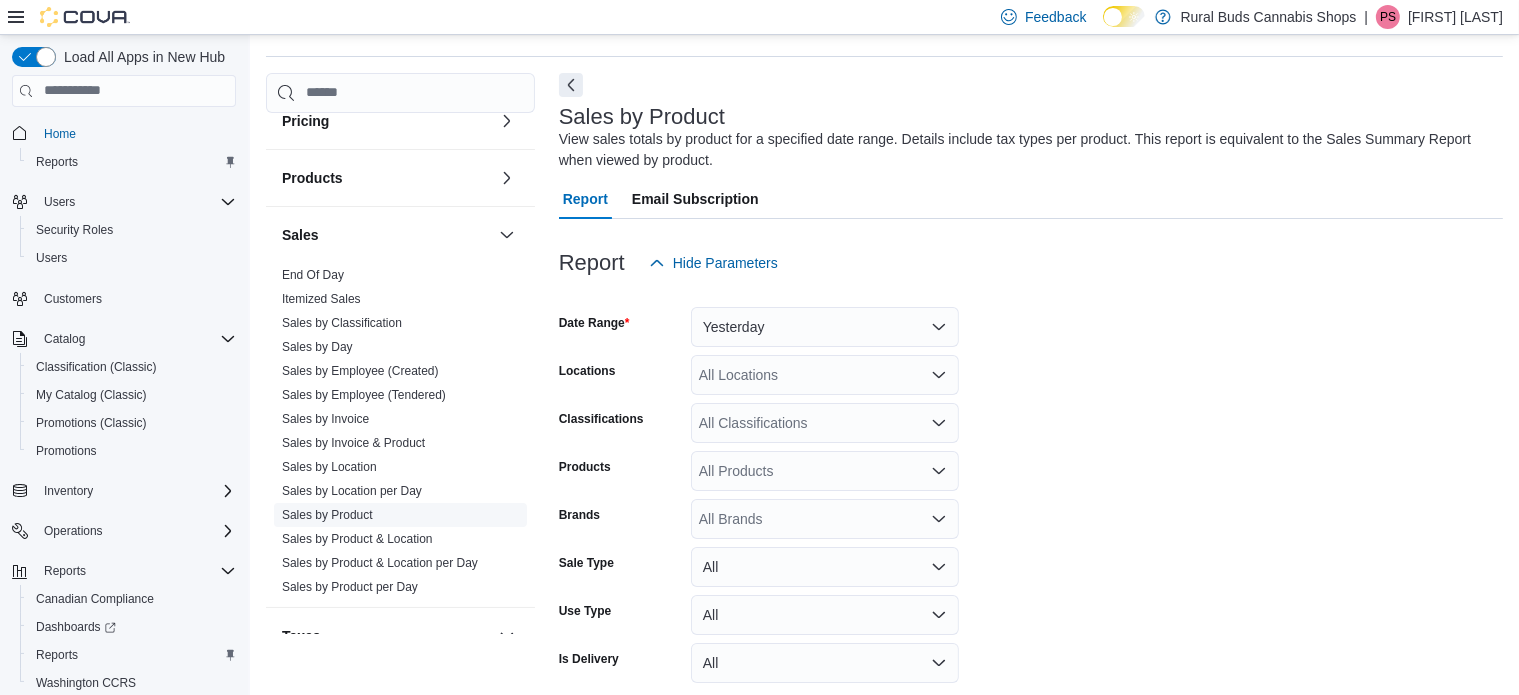 scroll, scrollTop: 67, scrollLeft: 0, axis: vertical 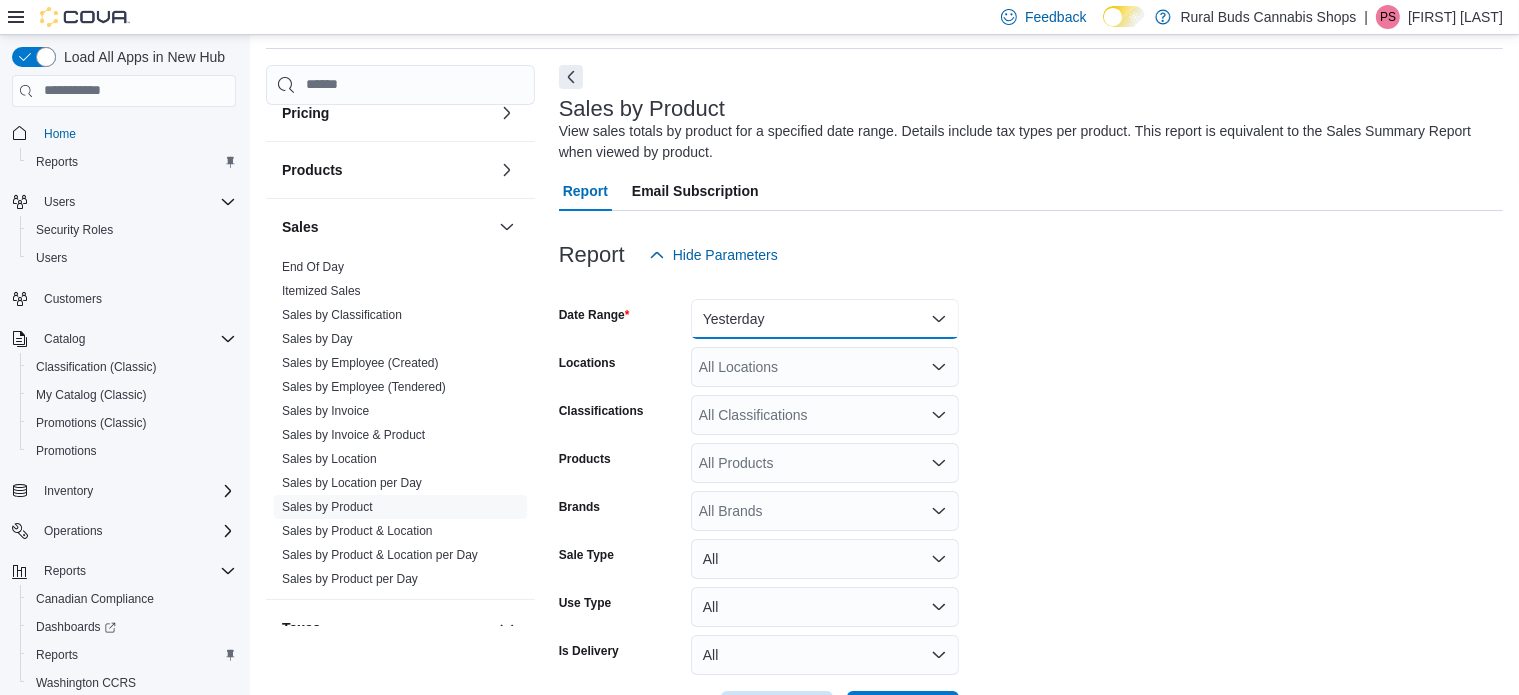 click on "Yesterday" at bounding box center (825, 319) 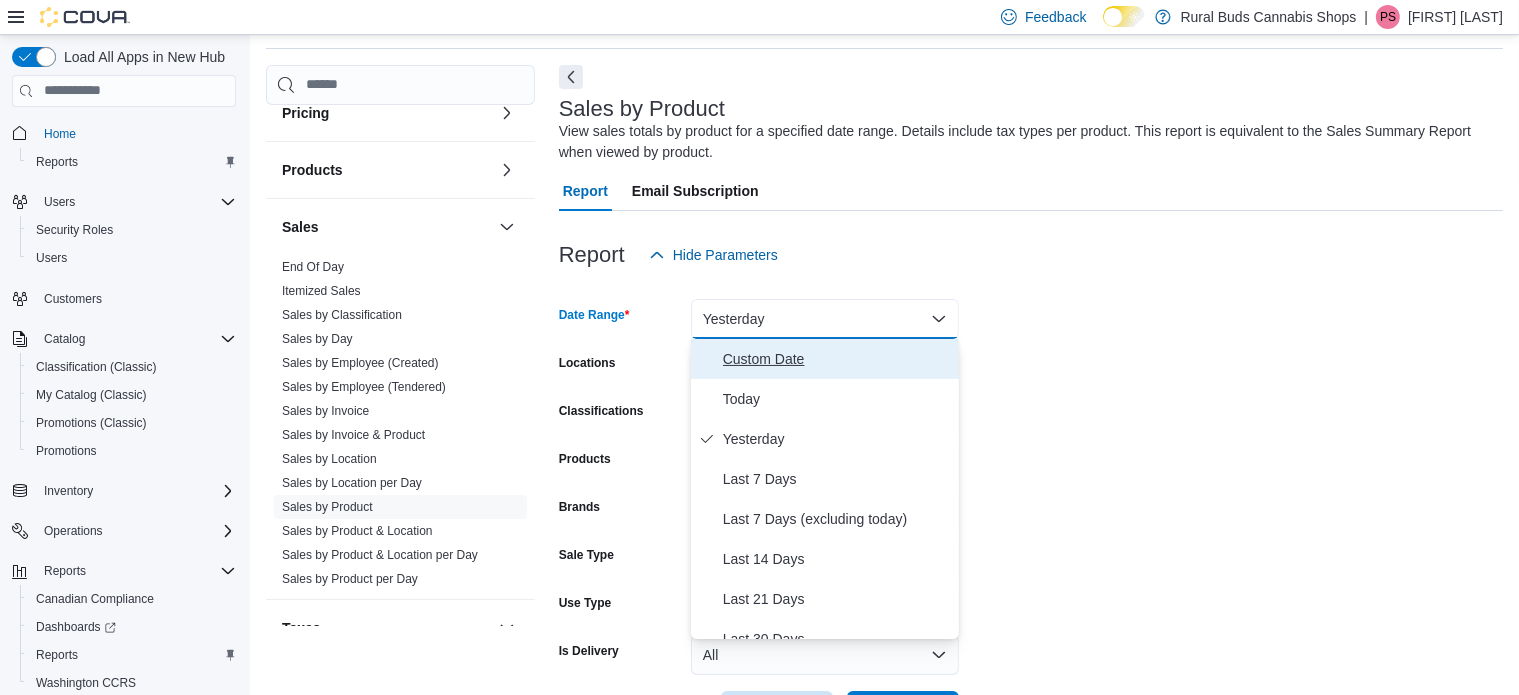 click on "Custom Date" at bounding box center [837, 359] 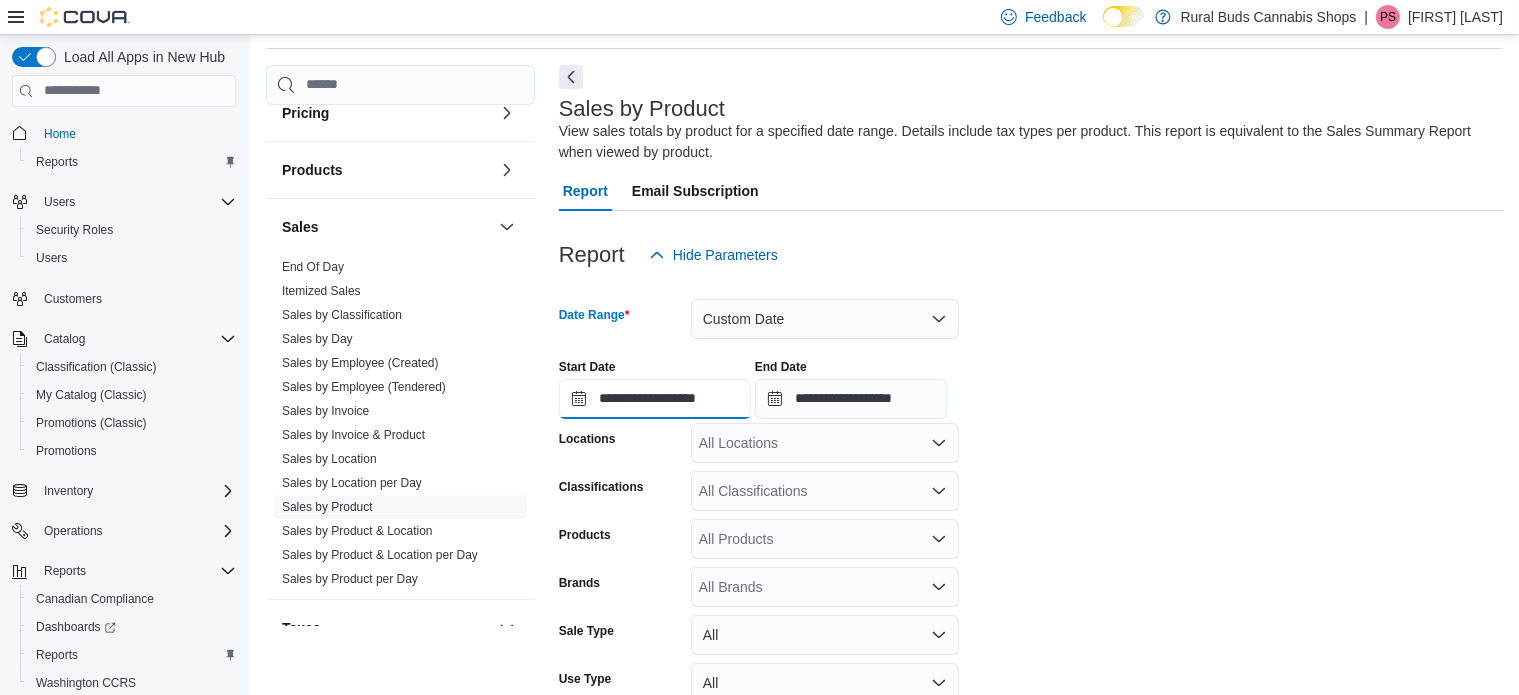 click on "**********" at bounding box center (655, 399) 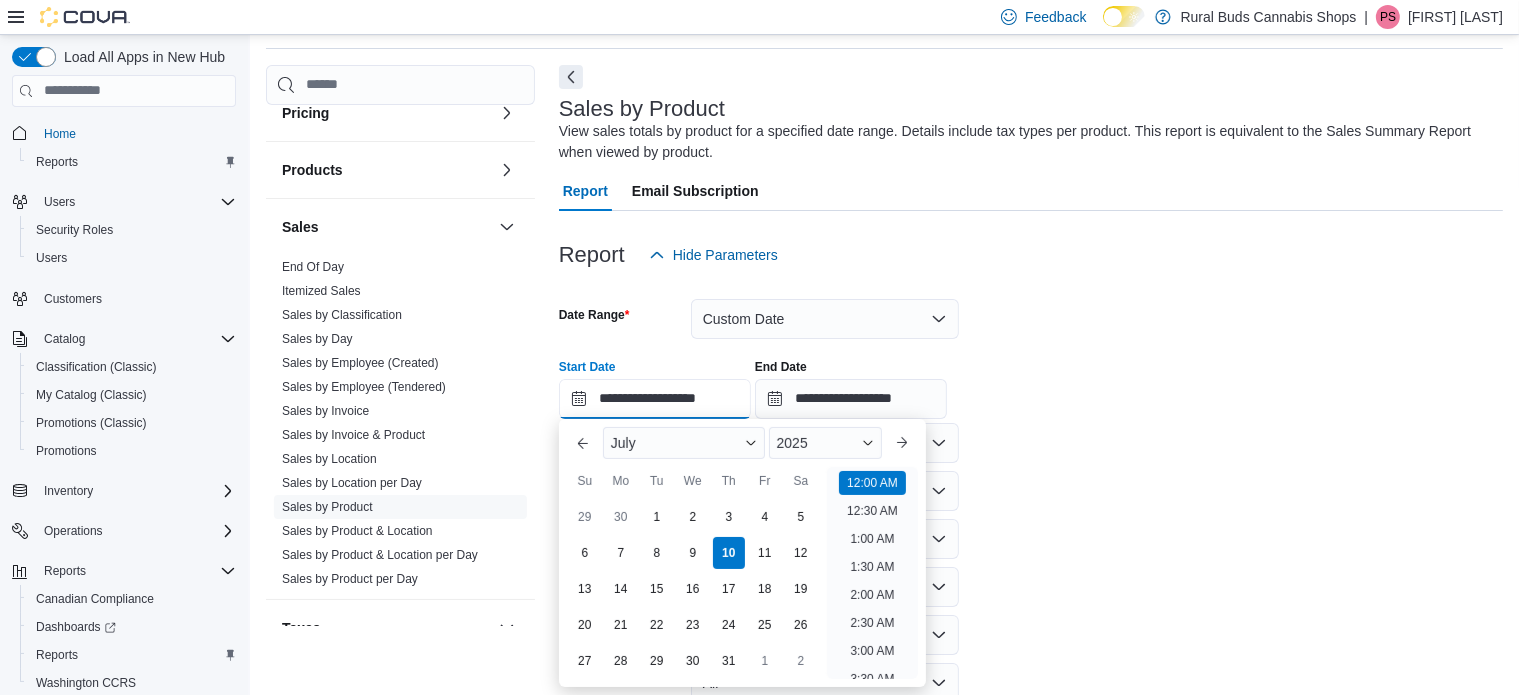 scroll, scrollTop: 61, scrollLeft: 0, axis: vertical 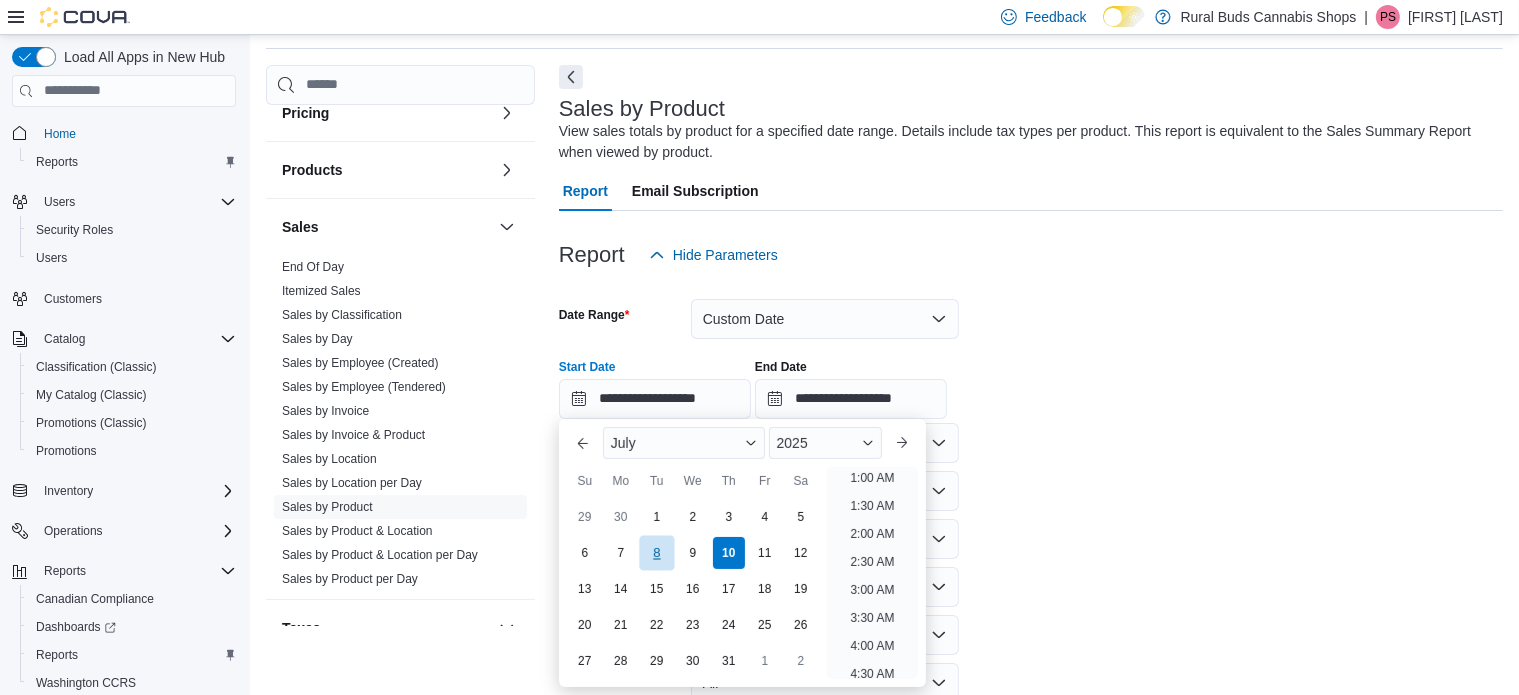 click on "8" at bounding box center (656, 552) 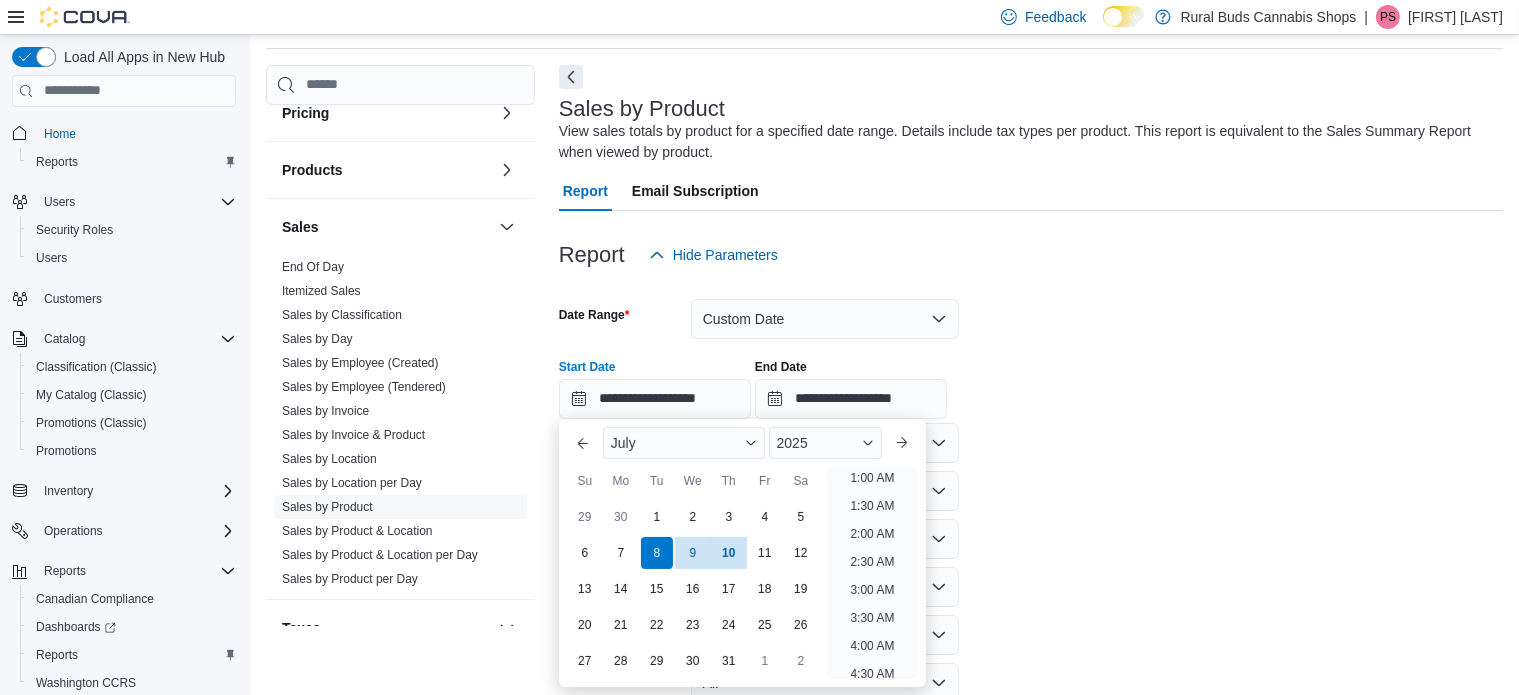 scroll, scrollTop: 4, scrollLeft: 0, axis: vertical 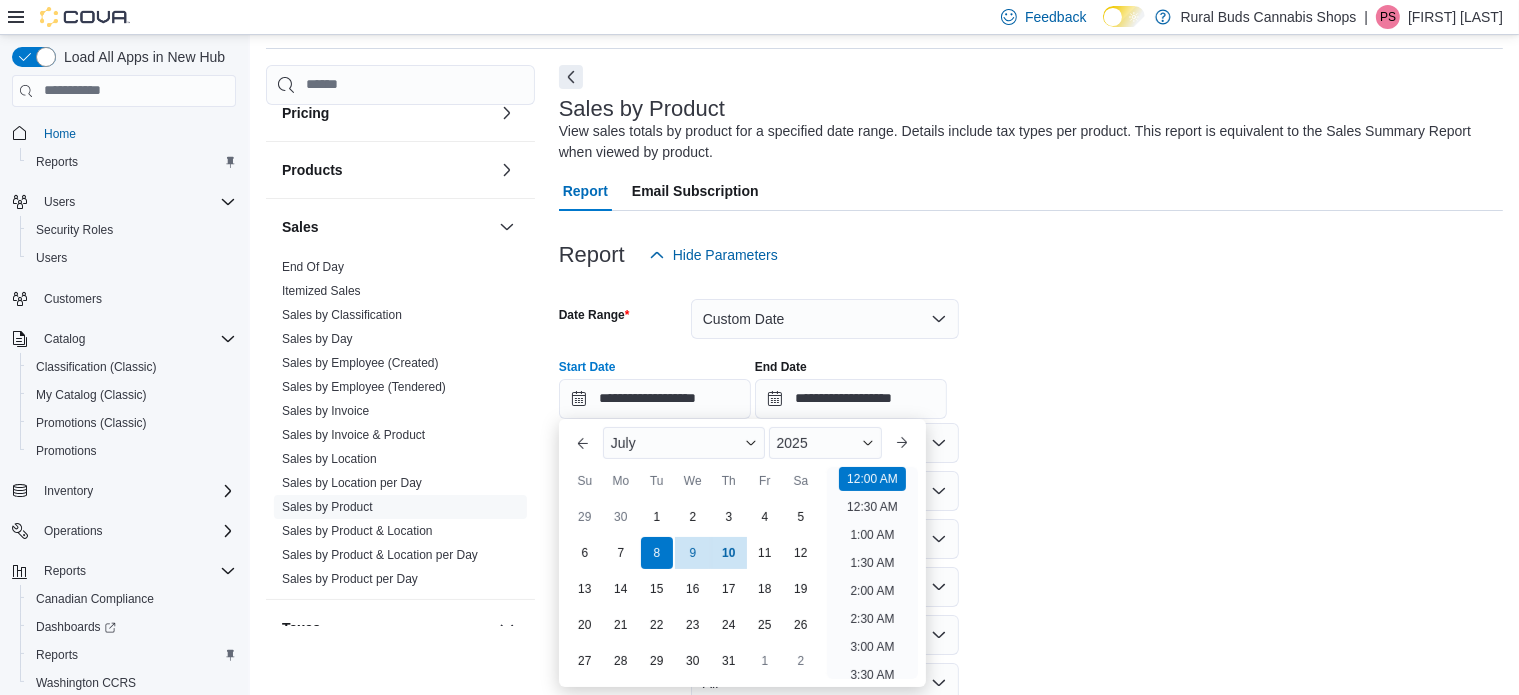 click on "**********" at bounding box center [1031, 381] 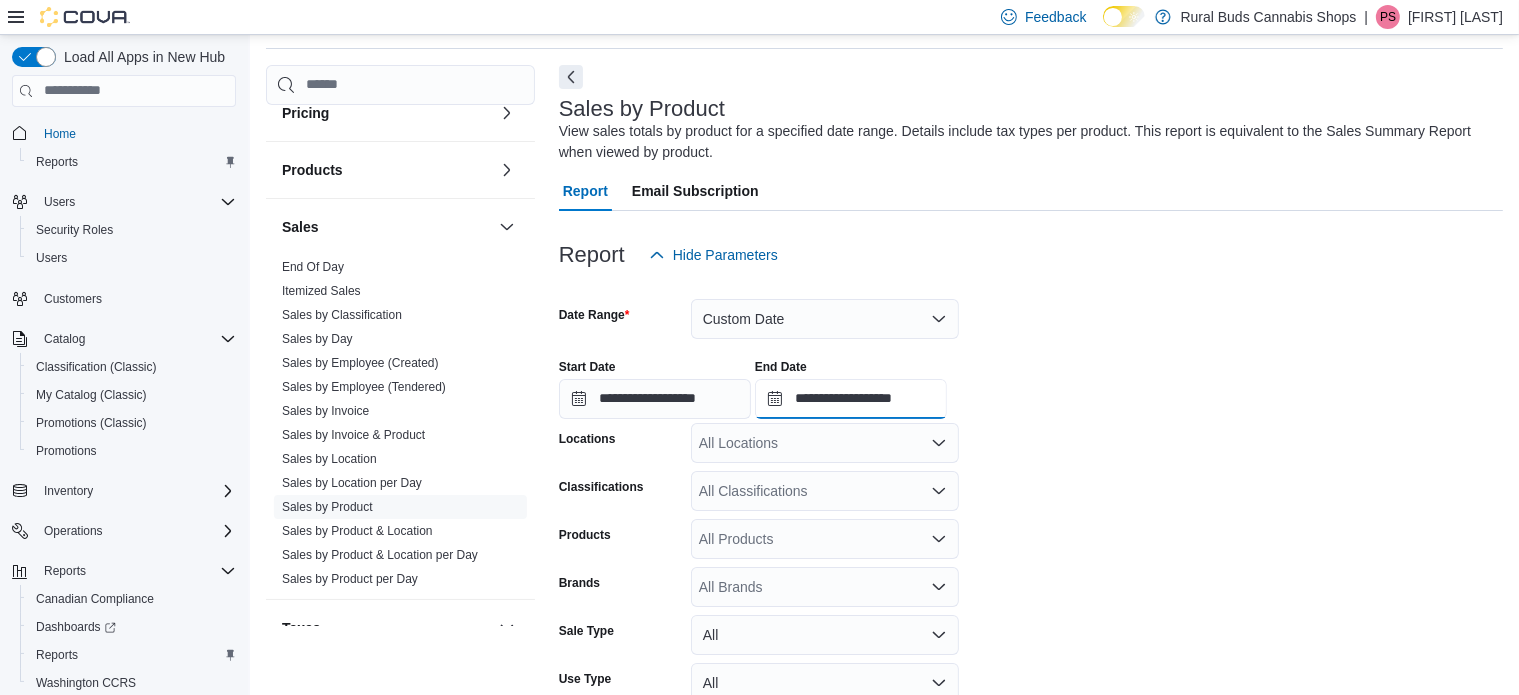 click on "**********" at bounding box center [851, 399] 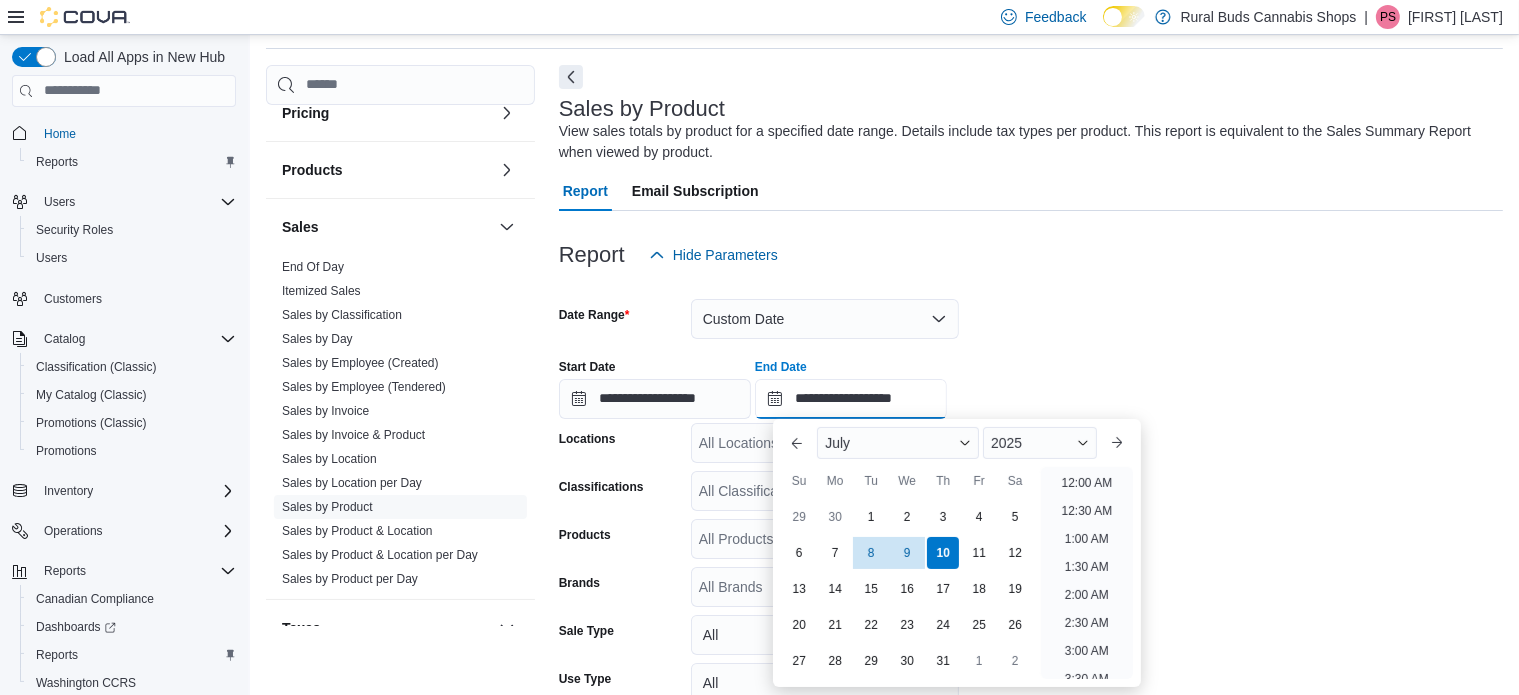 scroll, scrollTop: 1136, scrollLeft: 0, axis: vertical 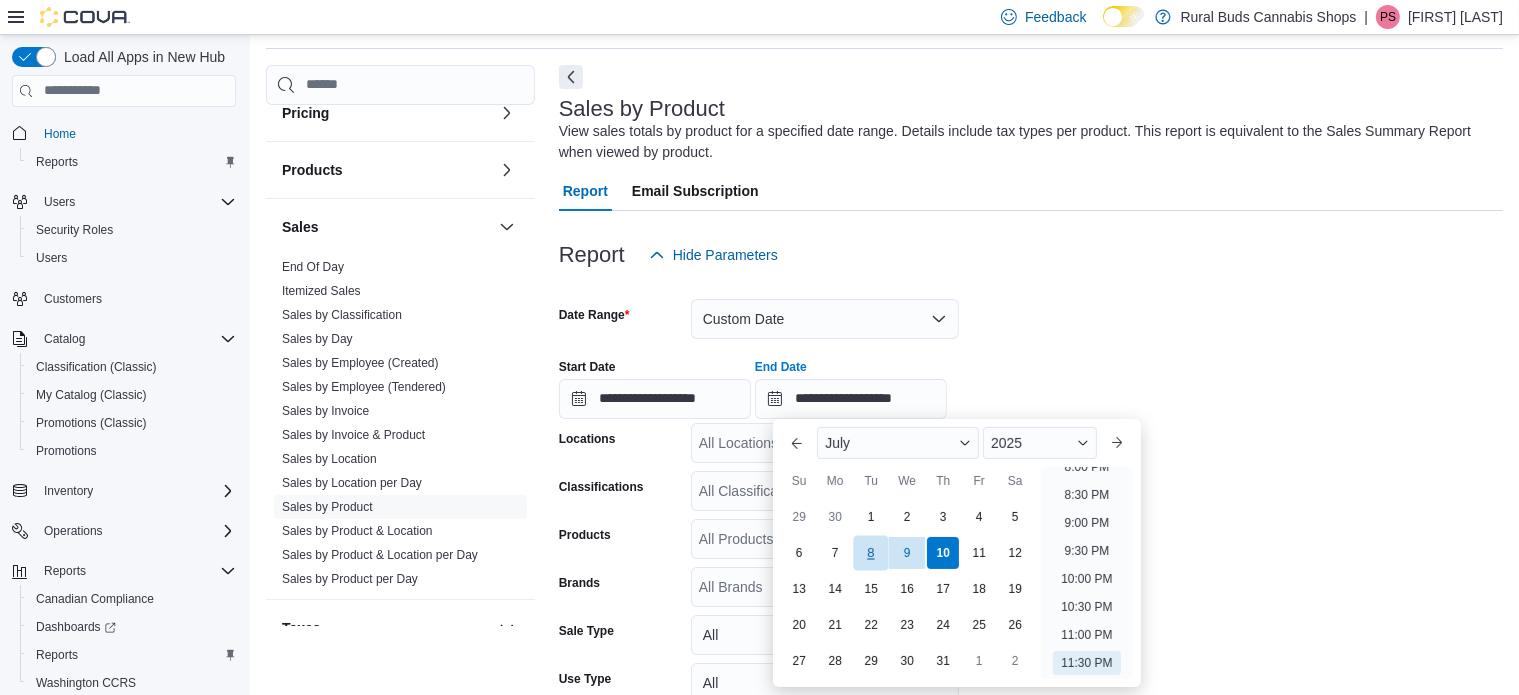 click on "8" at bounding box center [871, 552] 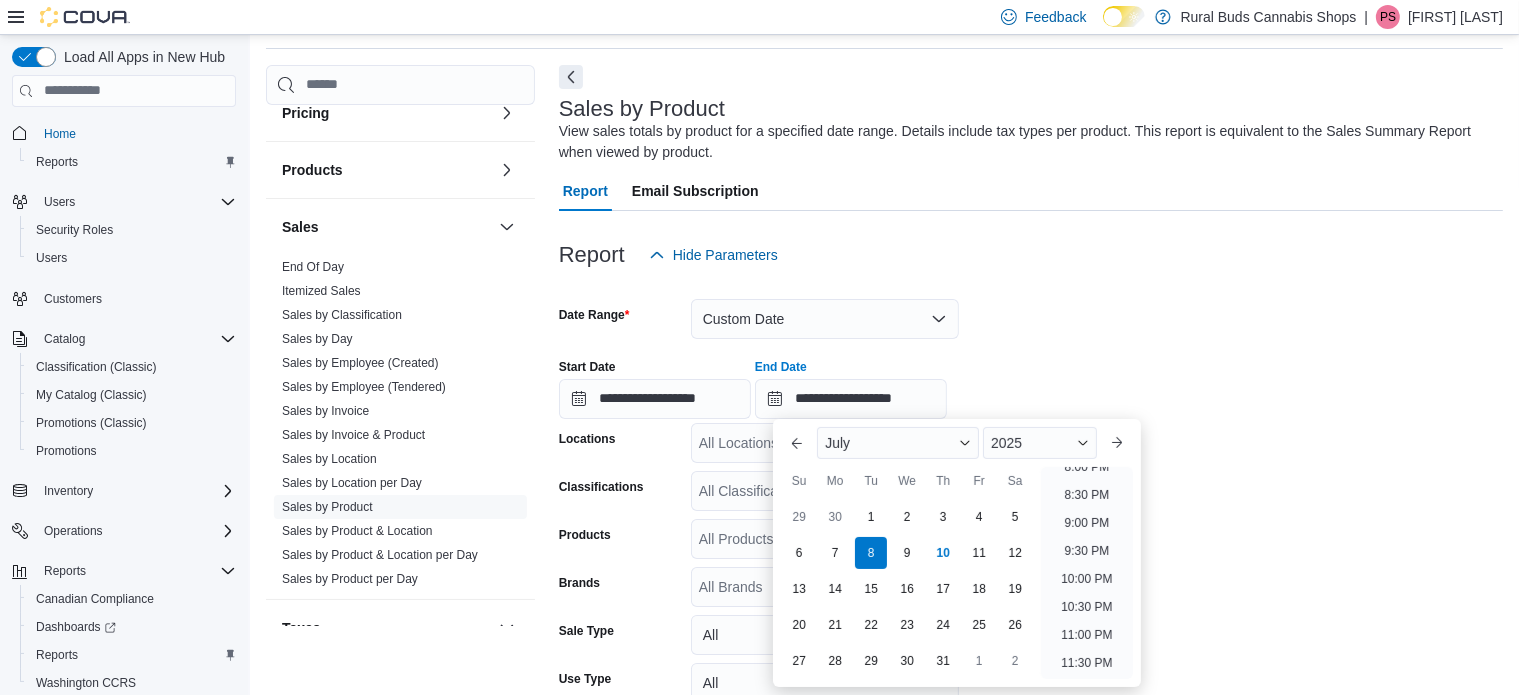 click on "**********" at bounding box center [1031, 541] 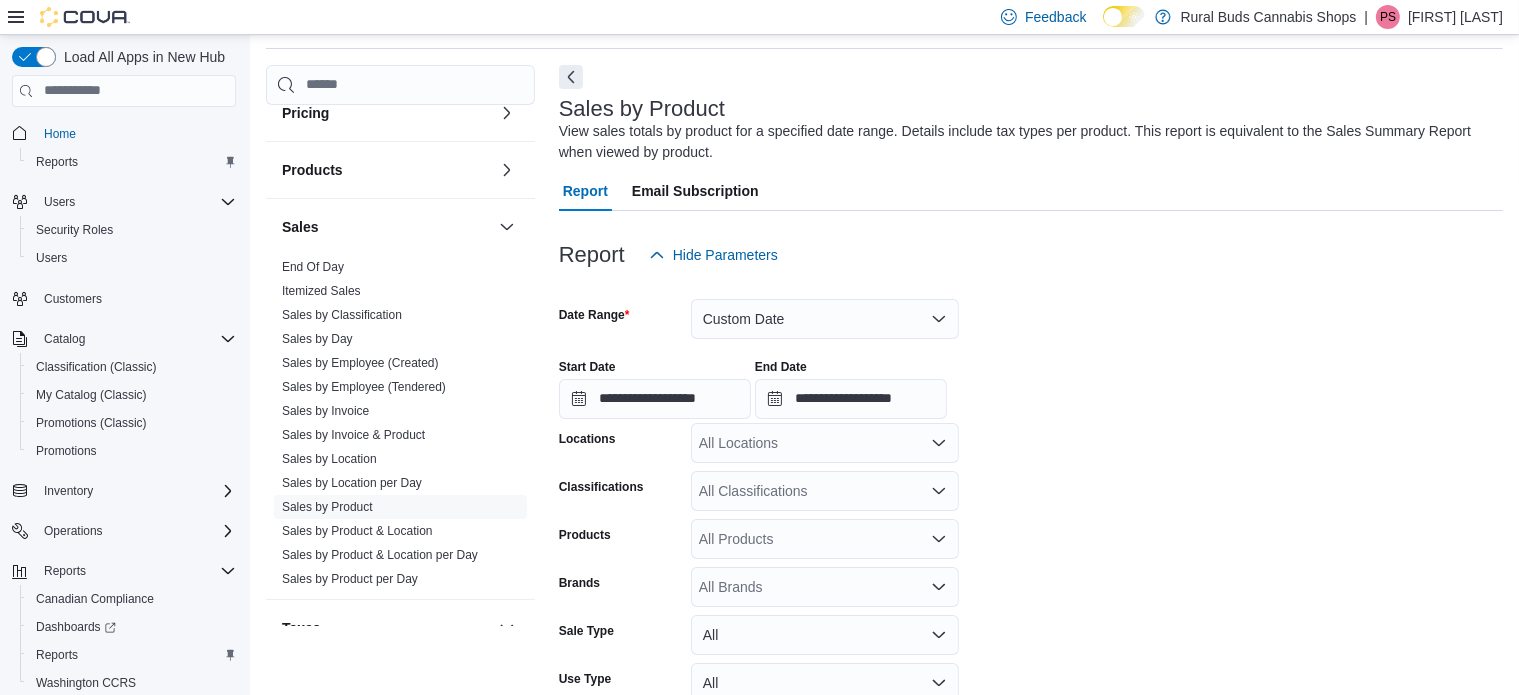 click 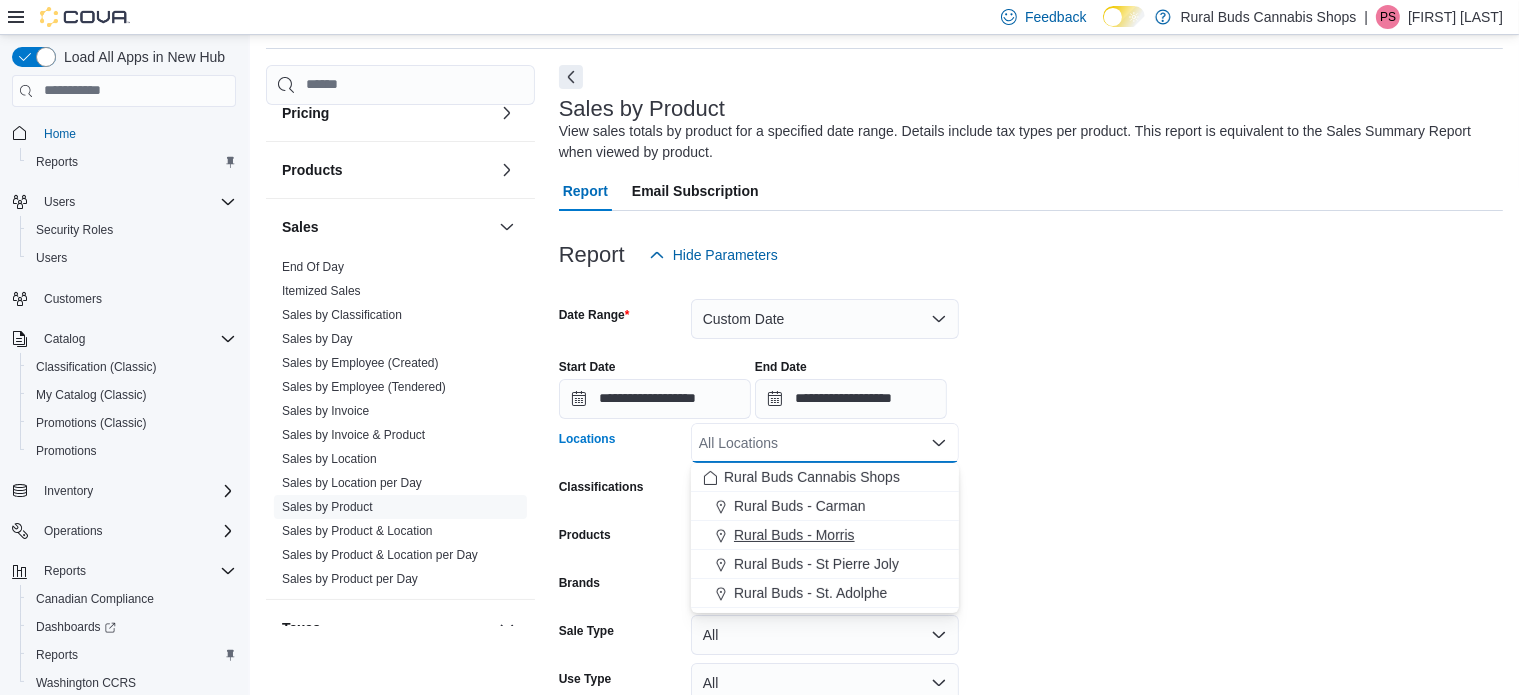 click on "Rural Buds - Morris" at bounding box center (825, 535) 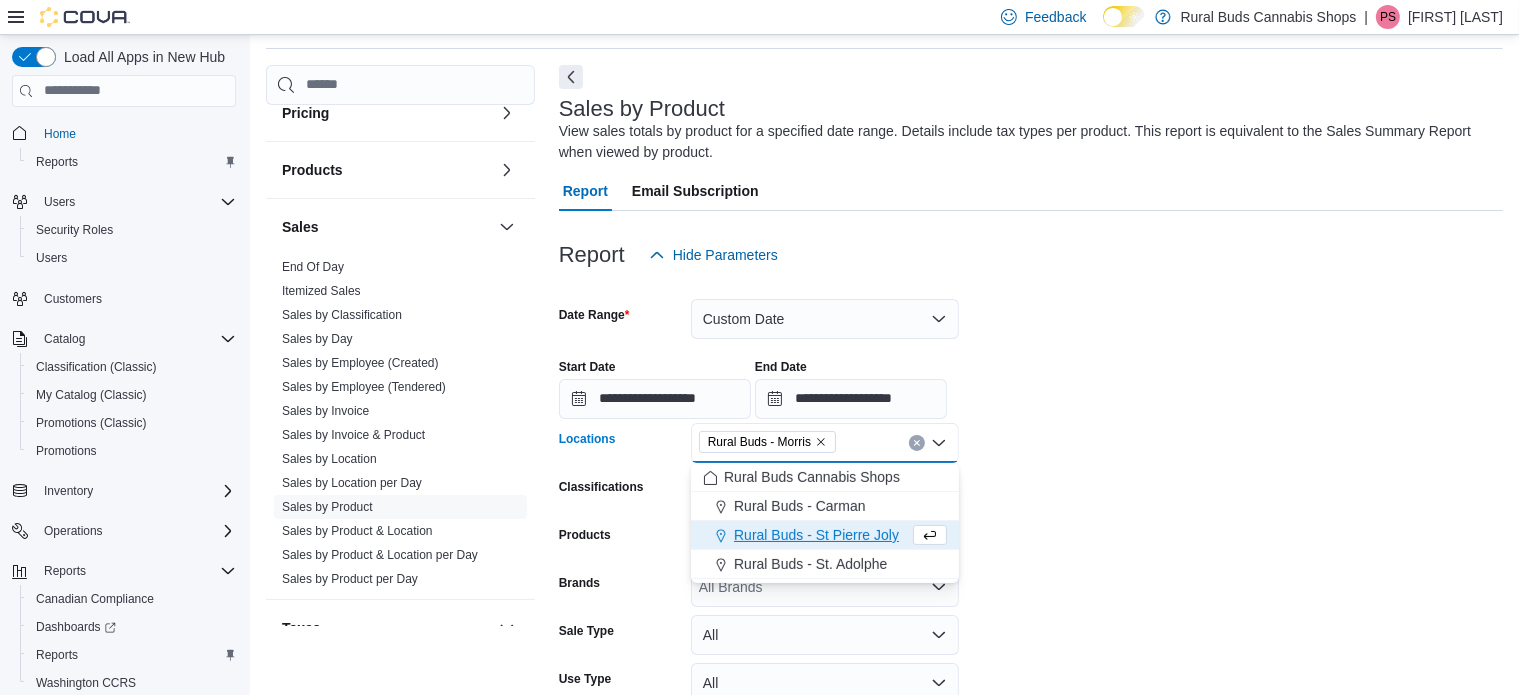 click on "**********" at bounding box center [1031, 541] 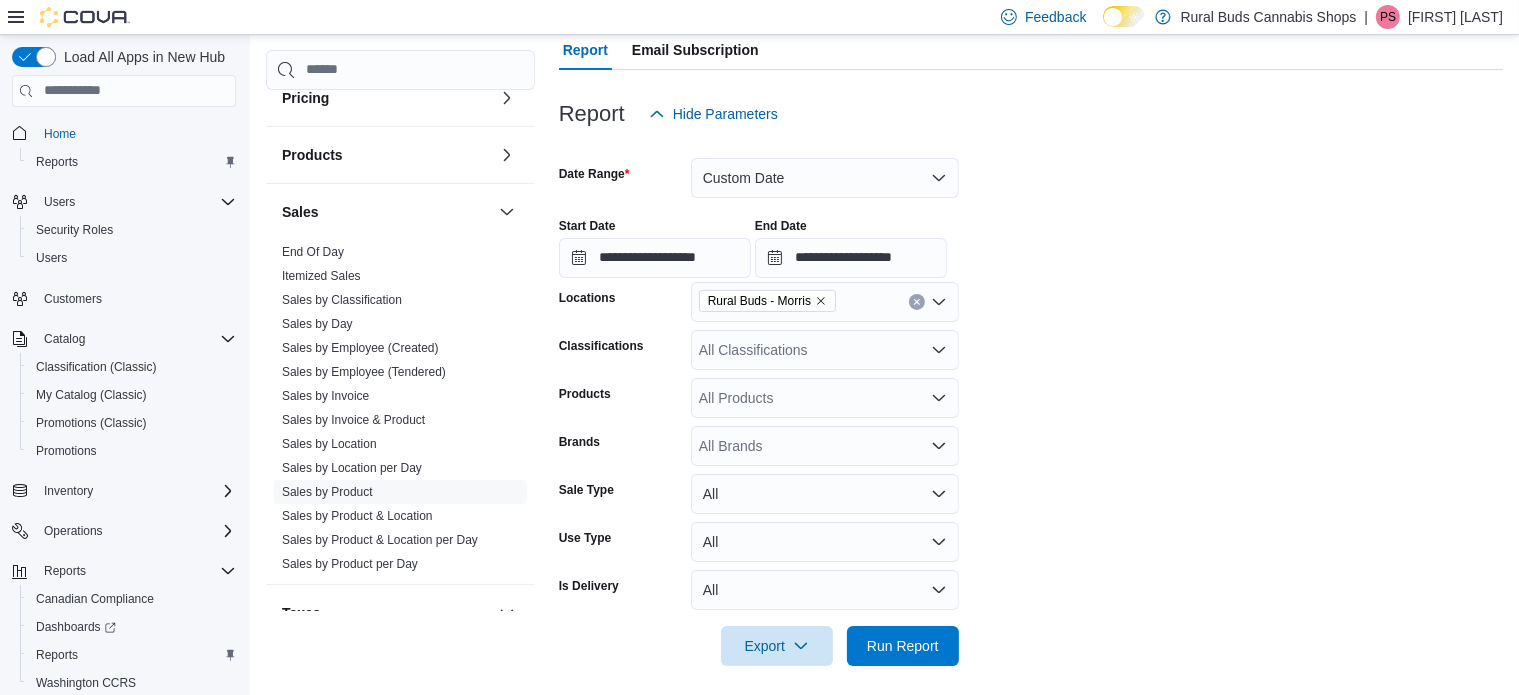 scroll, scrollTop: 218, scrollLeft: 0, axis: vertical 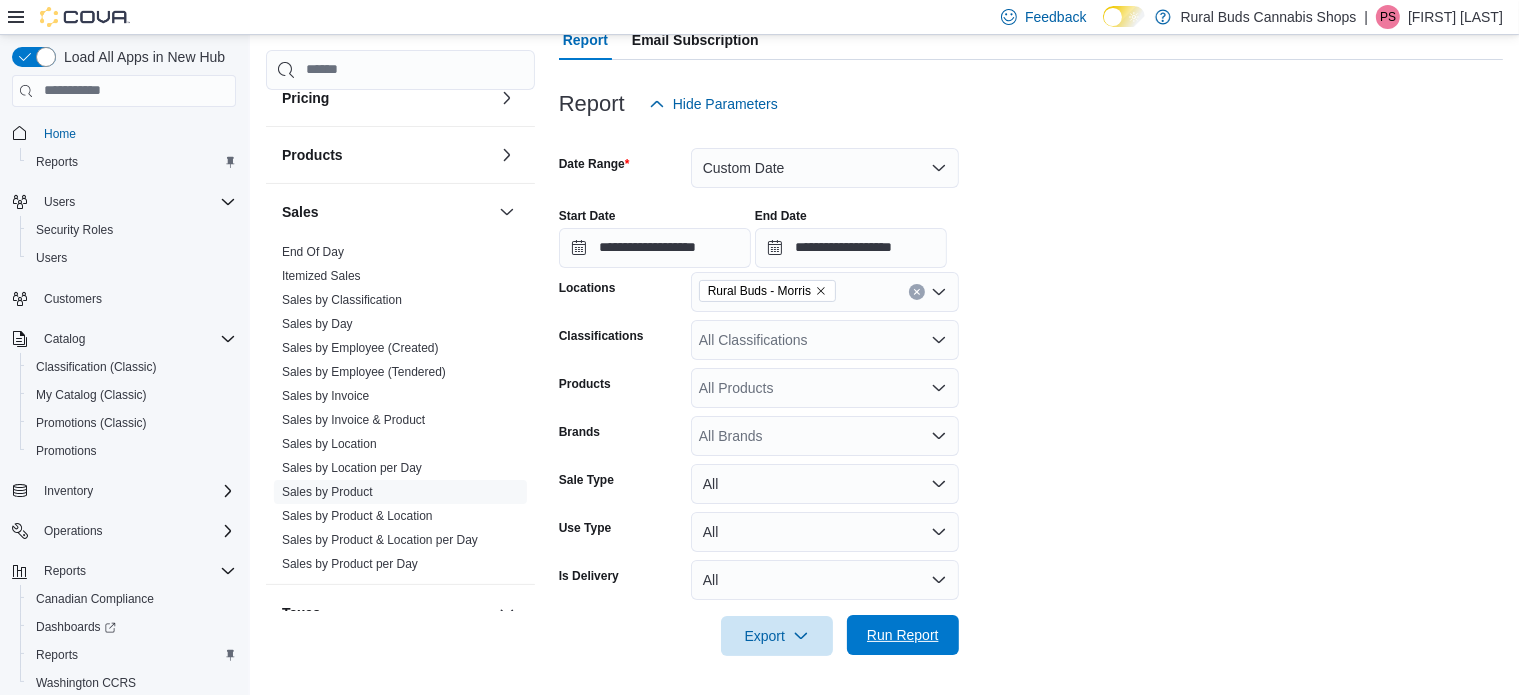 click on "Run Report" at bounding box center [903, 635] 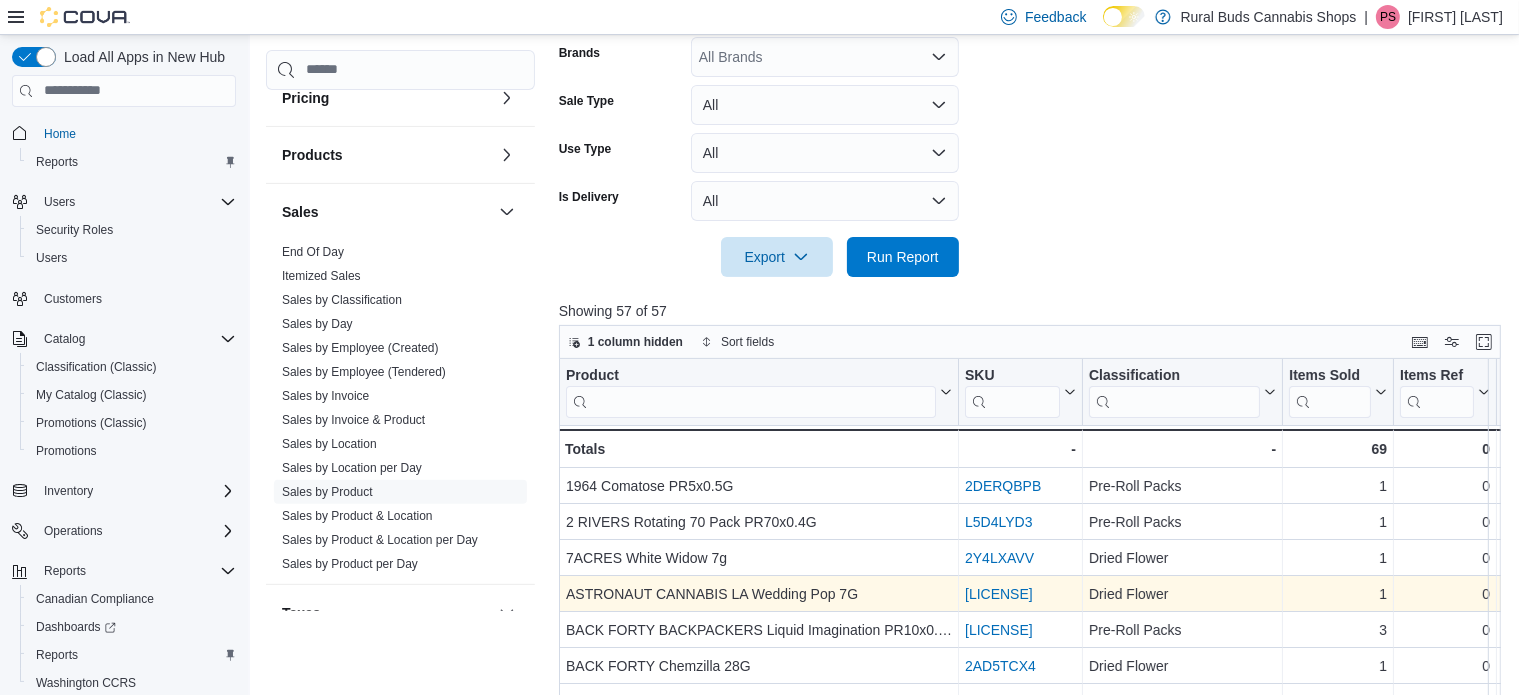scroll, scrollTop: 693, scrollLeft: 0, axis: vertical 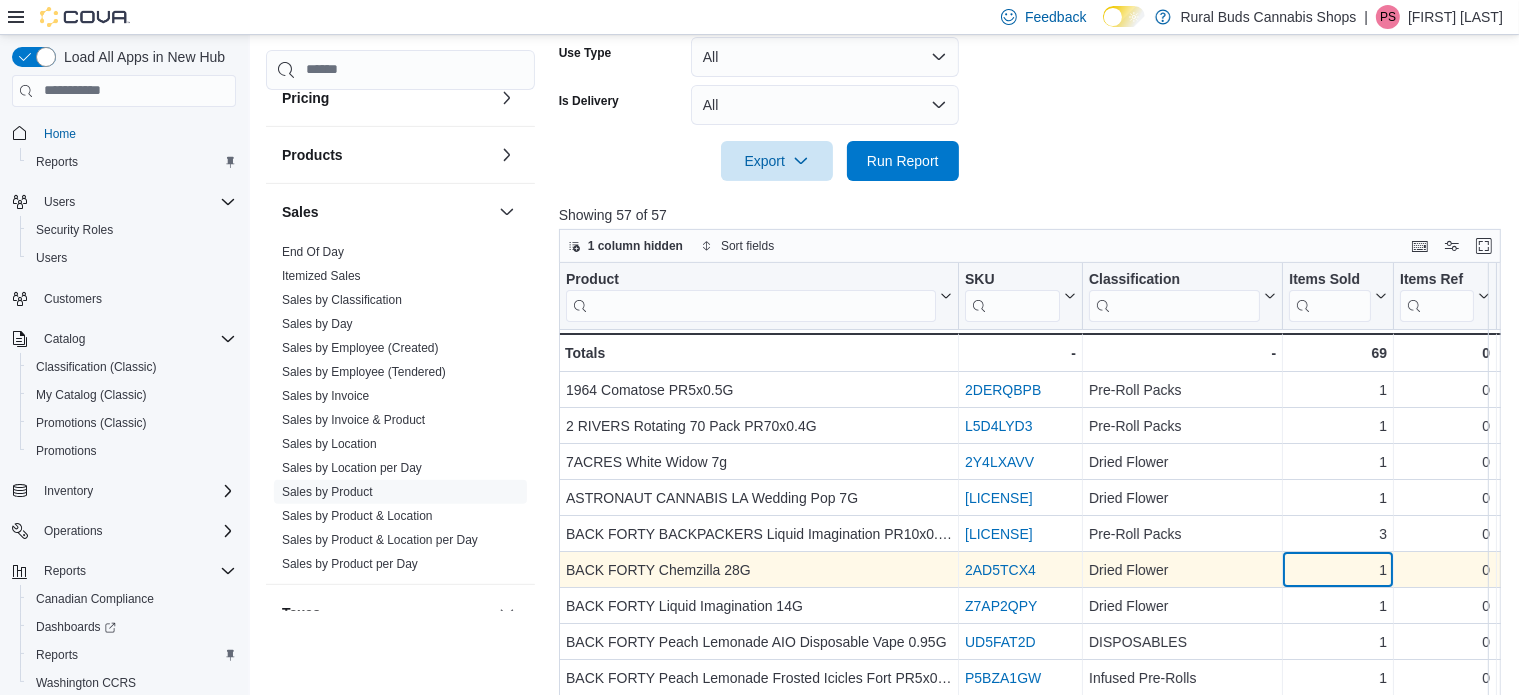 click on "1 -  Items Sold, column 4, row 6" at bounding box center [1338, 570] 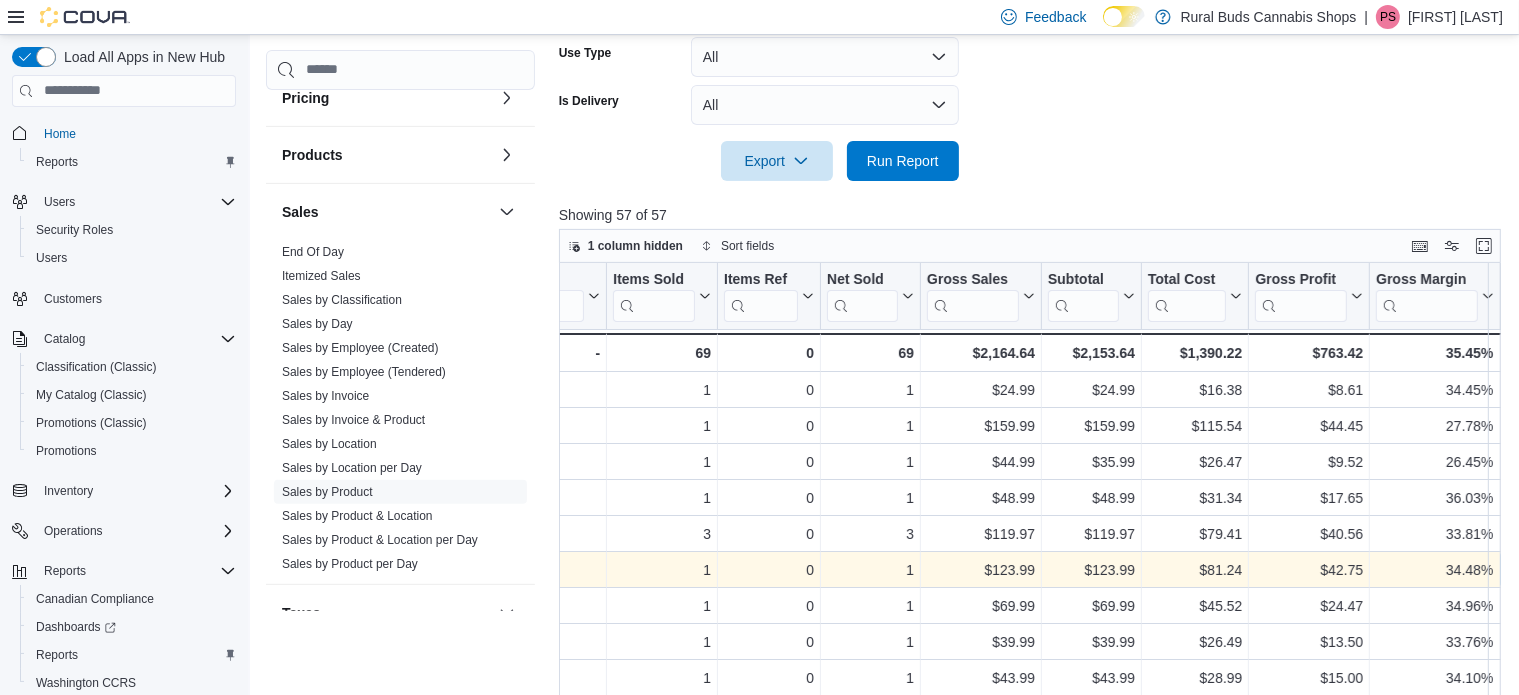 scroll, scrollTop: 0, scrollLeft: 813, axis: horizontal 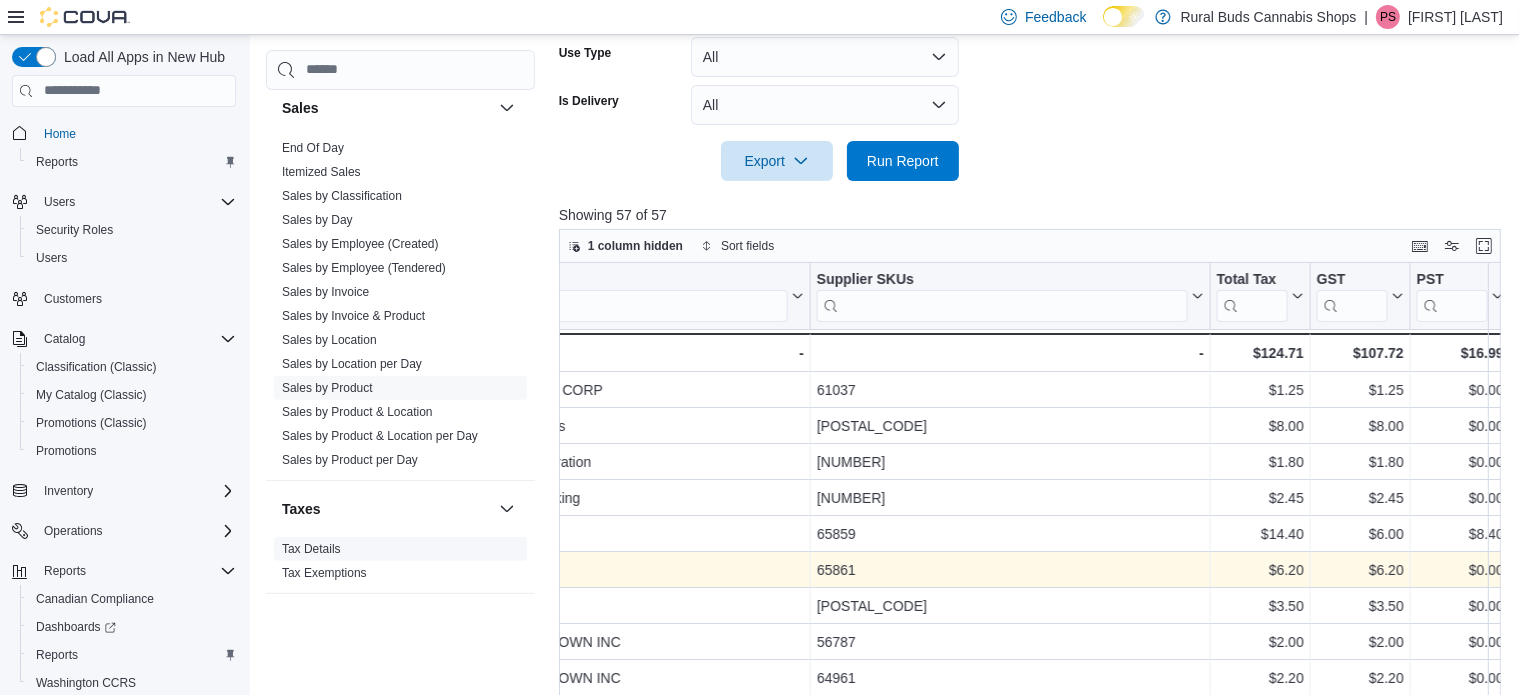 click on "Tax Details" at bounding box center (311, 549) 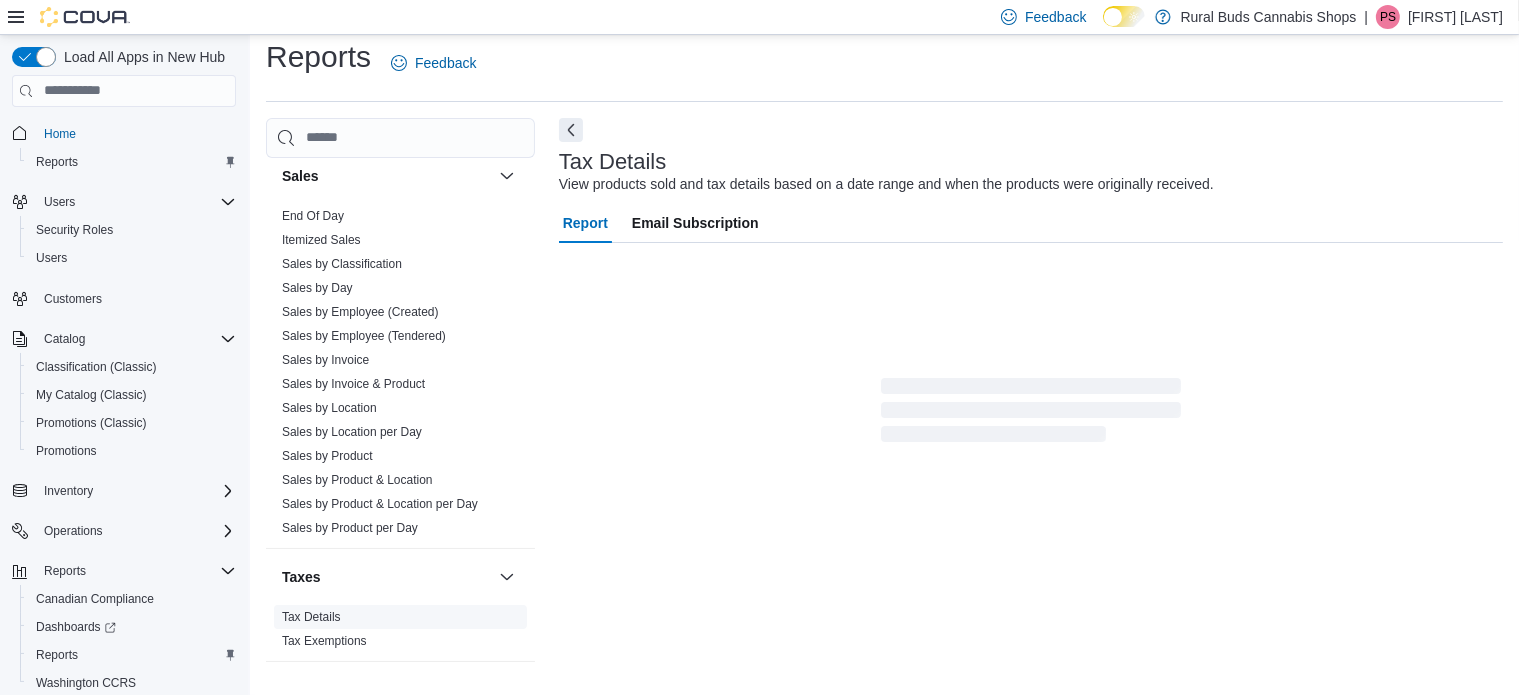 scroll, scrollTop: 13, scrollLeft: 0, axis: vertical 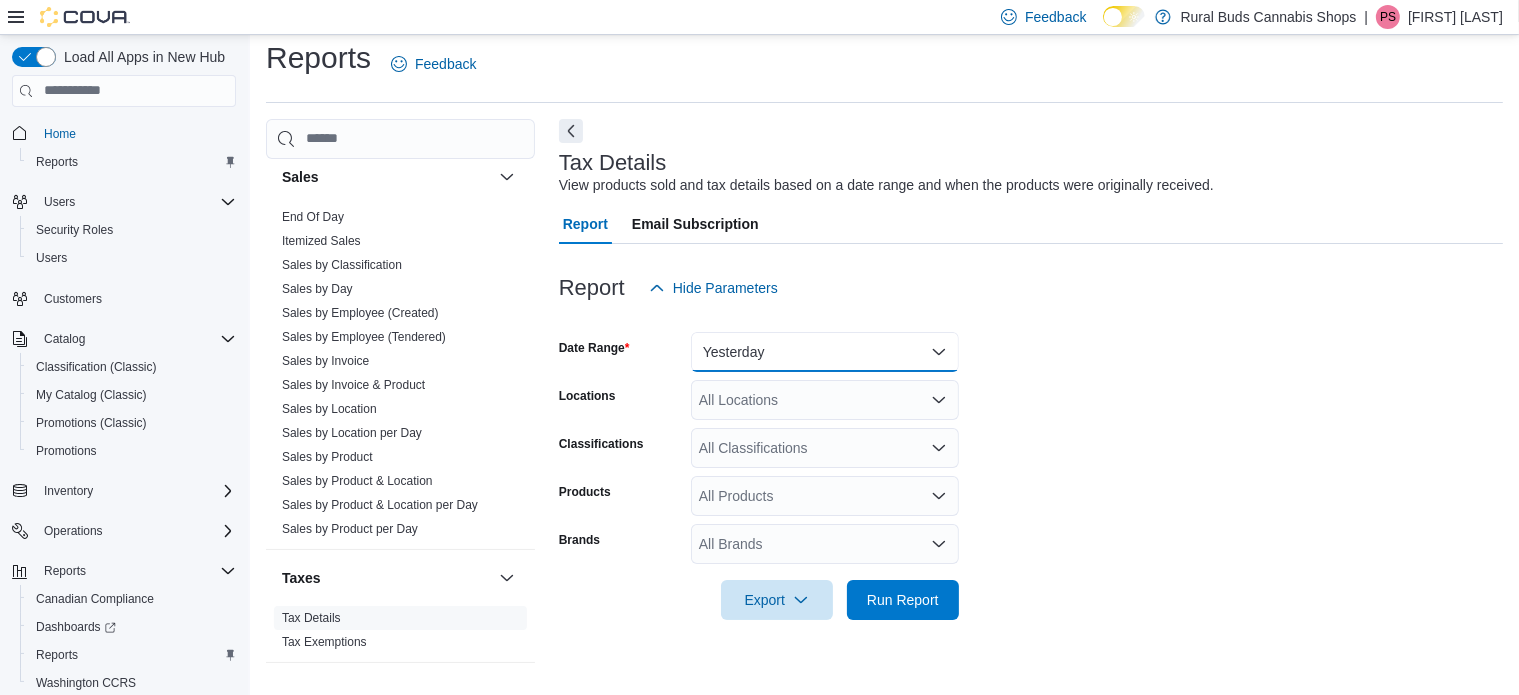 click on "Yesterday" at bounding box center (825, 352) 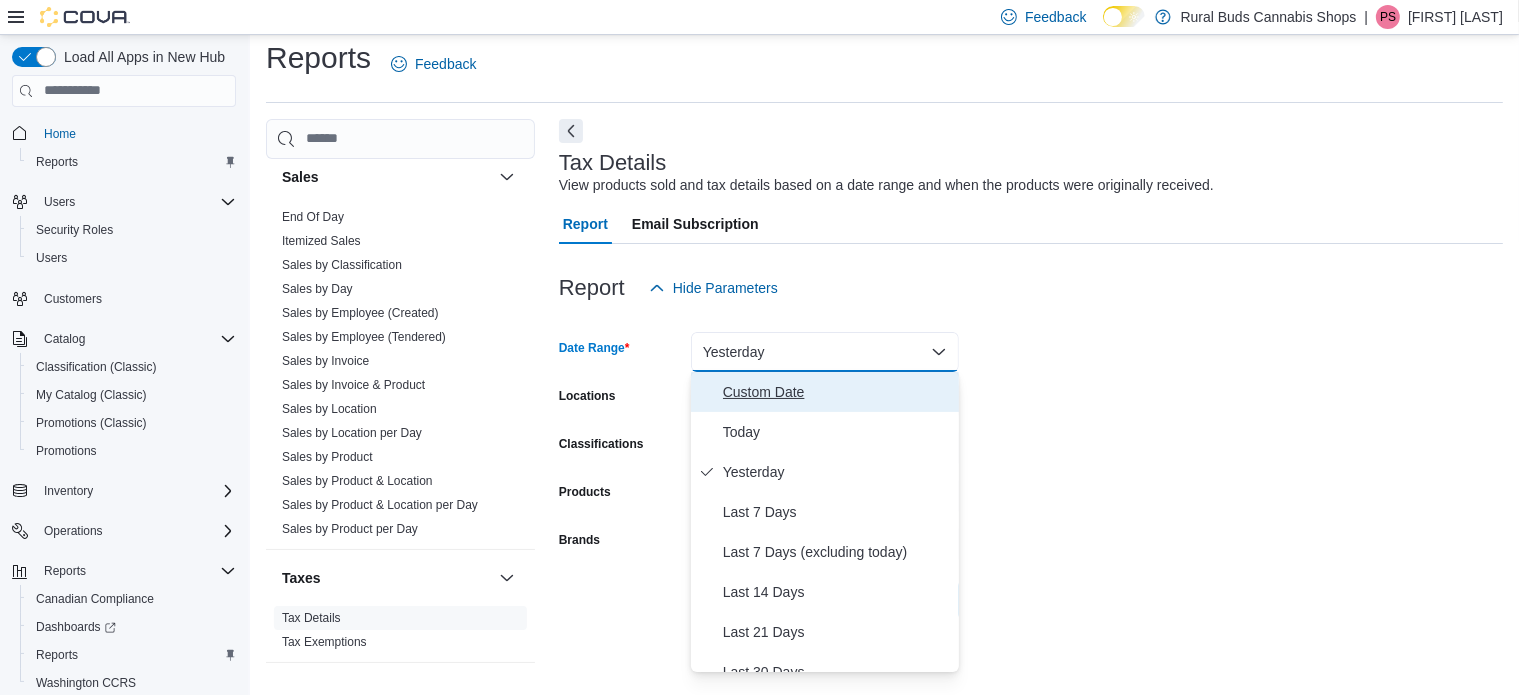 click on "Custom Date" at bounding box center [837, 392] 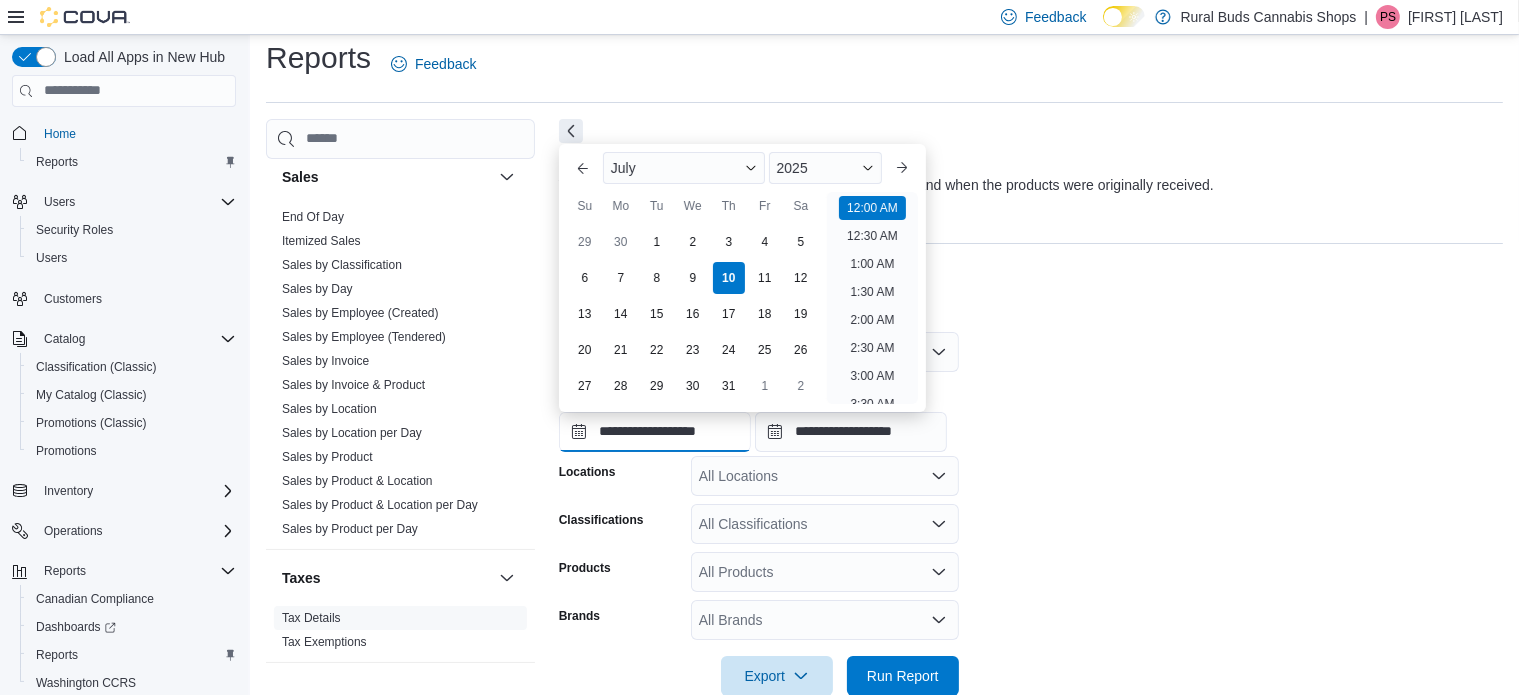 click on "**********" at bounding box center [655, 432] 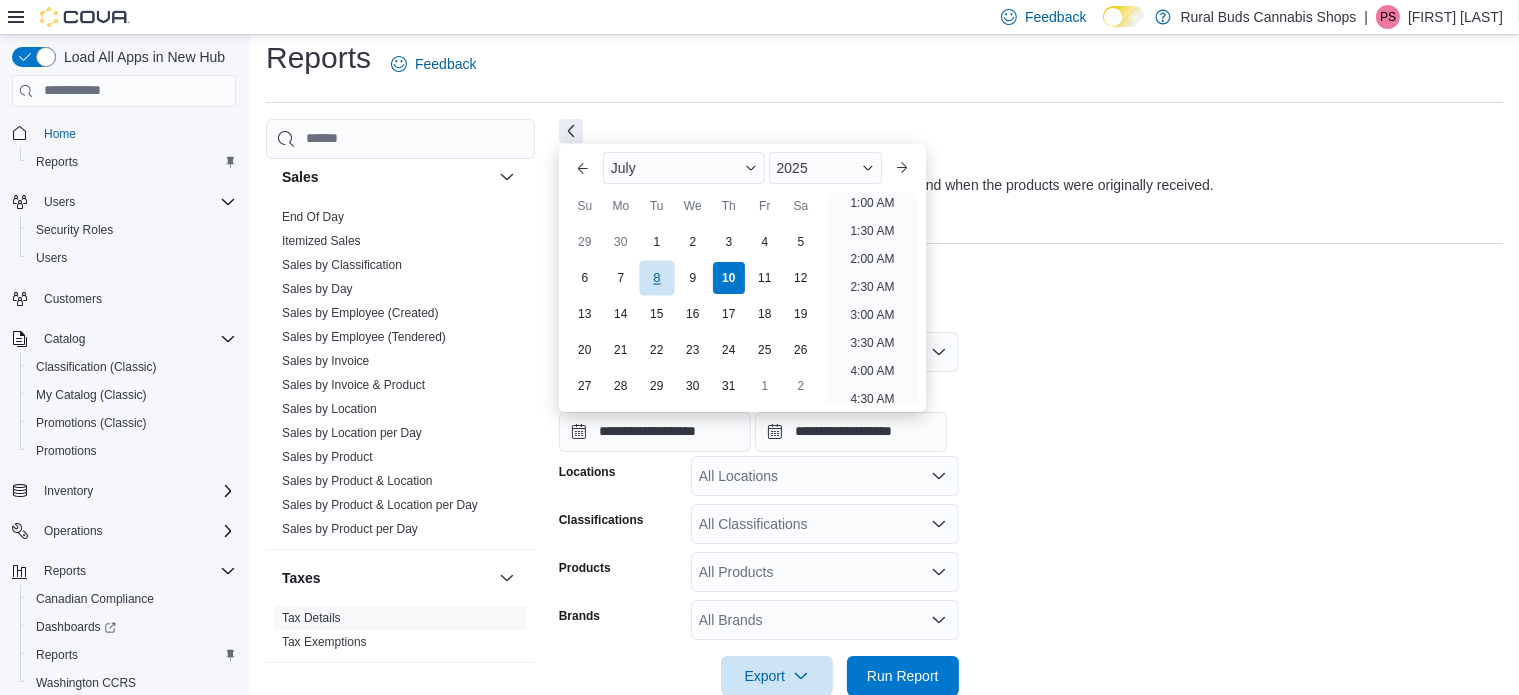 click on "8" at bounding box center [656, 277] 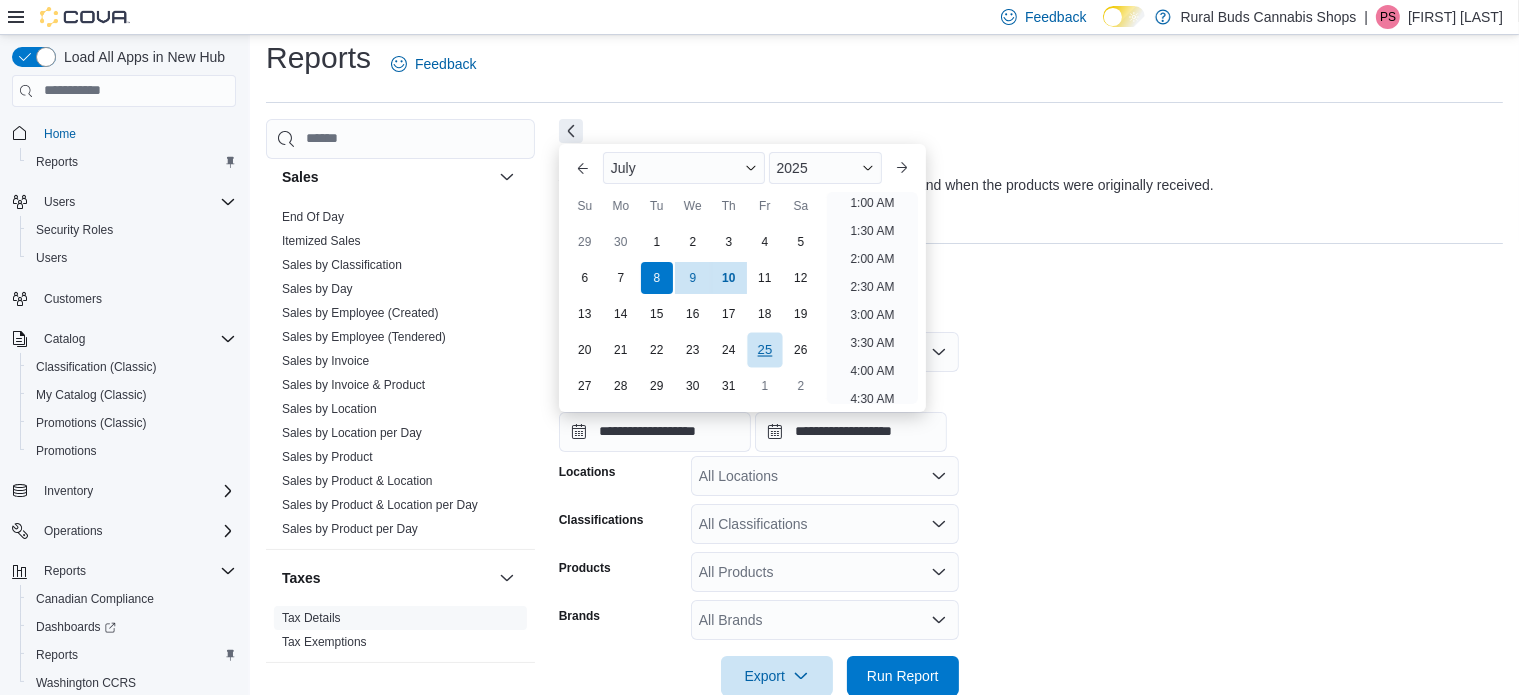 scroll, scrollTop: 4, scrollLeft: 0, axis: vertical 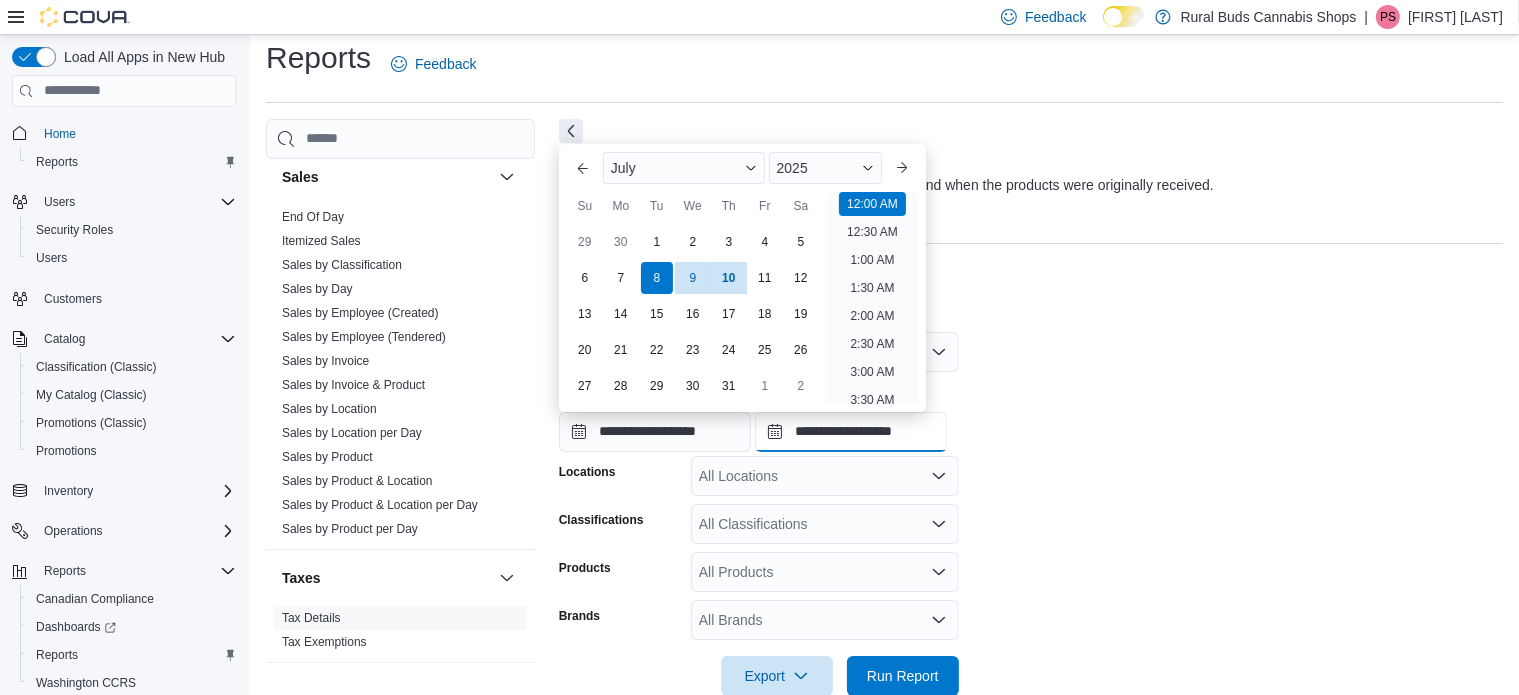 click on "**********" at bounding box center [851, 432] 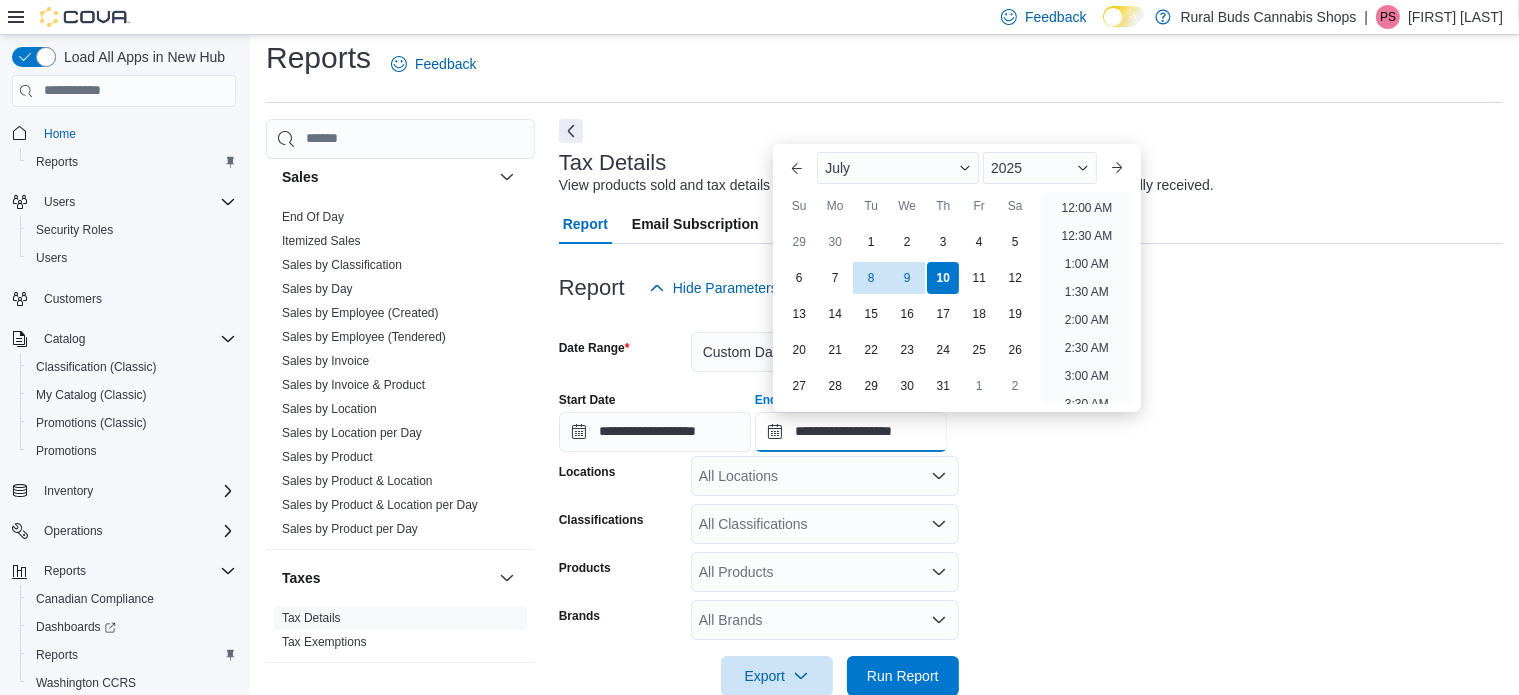 scroll, scrollTop: 1136, scrollLeft: 0, axis: vertical 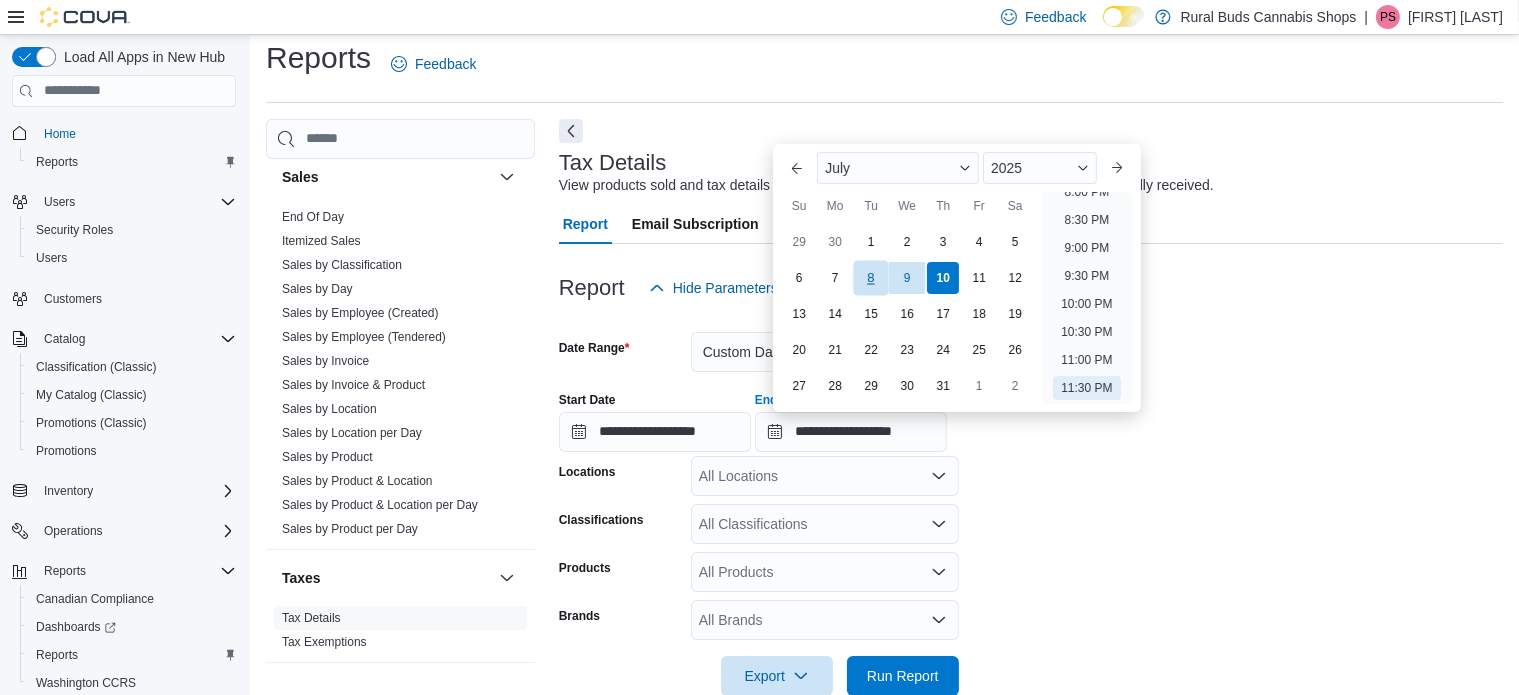 click on "8" at bounding box center [871, 277] 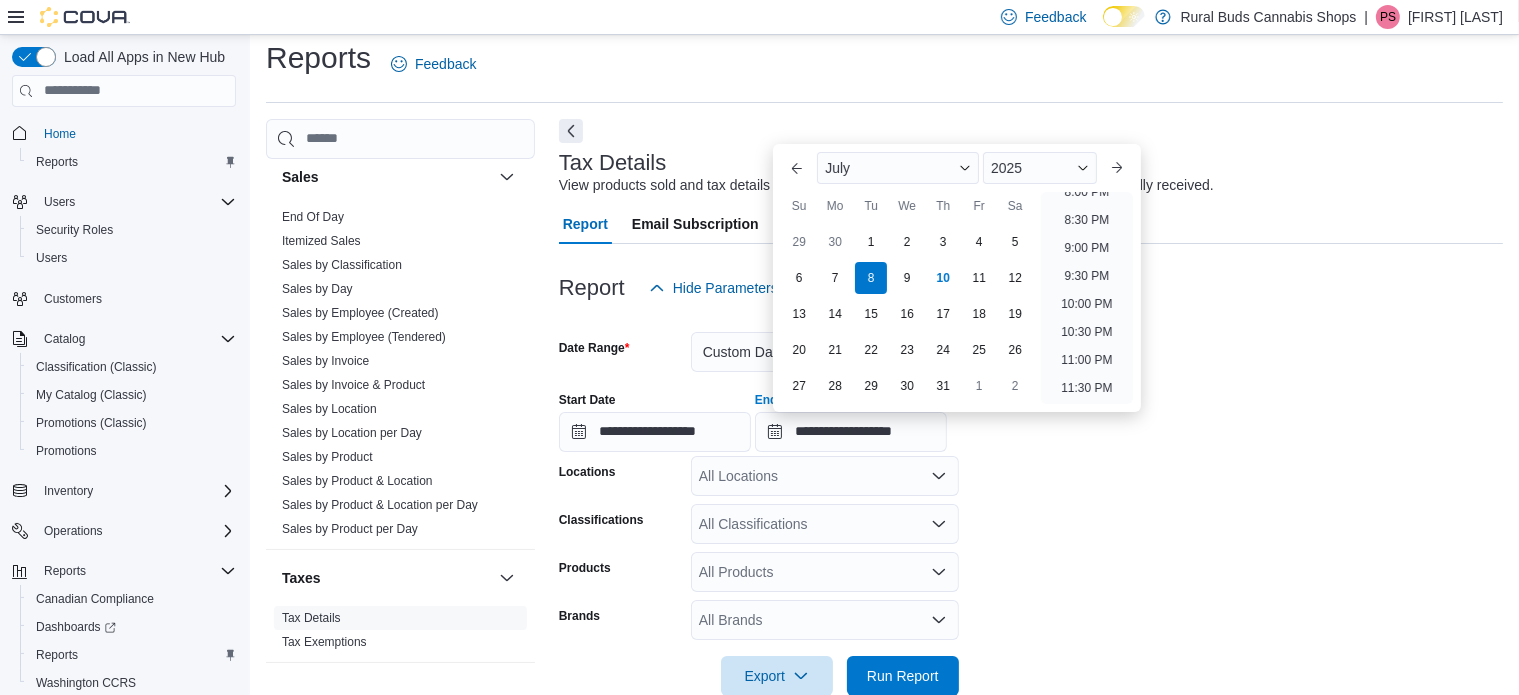 click 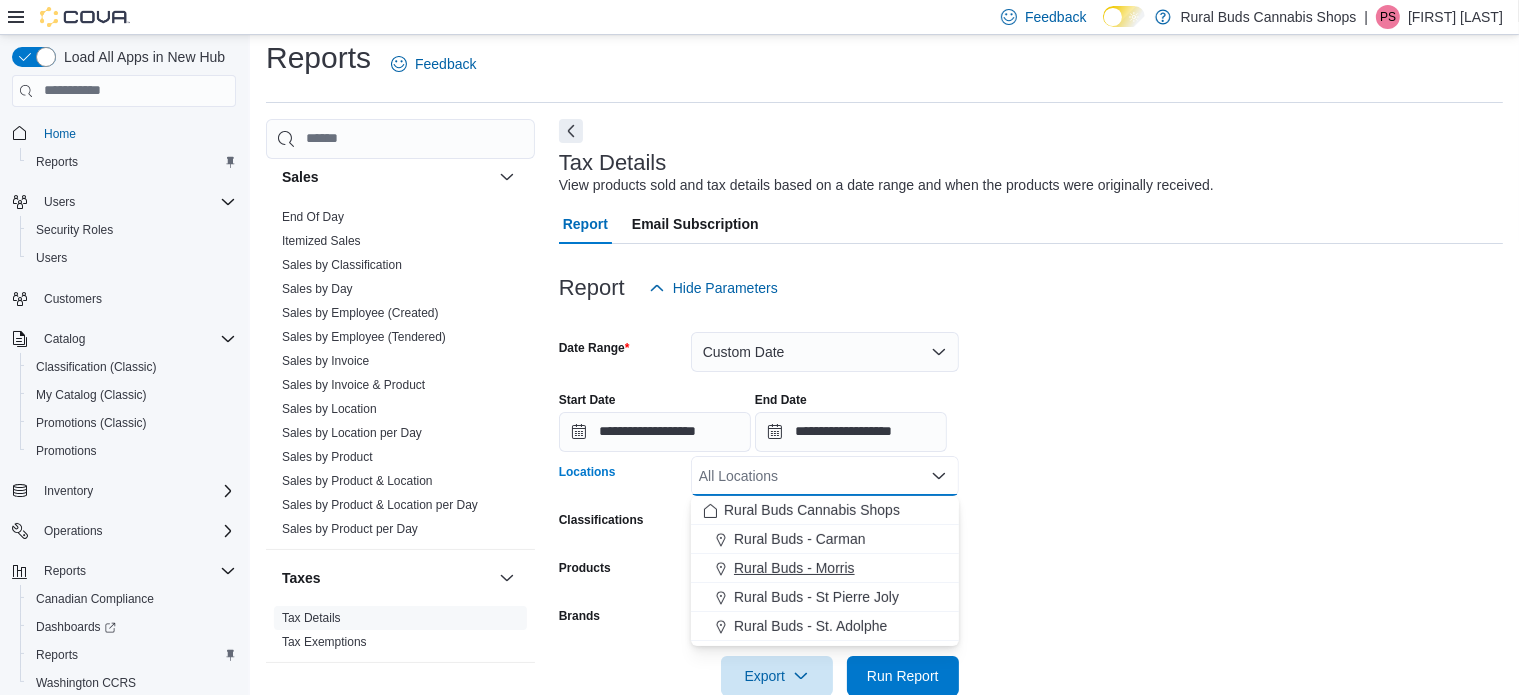 click on "Rural Buds - Morris" at bounding box center [825, 568] 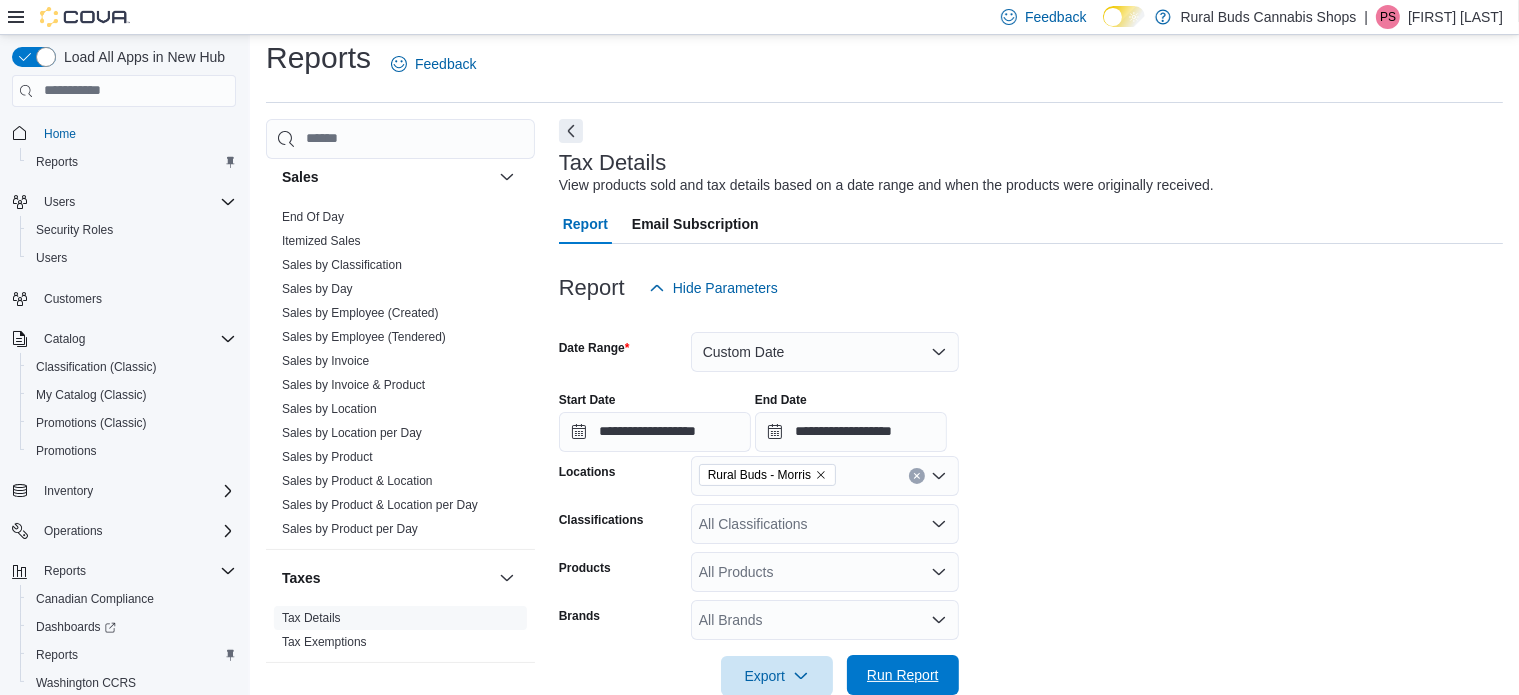click on "Run Report" at bounding box center (903, 675) 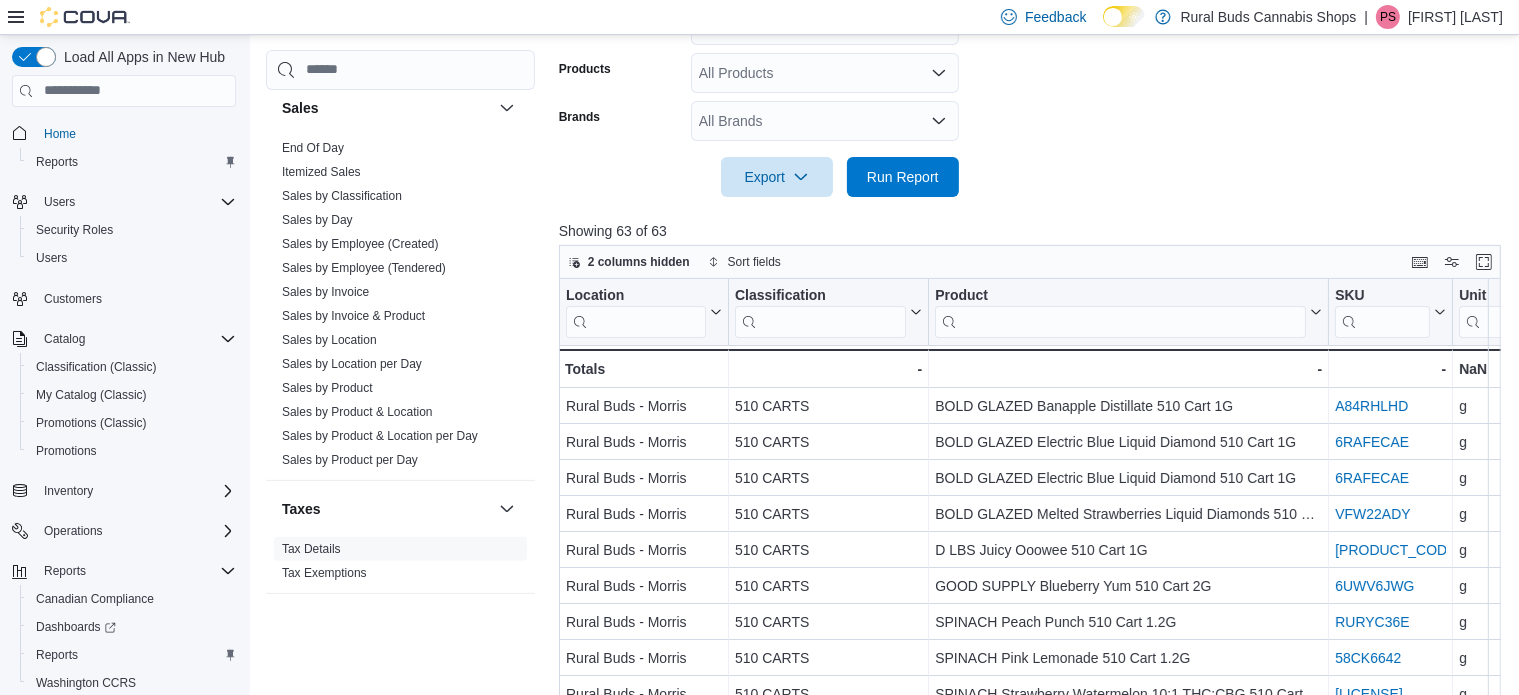 scroll, scrollTop: 513, scrollLeft: 0, axis: vertical 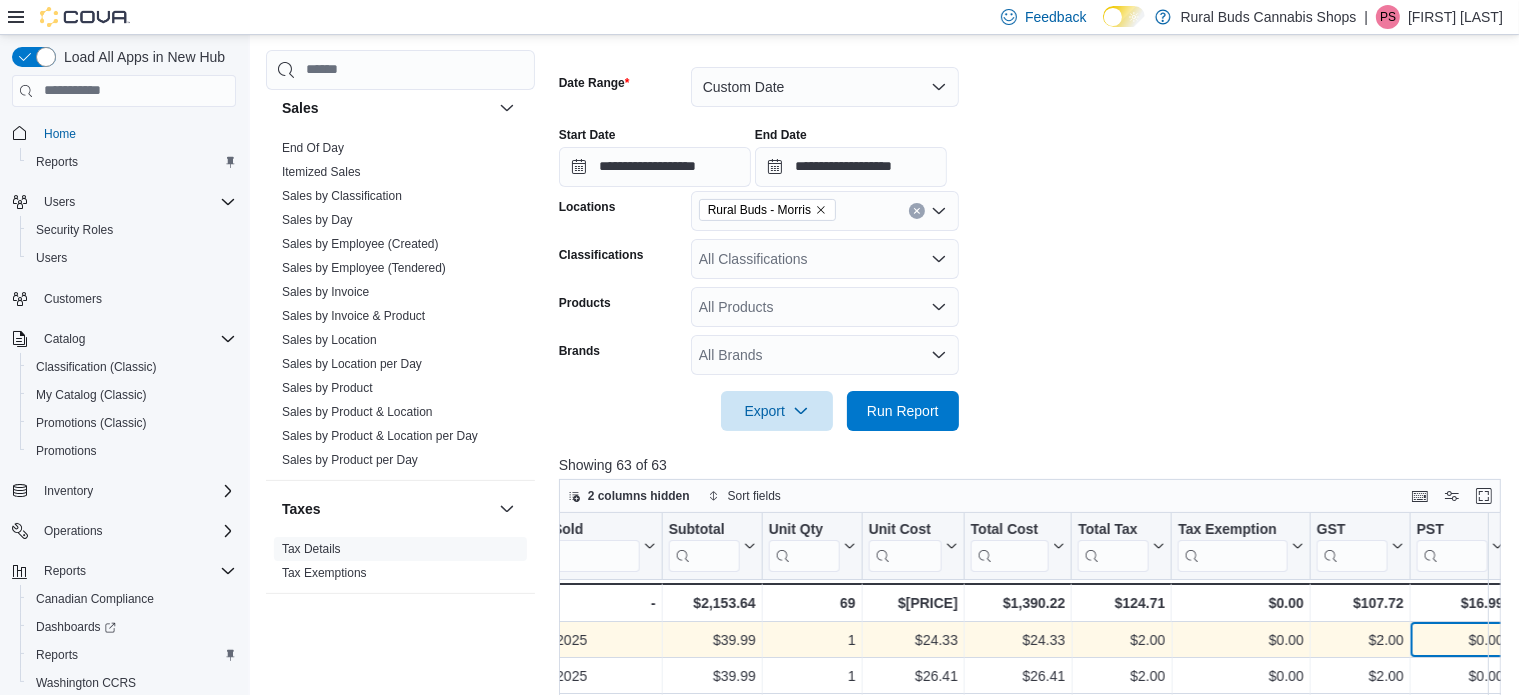 click on "$0.00" at bounding box center [1460, 640] 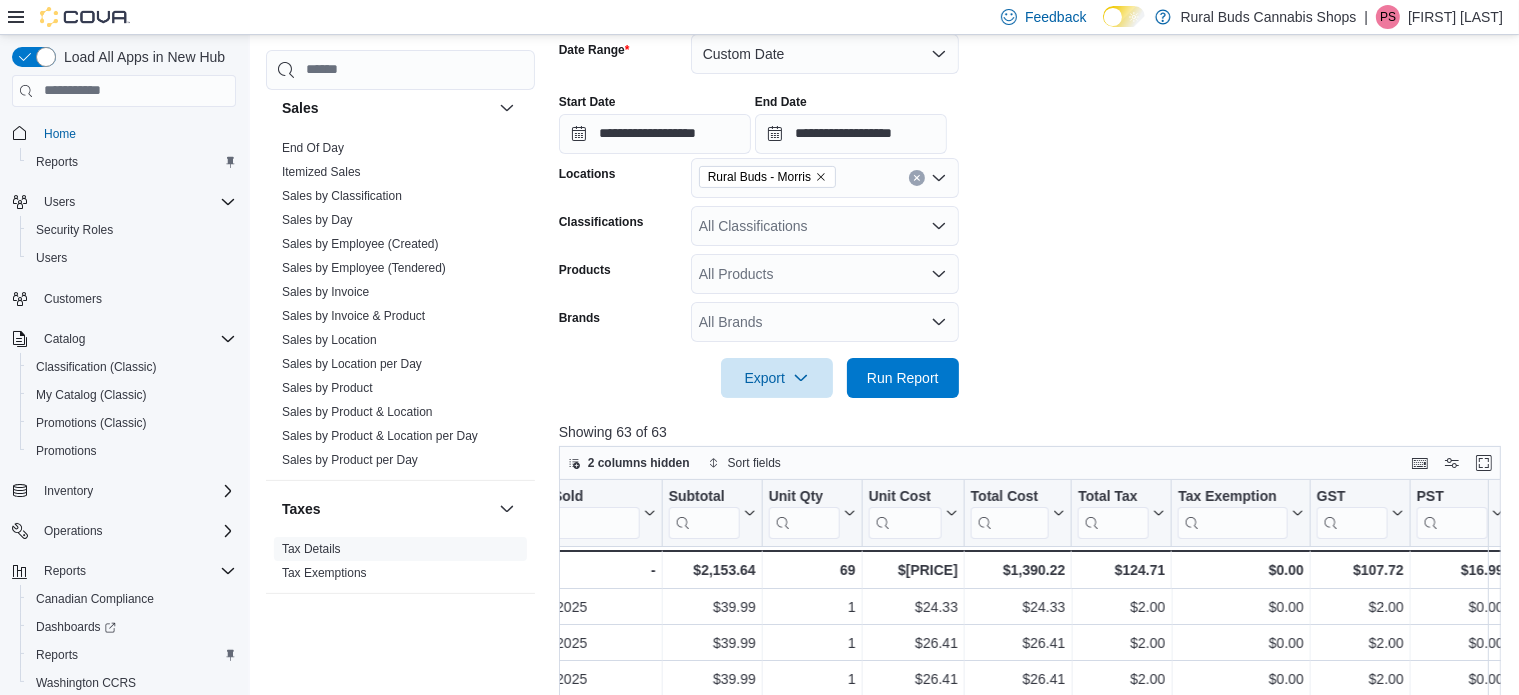 scroll, scrollTop: 633, scrollLeft: 0, axis: vertical 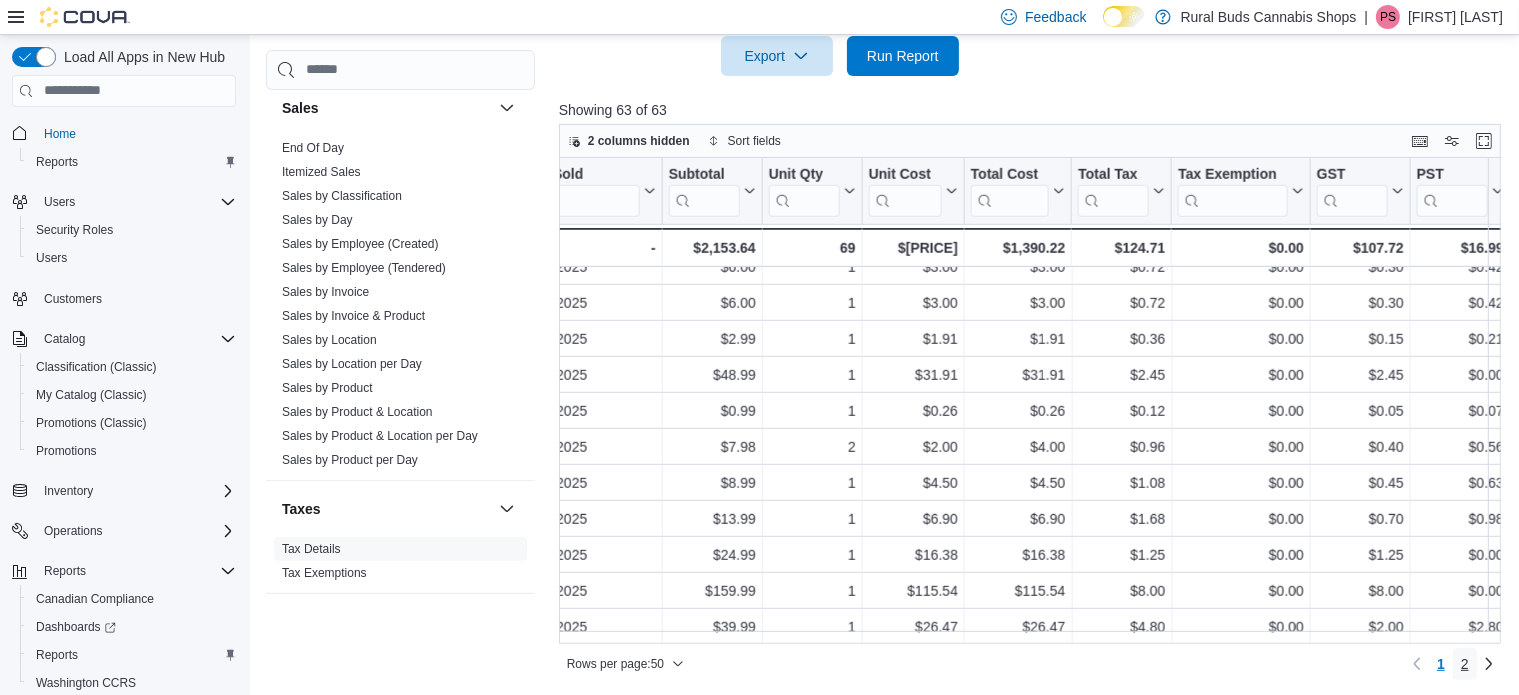 click on "2" at bounding box center [1465, 664] 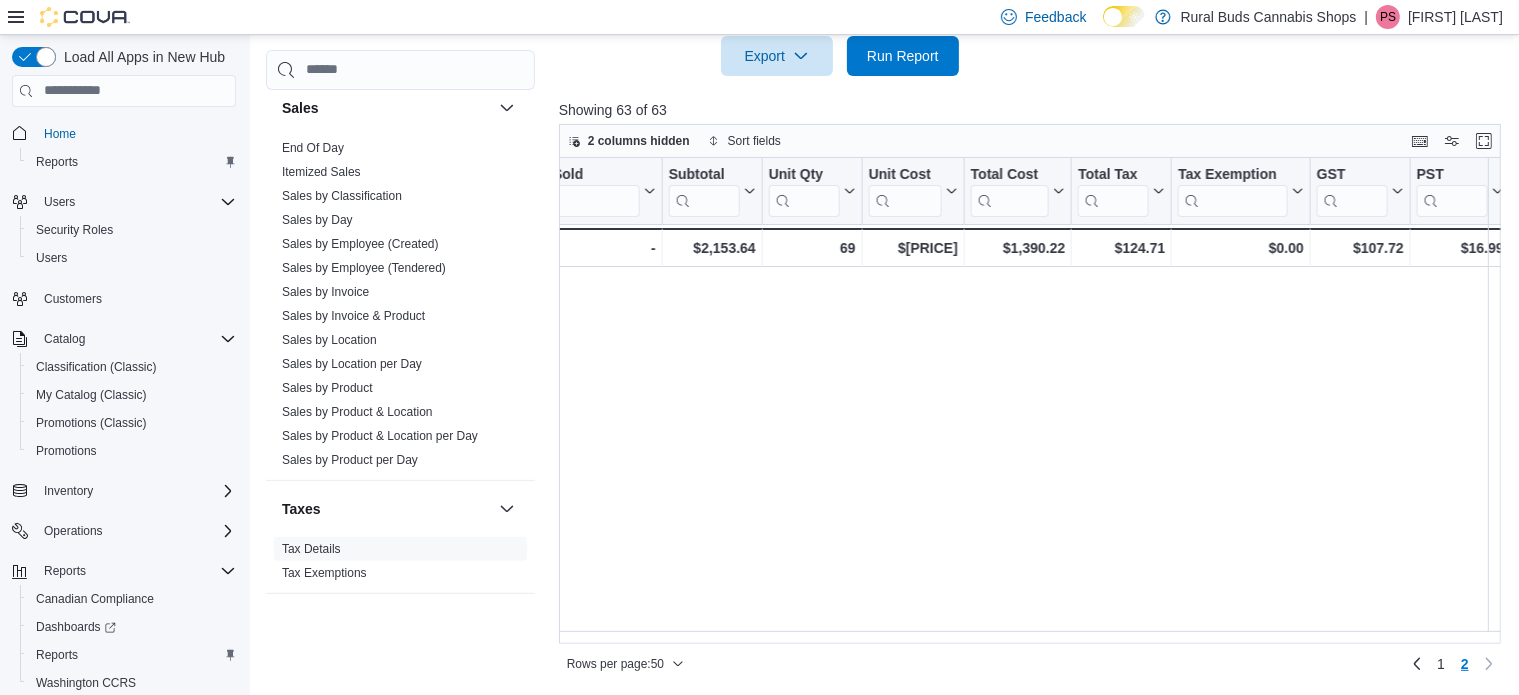 scroll, scrollTop: 0, scrollLeft: 0, axis: both 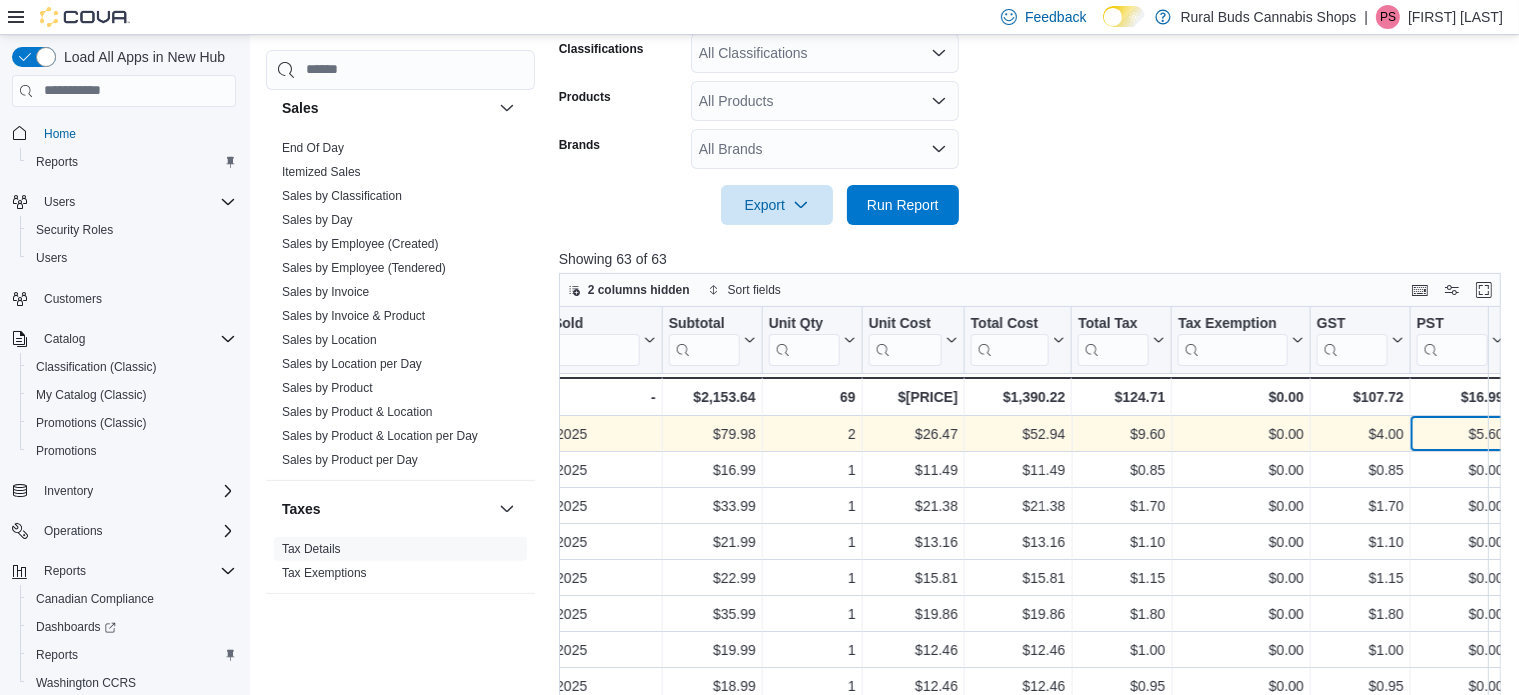 click on "$5.60" at bounding box center (1460, 434) 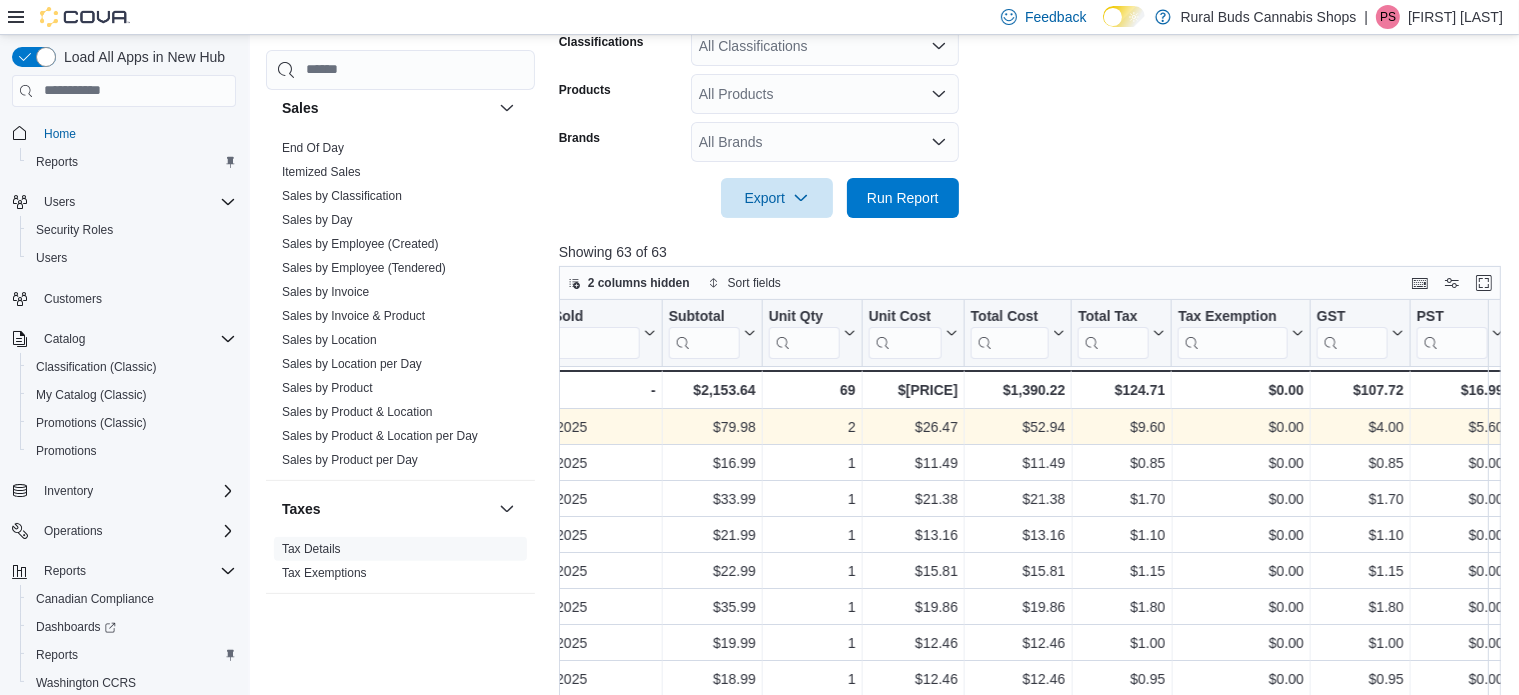 scroll, scrollTop: 633, scrollLeft: 0, axis: vertical 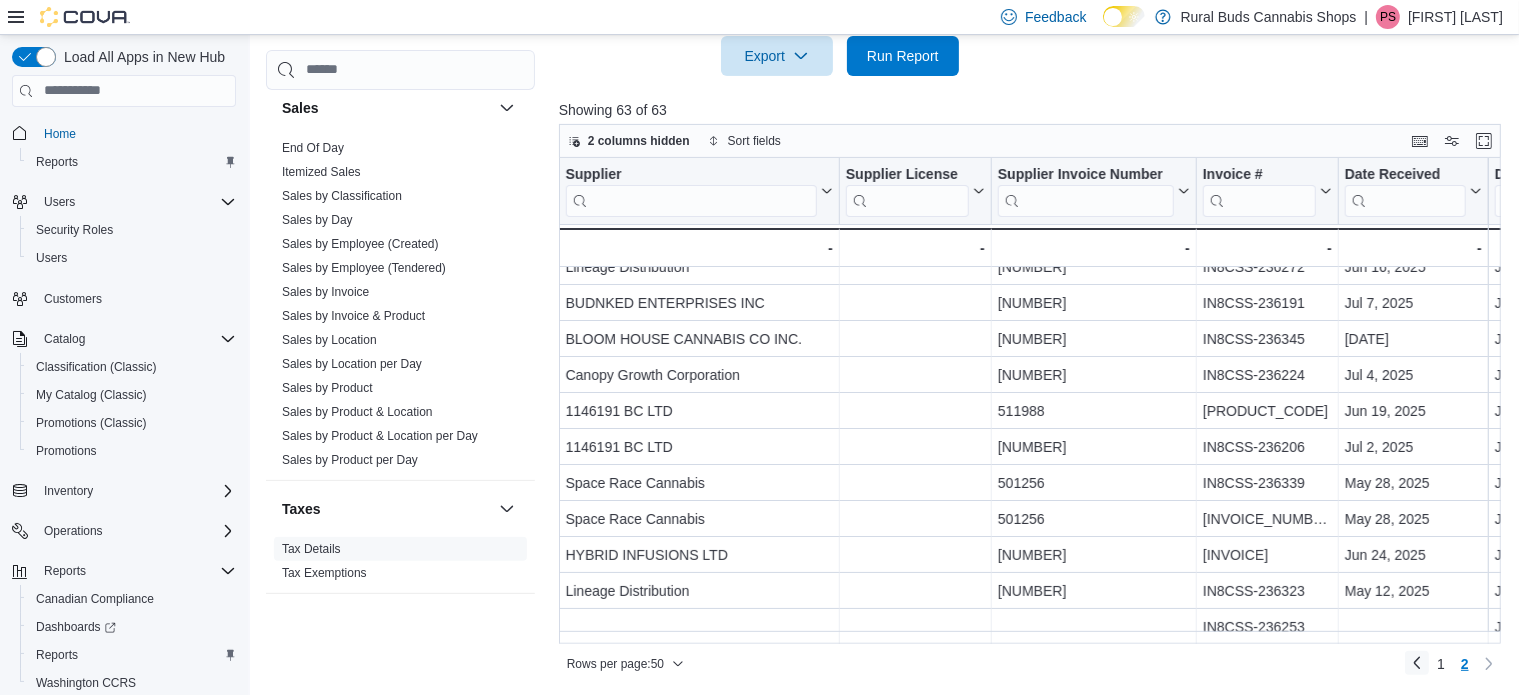 click at bounding box center [1417, 663] 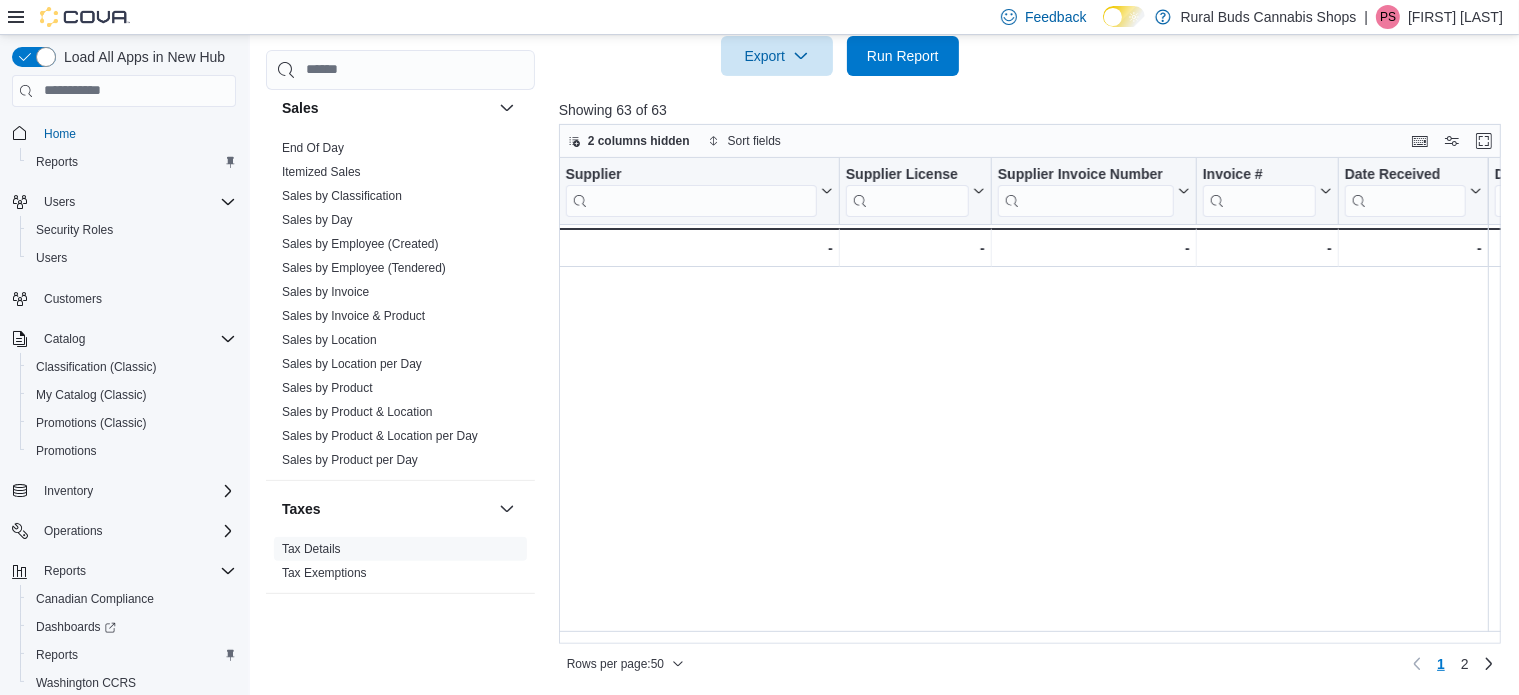 scroll, scrollTop: 0, scrollLeft: 0, axis: both 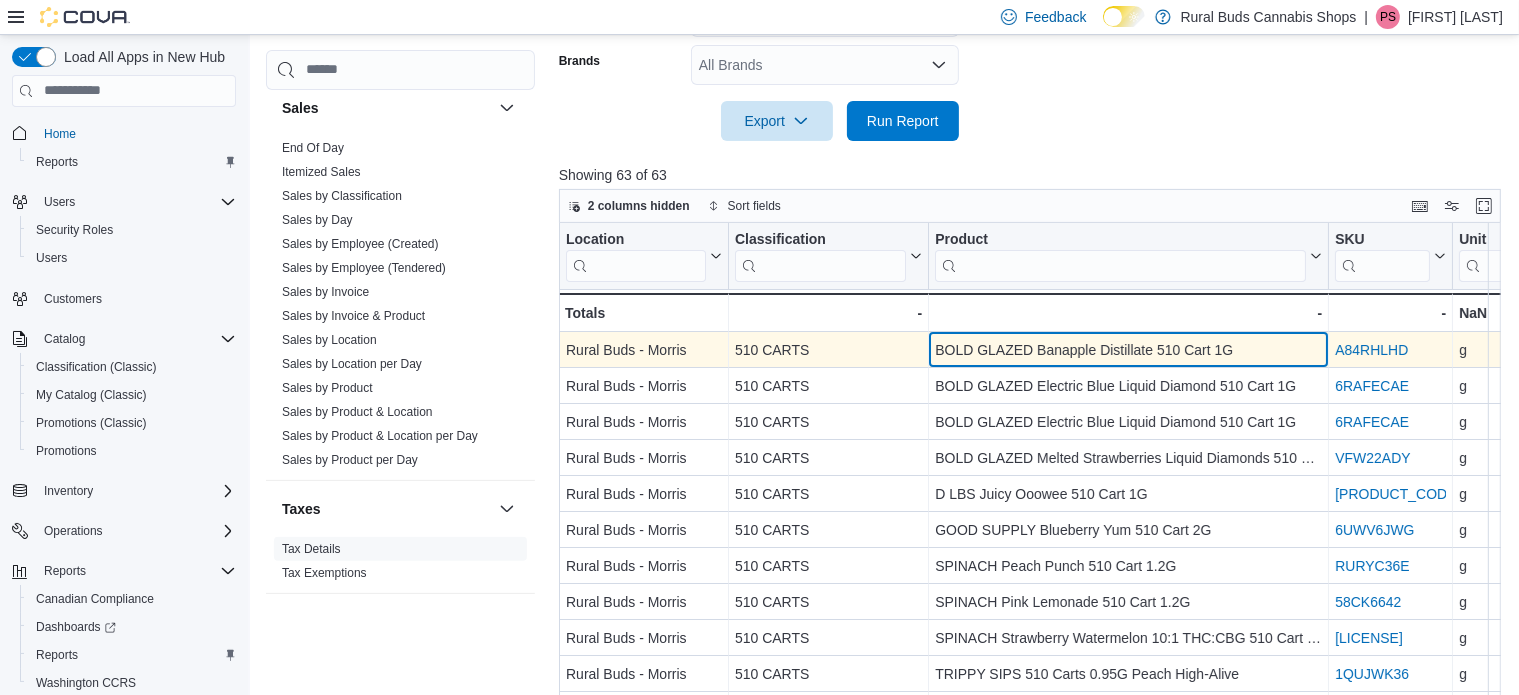 click on "BOLD GLAZED Banapple Distillate 510 Cart 1G" at bounding box center [1128, 350] 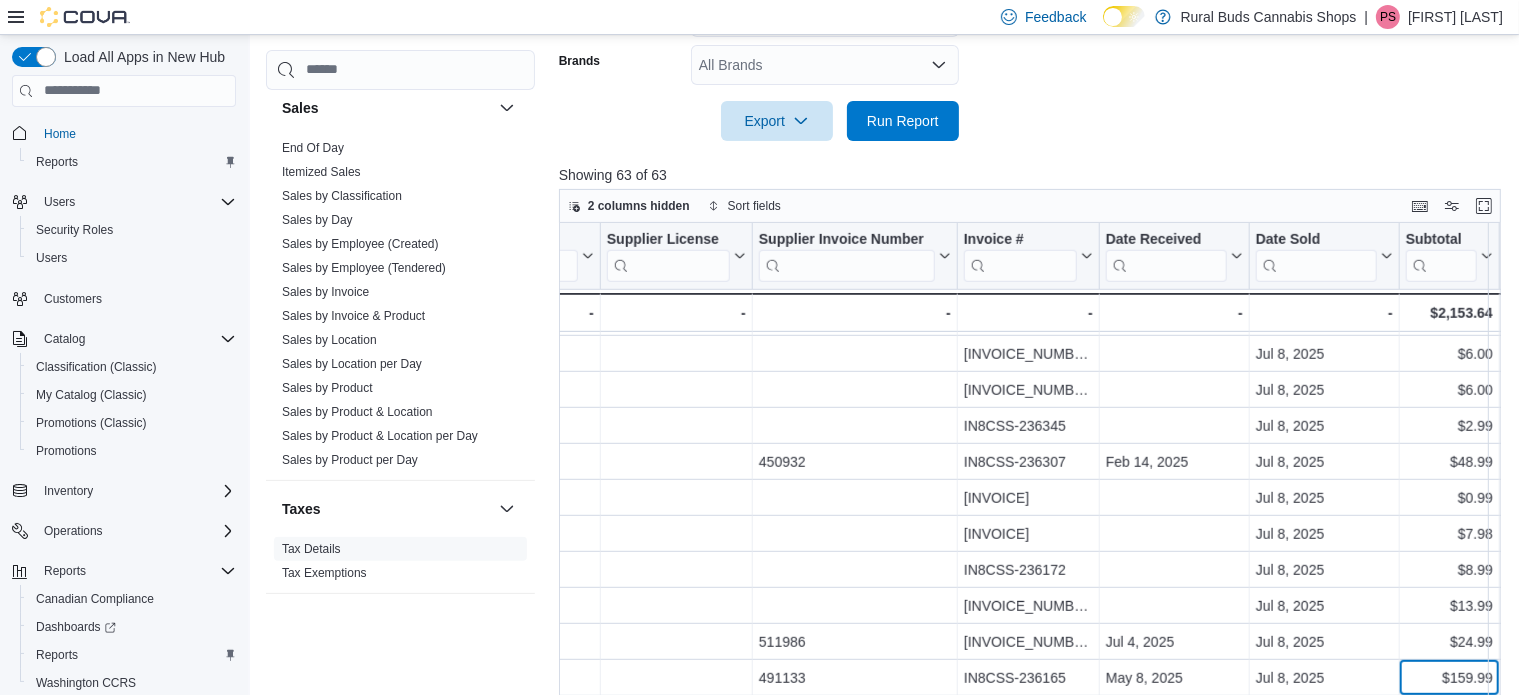 scroll, scrollTop: 1434, scrollLeft: 1829, axis: both 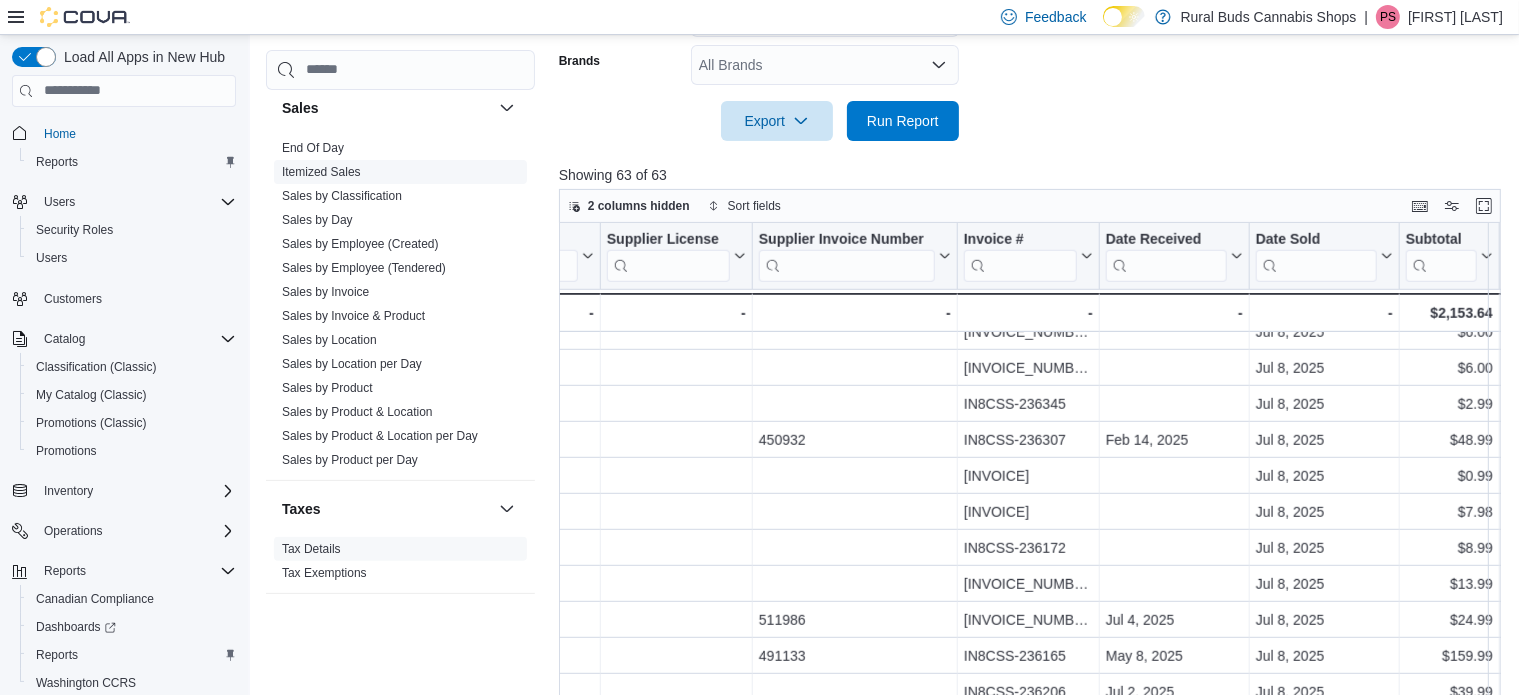 click on "Itemized Sales" at bounding box center [321, 172] 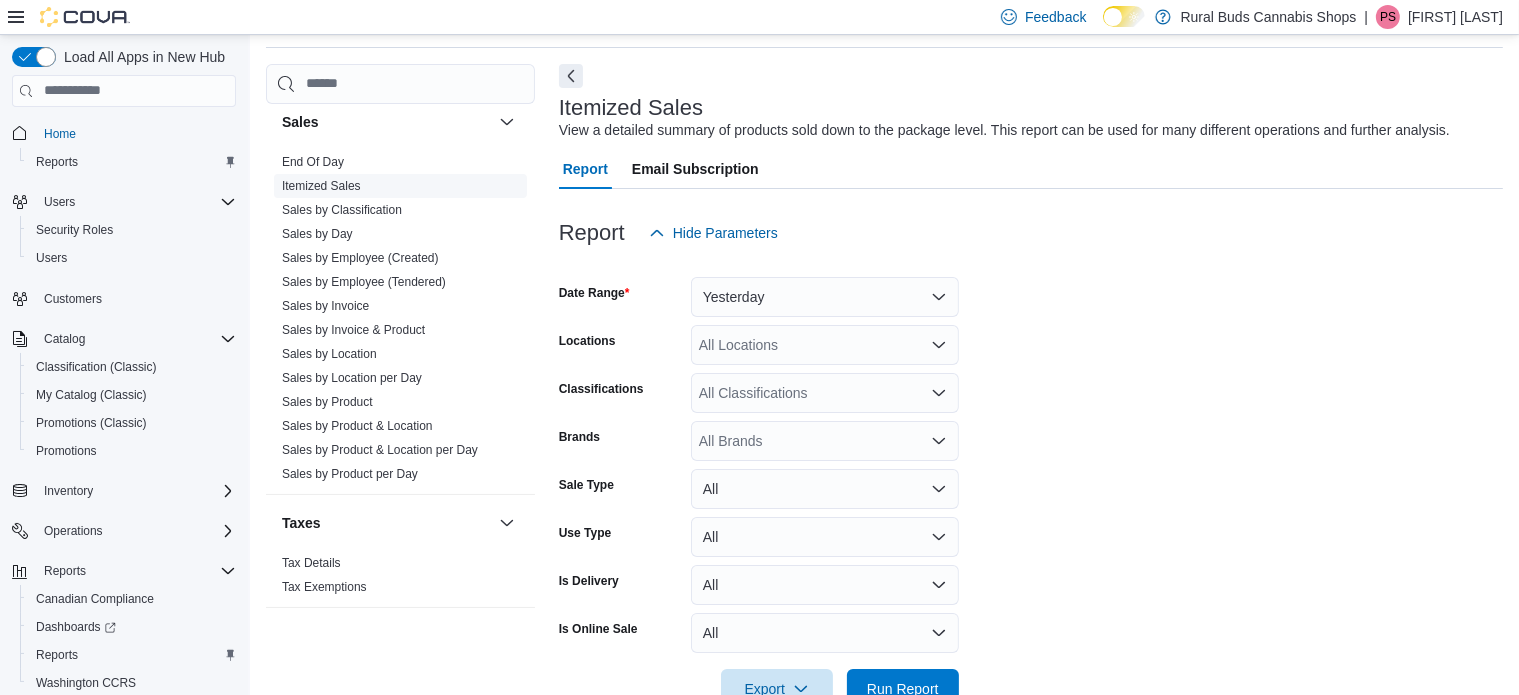 scroll, scrollTop: 46, scrollLeft: 0, axis: vertical 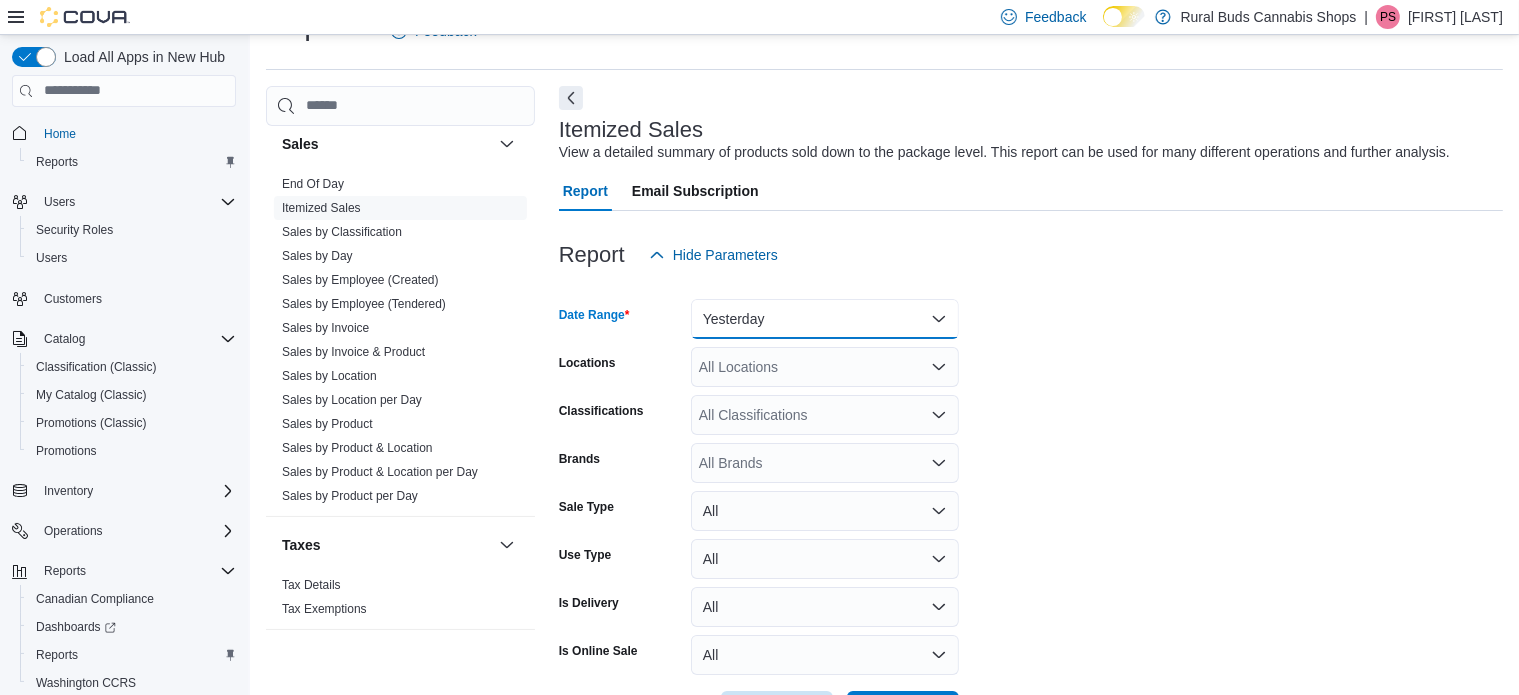 click on "Yesterday" at bounding box center (825, 319) 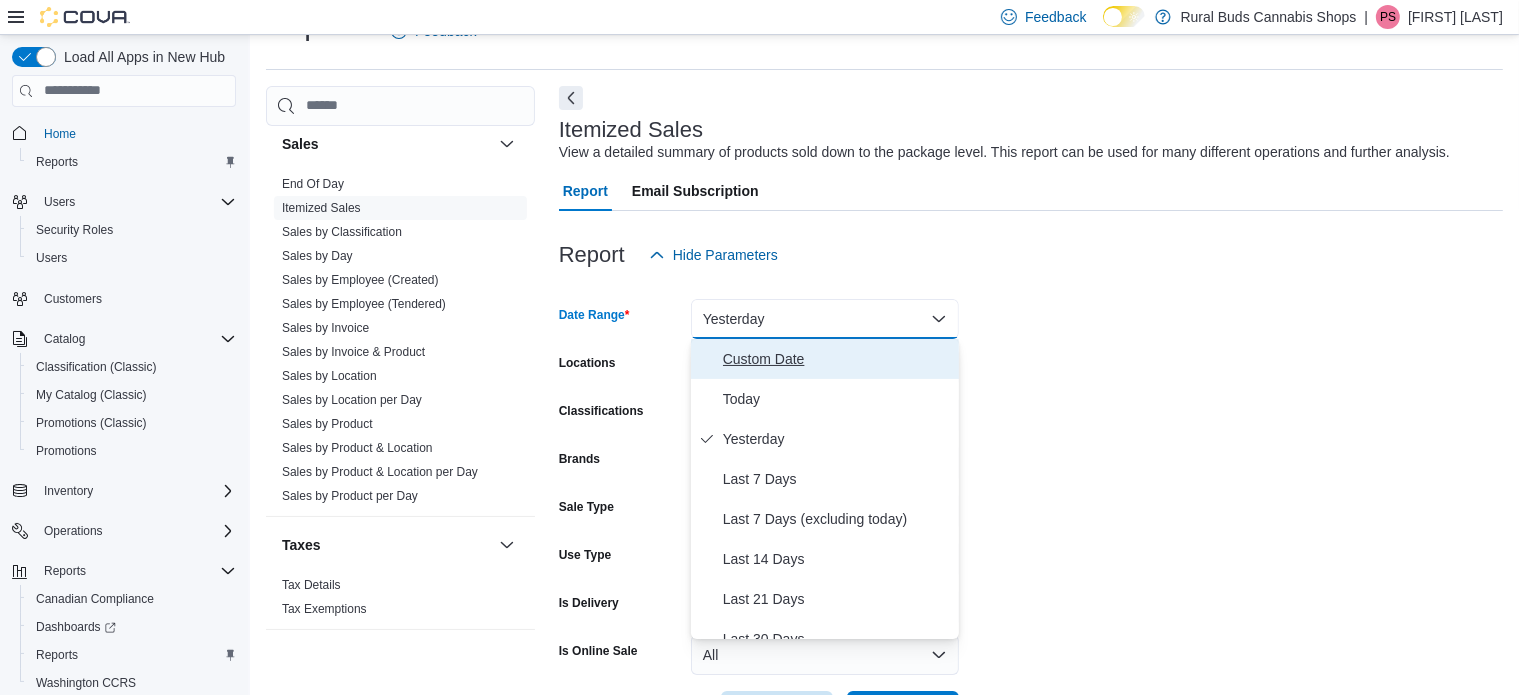 click on "Custom Date" at bounding box center [837, 359] 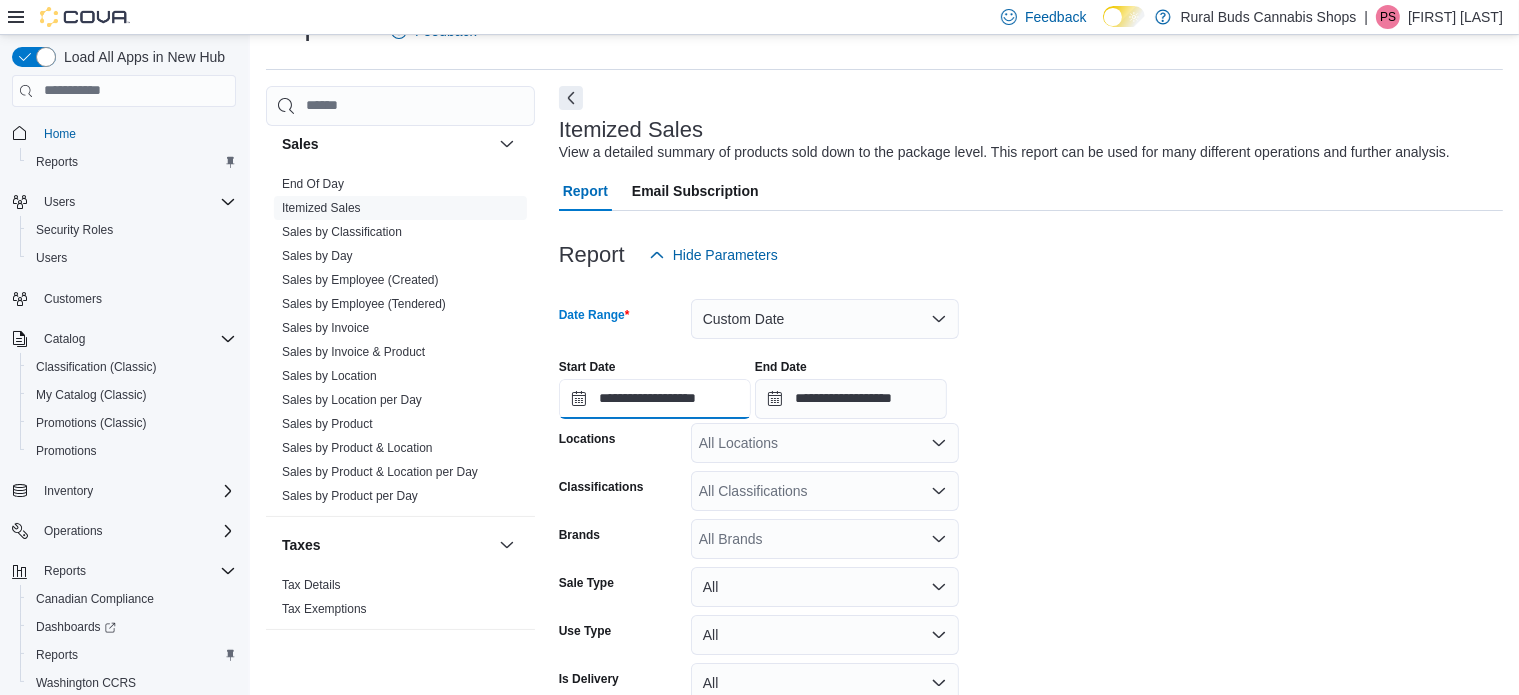 click on "**********" at bounding box center (655, 399) 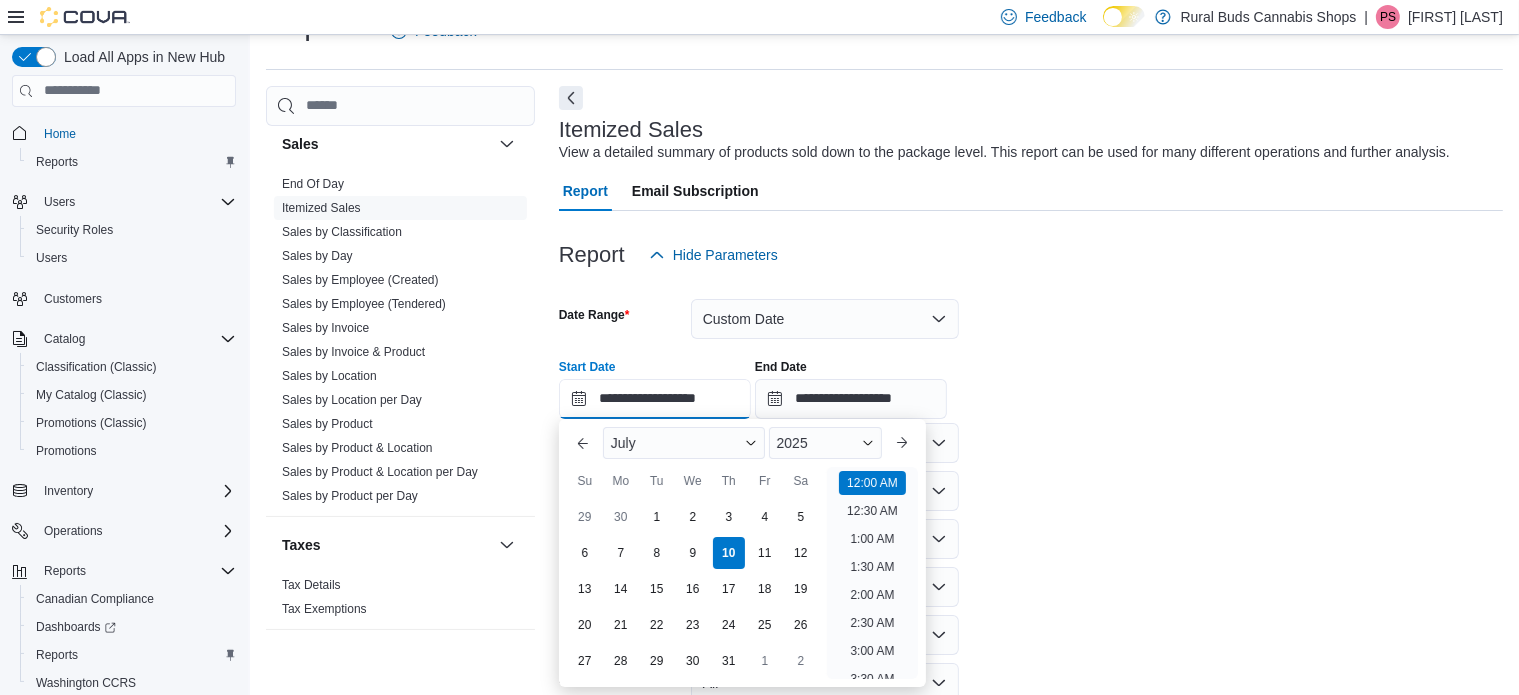 scroll, scrollTop: 61, scrollLeft: 0, axis: vertical 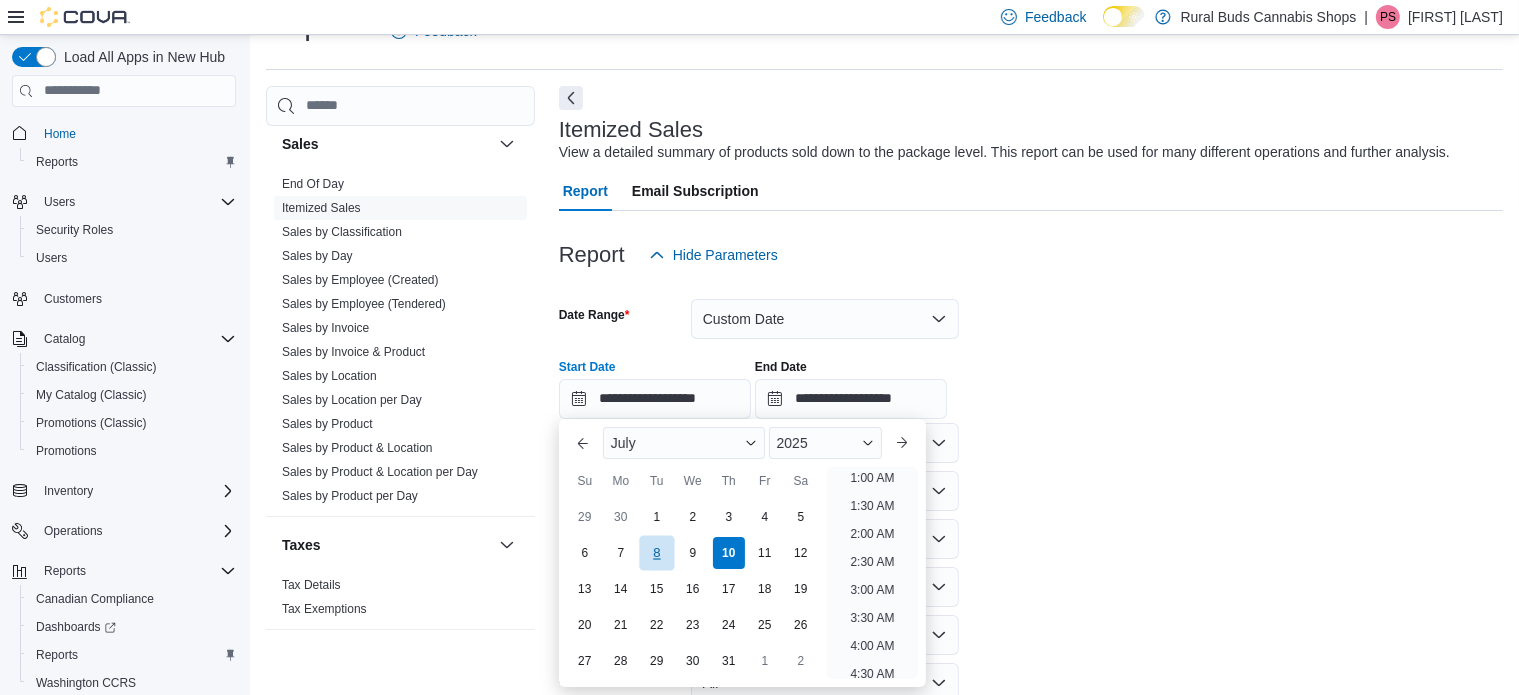 click on "8" at bounding box center (656, 552) 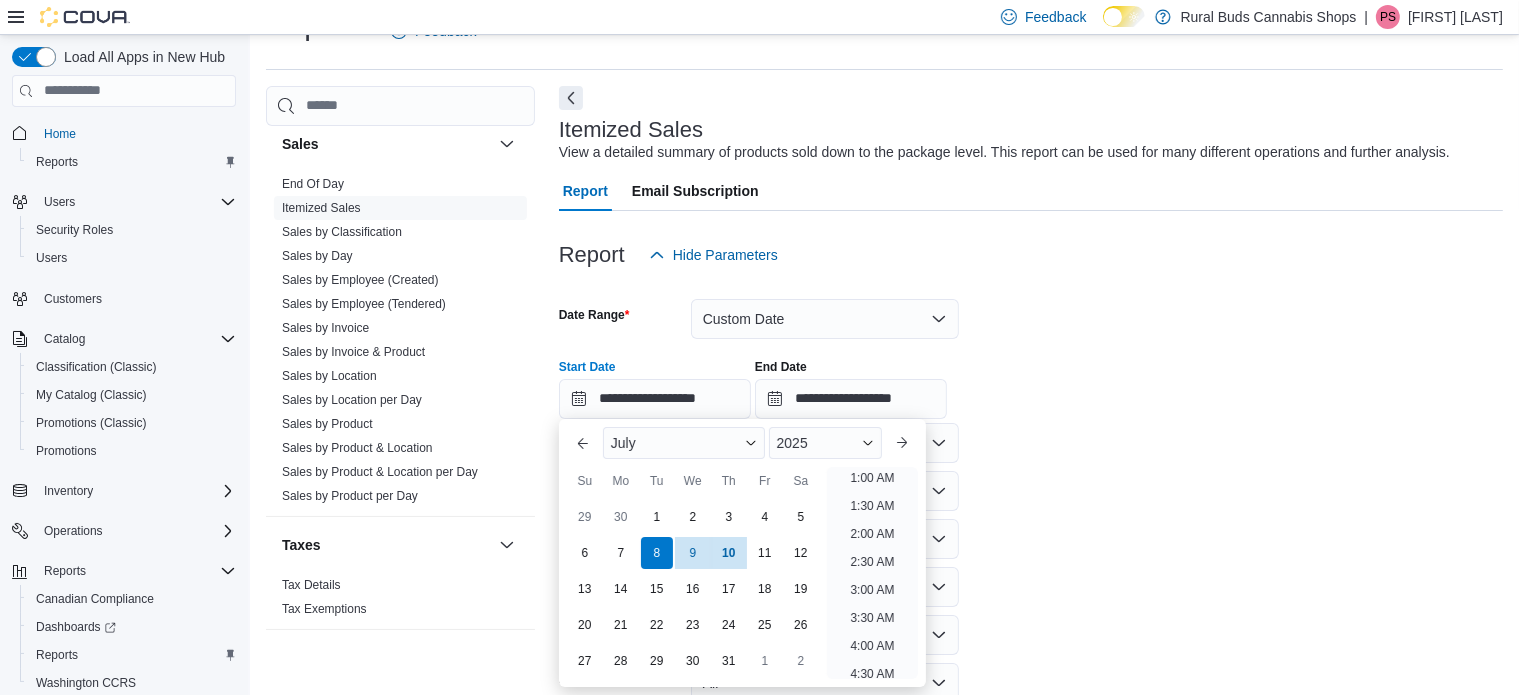 scroll, scrollTop: 4, scrollLeft: 0, axis: vertical 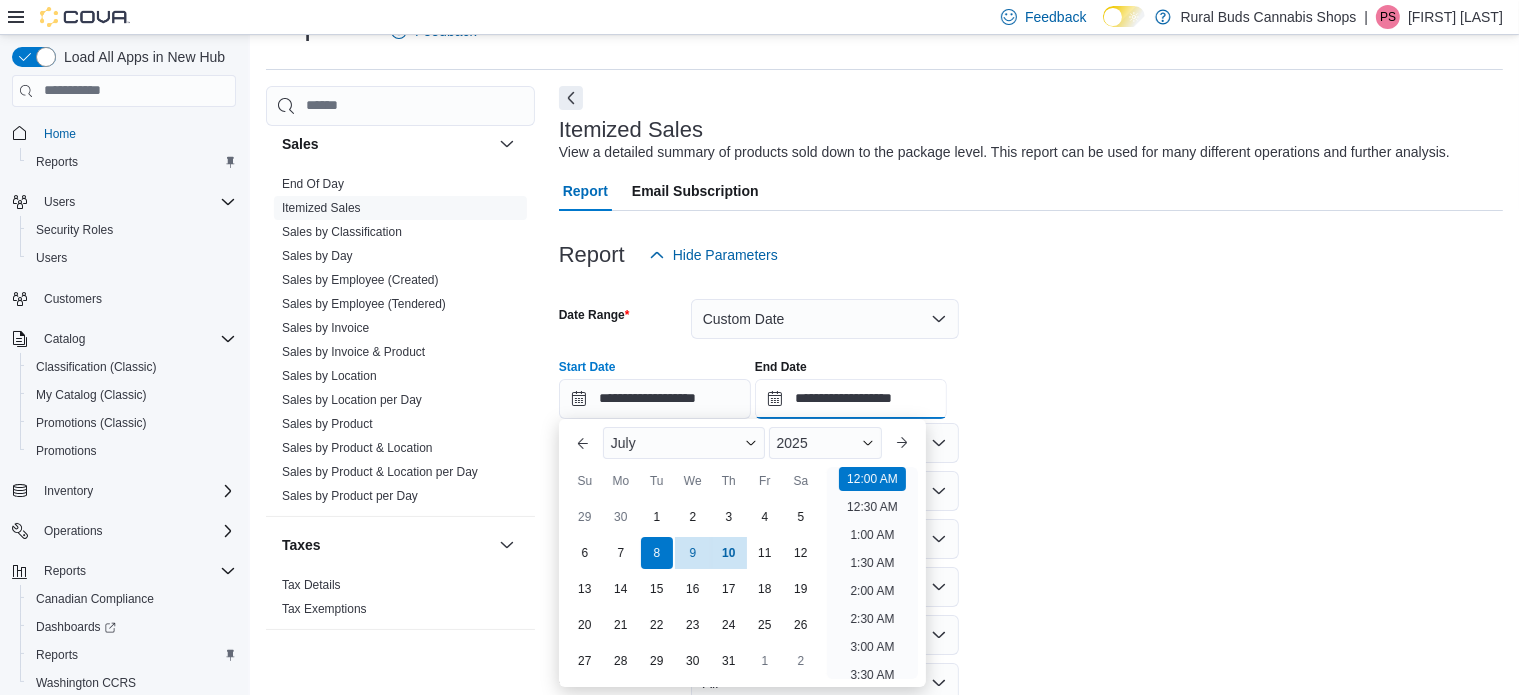 click on "**********" at bounding box center [851, 399] 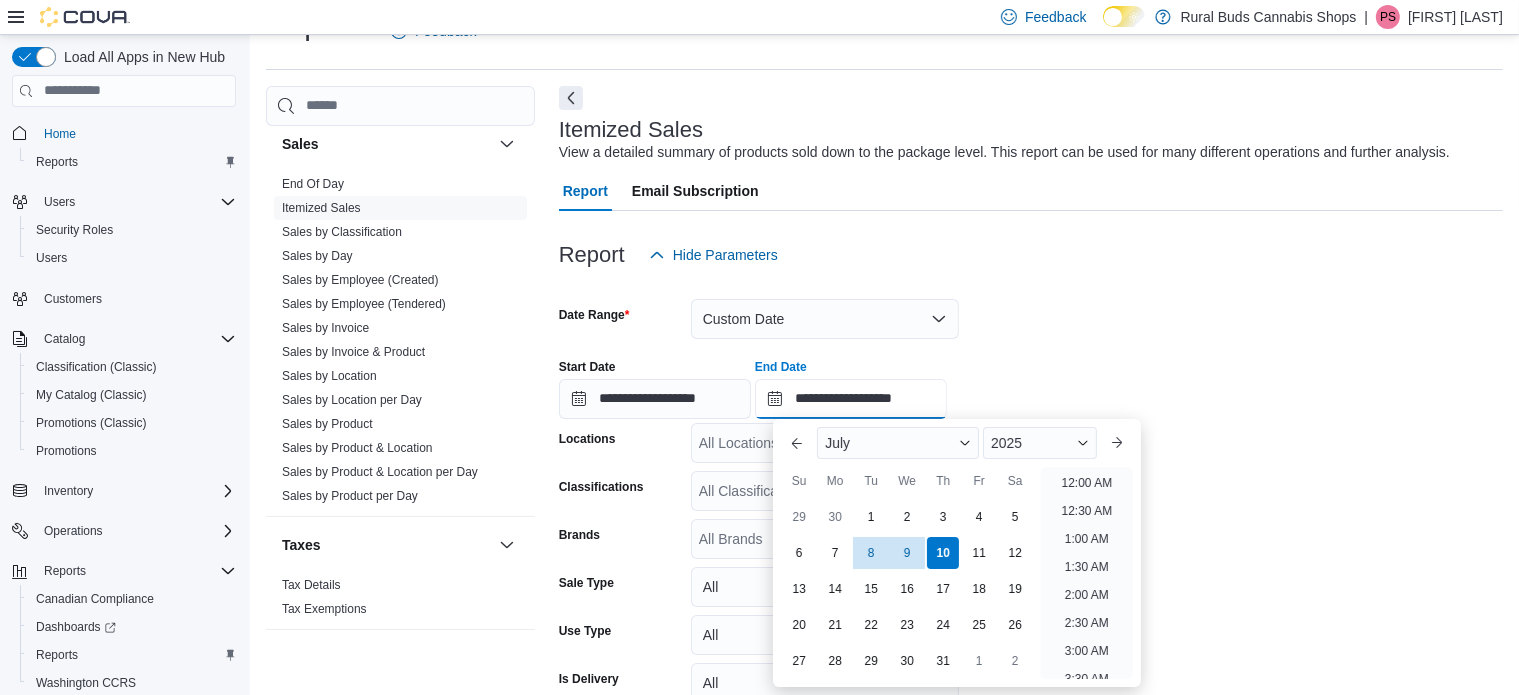 scroll, scrollTop: 1136, scrollLeft: 0, axis: vertical 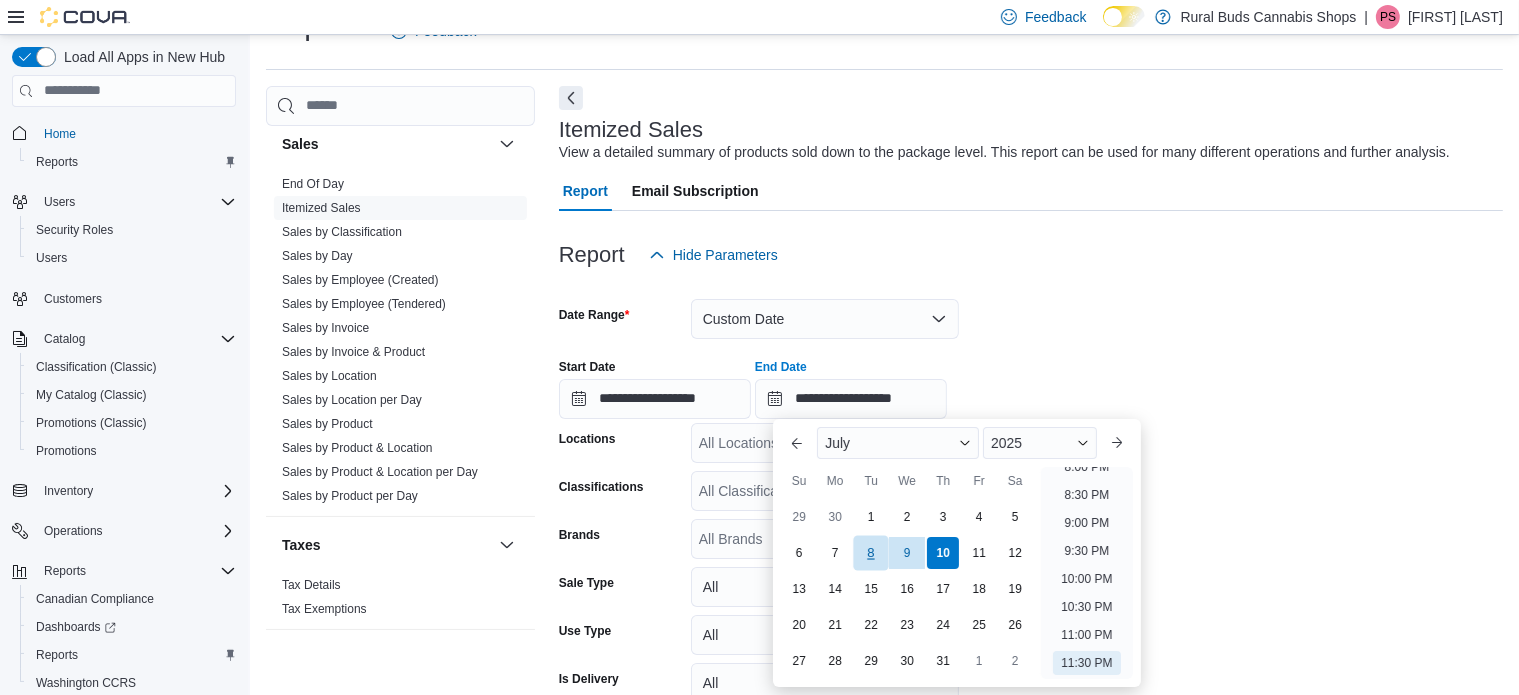 click on "8" at bounding box center (871, 552) 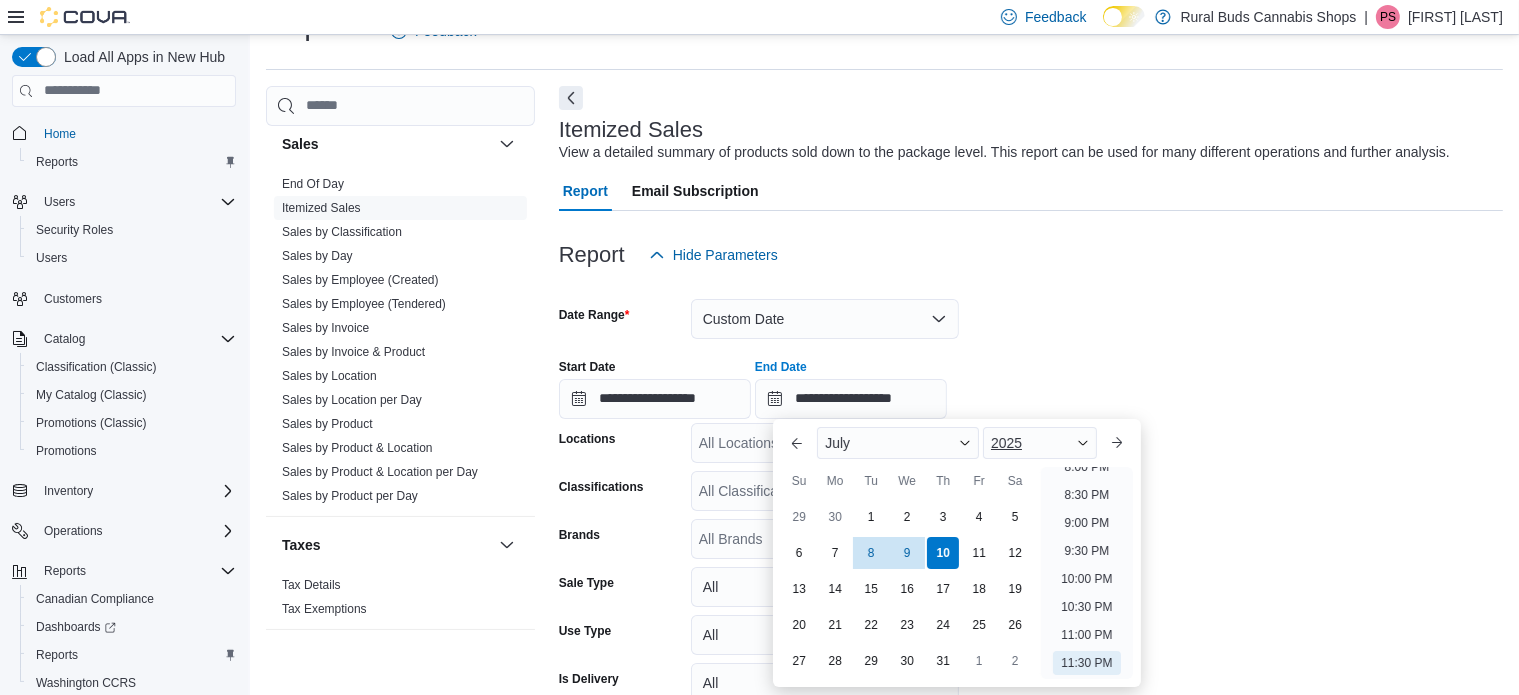type on "**********" 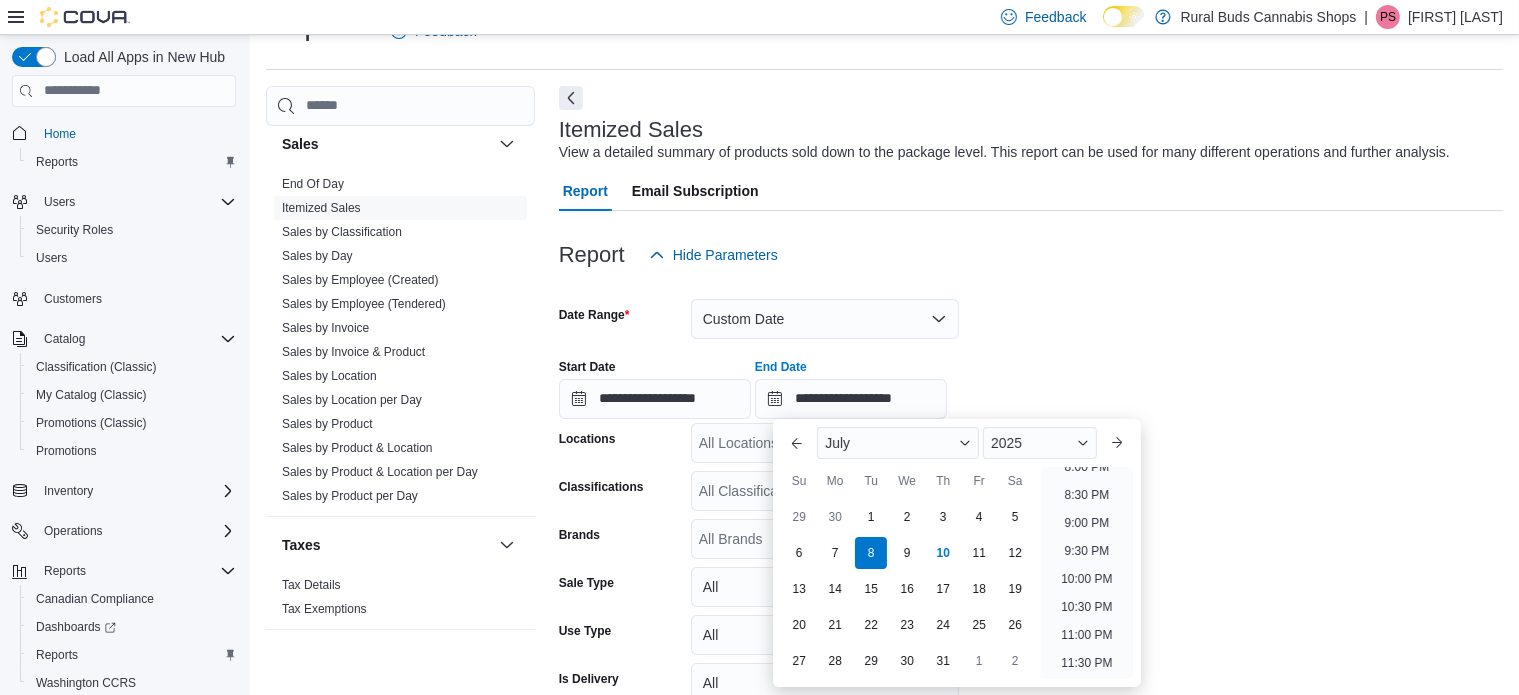 click on "**********" at bounding box center (1031, 541) 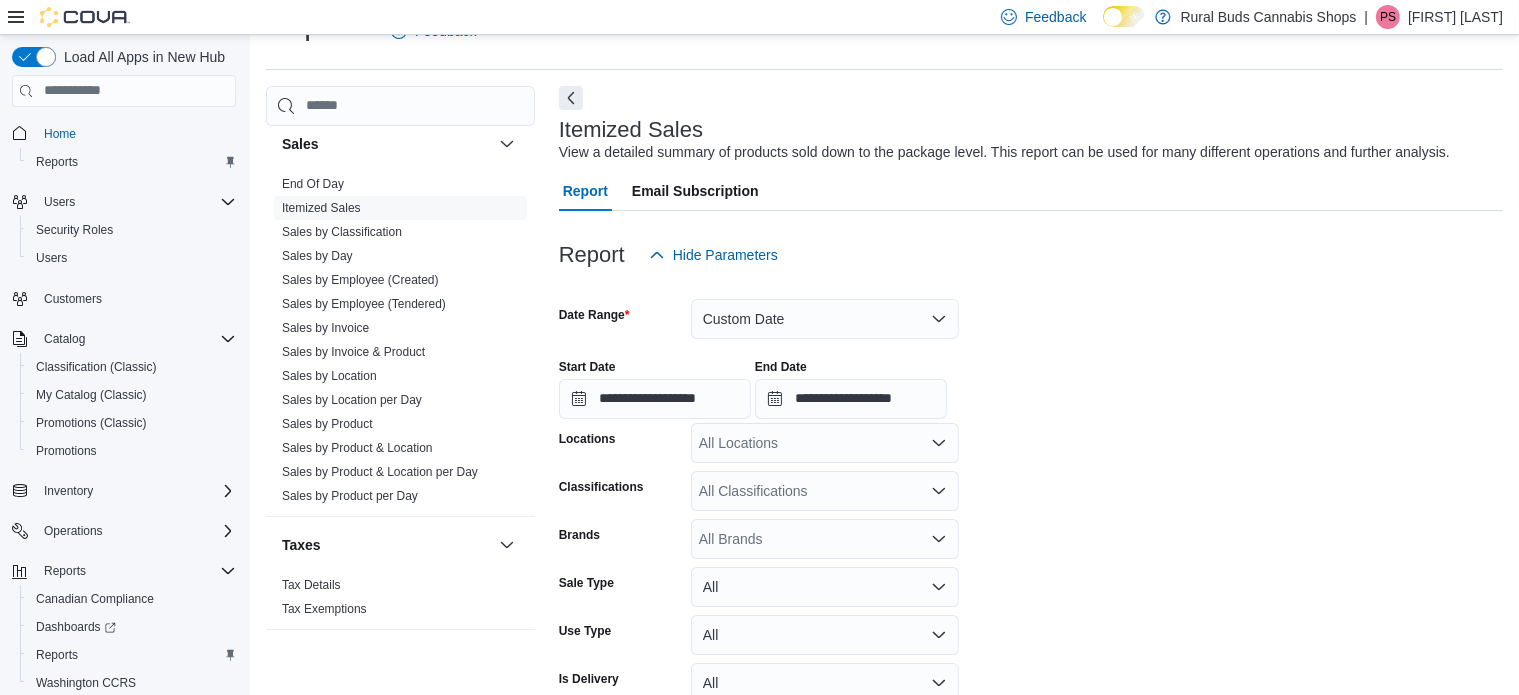 click 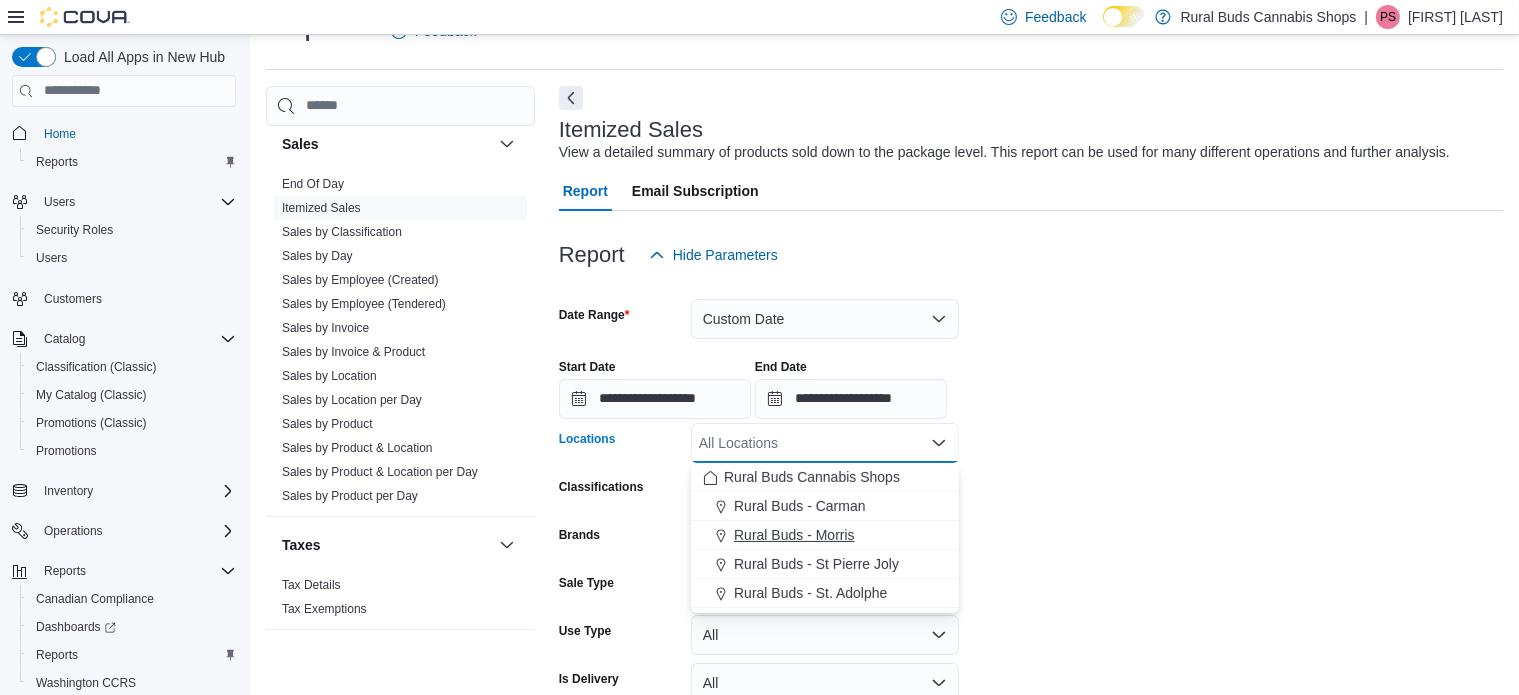click on "Rural Buds - Morris" at bounding box center [825, 535] 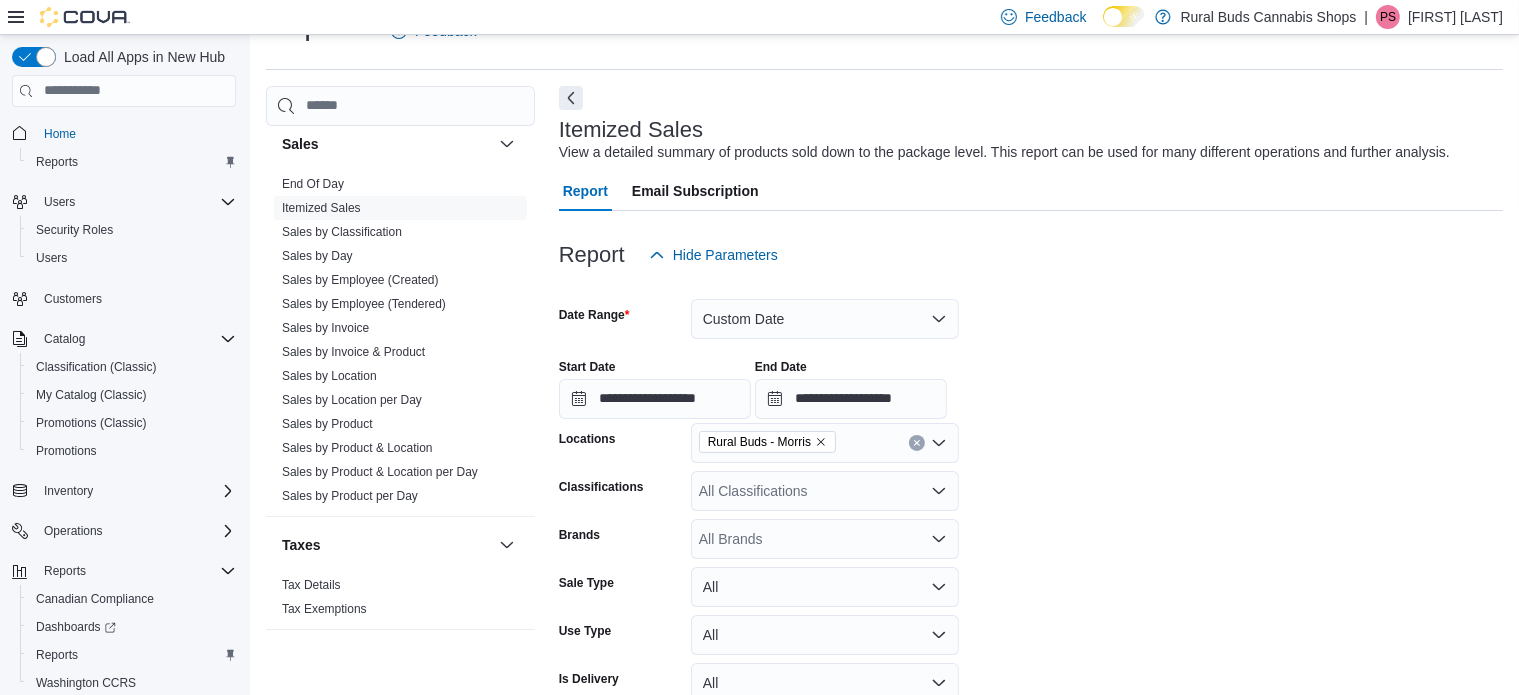 click on "**********" at bounding box center [1031, 541] 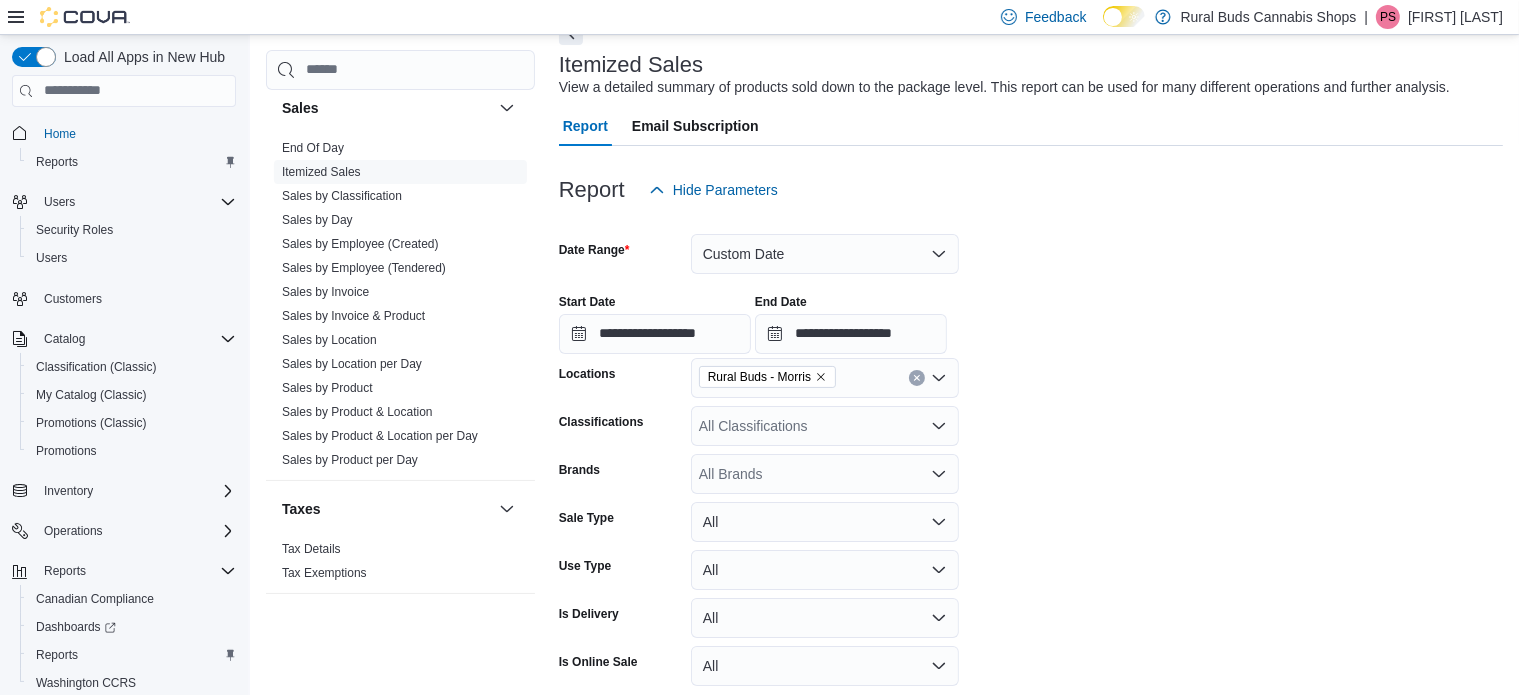 scroll, scrollTop: 197, scrollLeft: 0, axis: vertical 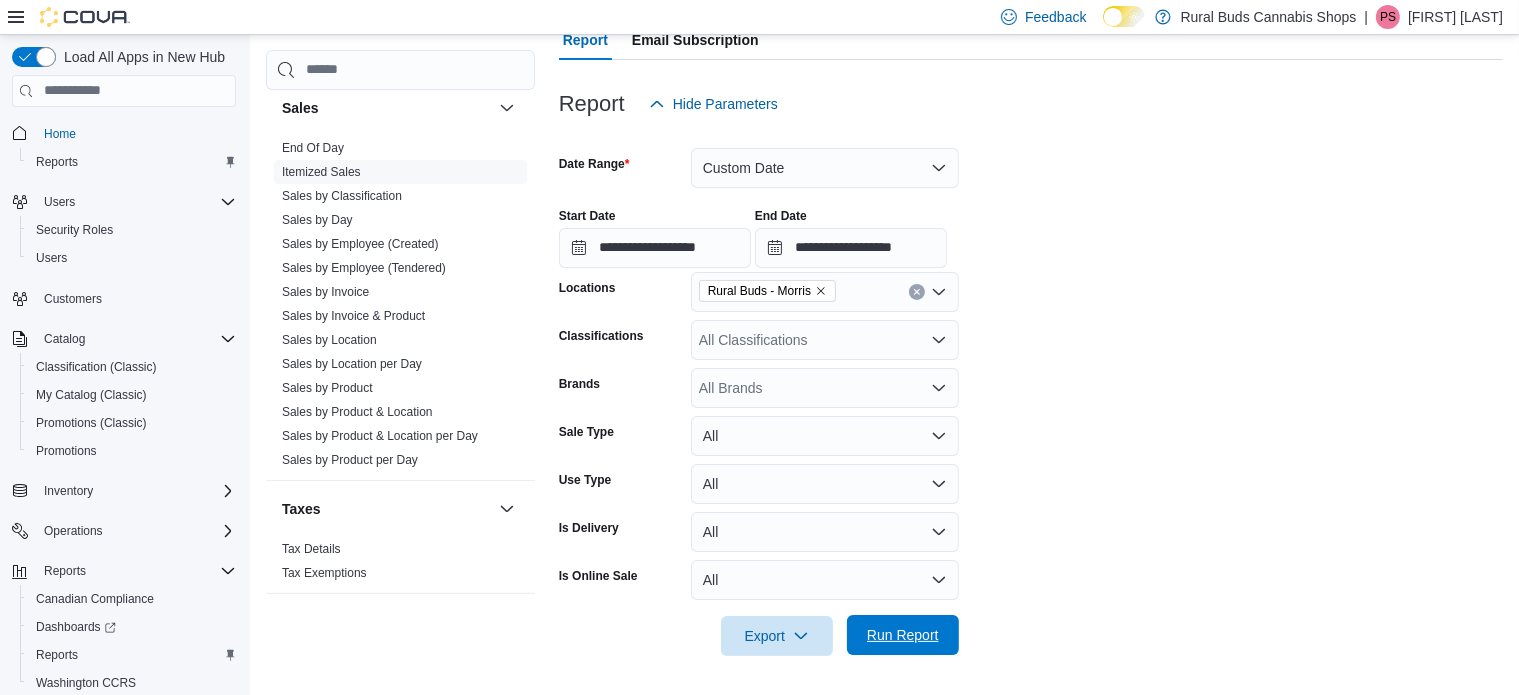click on "Run Report" at bounding box center [903, 635] 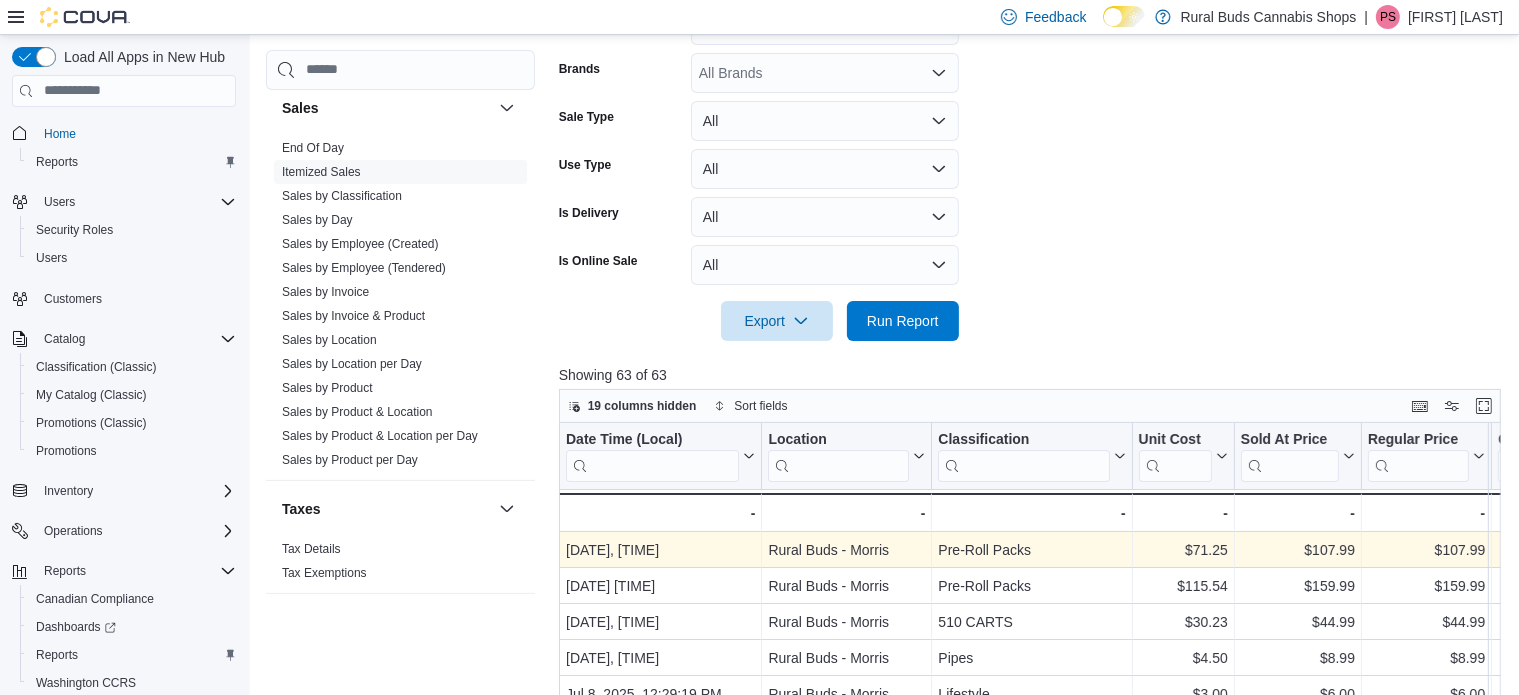 scroll, scrollTop: 722, scrollLeft: 0, axis: vertical 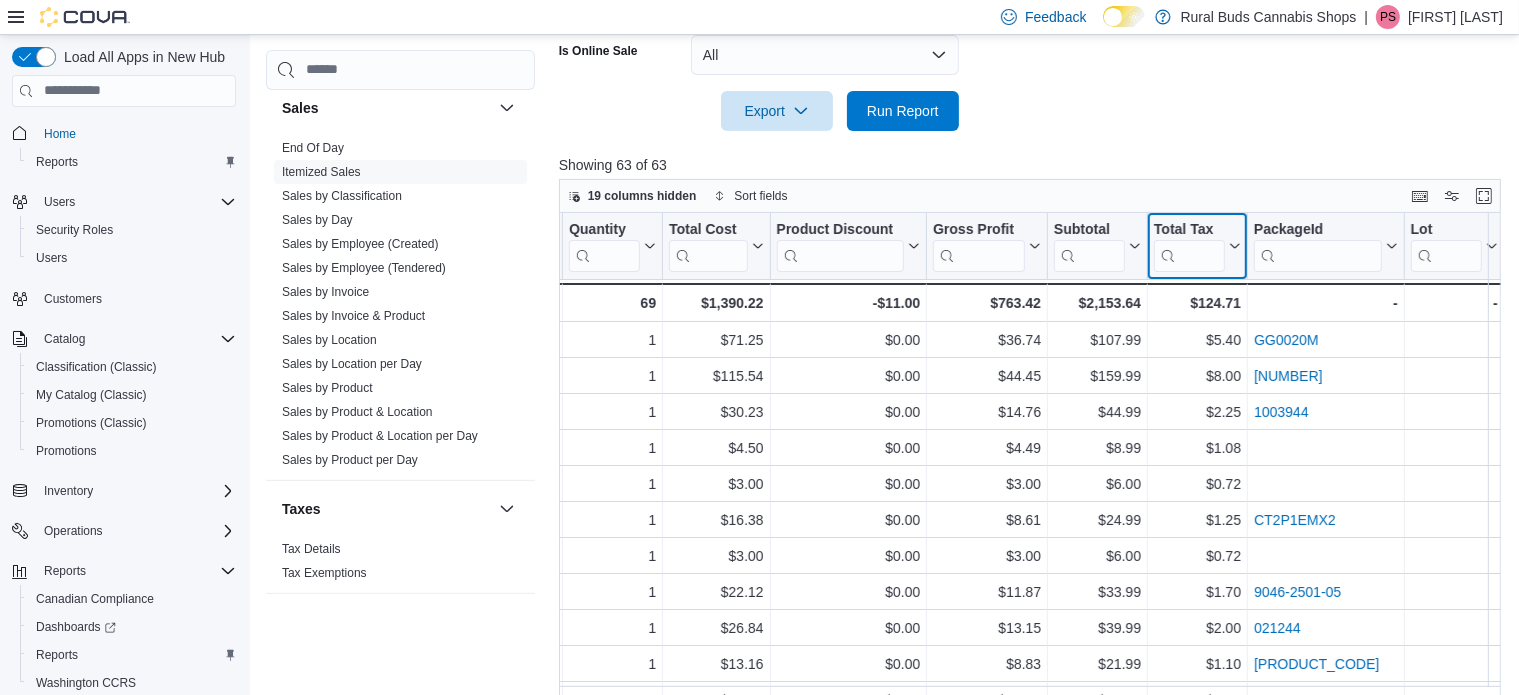 click 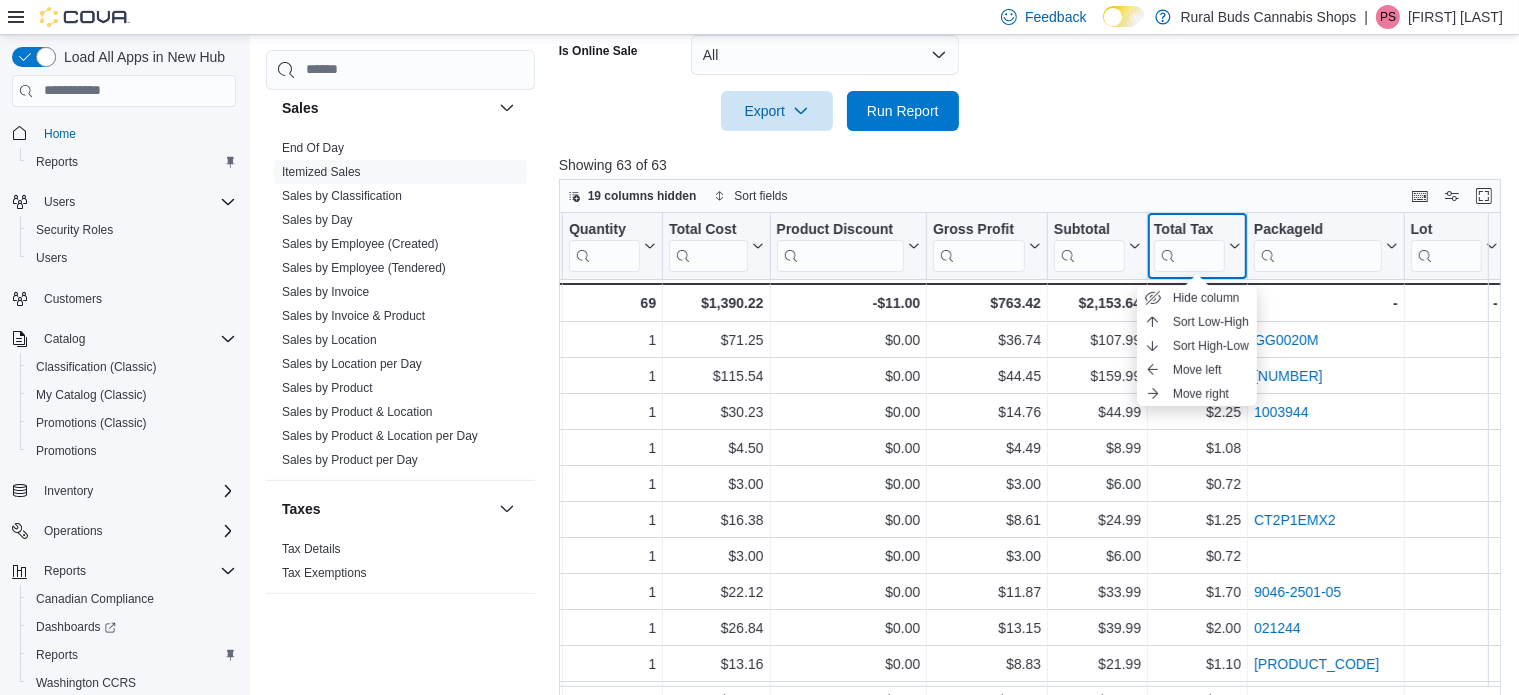 click 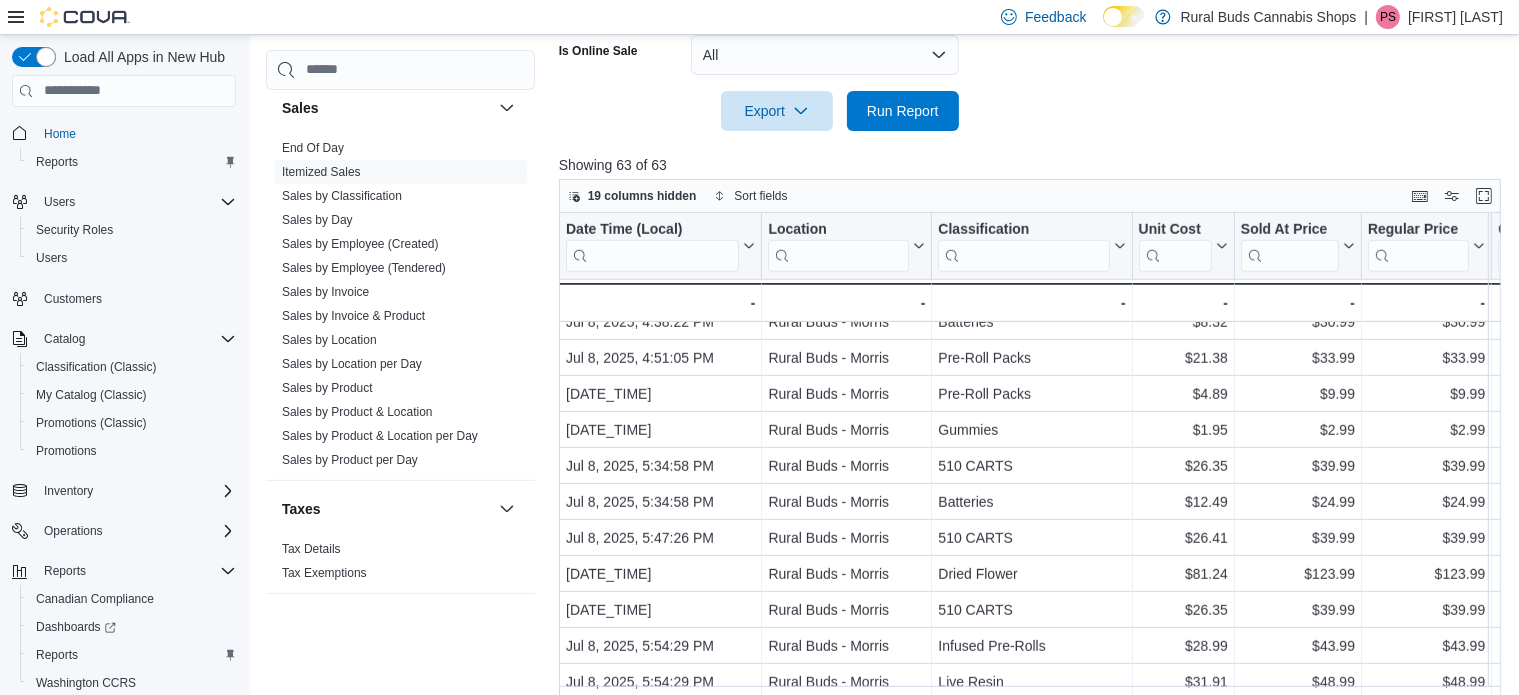 scroll, scrollTop: 1434, scrollLeft: 0, axis: vertical 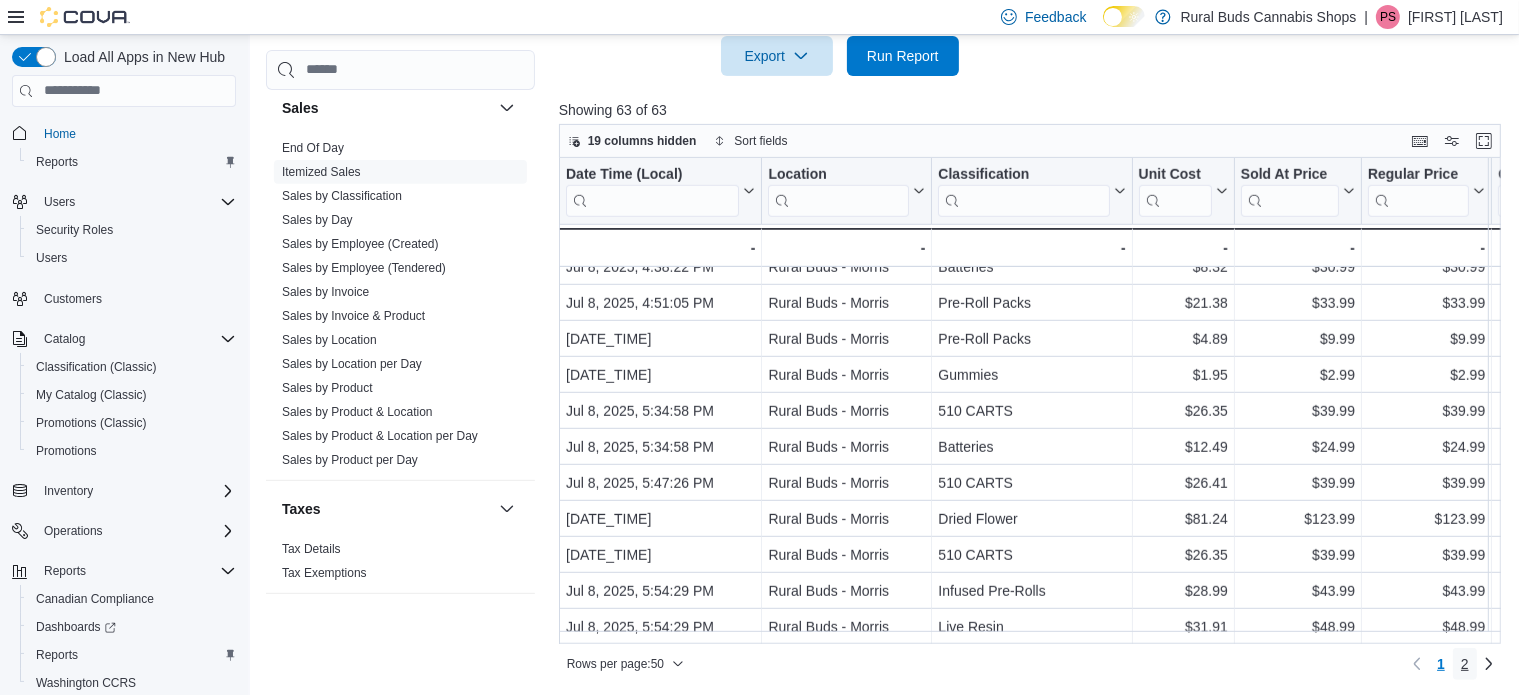 click on "2" at bounding box center [1465, 664] 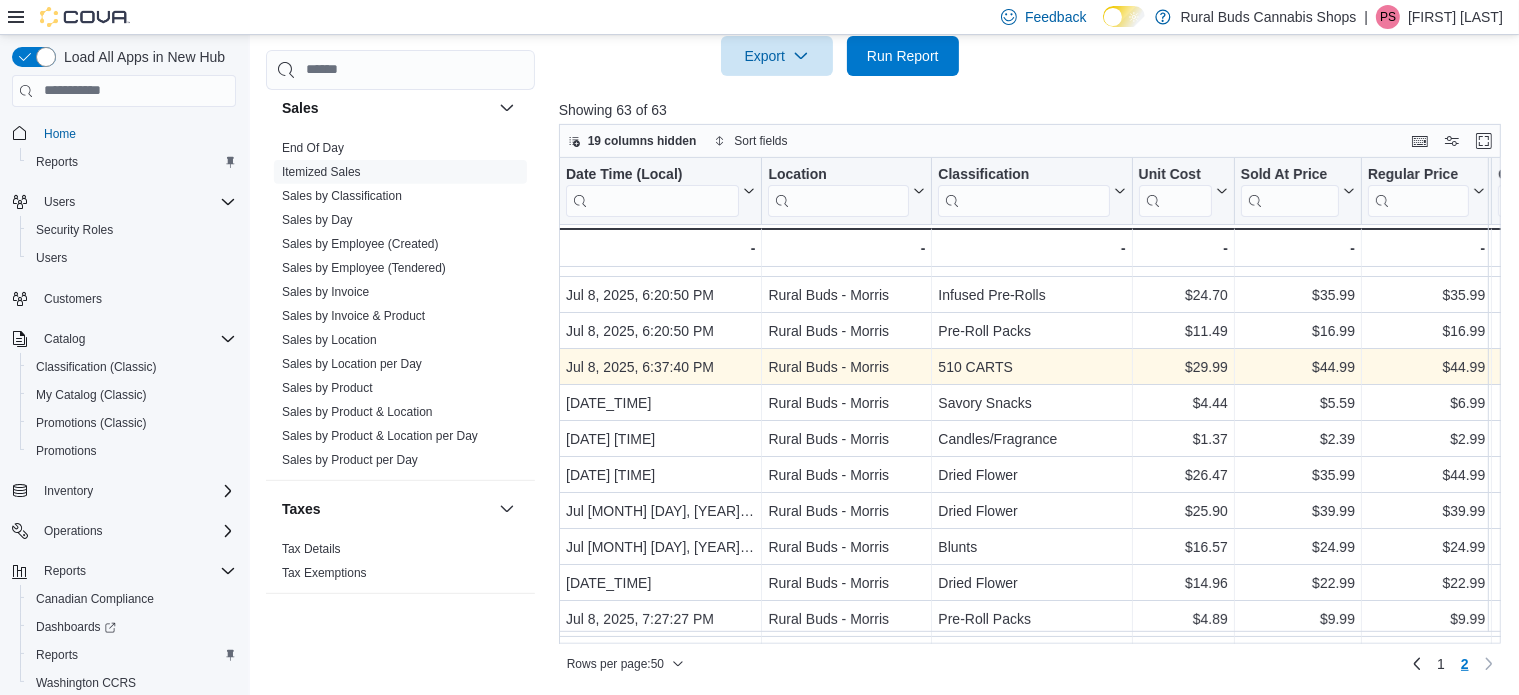 scroll, scrollTop: 0, scrollLeft: 0, axis: both 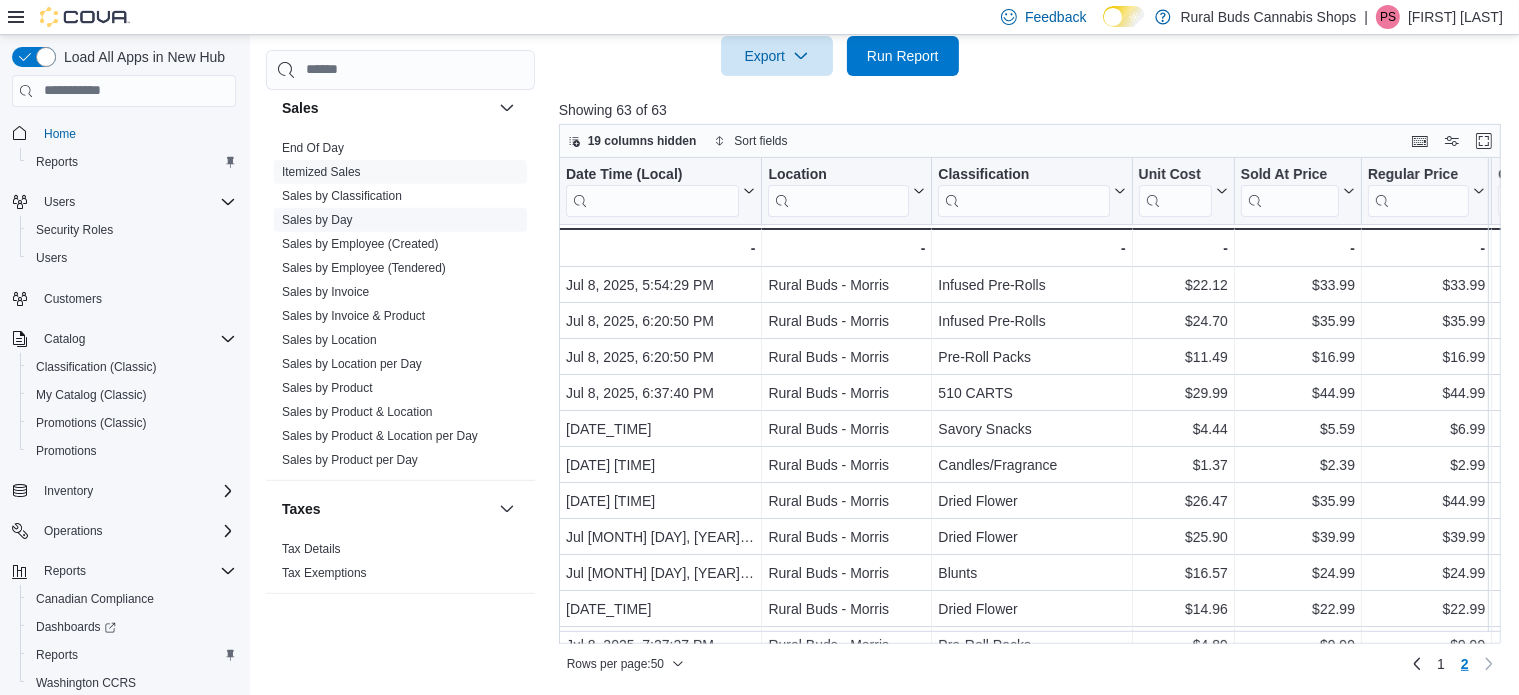 click on "Sales by Day" at bounding box center (317, 220) 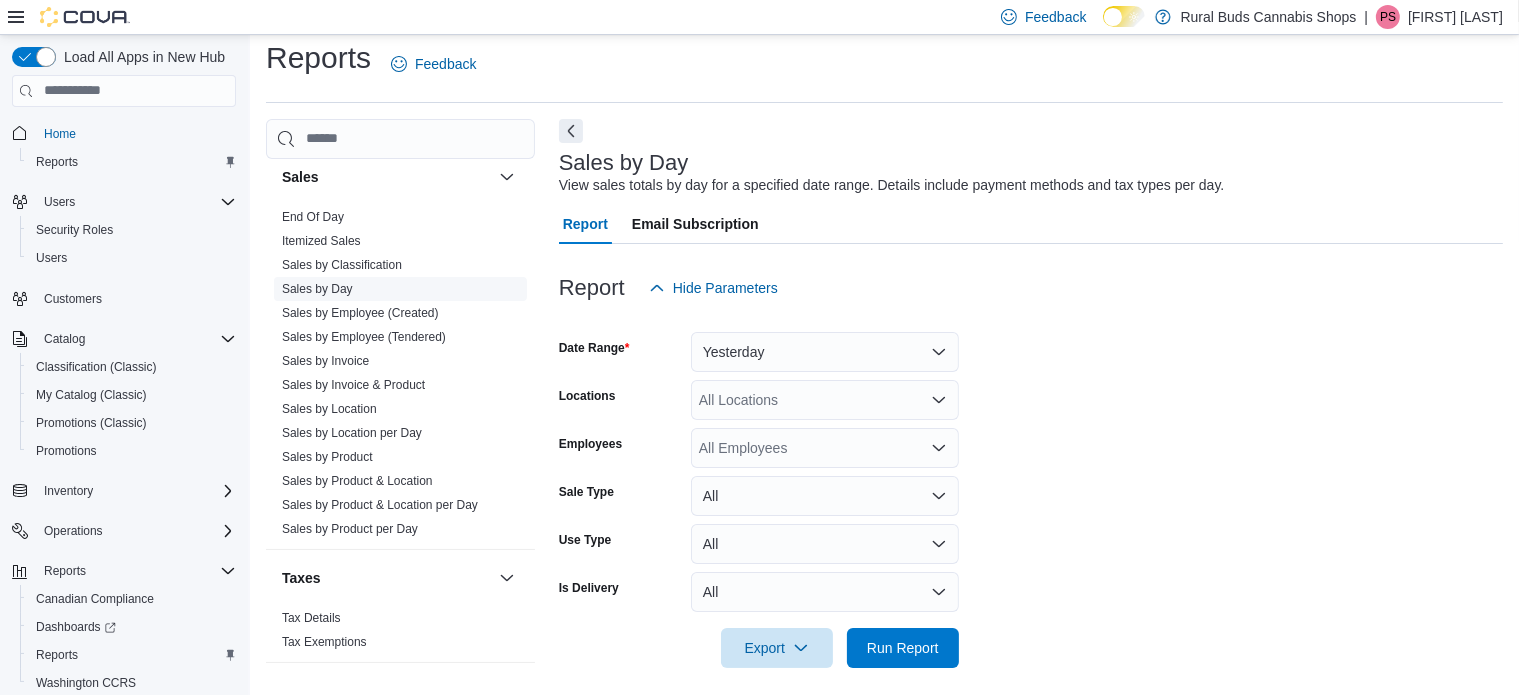 scroll, scrollTop: 25, scrollLeft: 0, axis: vertical 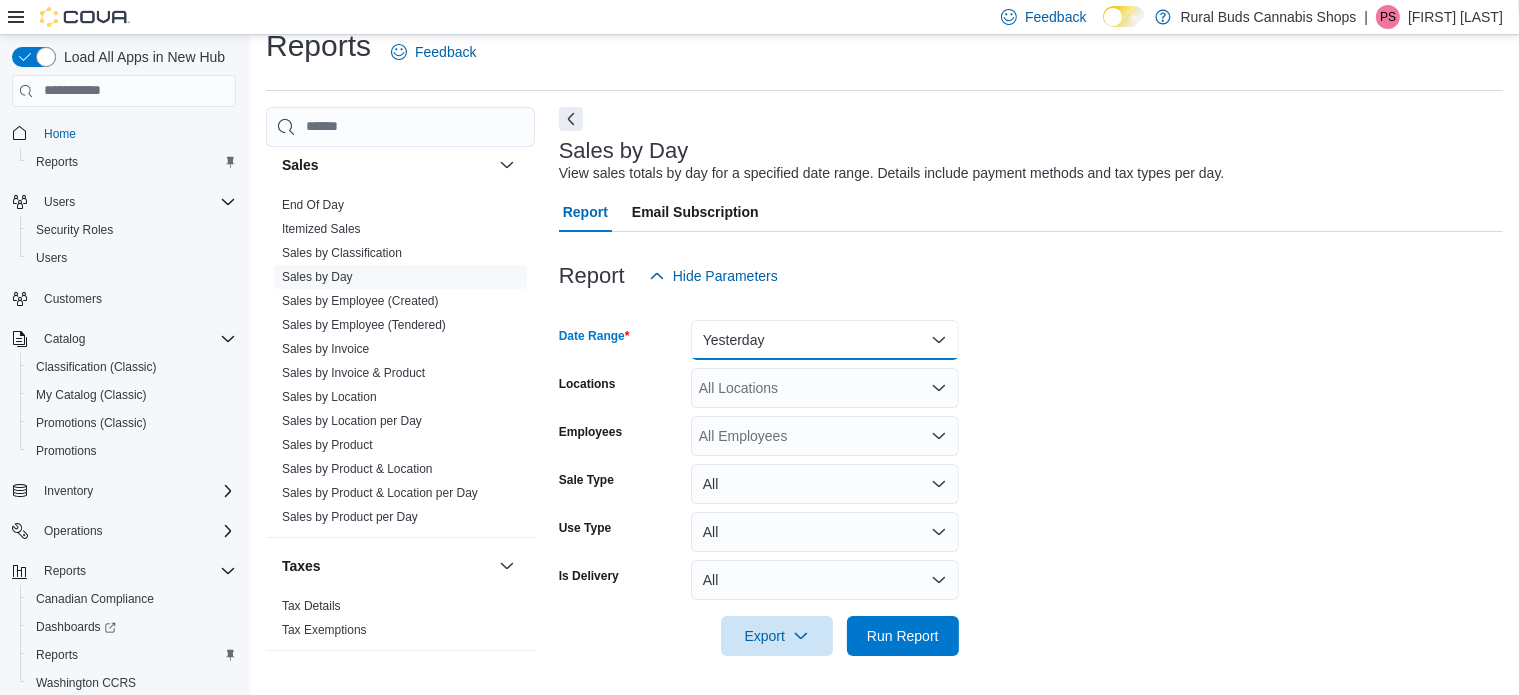 click on "Yesterday" at bounding box center (825, 340) 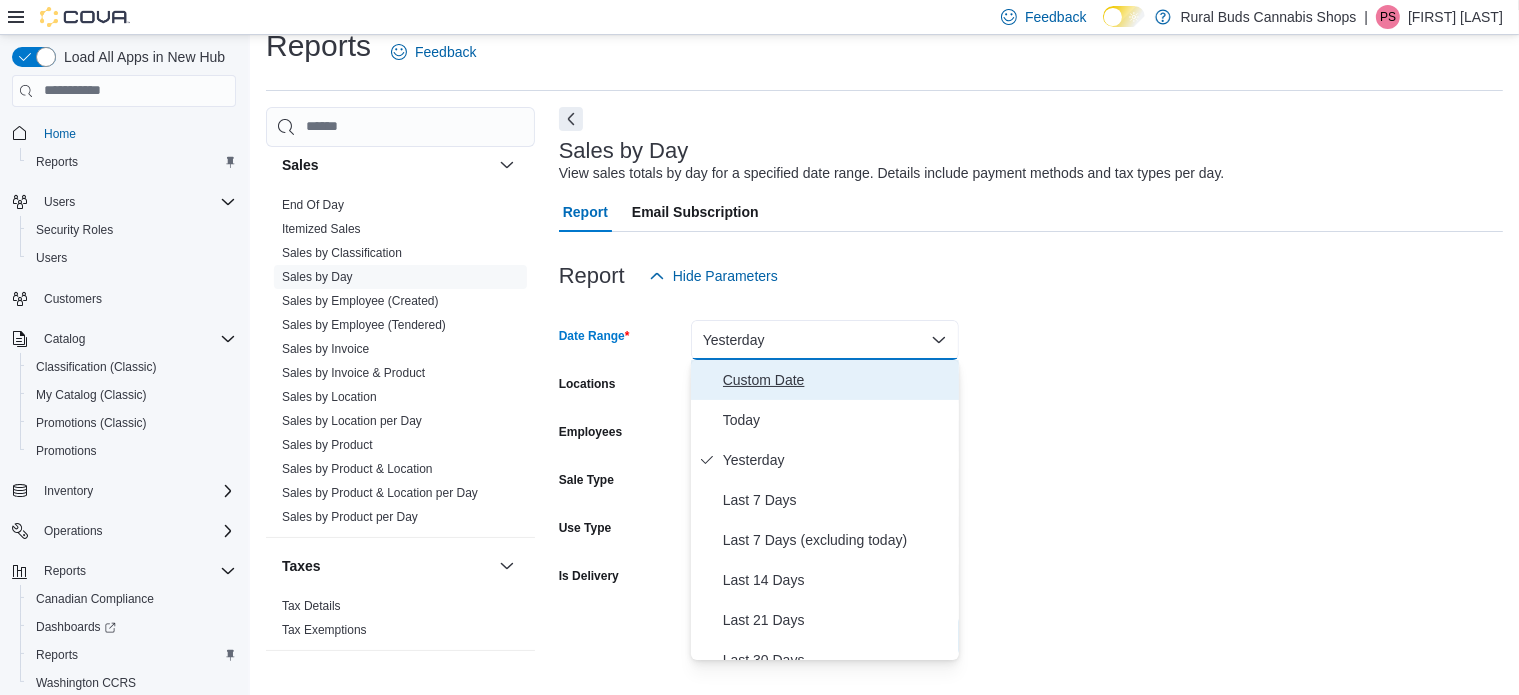 click on "Custom Date" at bounding box center (837, 380) 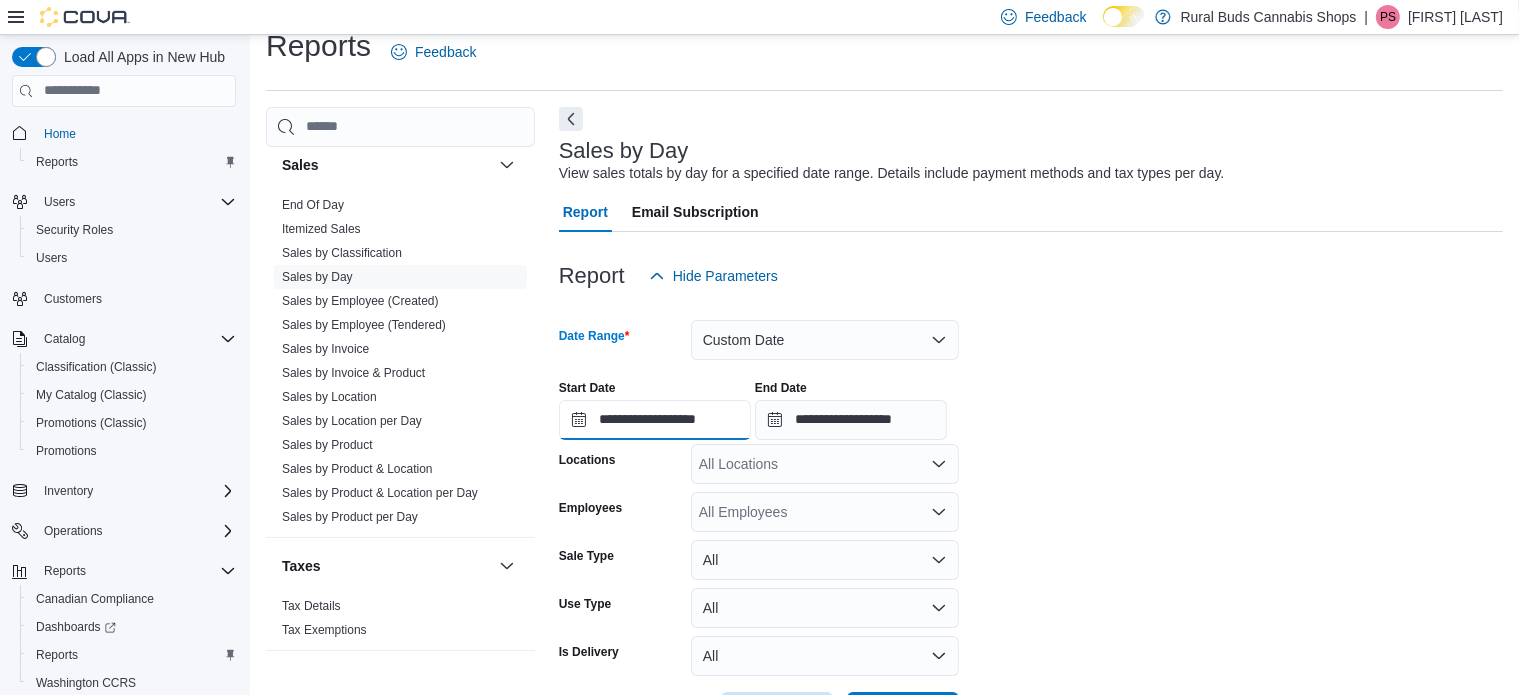 click on "**********" at bounding box center (655, 420) 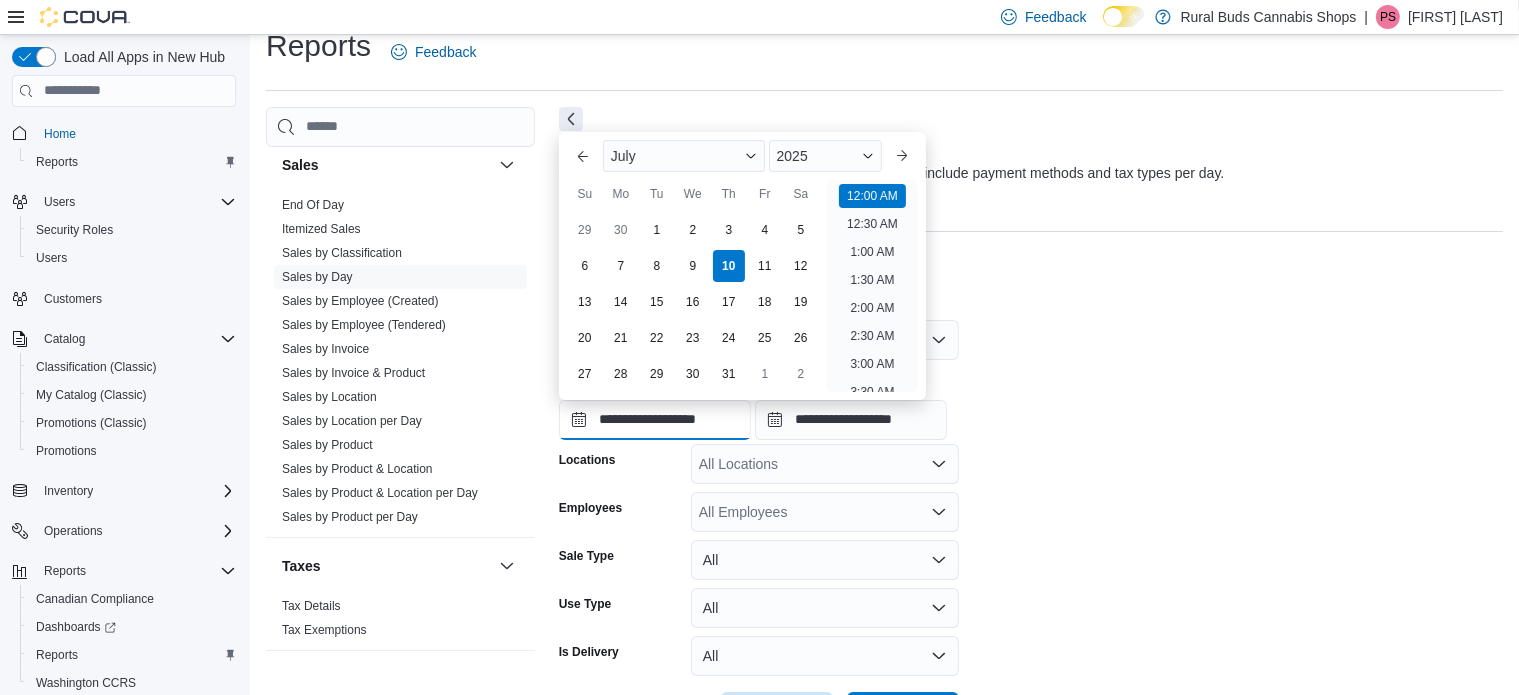 scroll, scrollTop: 61, scrollLeft: 0, axis: vertical 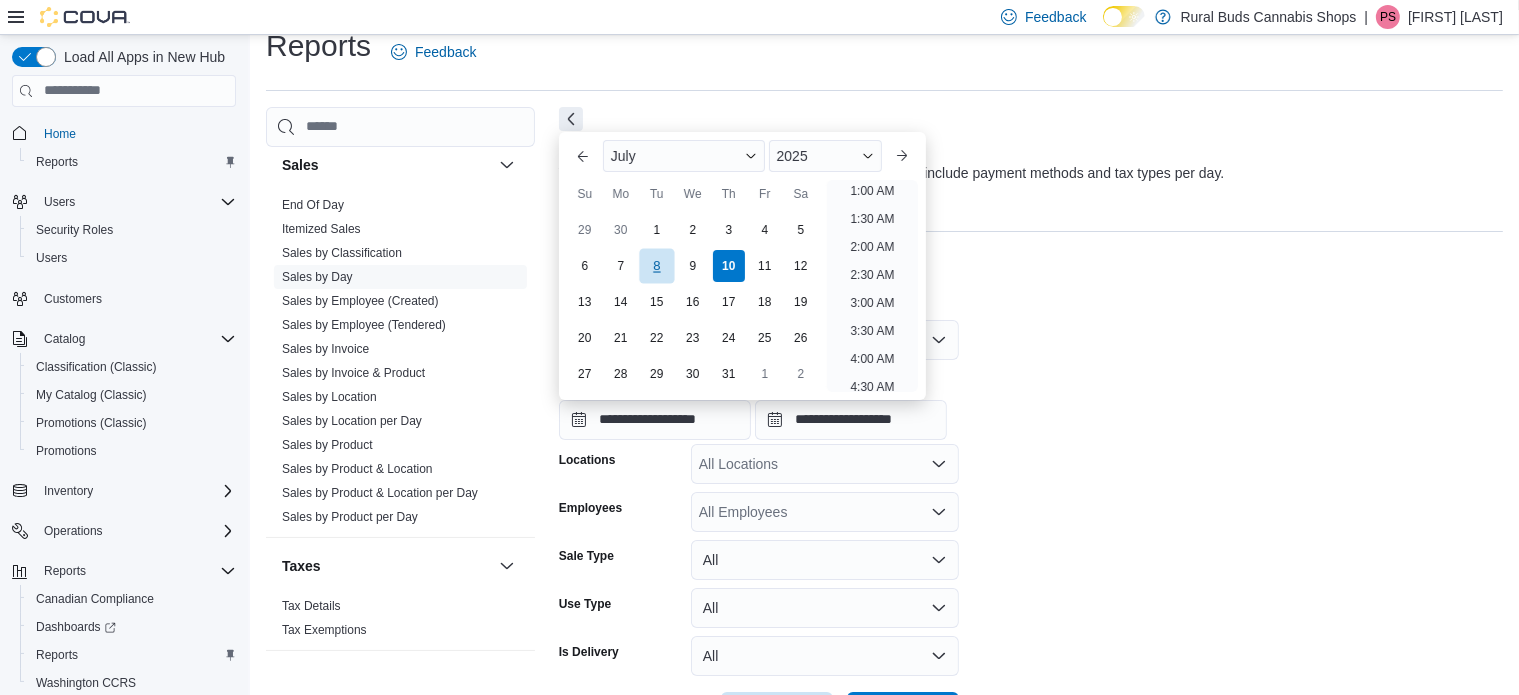 click on "8" at bounding box center (656, 265) 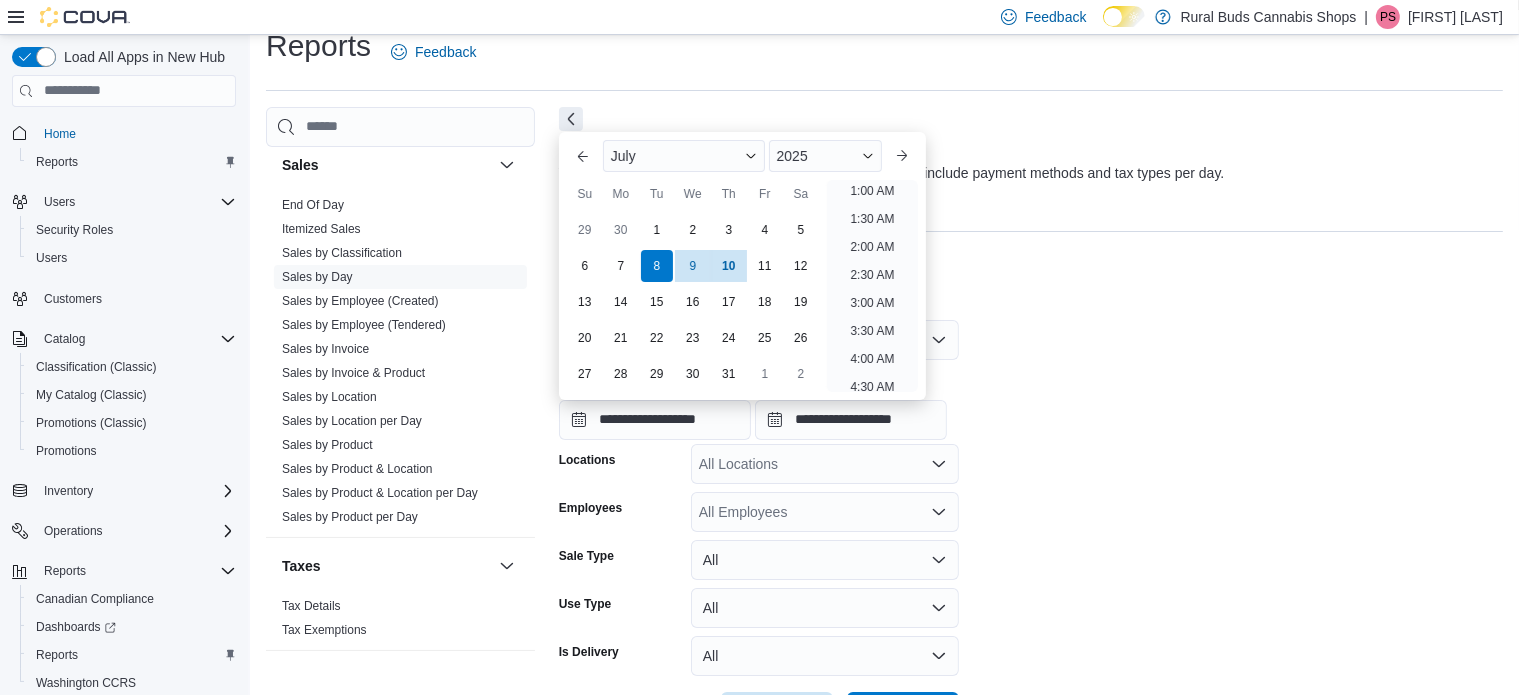 scroll, scrollTop: 4, scrollLeft: 0, axis: vertical 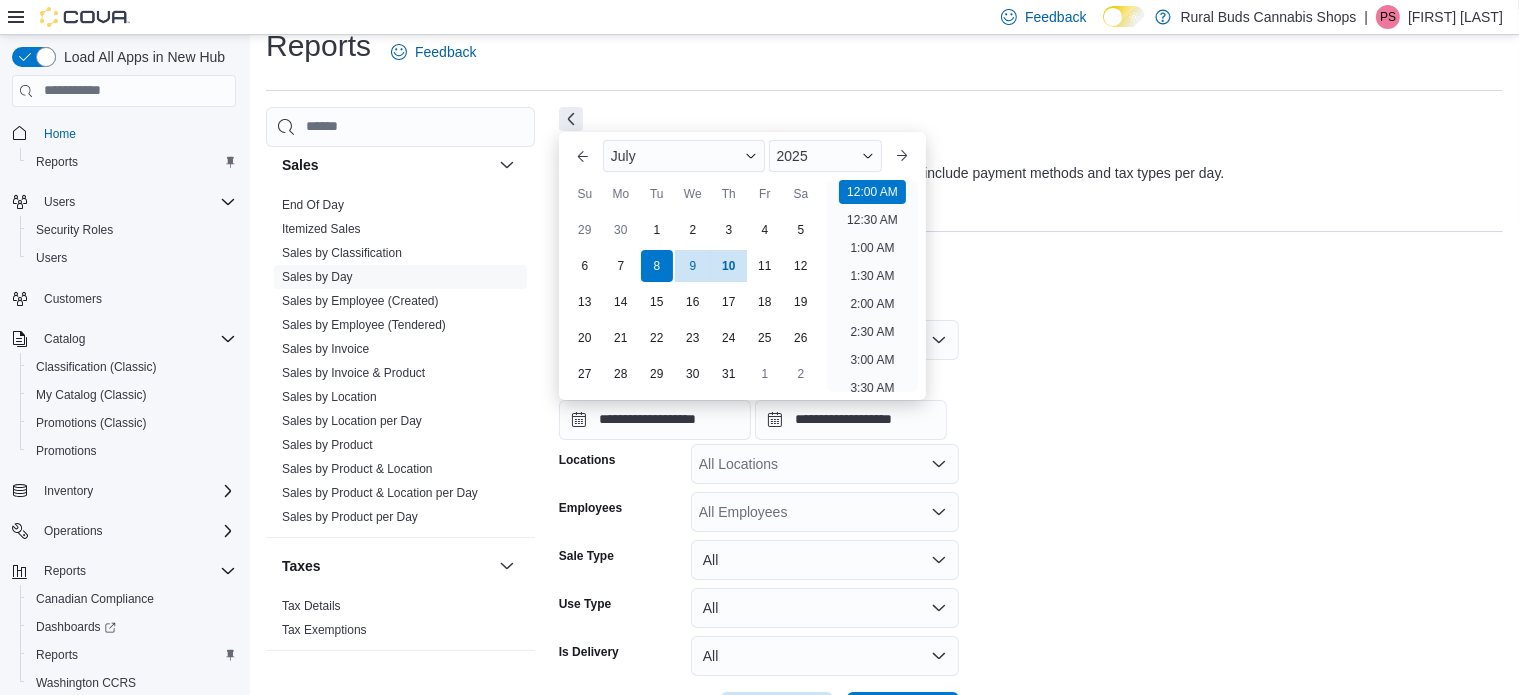 click on "**********" at bounding box center (1031, 514) 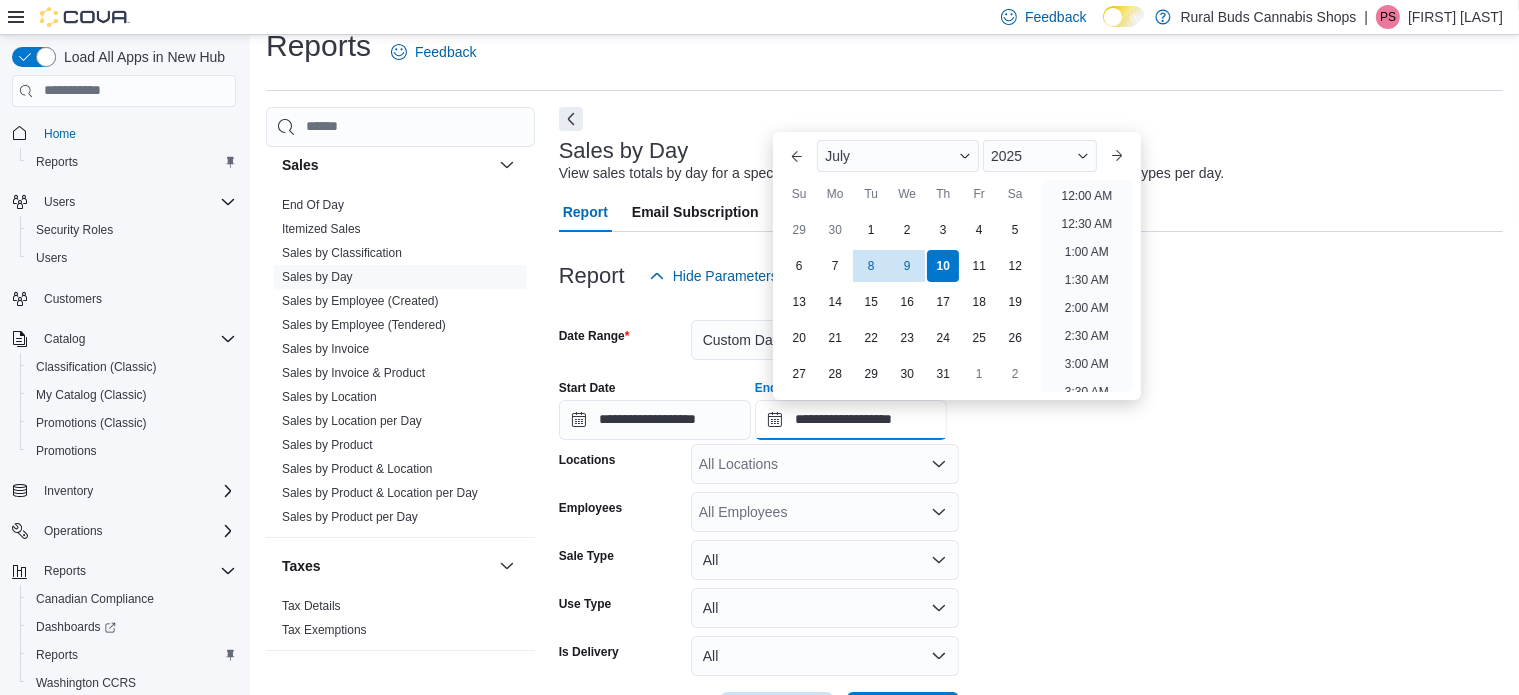 click on "**********" at bounding box center [851, 420] 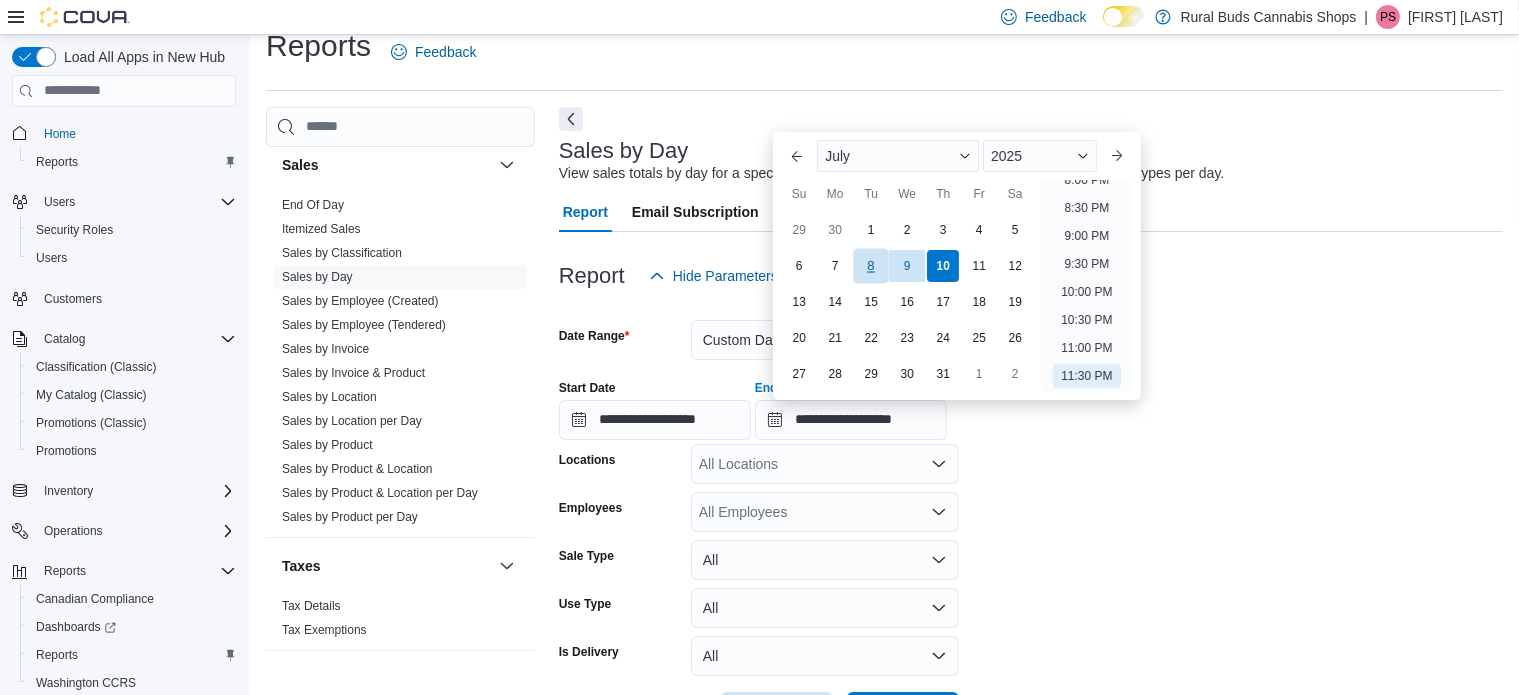click on "8" at bounding box center [871, 265] 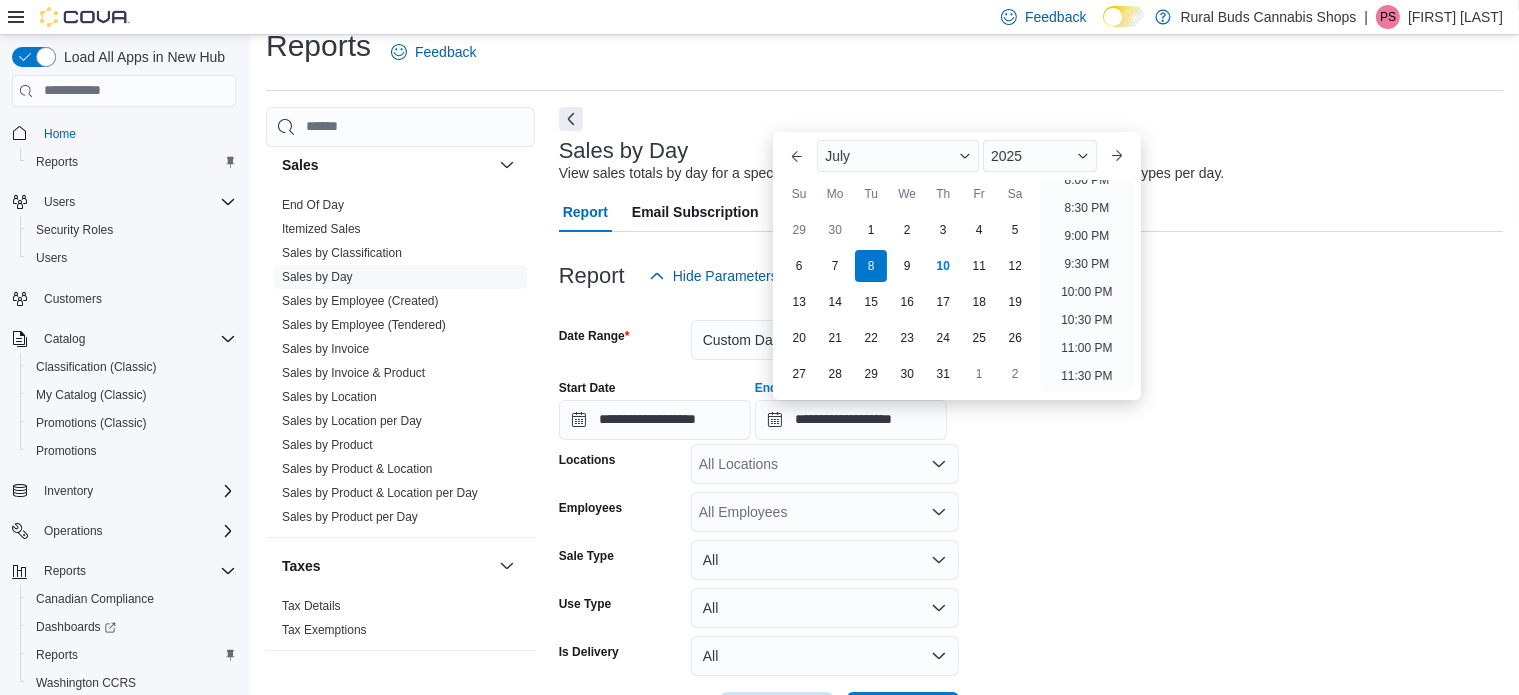 click on "**********" at bounding box center (1031, 514) 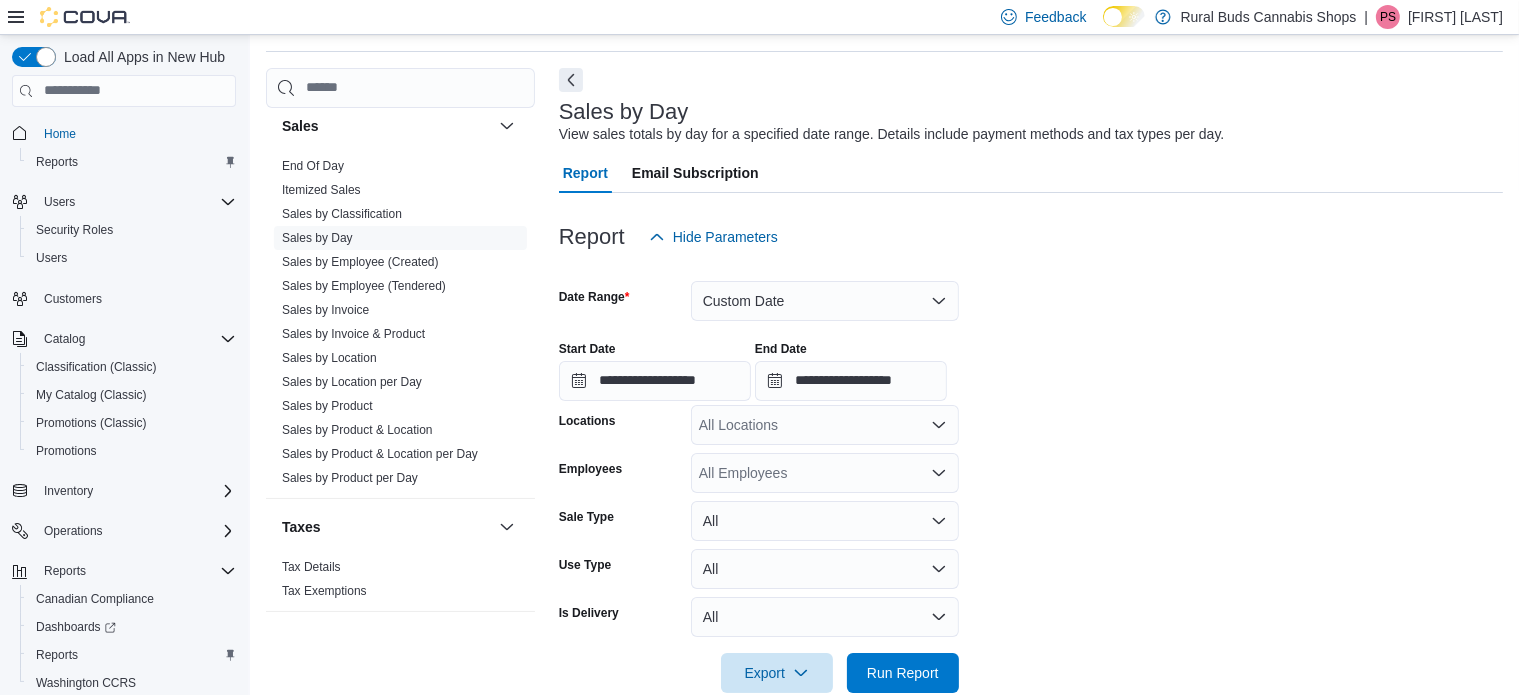 scroll, scrollTop: 101, scrollLeft: 0, axis: vertical 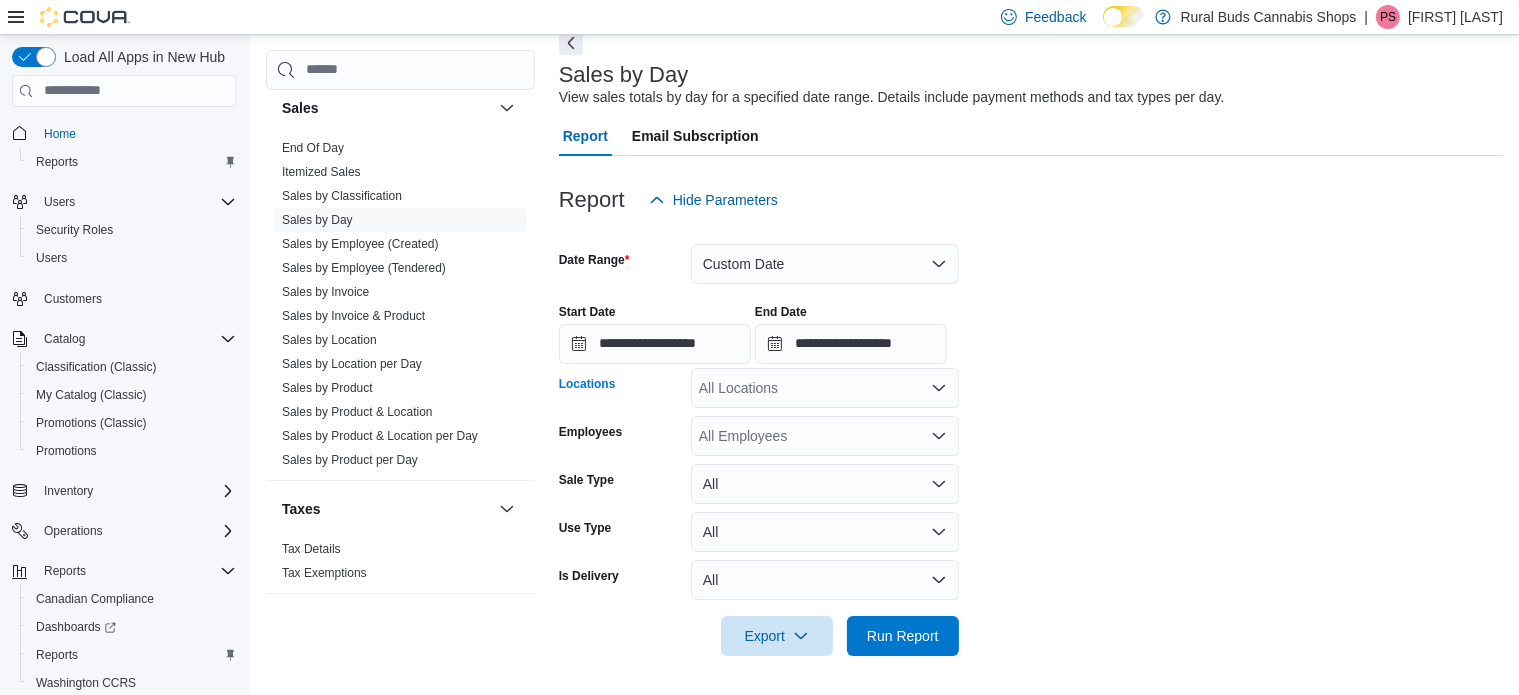 click on "All Locations" at bounding box center [825, 388] 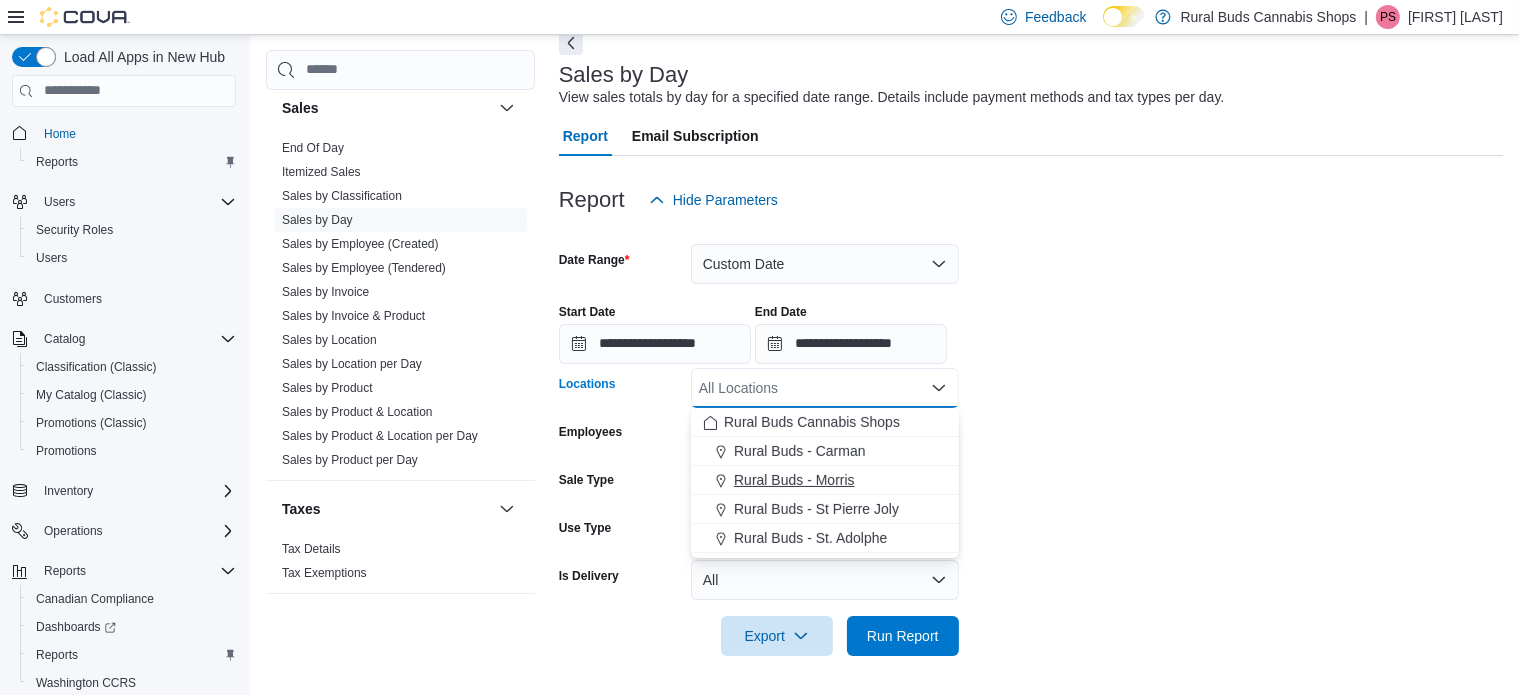 click on "Rural Buds - Morris" at bounding box center [794, 480] 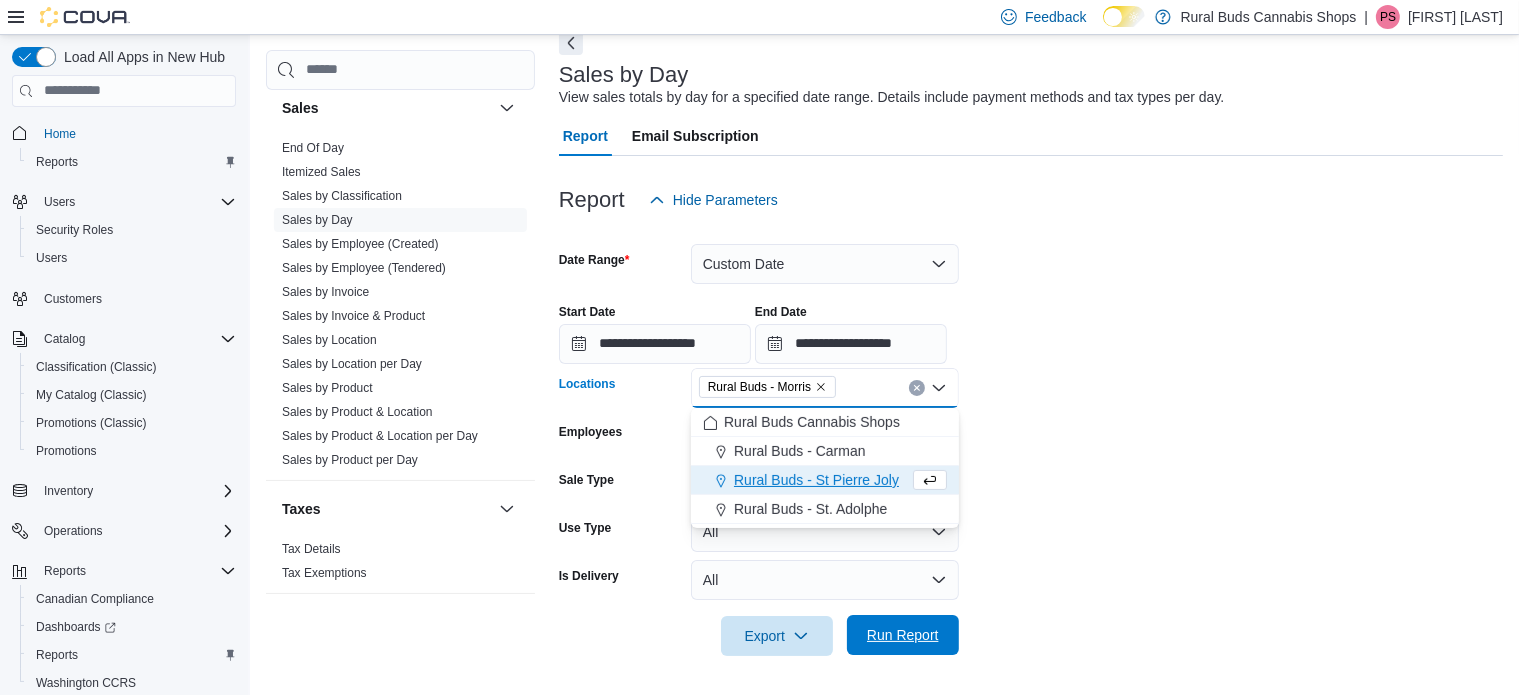 click on "Run Report" at bounding box center (903, 635) 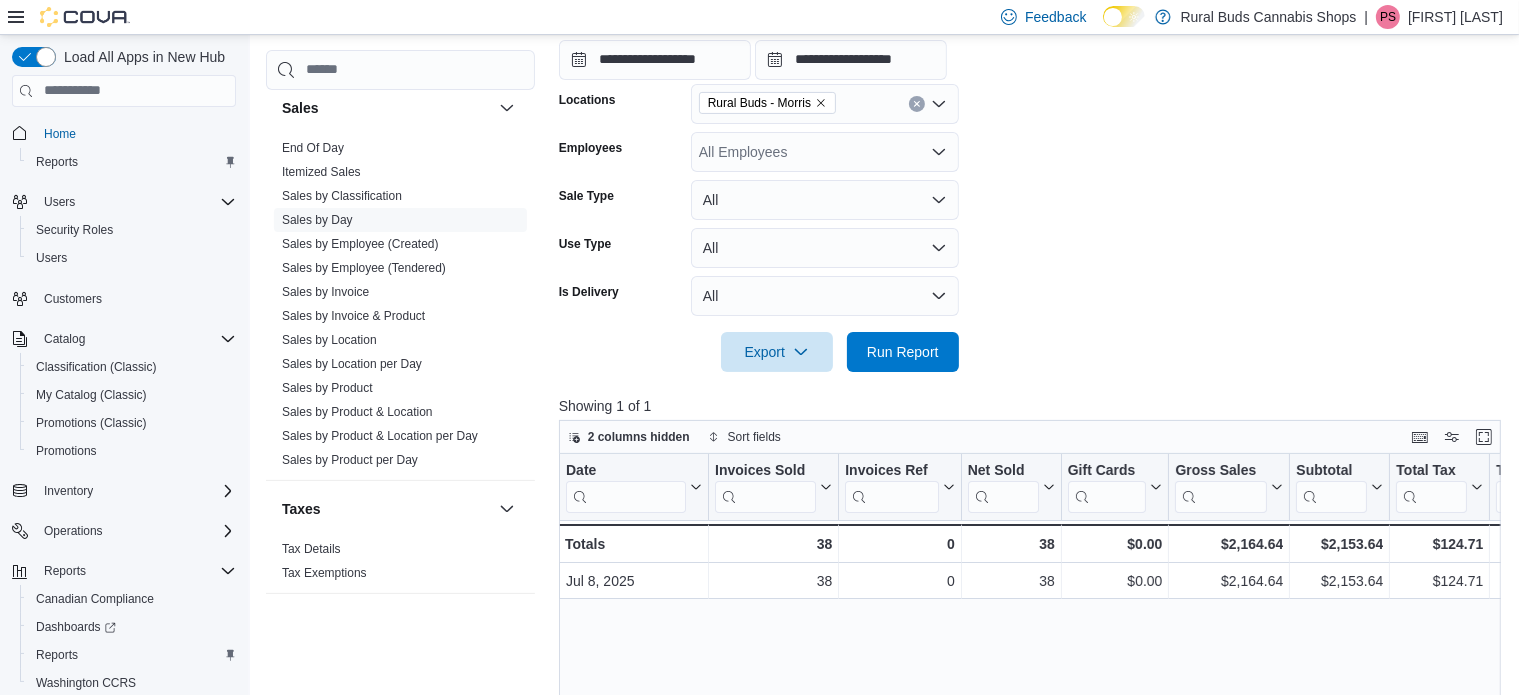 scroll, scrollTop: 652, scrollLeft: 0, axis: vertical 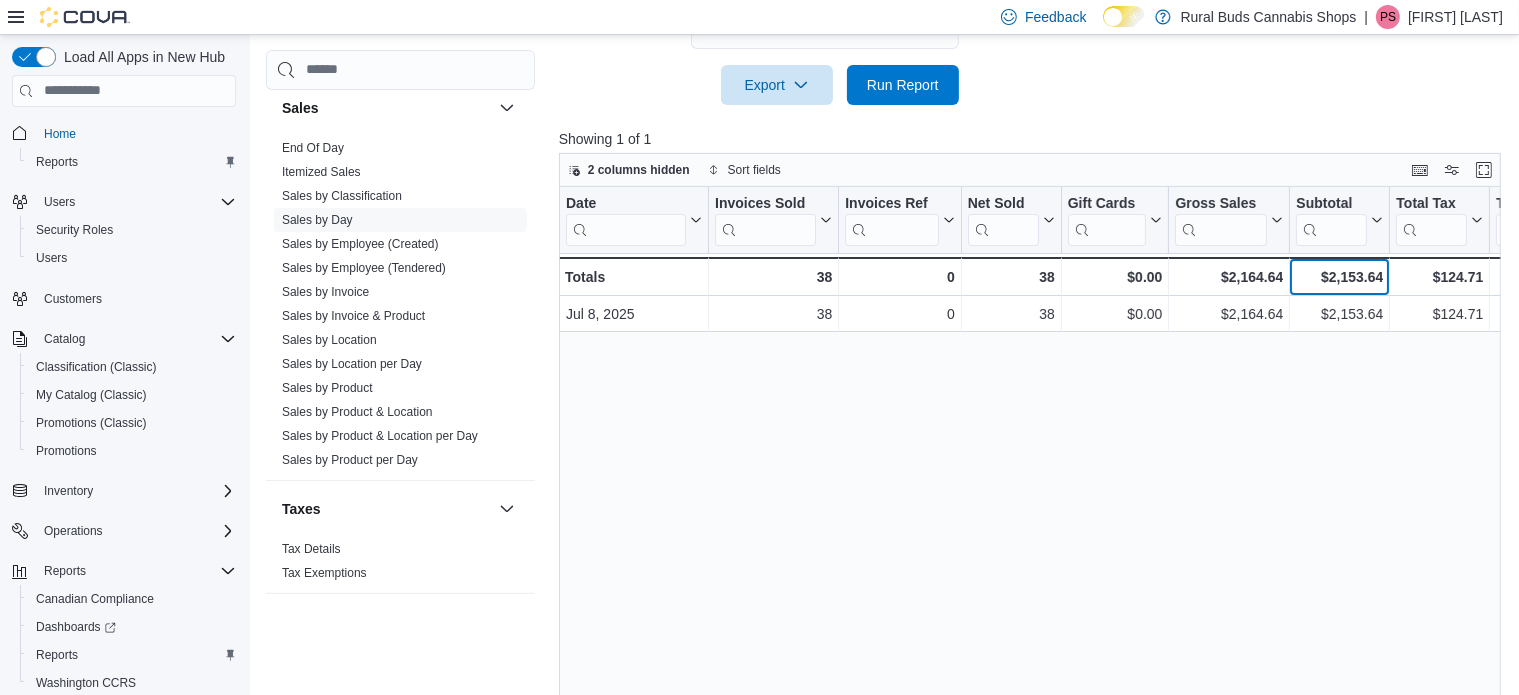 click on "$2,153.64" at bounding box center [1339, 277] 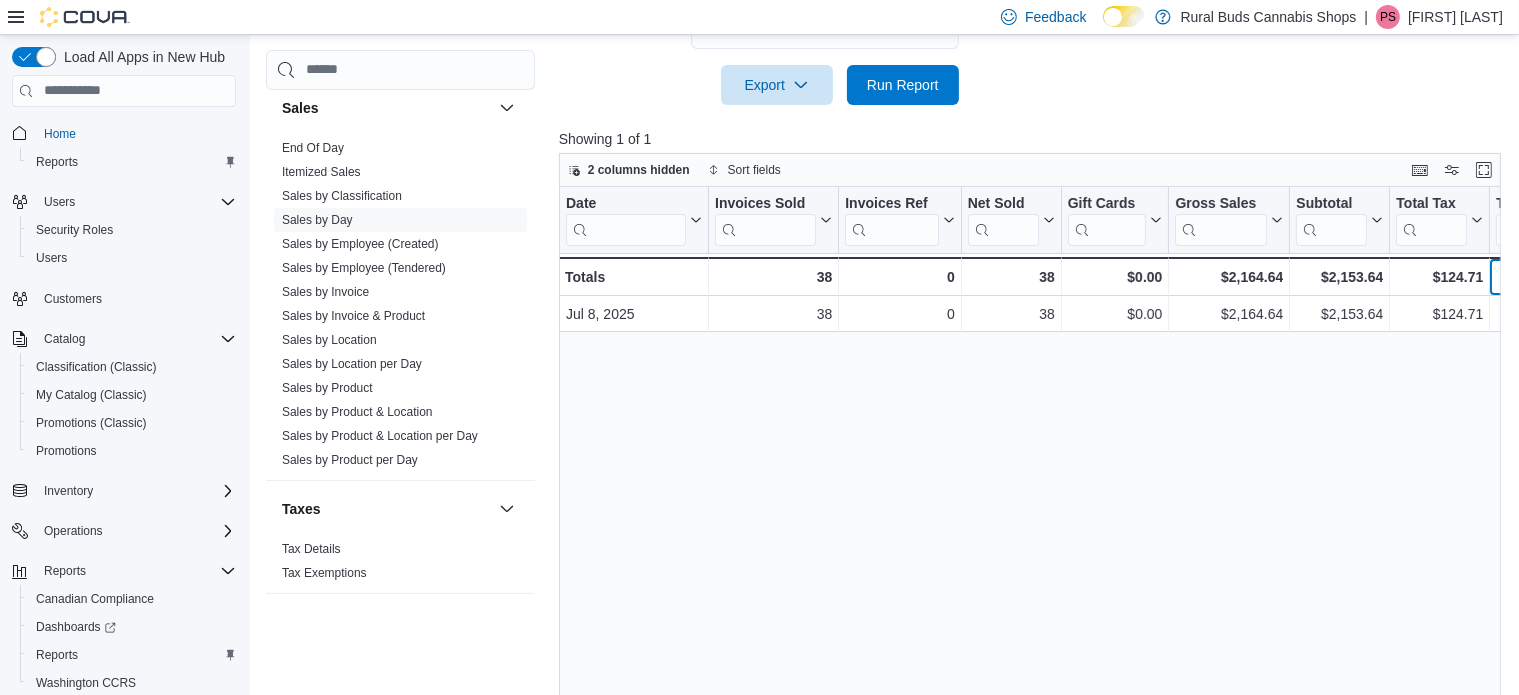 scroll, scrollTop: 0, scrollLeft: 112, axis: horizontal 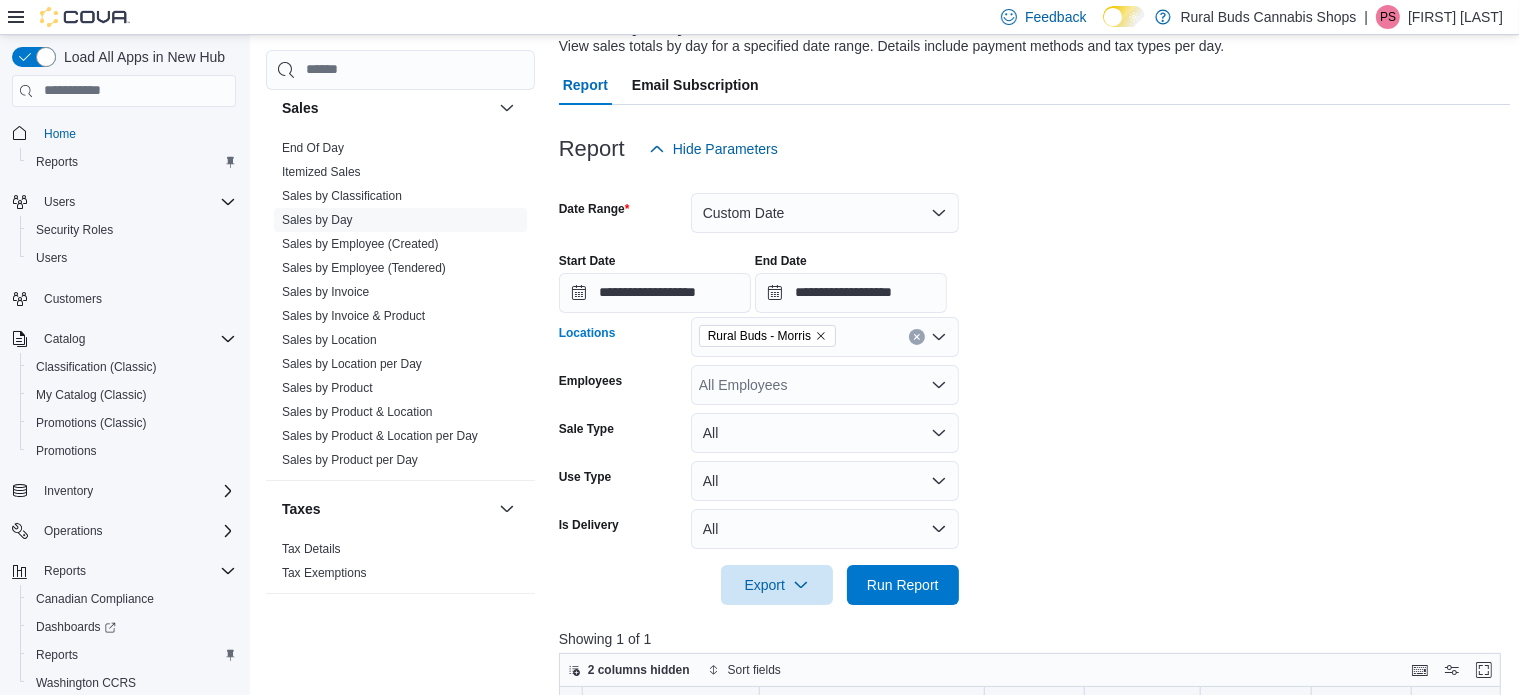 click 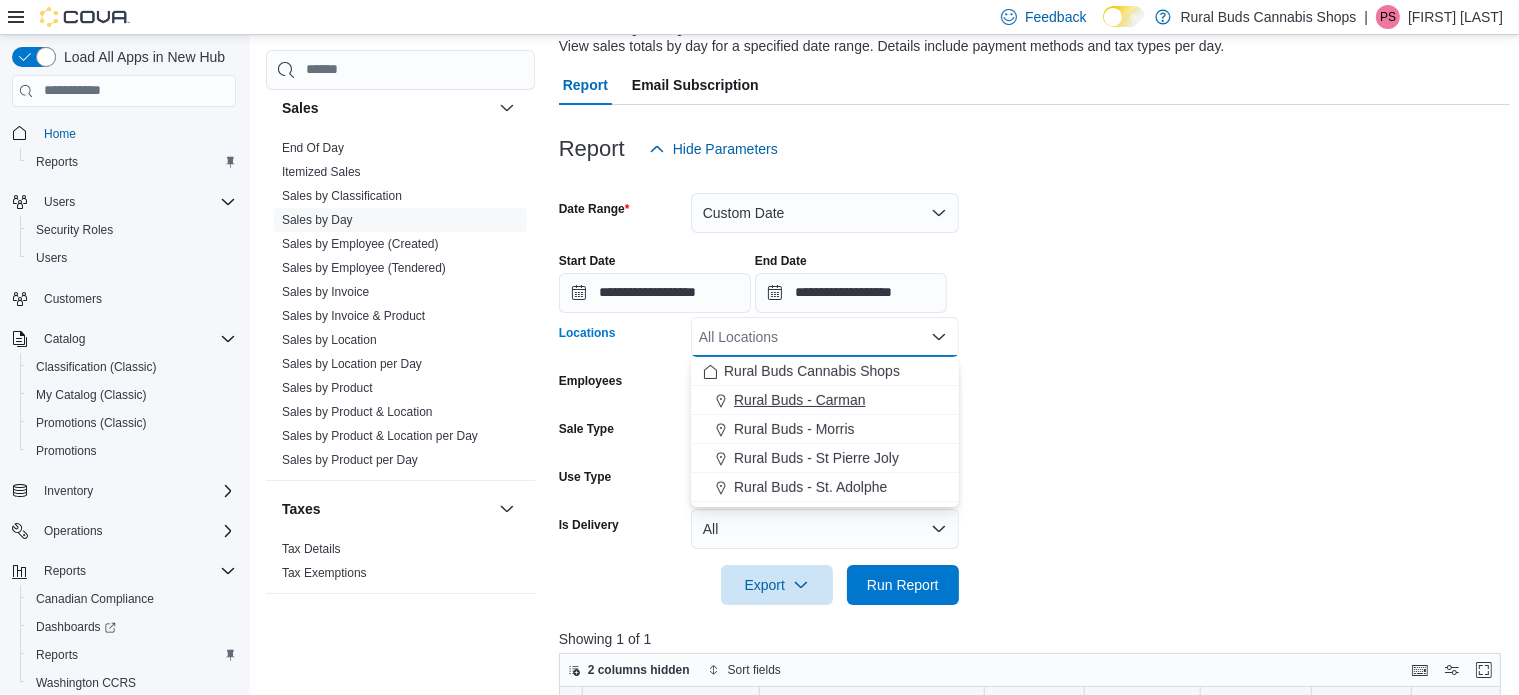 click on "Rural Buds - Carman" at bounding box center [825, 400] 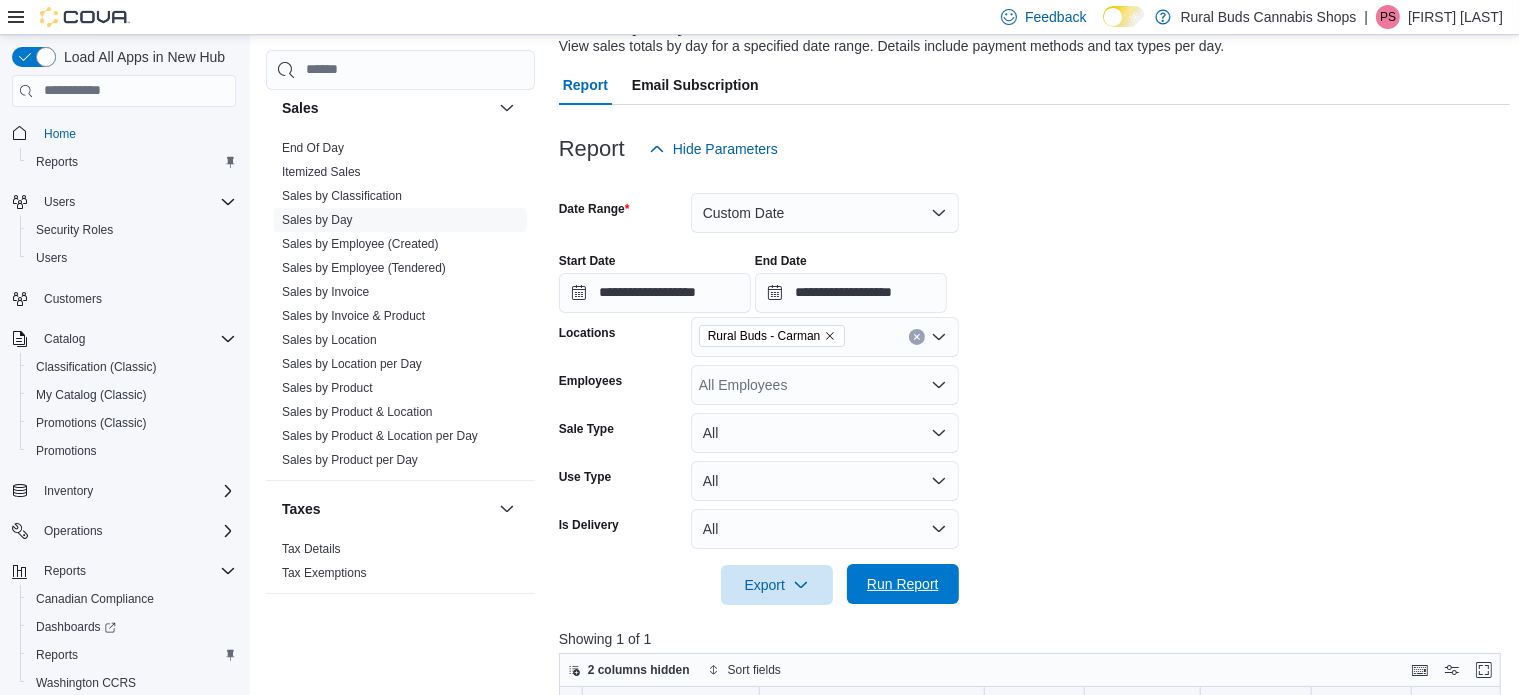 click on "Run Report" at bounding box center [903, 584] 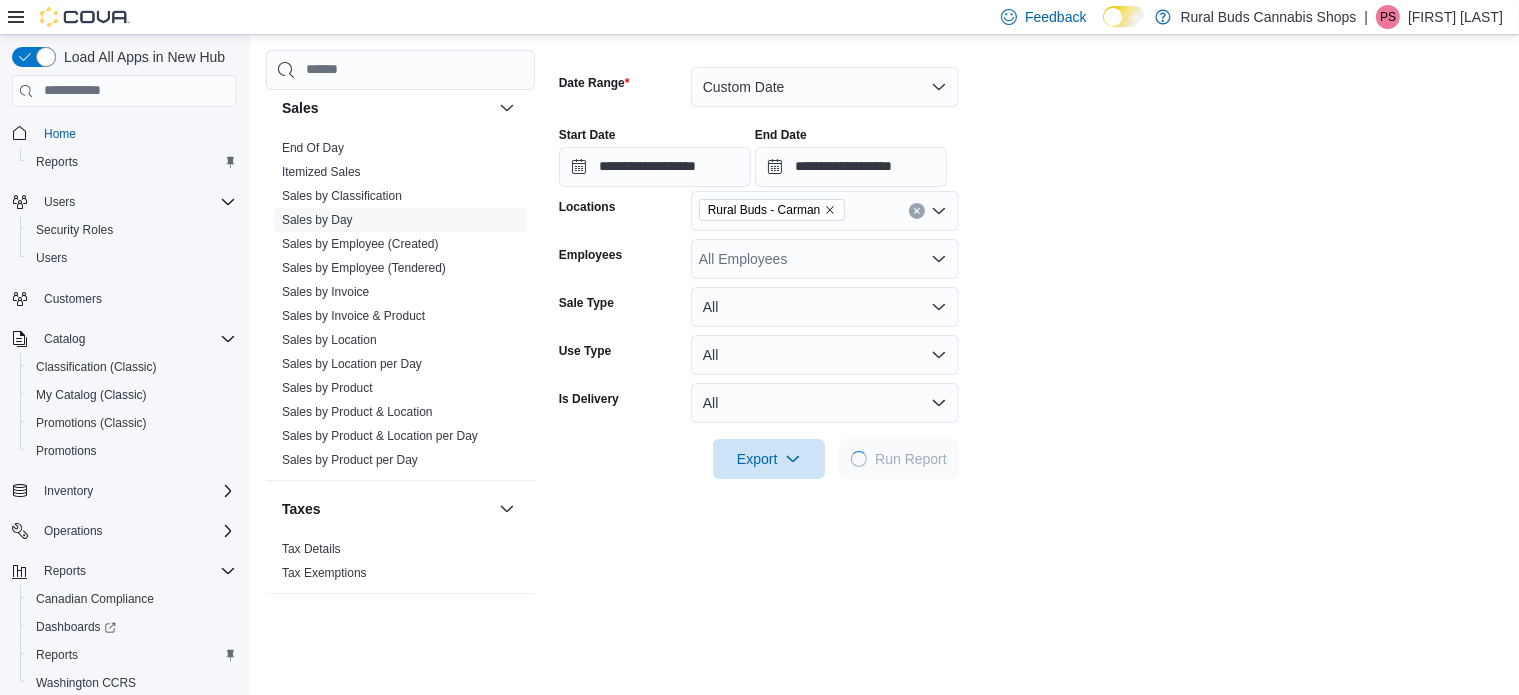 scroll, scrollTop: 601, scrollLeft: 0, axis: vertical 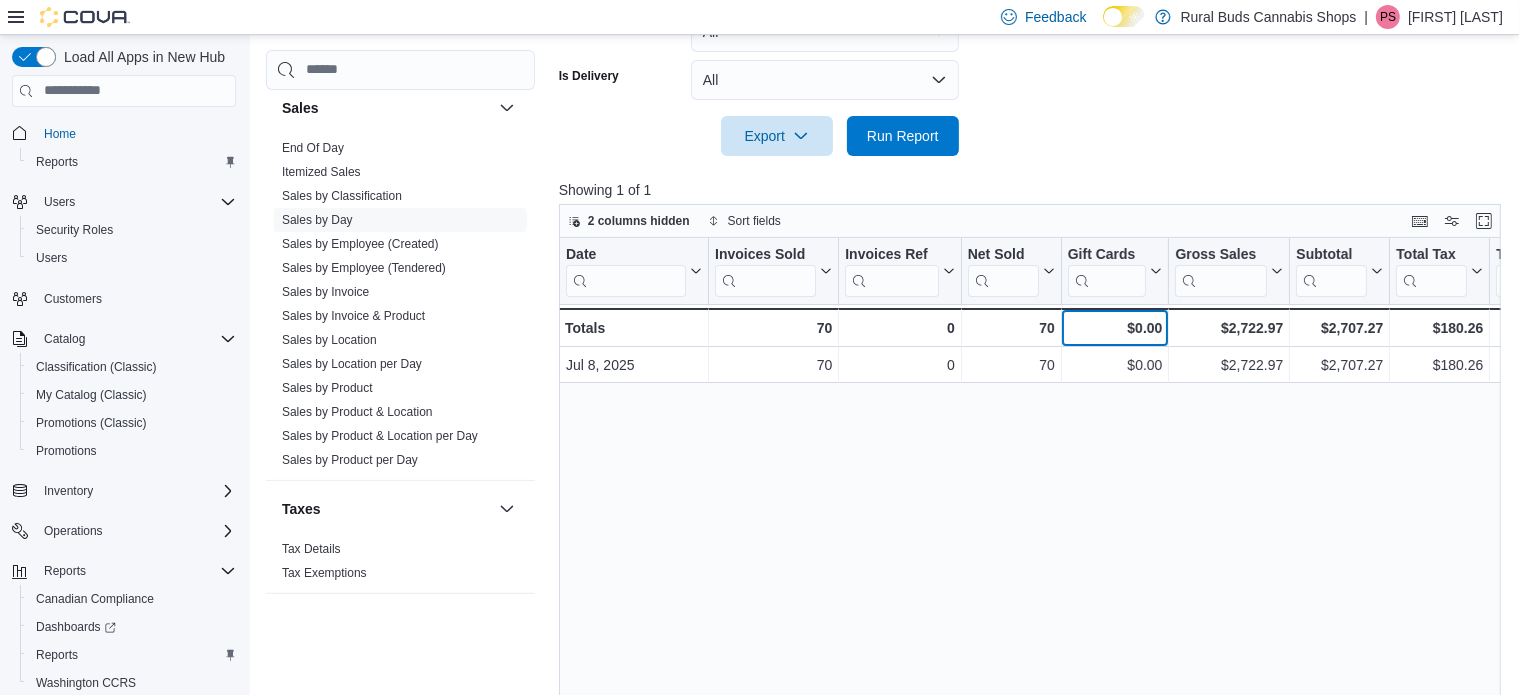 click on "$0.00 -  Gift Card Sales, column 5, row 2" at bounding box center [1115, 327] 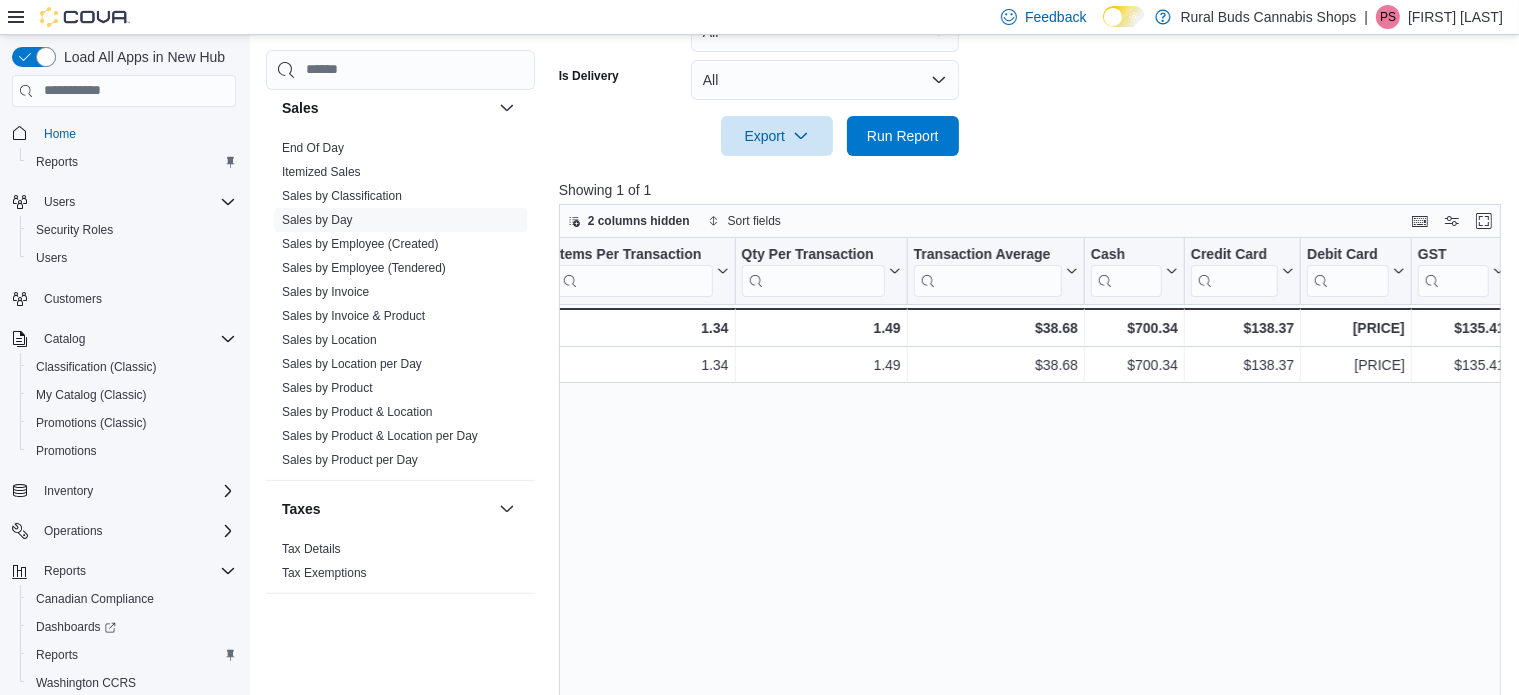 scroll, scrollTop: 0, scrollLeft: 1668, axis: horizontal 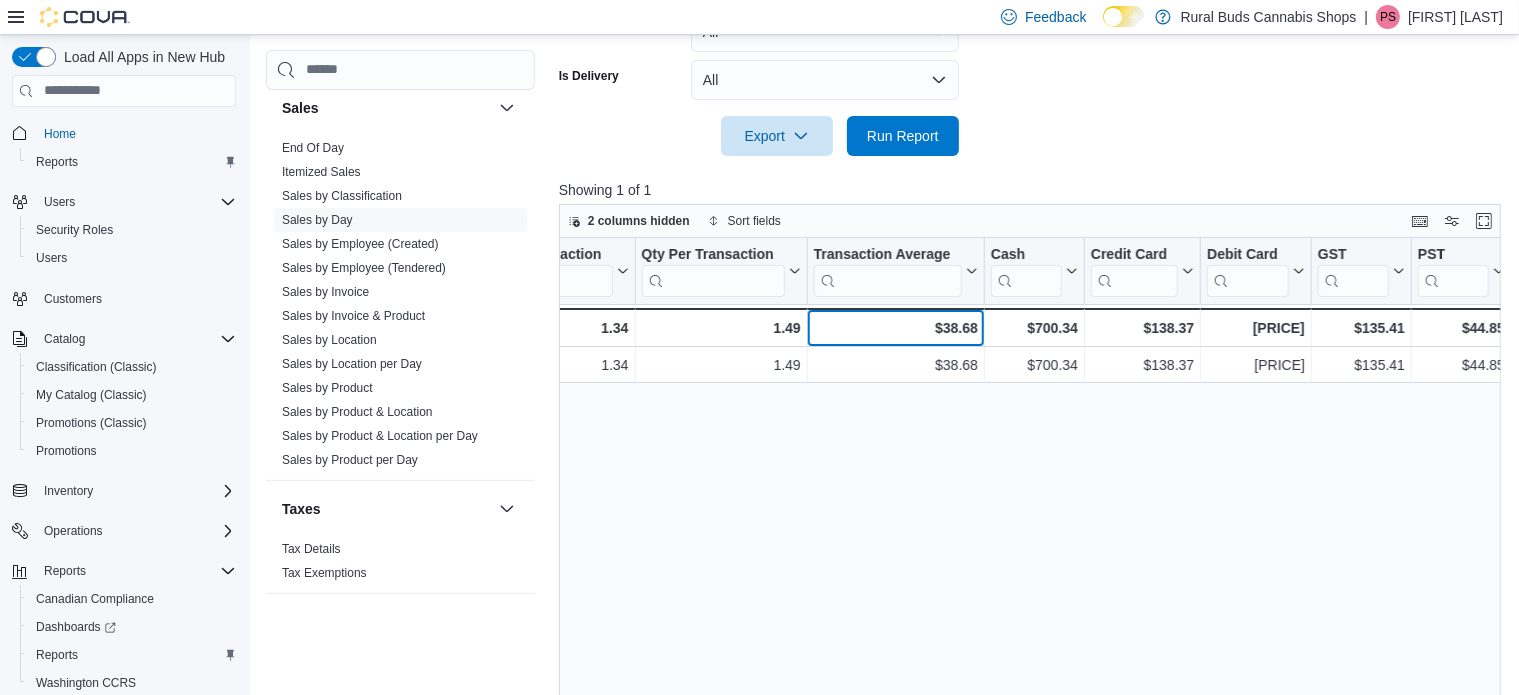 click on "$38.68" at bounding box center (896, 328) 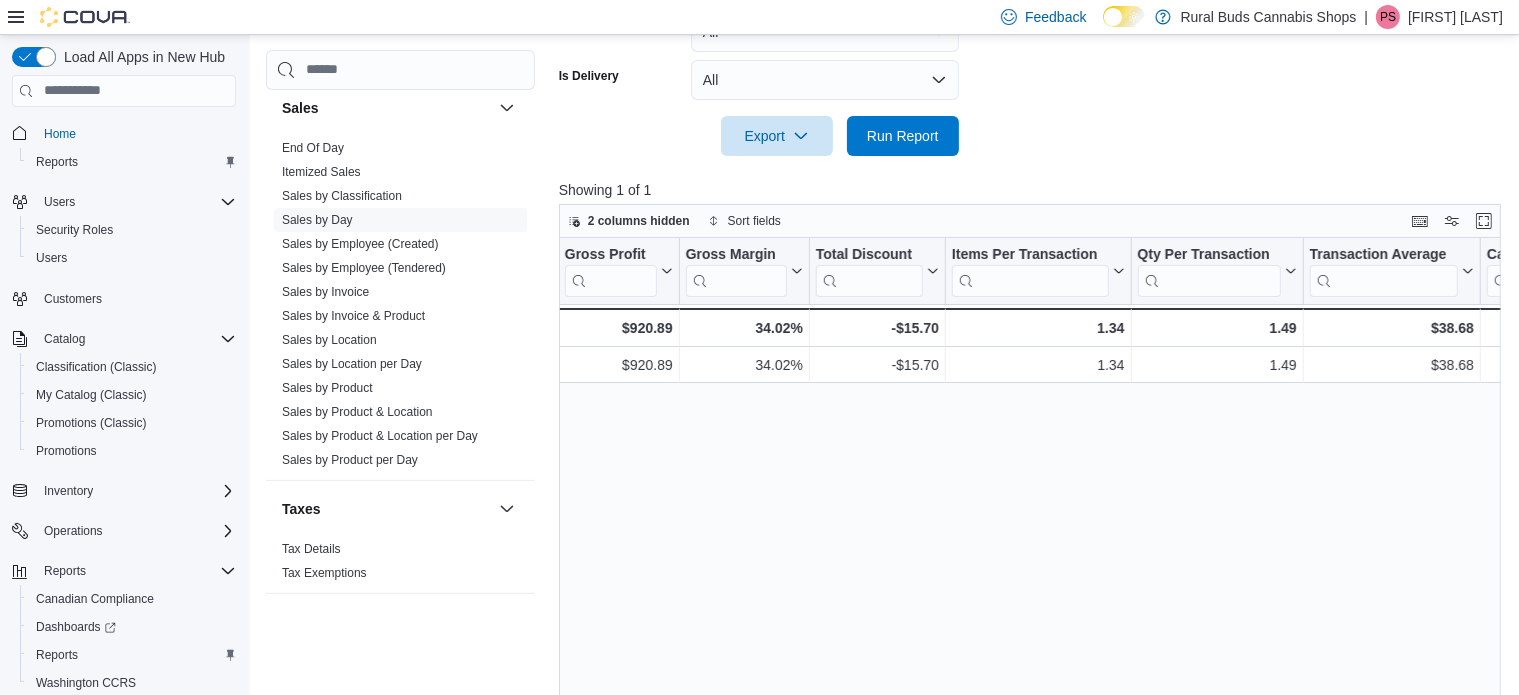 scroll, scrollTop: 0, scrollLeft: 1064, axis: horizontal 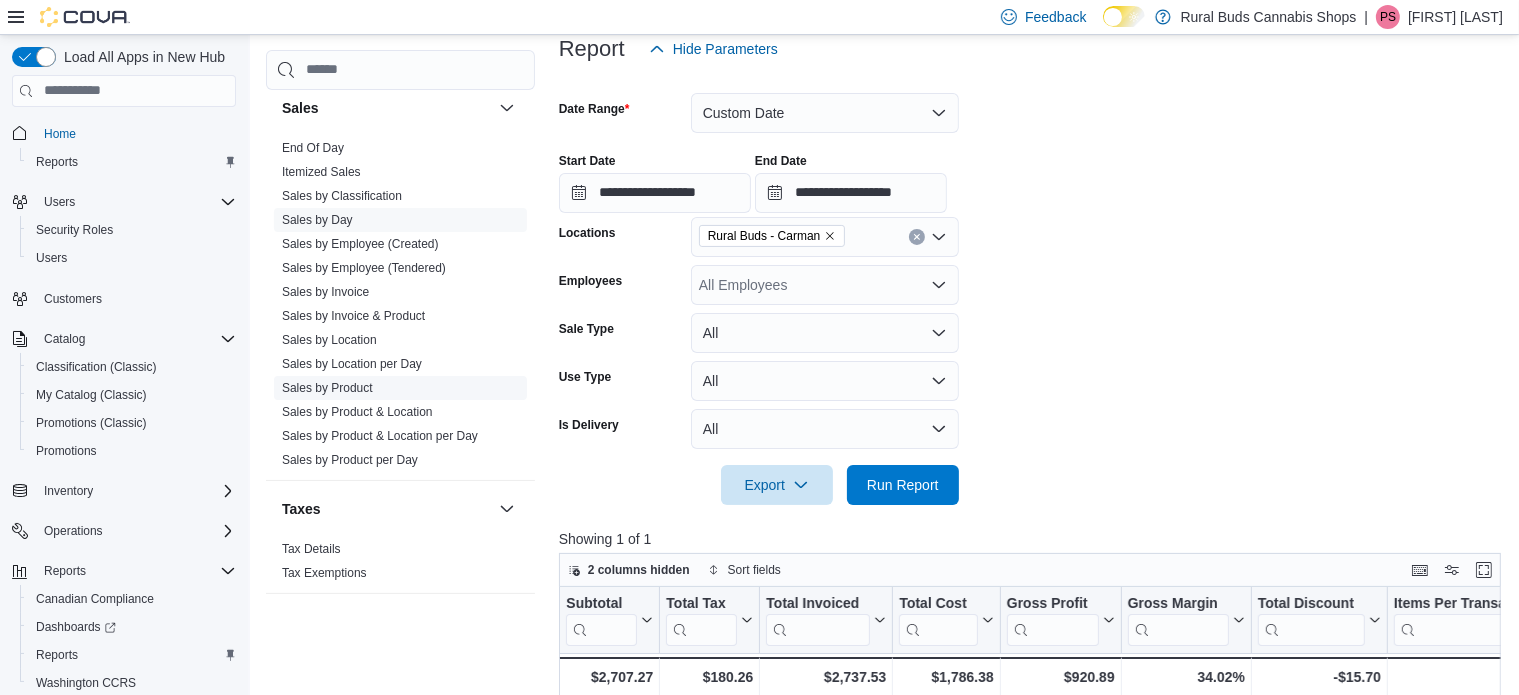 click on "Sales by Product" at bounding box center (327, 388) 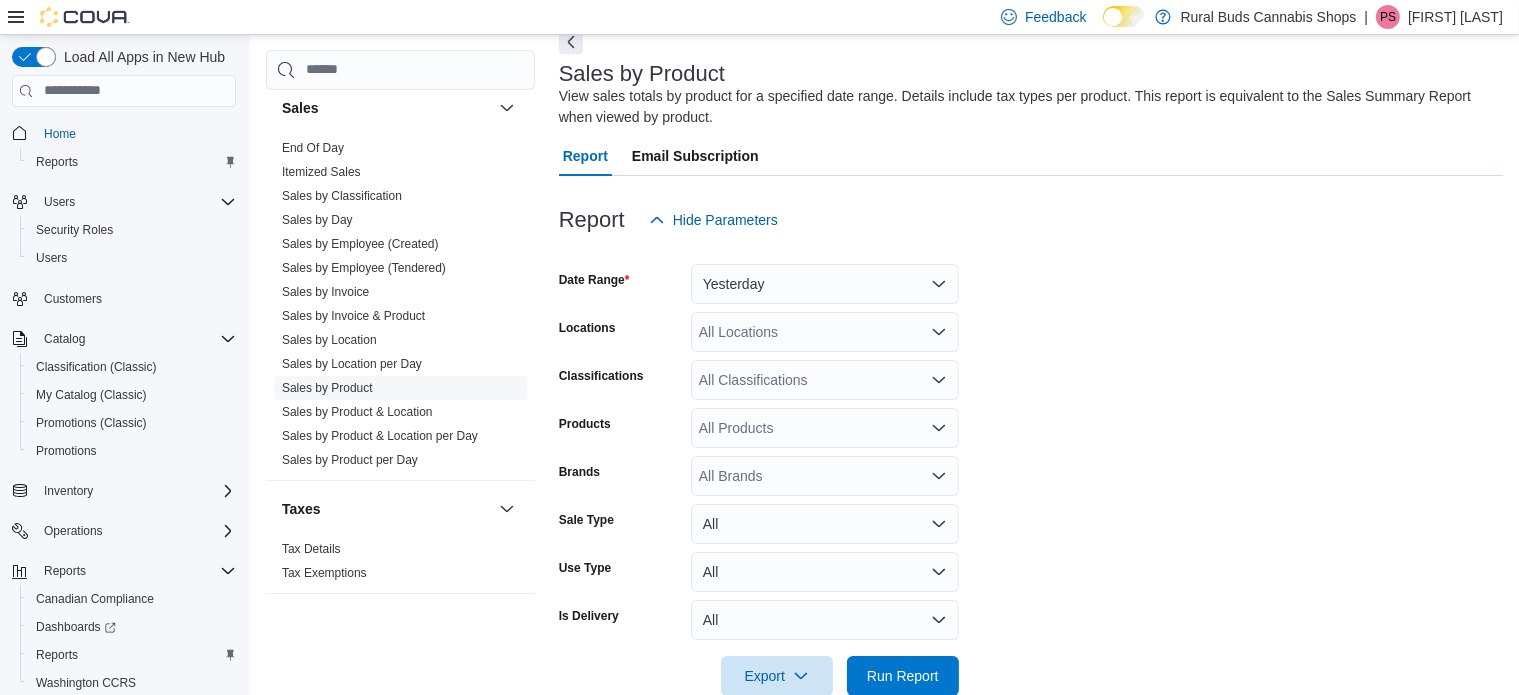 scroll, scrollTop: 67, scrollLeft: 0, axis: vertical 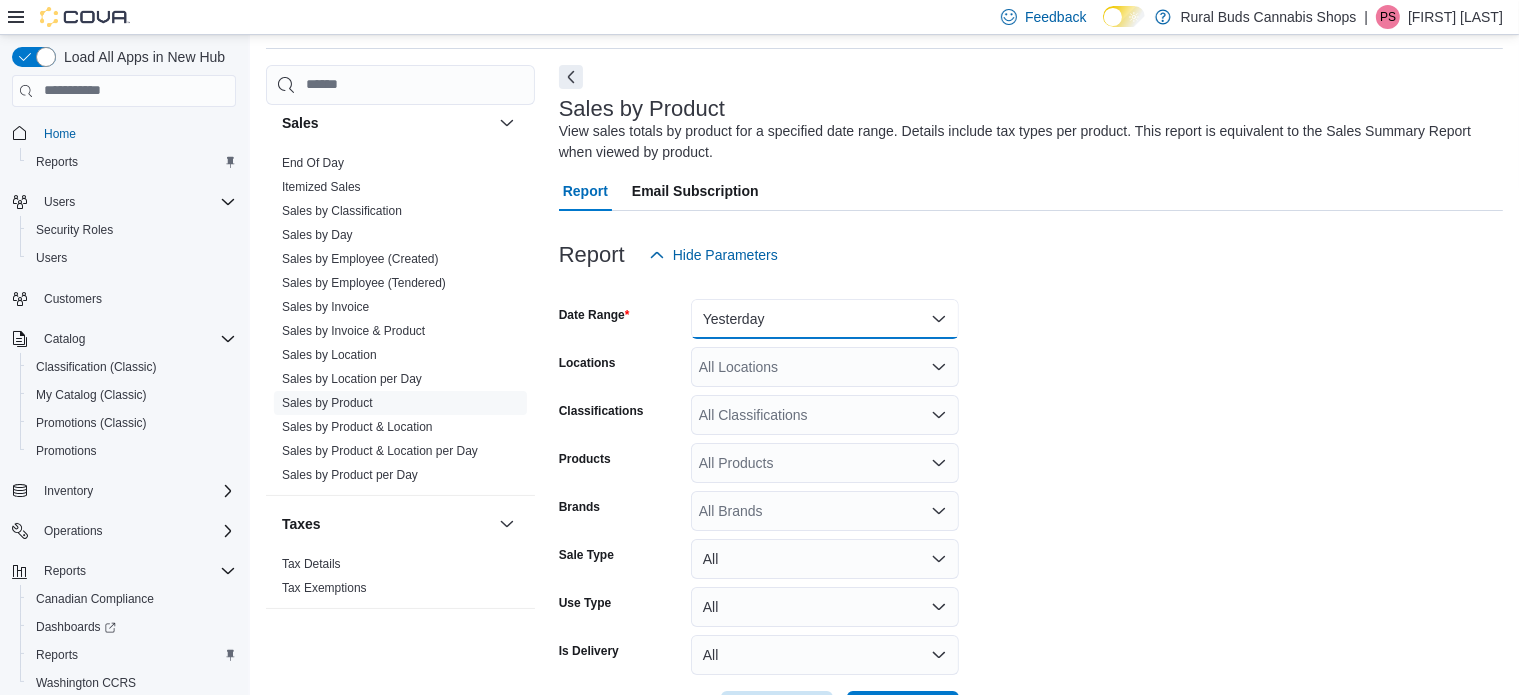 click on "Yesterday" at bounding box center (825, 319) 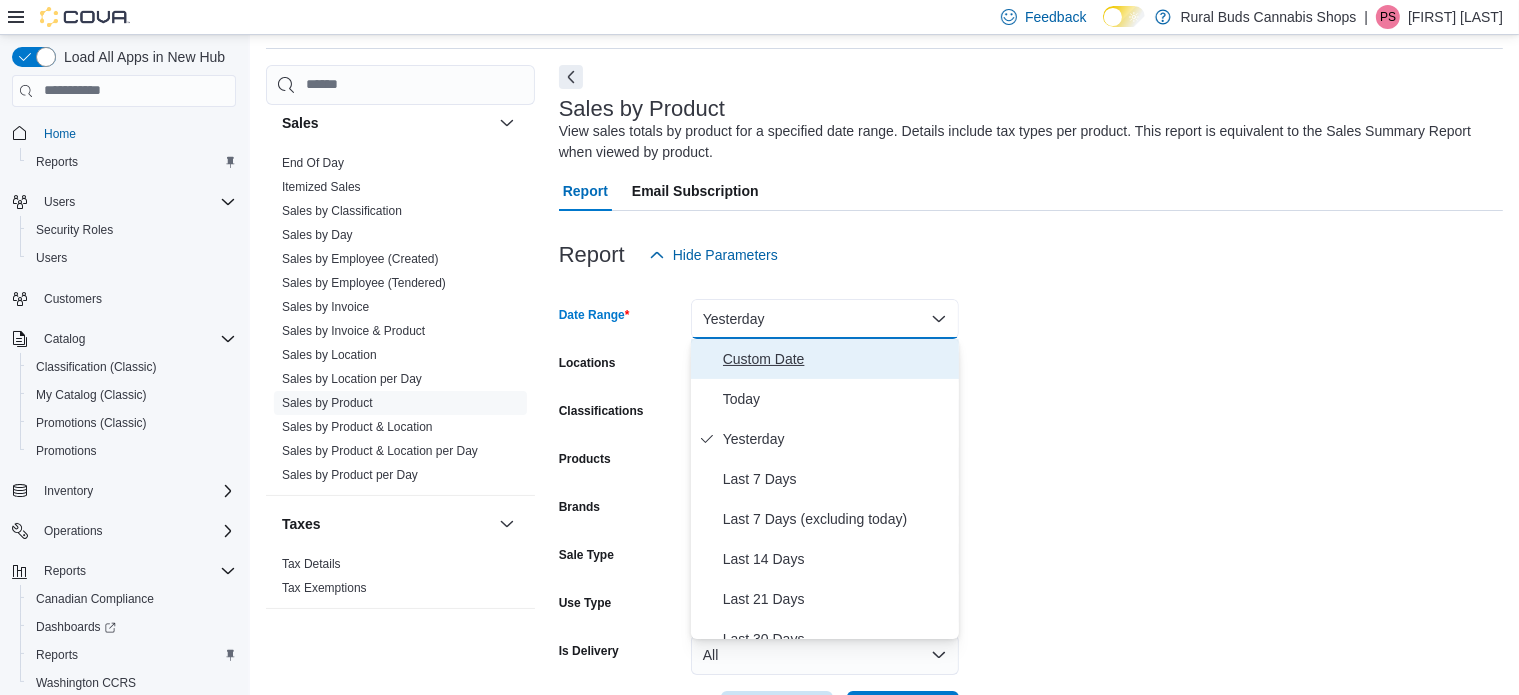 click on "Custom Date" at bounding box center [837, 359] 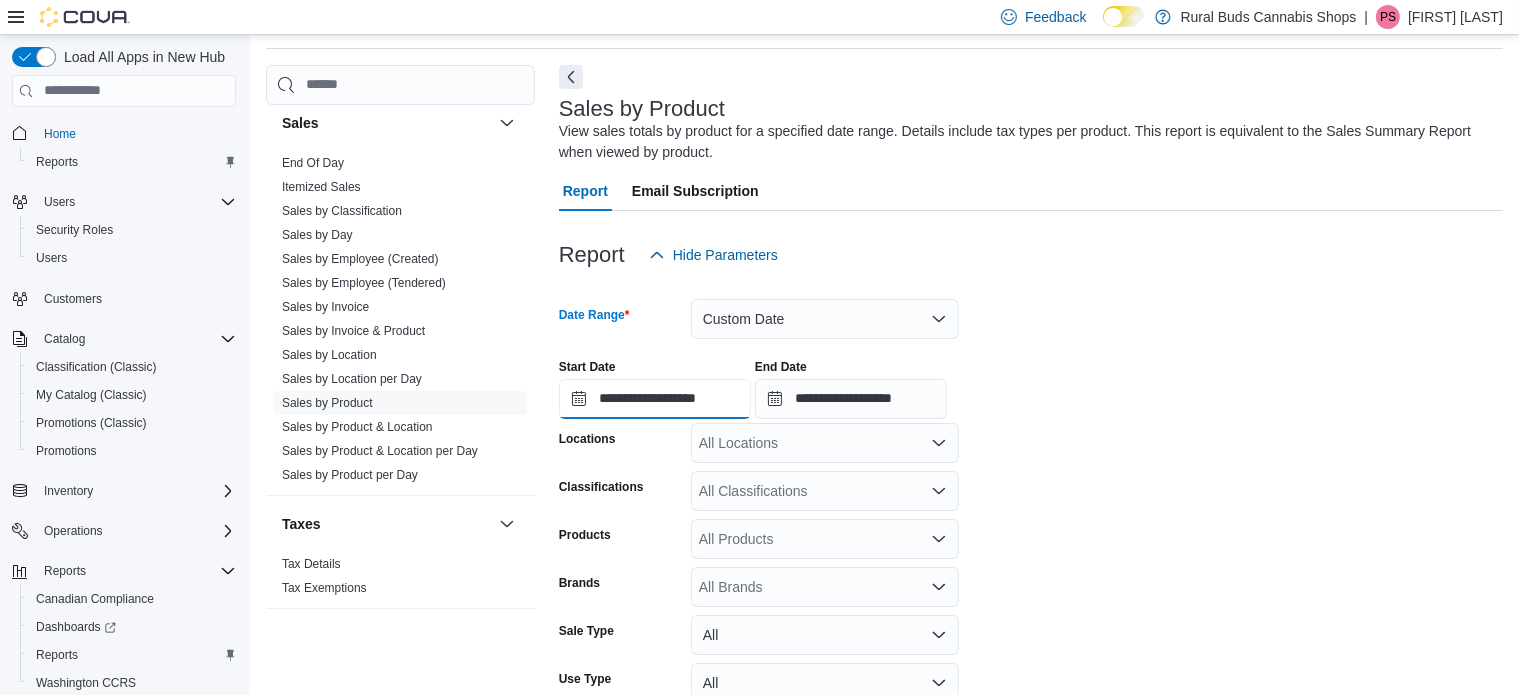 click on "**********" at bounding box center [655, 399] 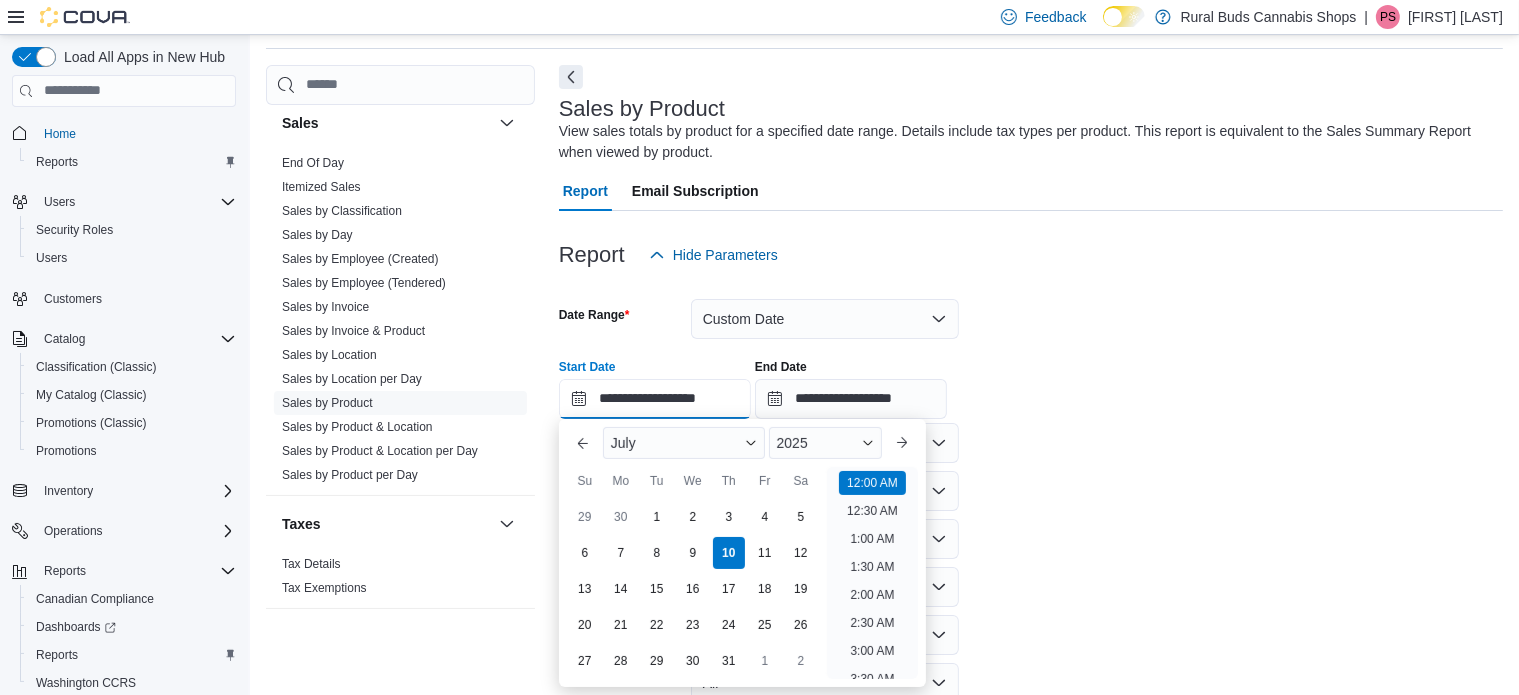 scroll, scrollTop: 61, scrollLeft: 0, axis: vertical 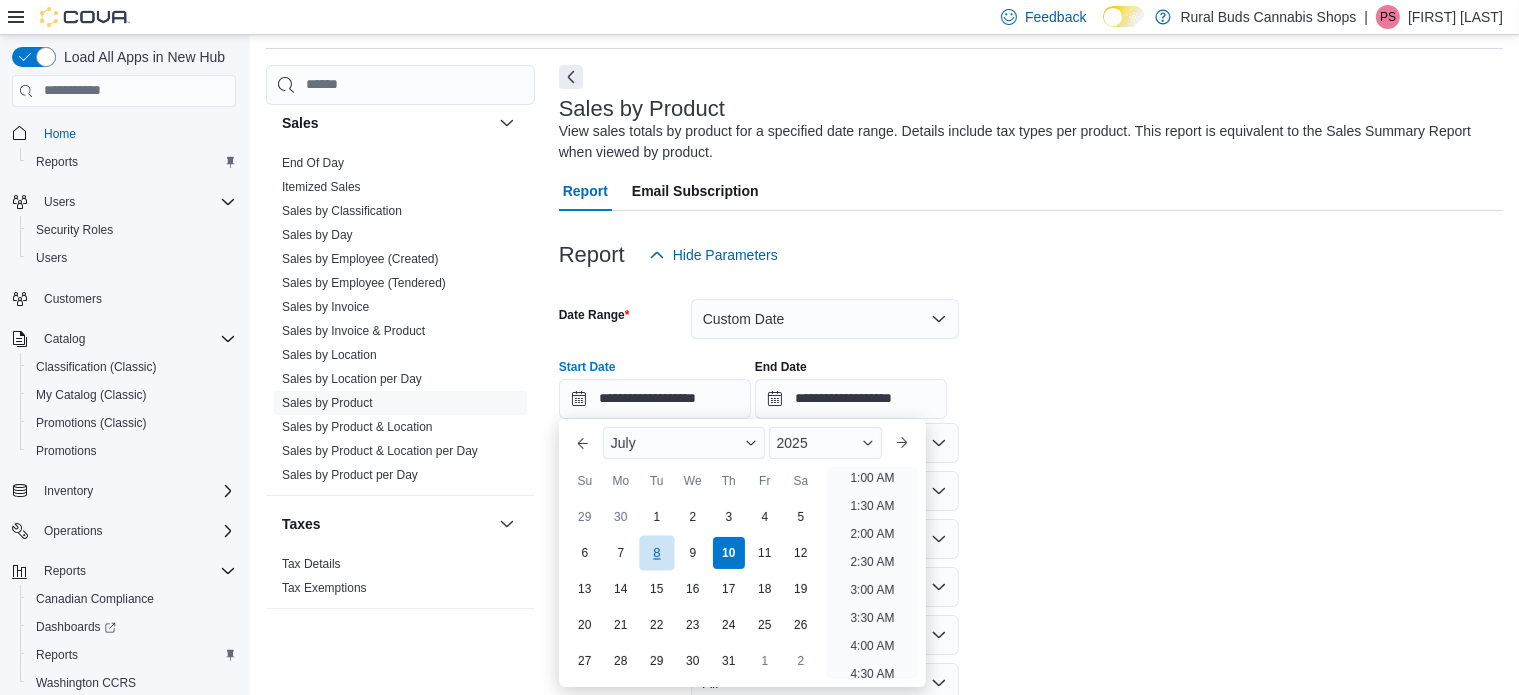 click on "8" at bounding box center [656, 552] 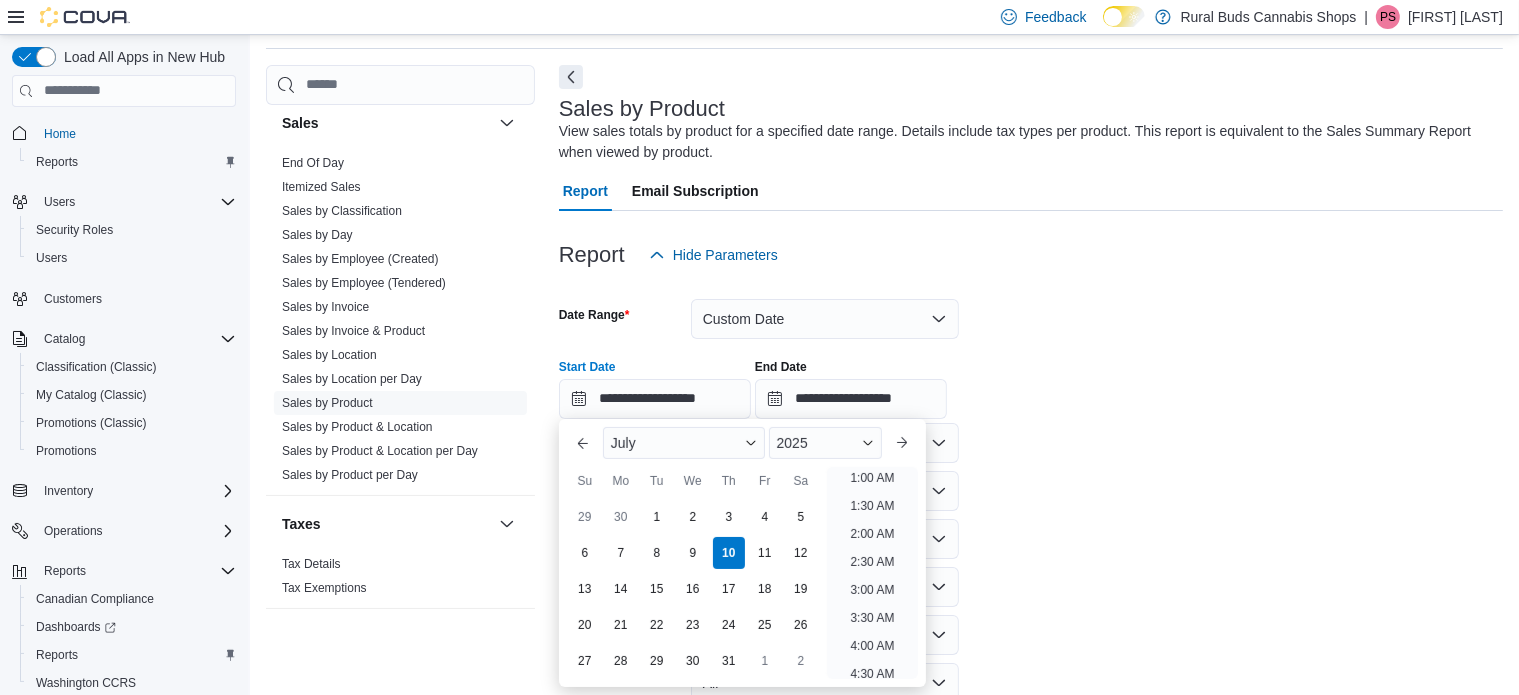 scroll, scrollTop: 4, scrollLeft: 0, axis: vertical 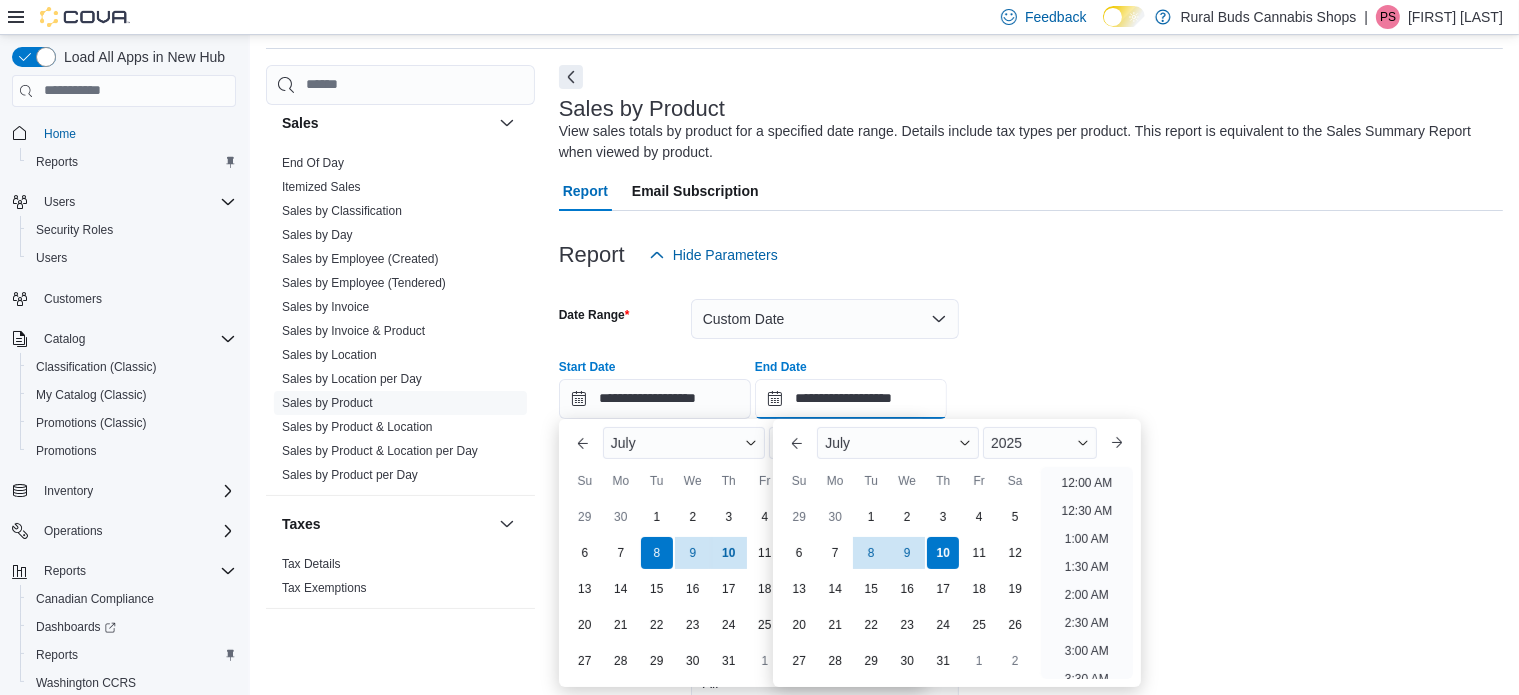 click on "**********" at bounding box center [851, 399] 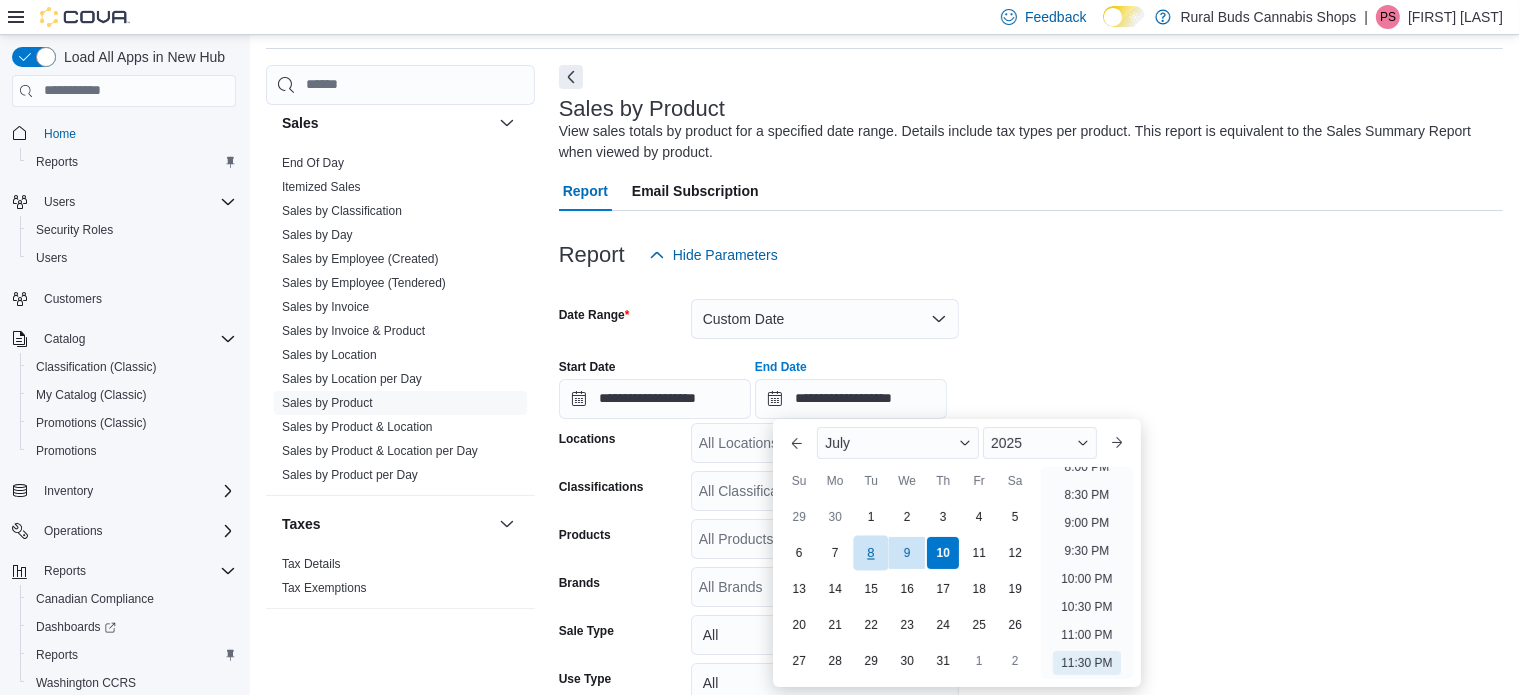 click on "8" at bounding box center [871, 552] 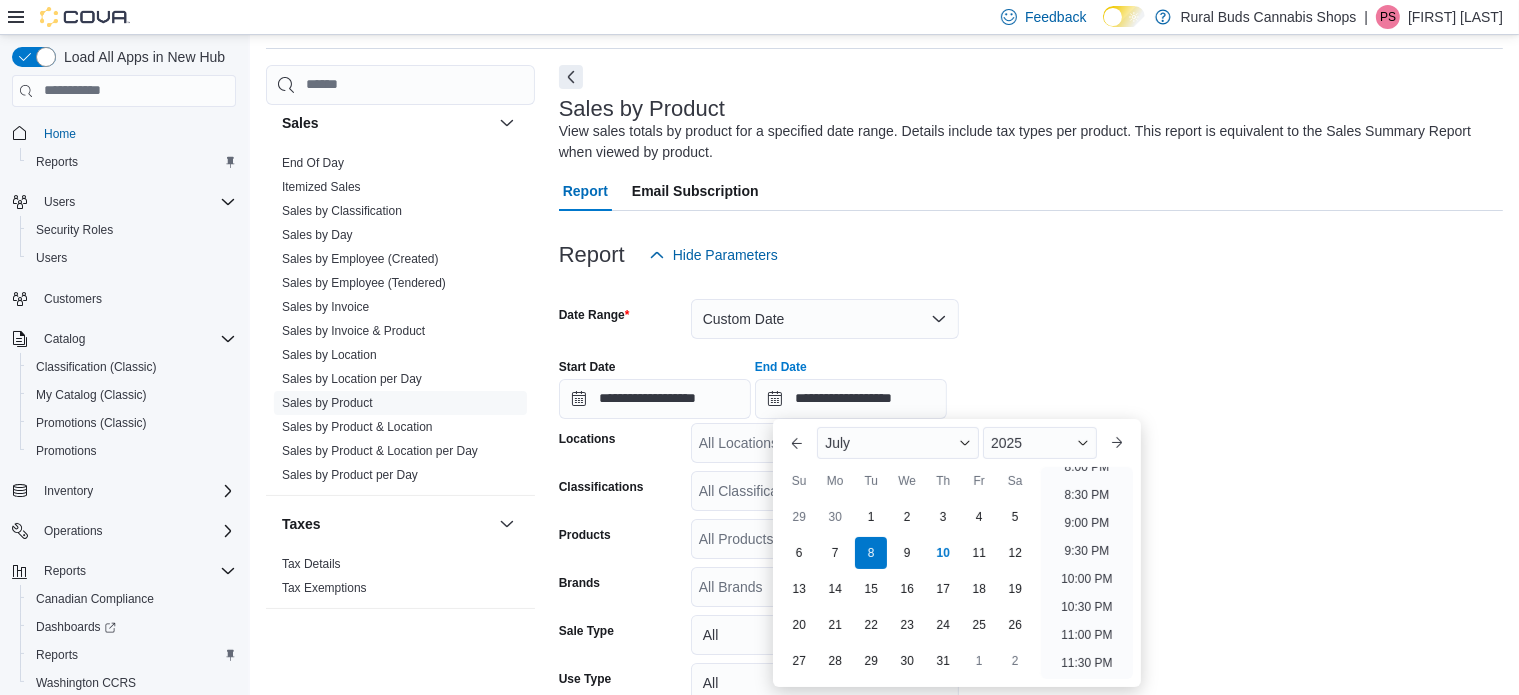 click on "**********" at bounding box center [1031, 541] 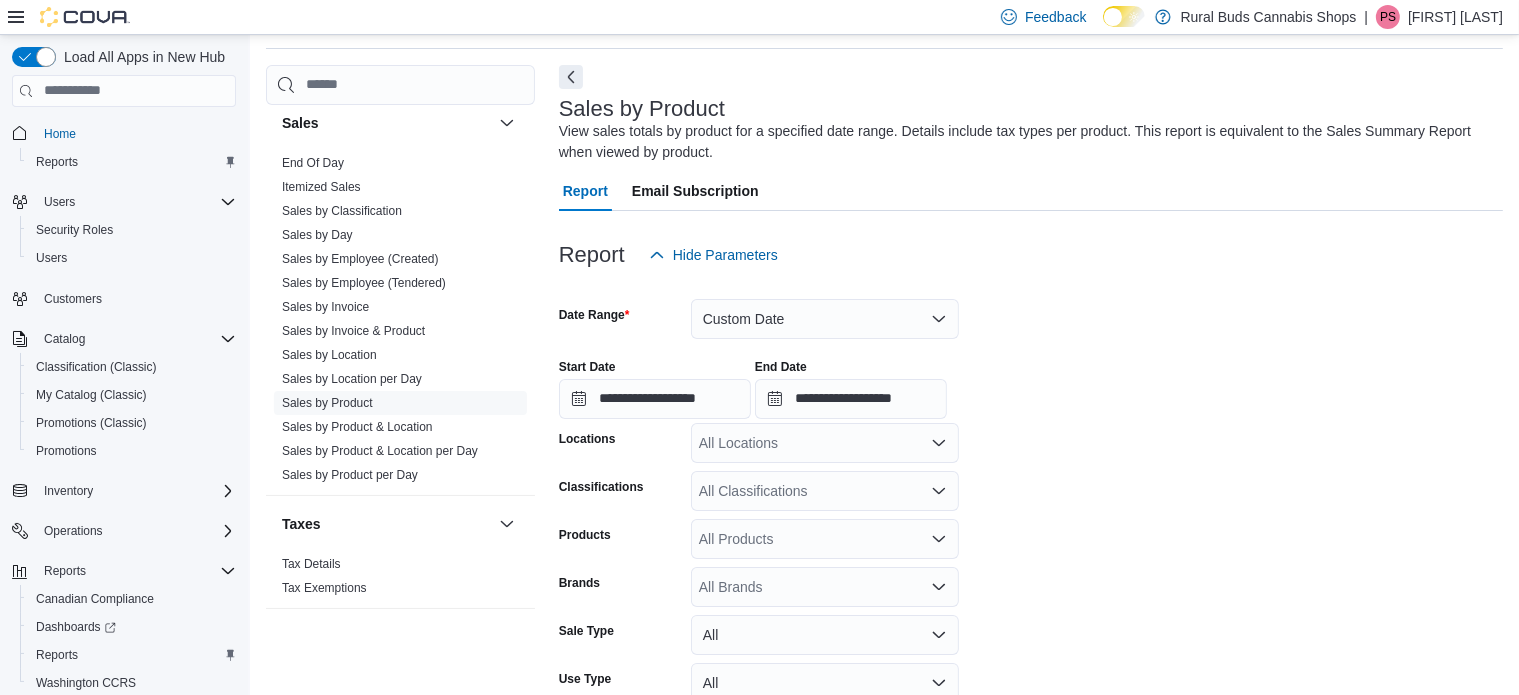 click on "All Locations" at bounding box center (825, 443) 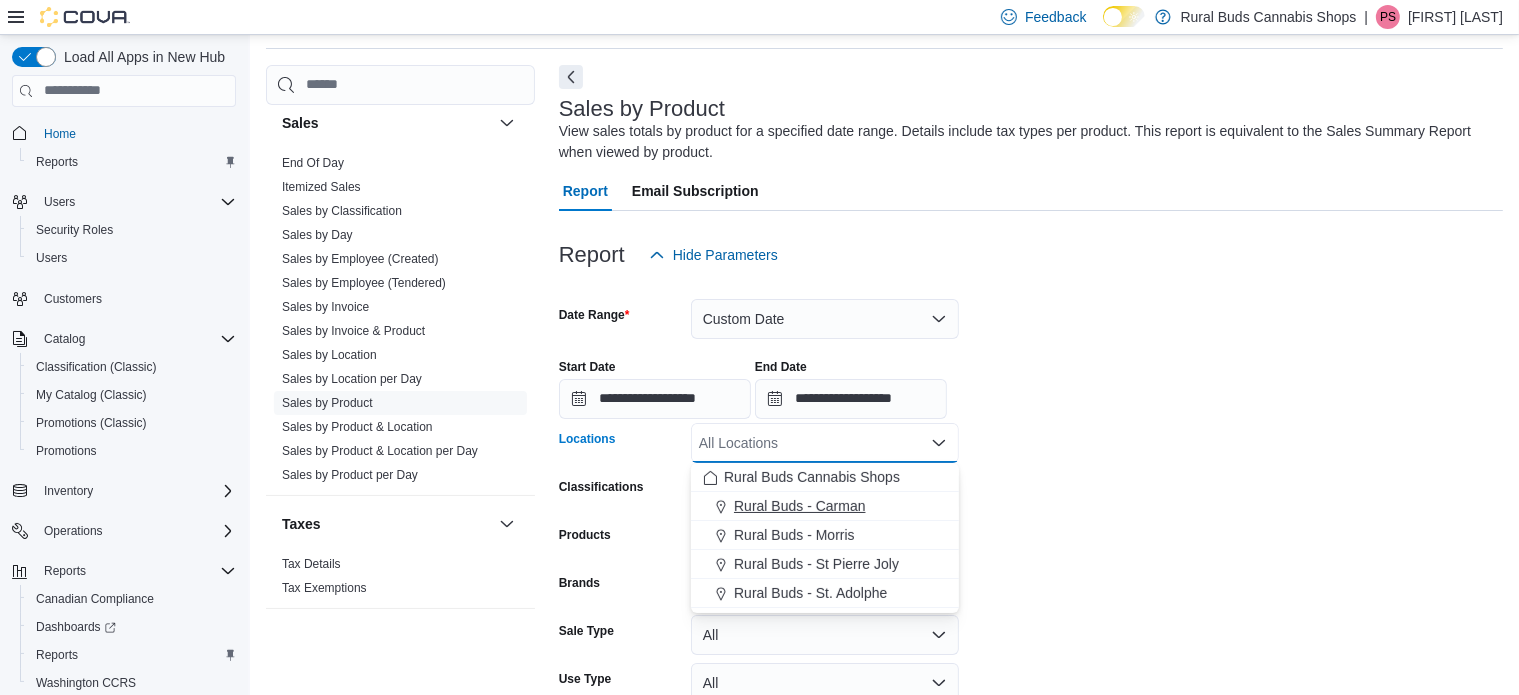 click on "Rural Buds - Carman" at bounding box center (800, 506) 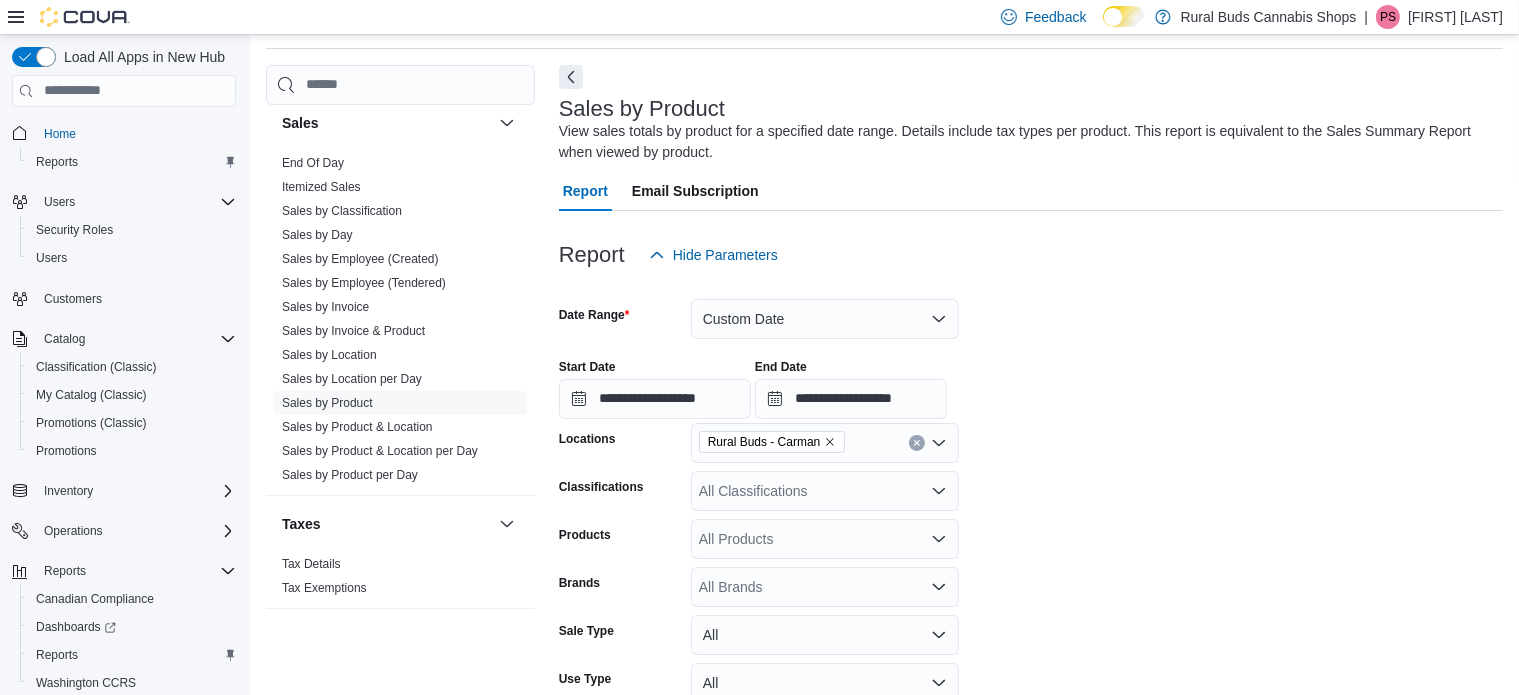 click on "**********" at bounding box center [1031, 541] 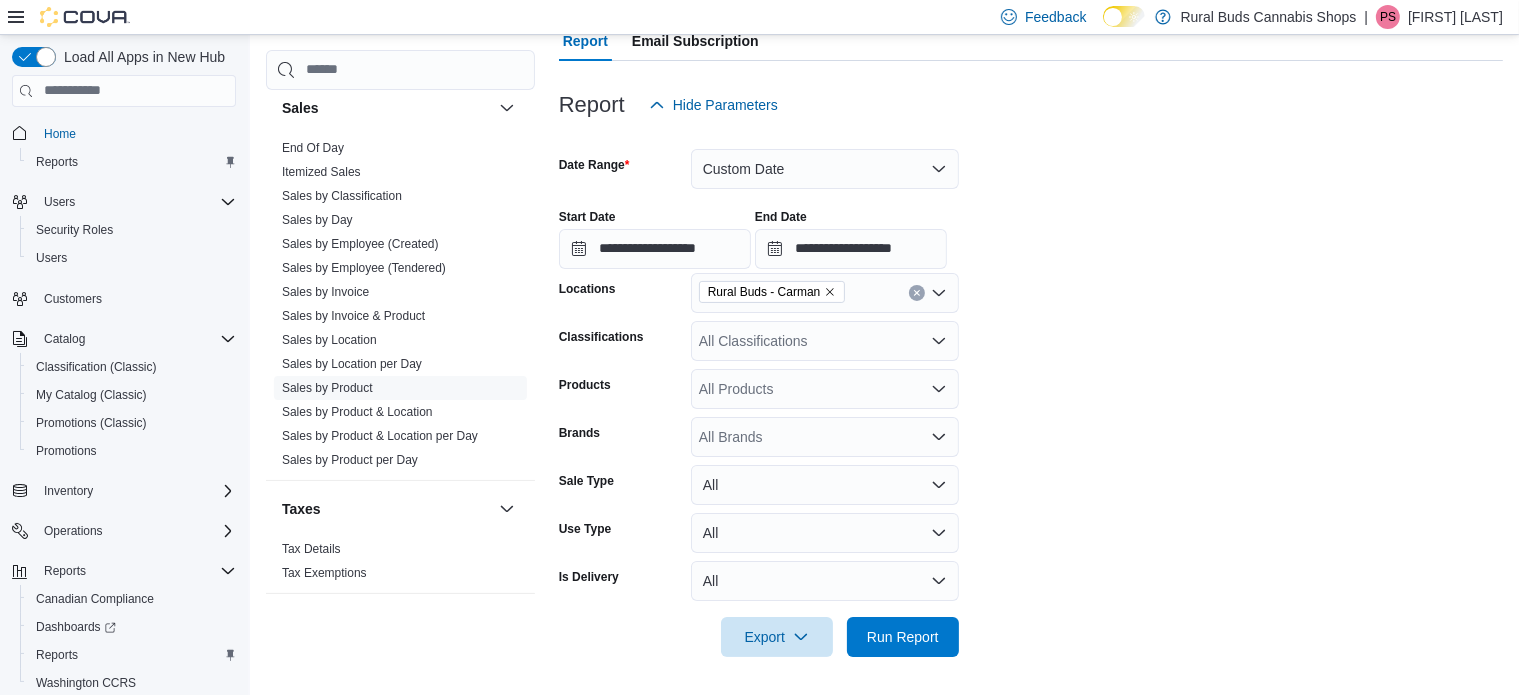 scroll, scrollTop: 218, scrollLeft: 0, axis: vertical 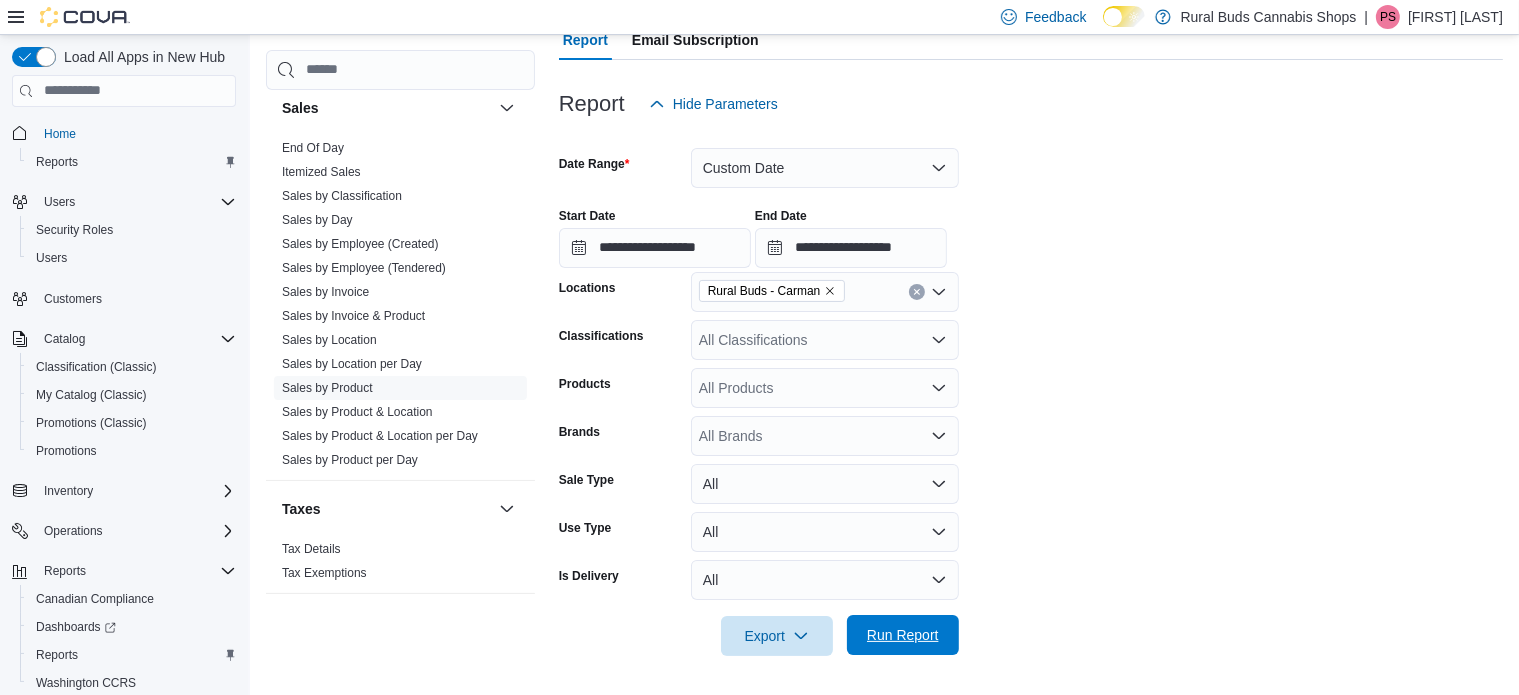 click on "Run Report" at bounding box center [903, 635] 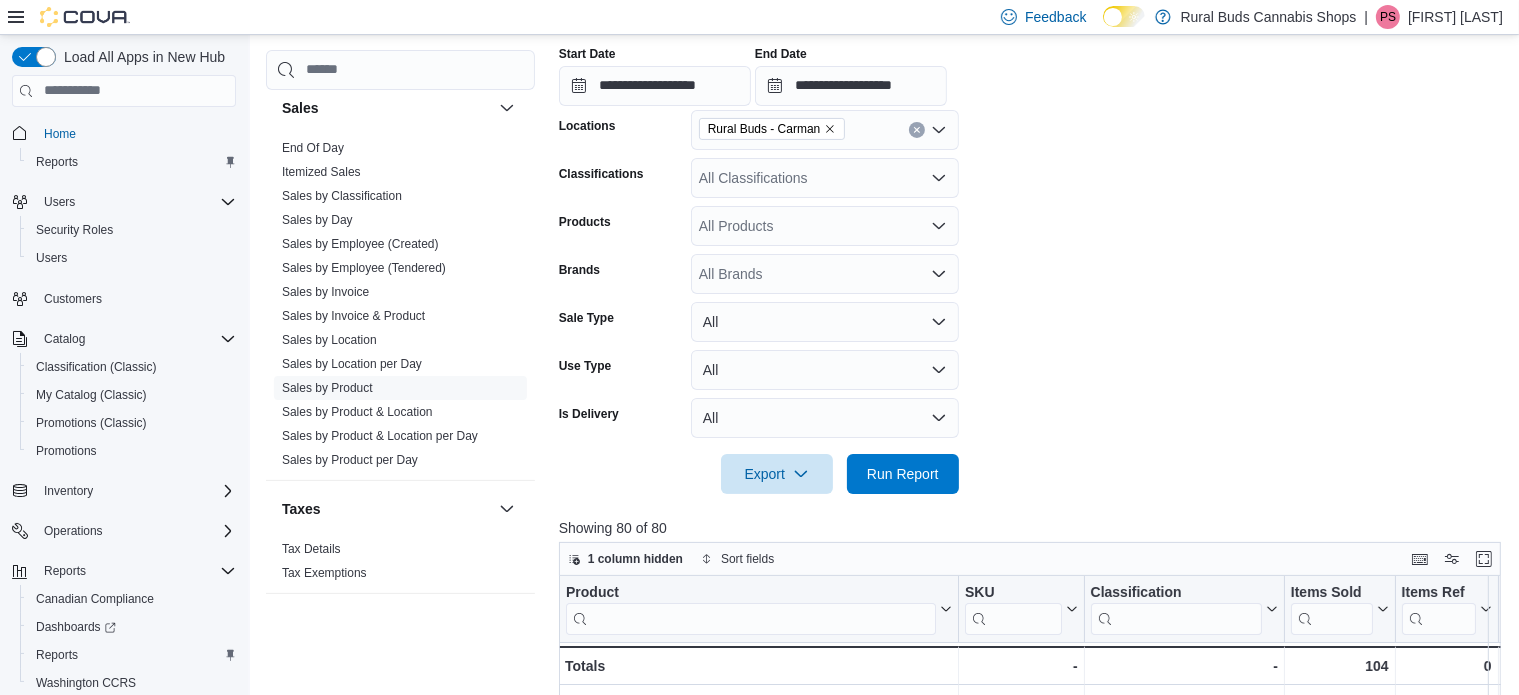 scroll, scrollTop: 793, scrollLeft: 0, axis: vertical 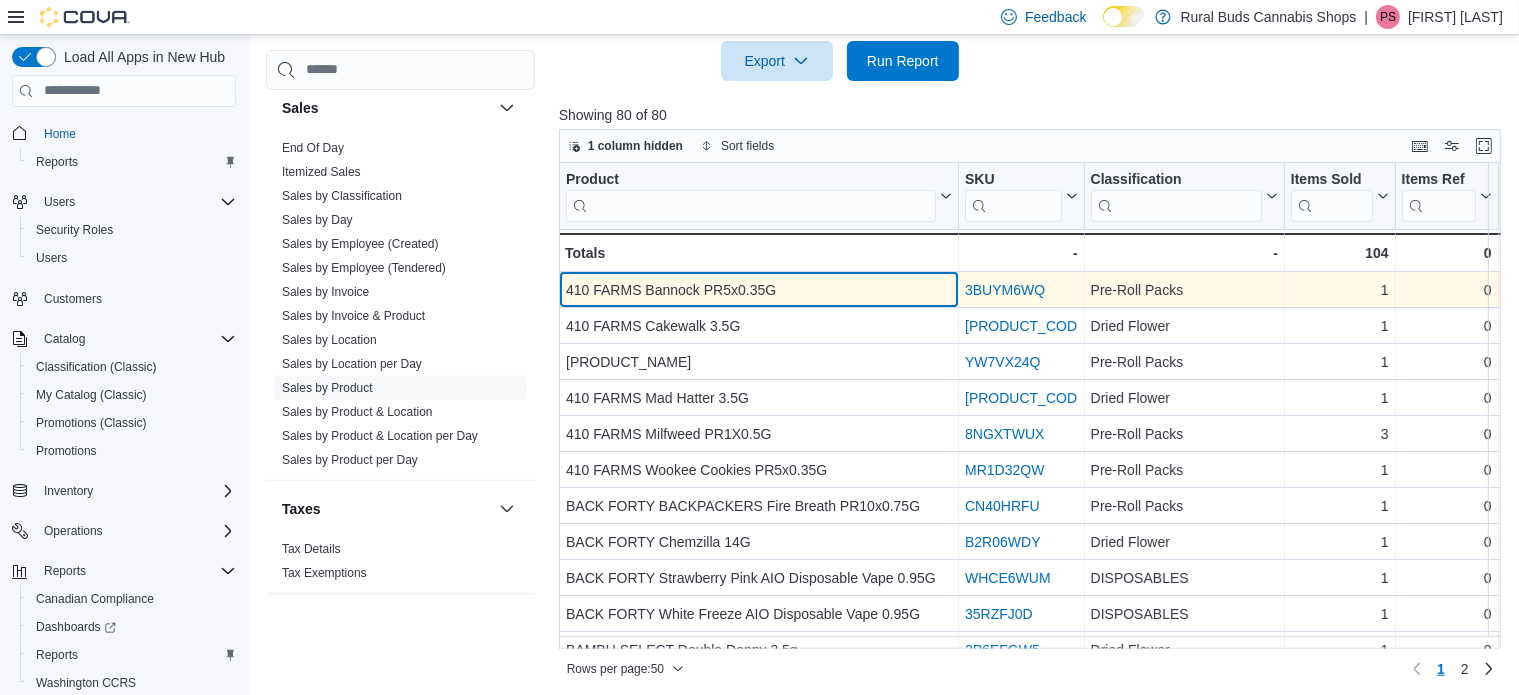 click on "410 FARMS Bannock PR5x0.35G" at bounding box center (759, 290) 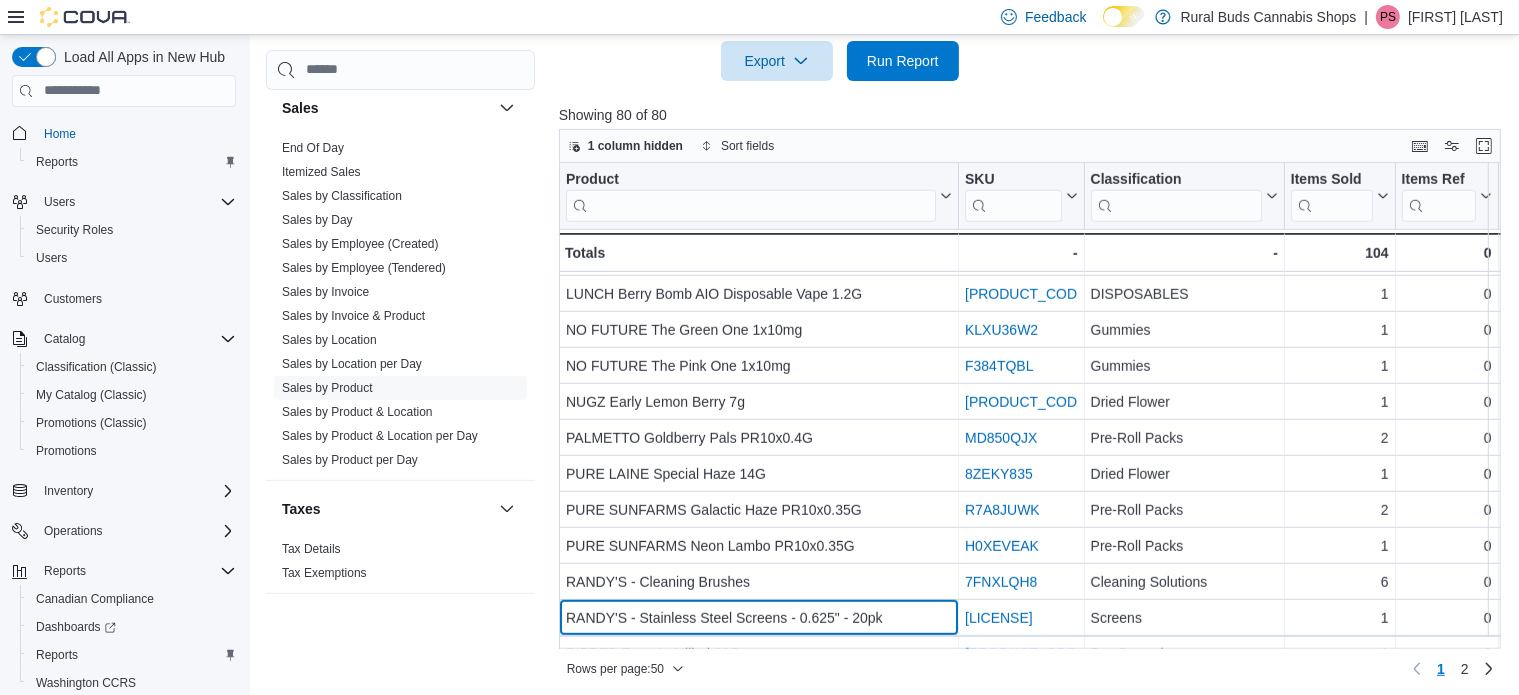 scroll, scrollTop: 1434, scrollLeft: 0, axis: vertical 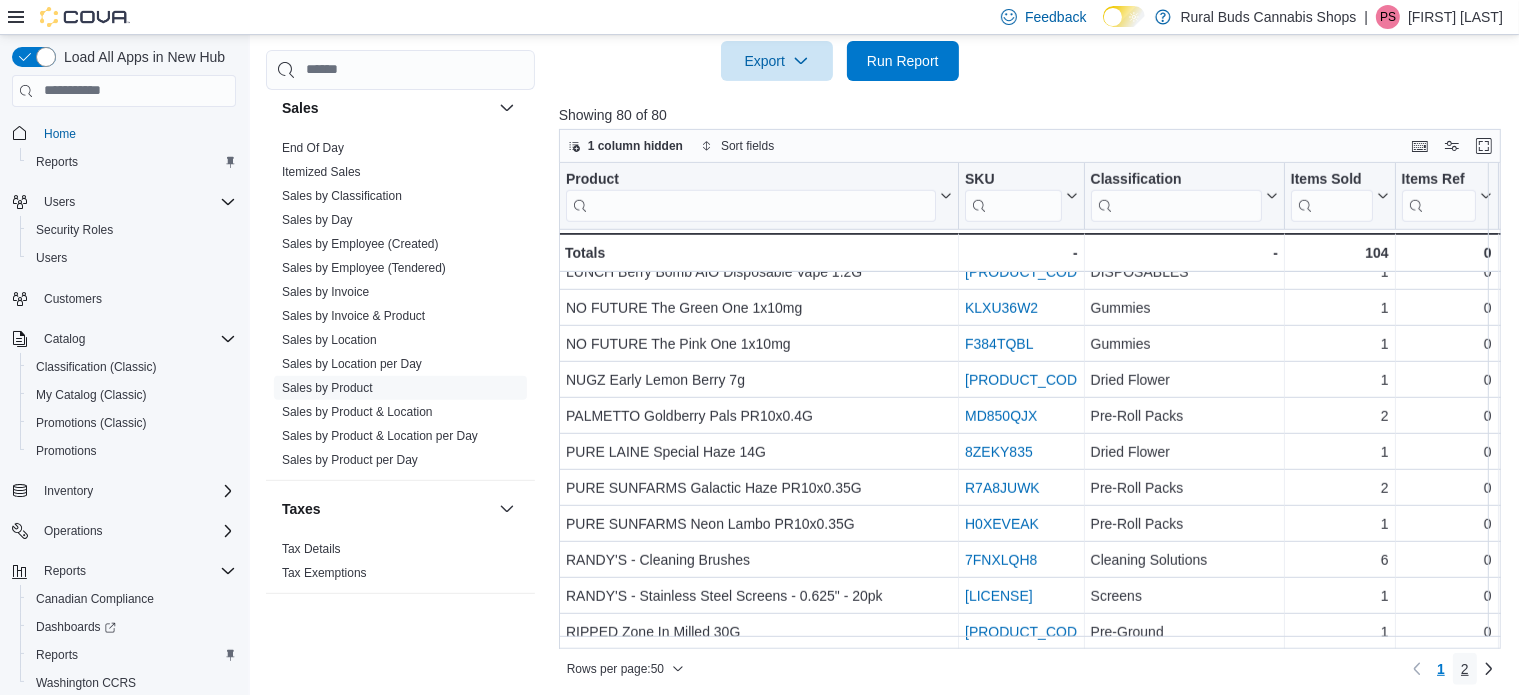click on "2" at bounding box center [1465, 669] 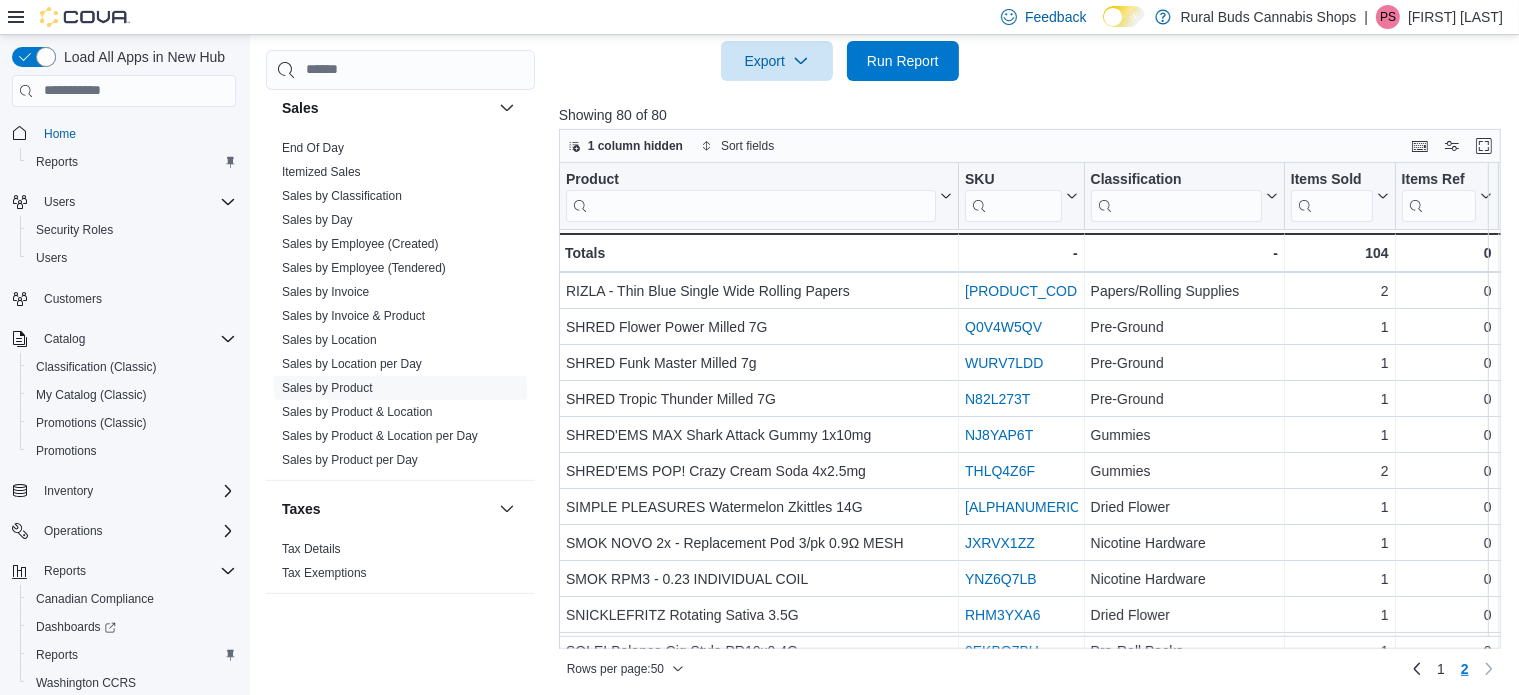 scroll, scrollTop: 0, scrollLeft: 0, axis: both 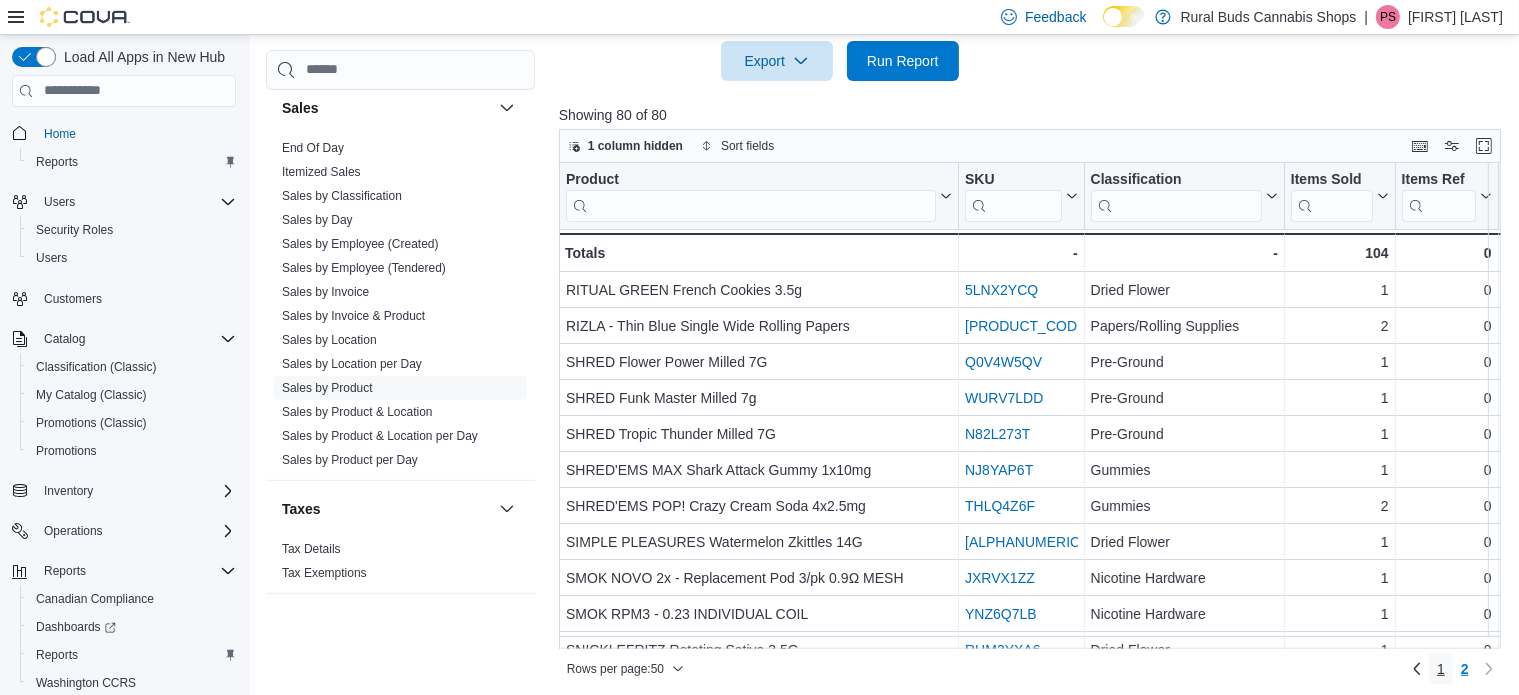 click on "1" at bounding box center (1441, 669) 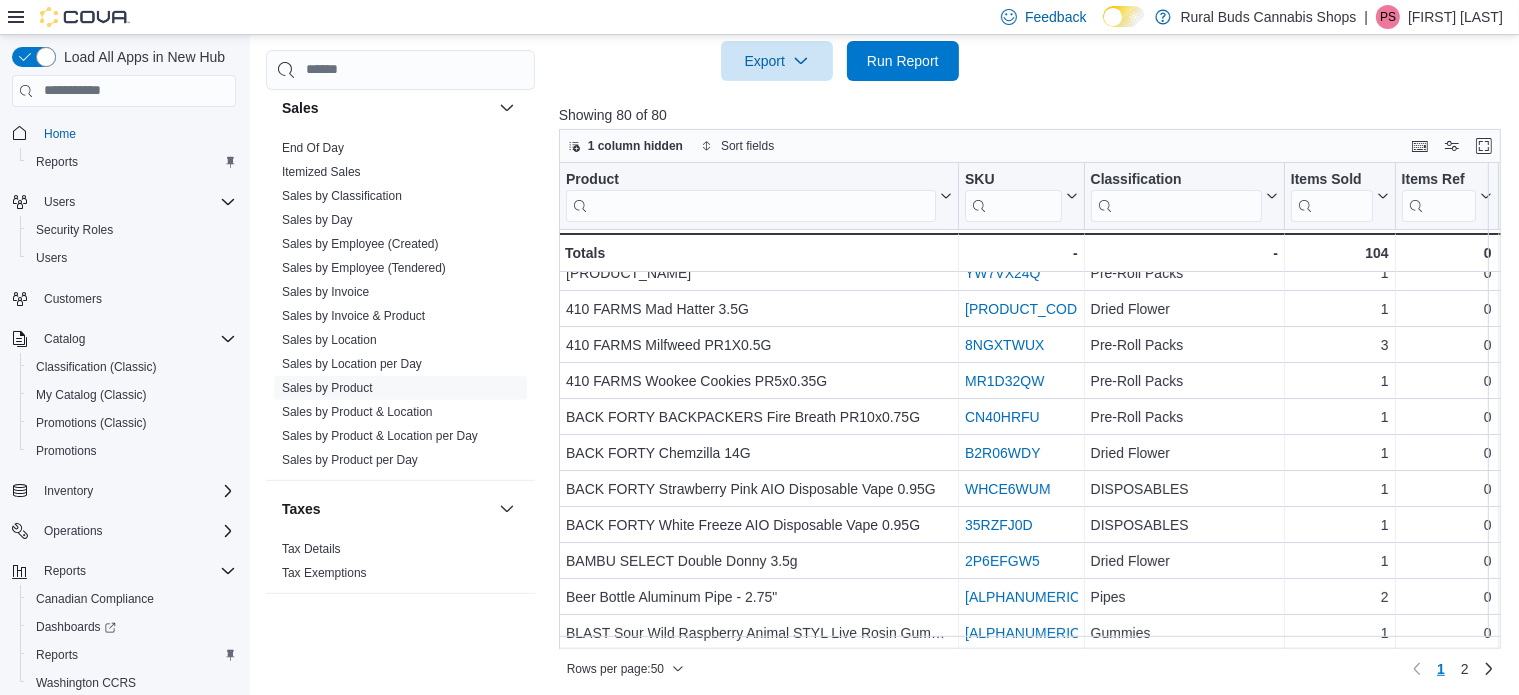 scroll, scrollTop: 0, scrollLeft: 0, axis: both 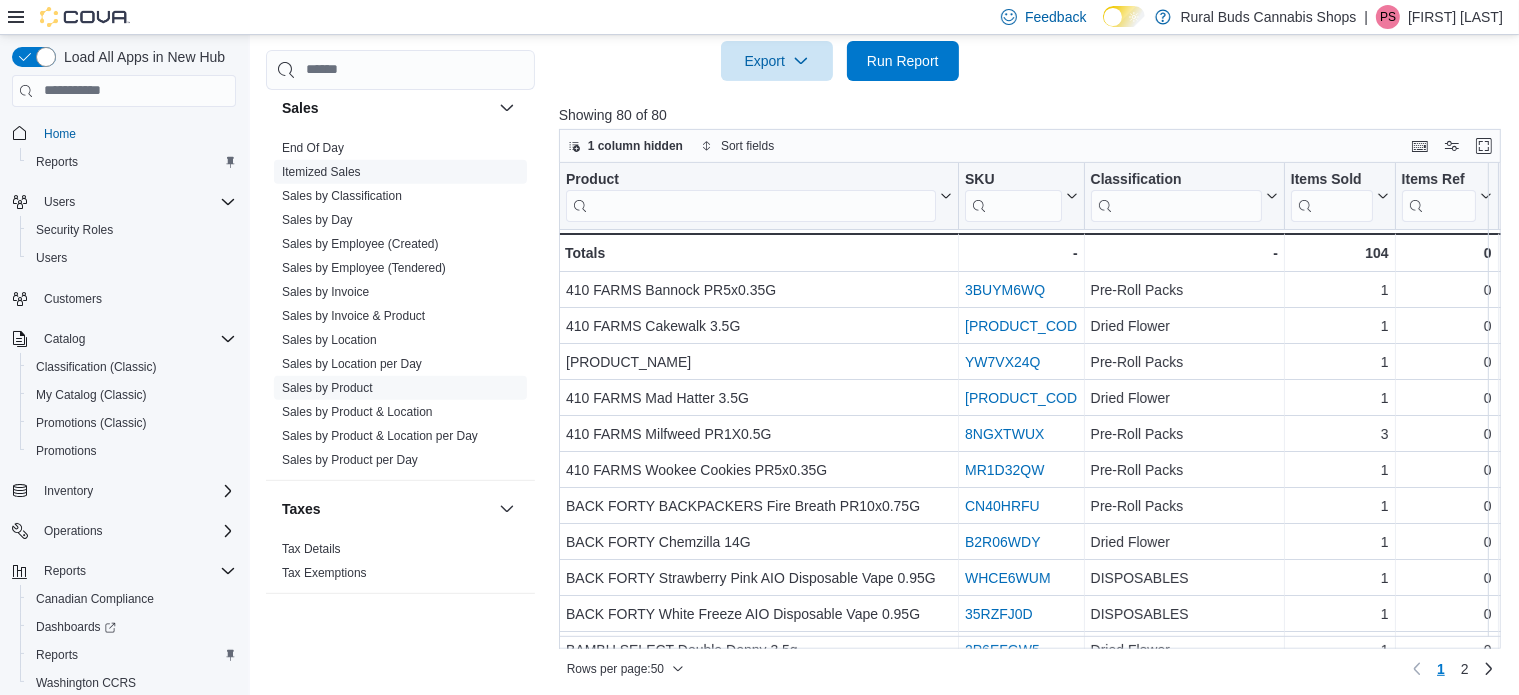 click on "Itemized Sales" at bounding box center (321, 172) 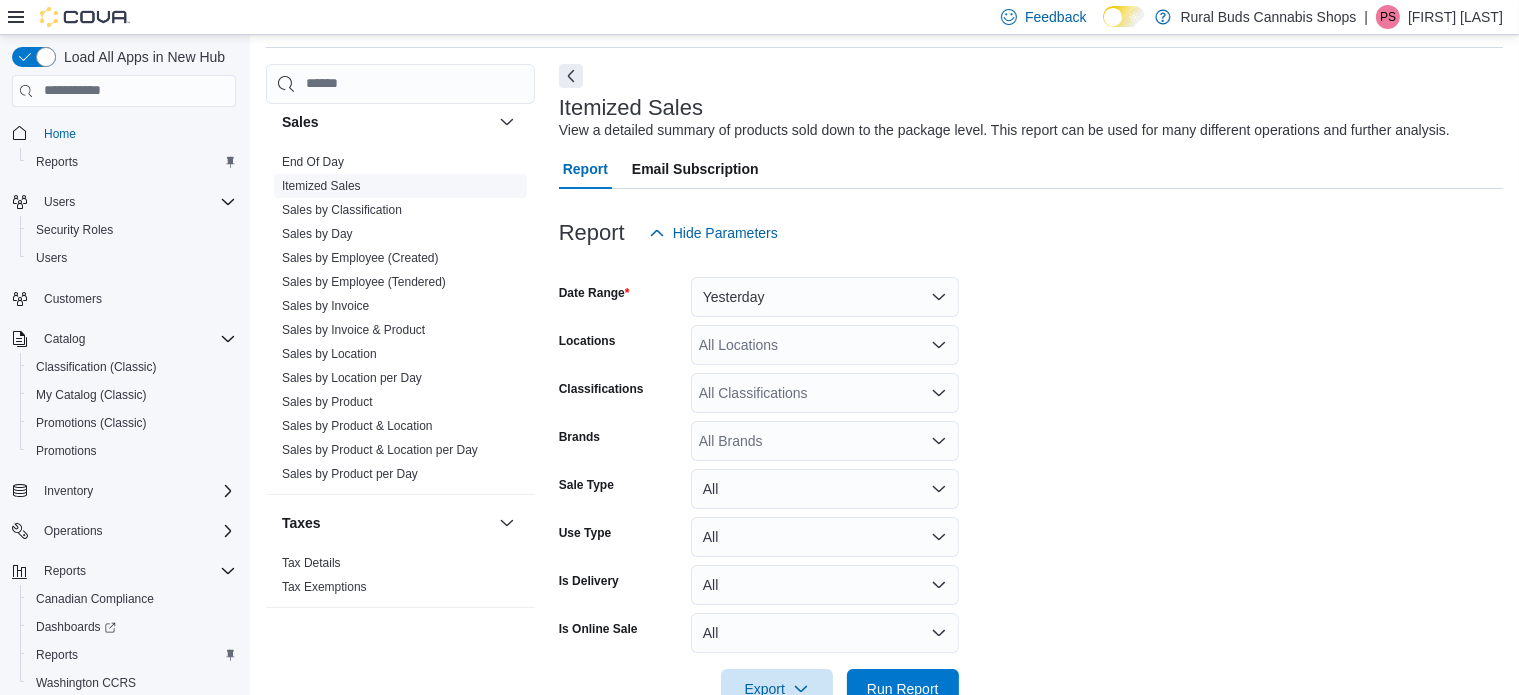 scroll, scrollTop: 46, scrollLeft: 0, axis: vertical 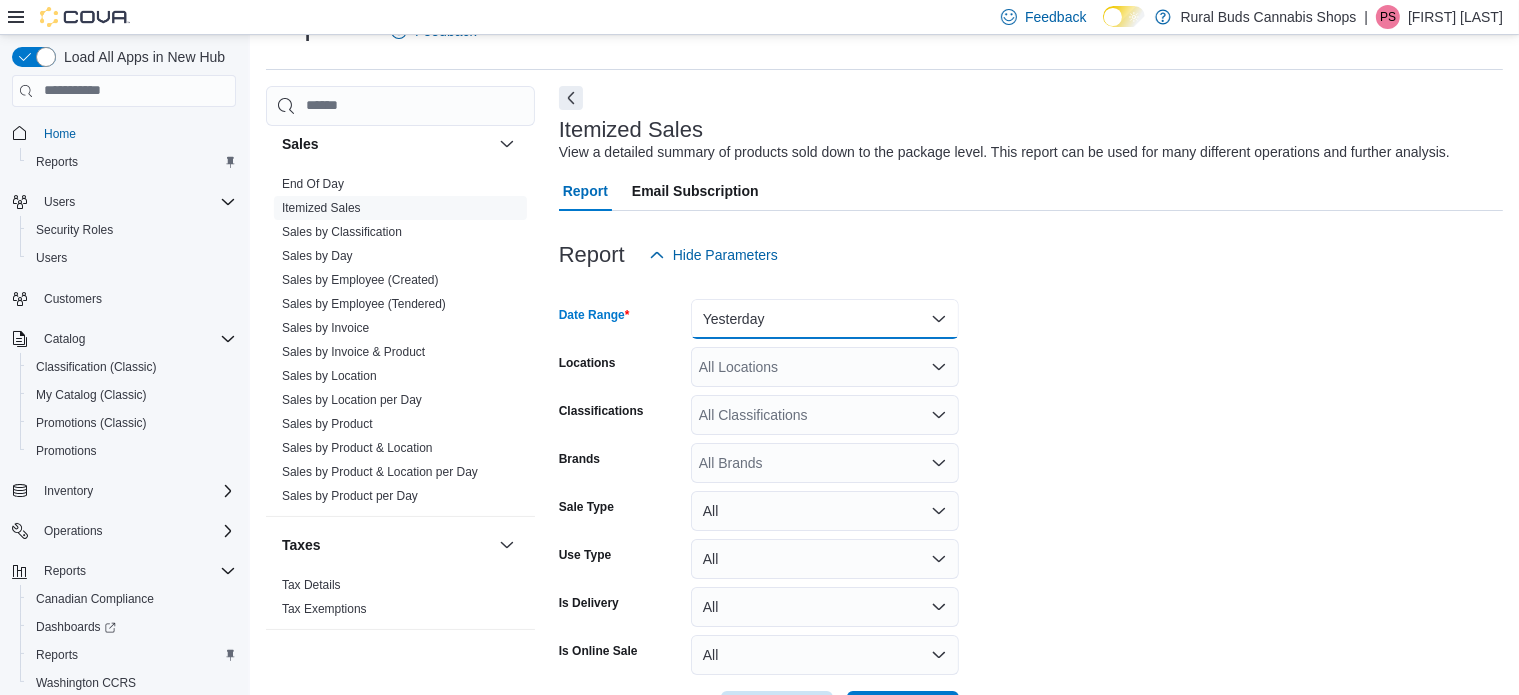 click on "Yesterday" at bounding box center (825, 319) 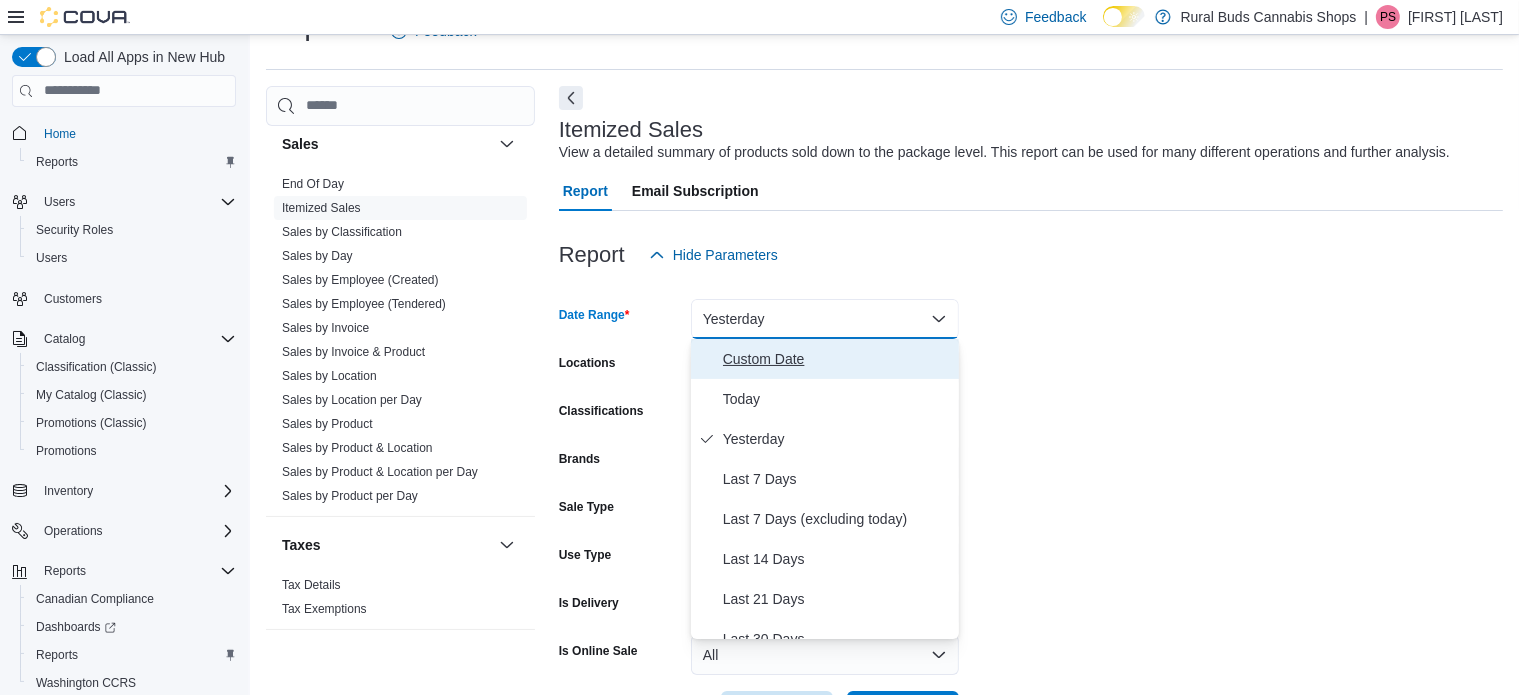 click on "Custom Date" at bounding box center (837, 359) 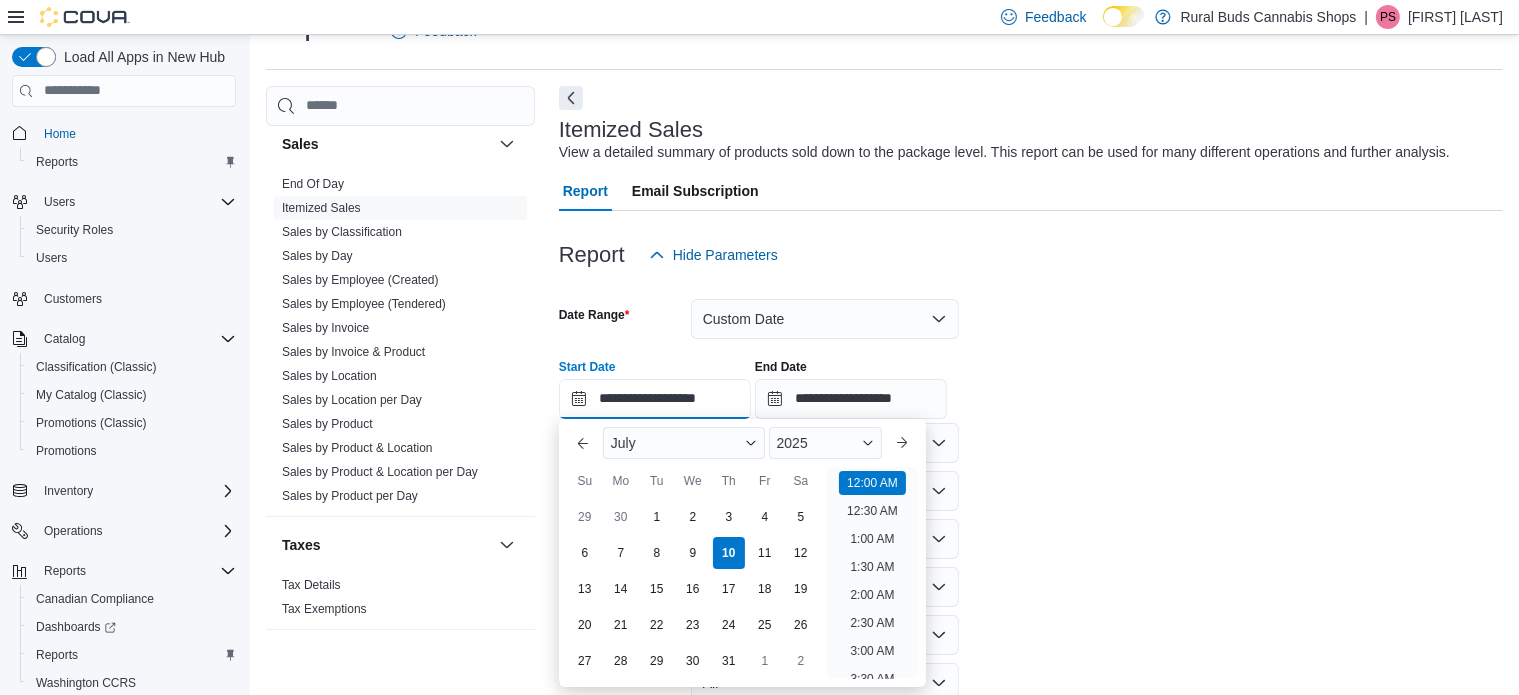 click on "**********" at bounding box center (655, 399) 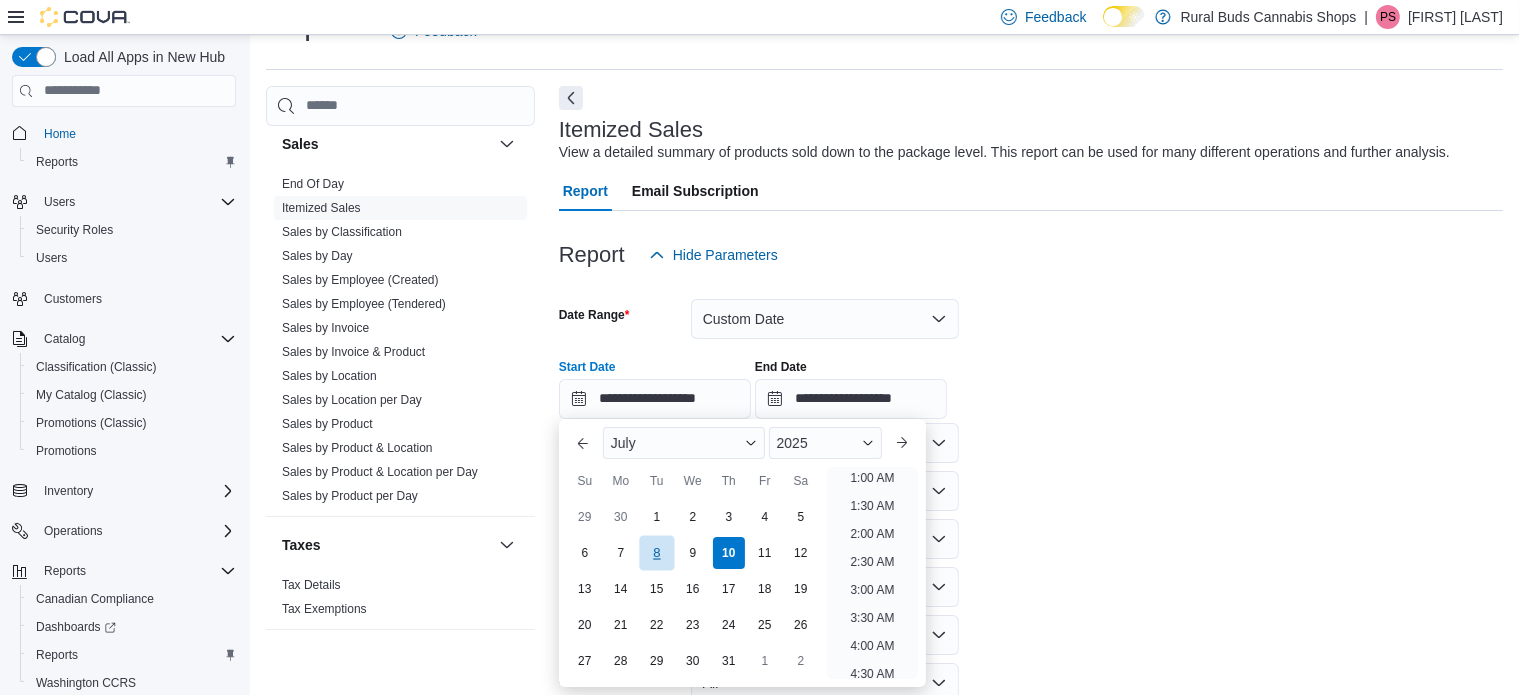 click on "8" at bounding box center (656, 552) 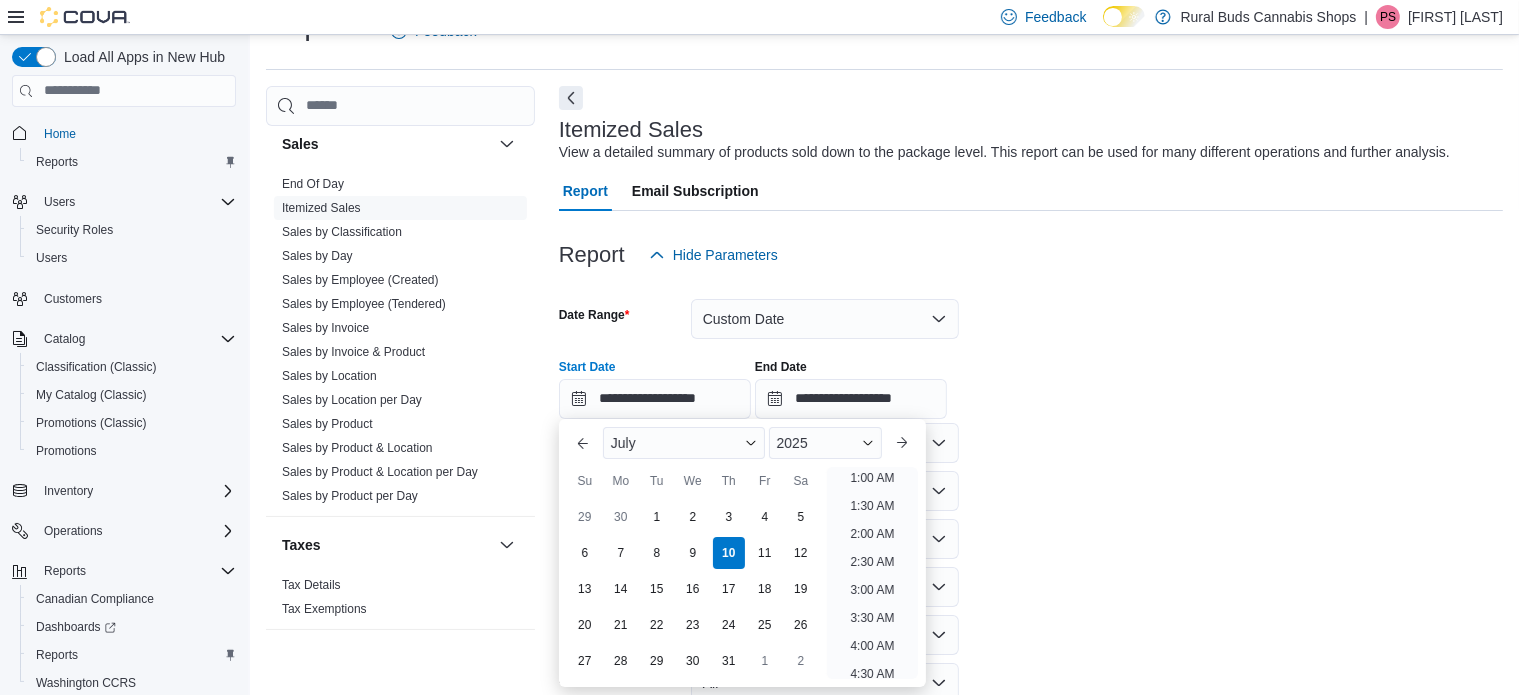 scroll, scrollTop: 4, scrollLeft: 0, axis: vertical 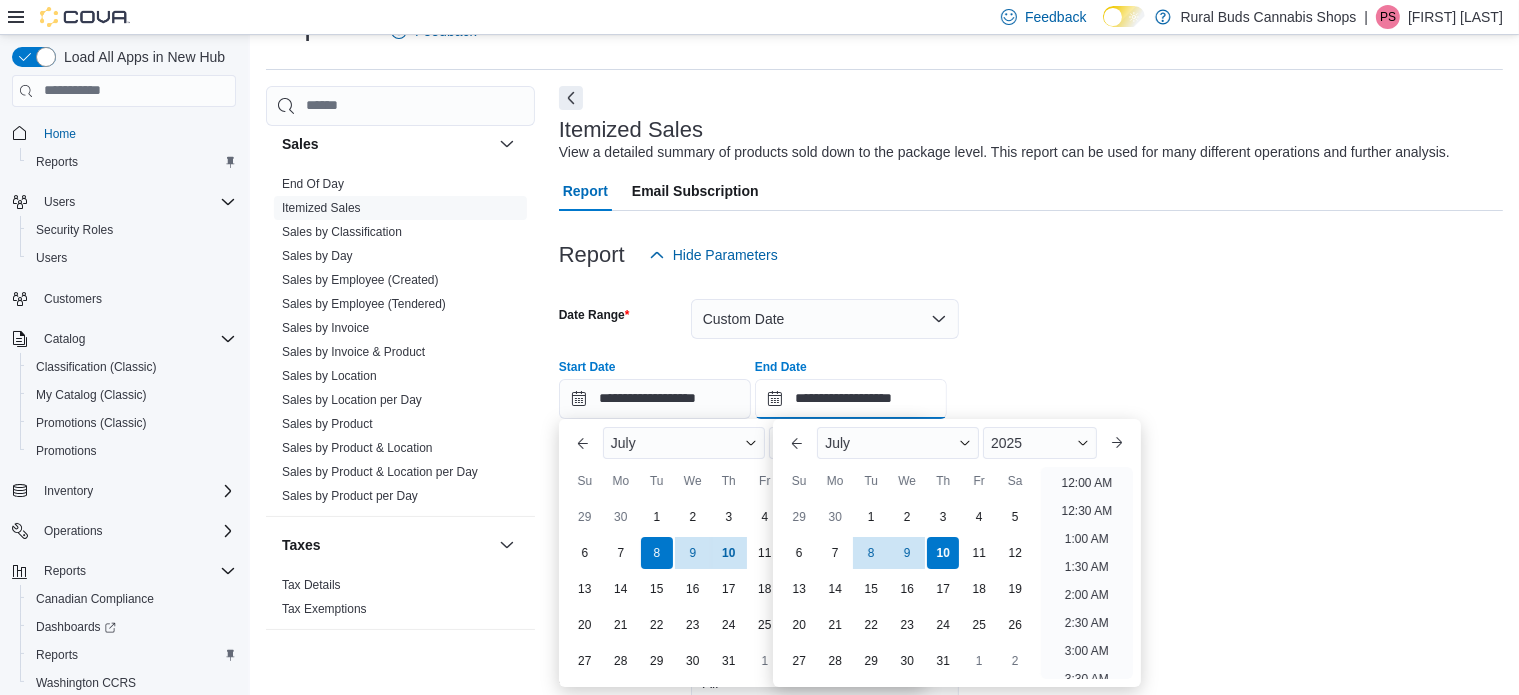 click on "**********" at bounding box center [851, 399] 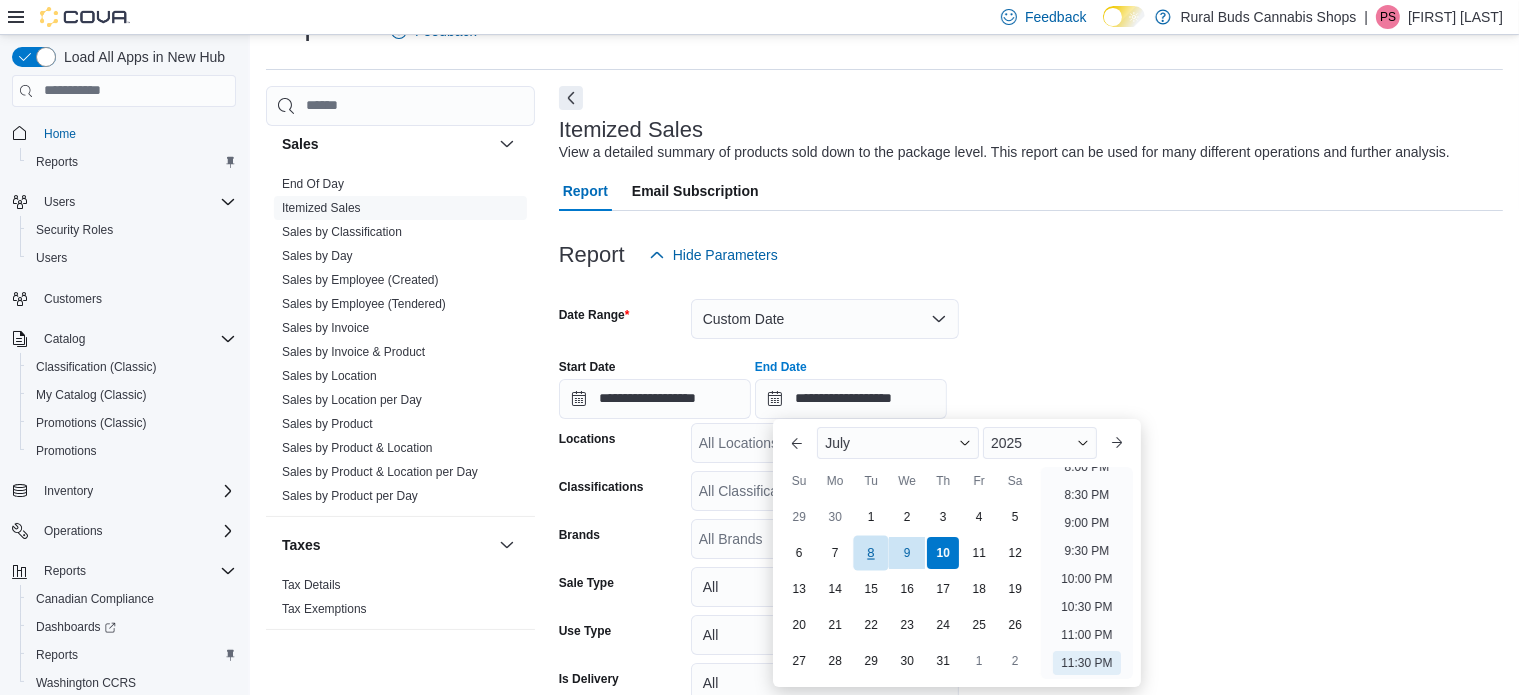 click on "8" at bounding box center [871, 552] 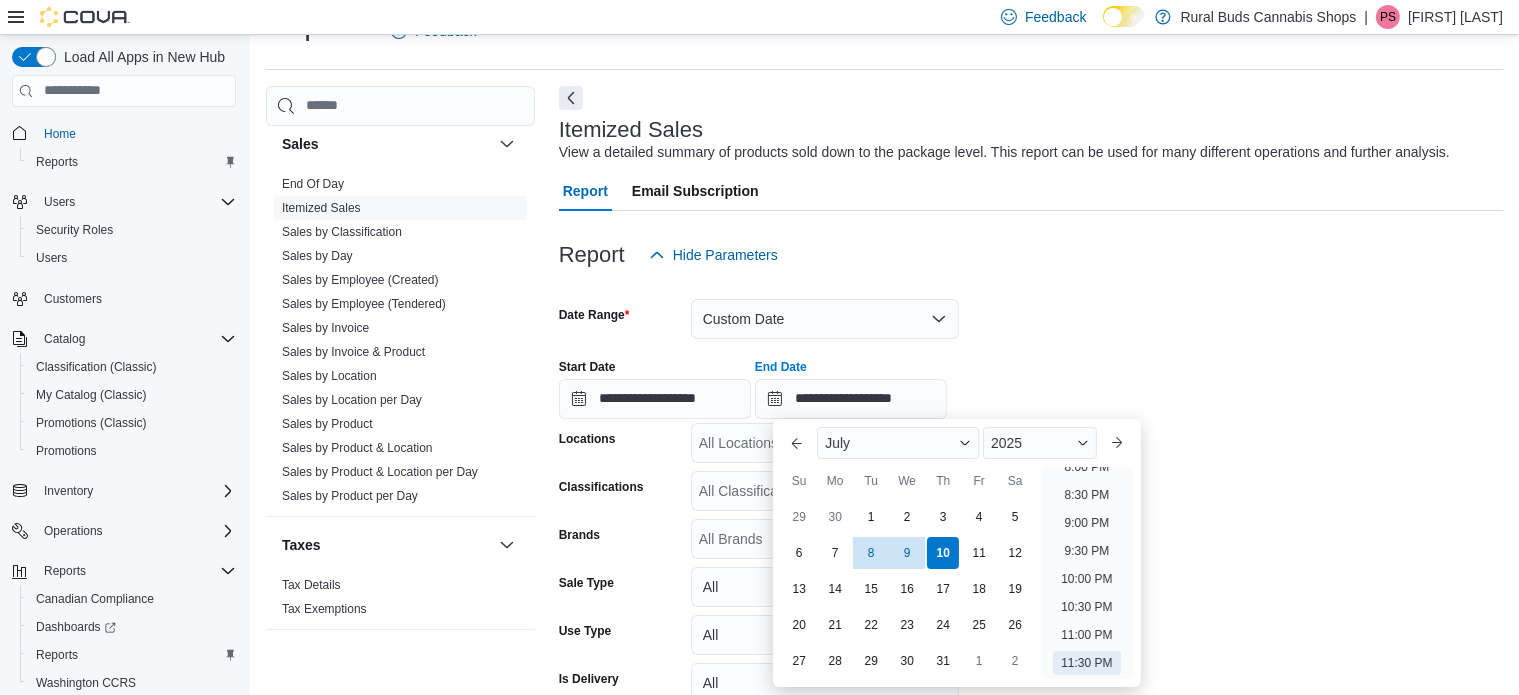 type on "**********" 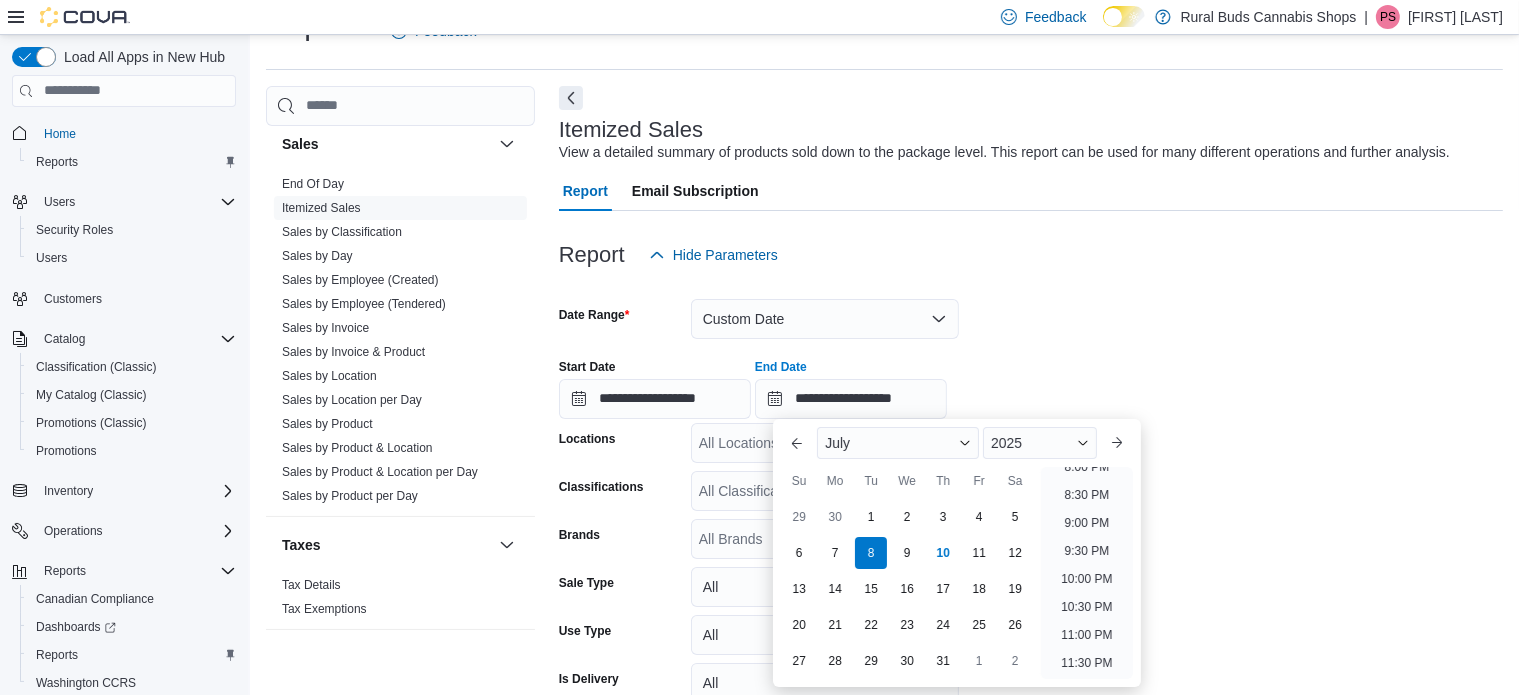 click on "**********" at bounding box center (1031, 541) 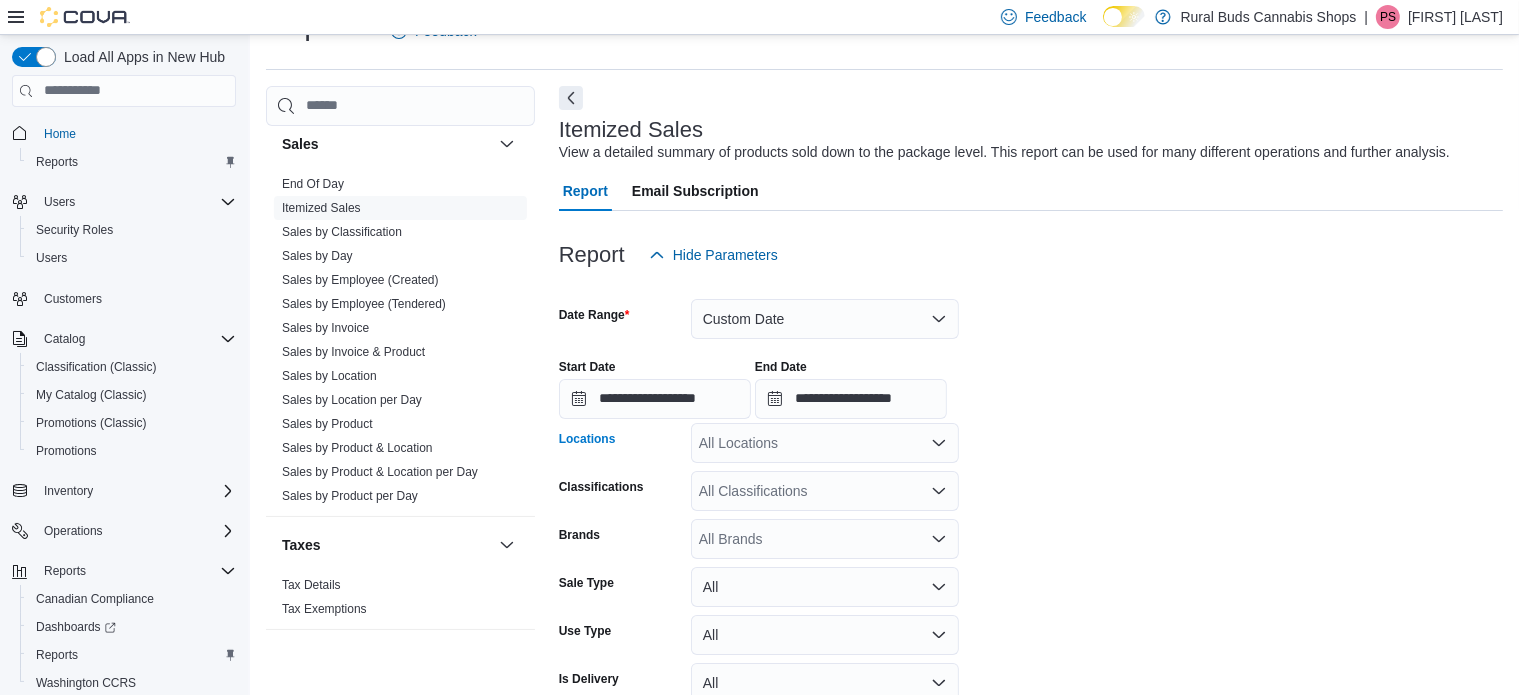 click 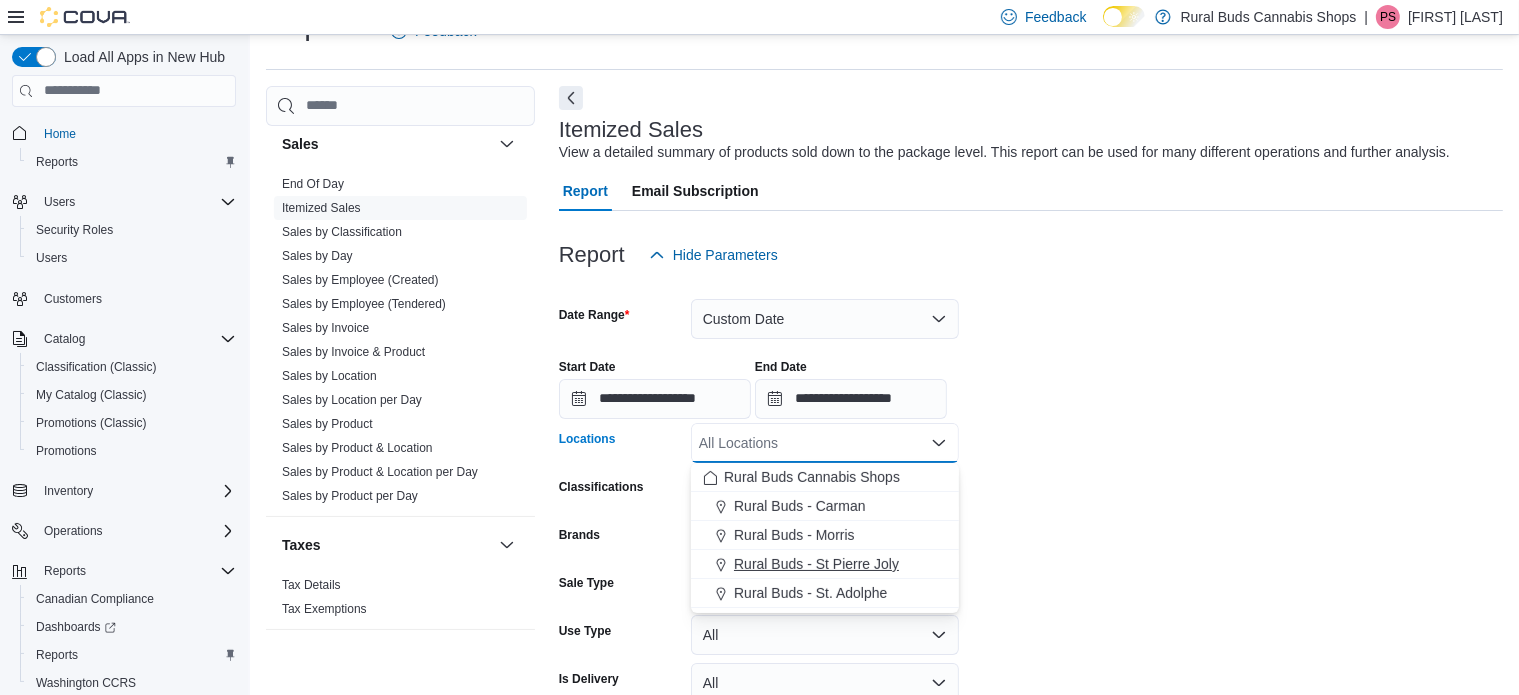 click on "Rural Buds - St Pierre Joly" at bounding box center [816, 564] 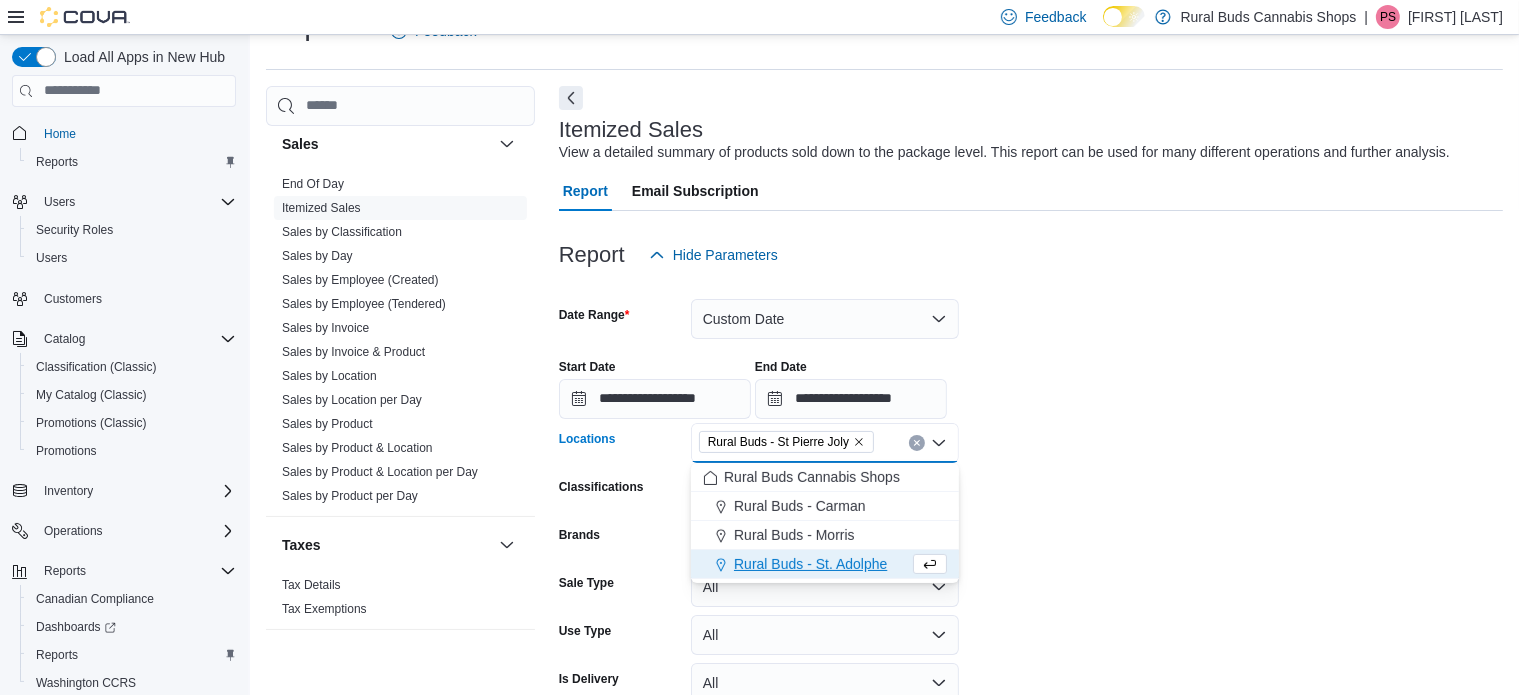 click on "**********" at bounding box center (1031, 541) 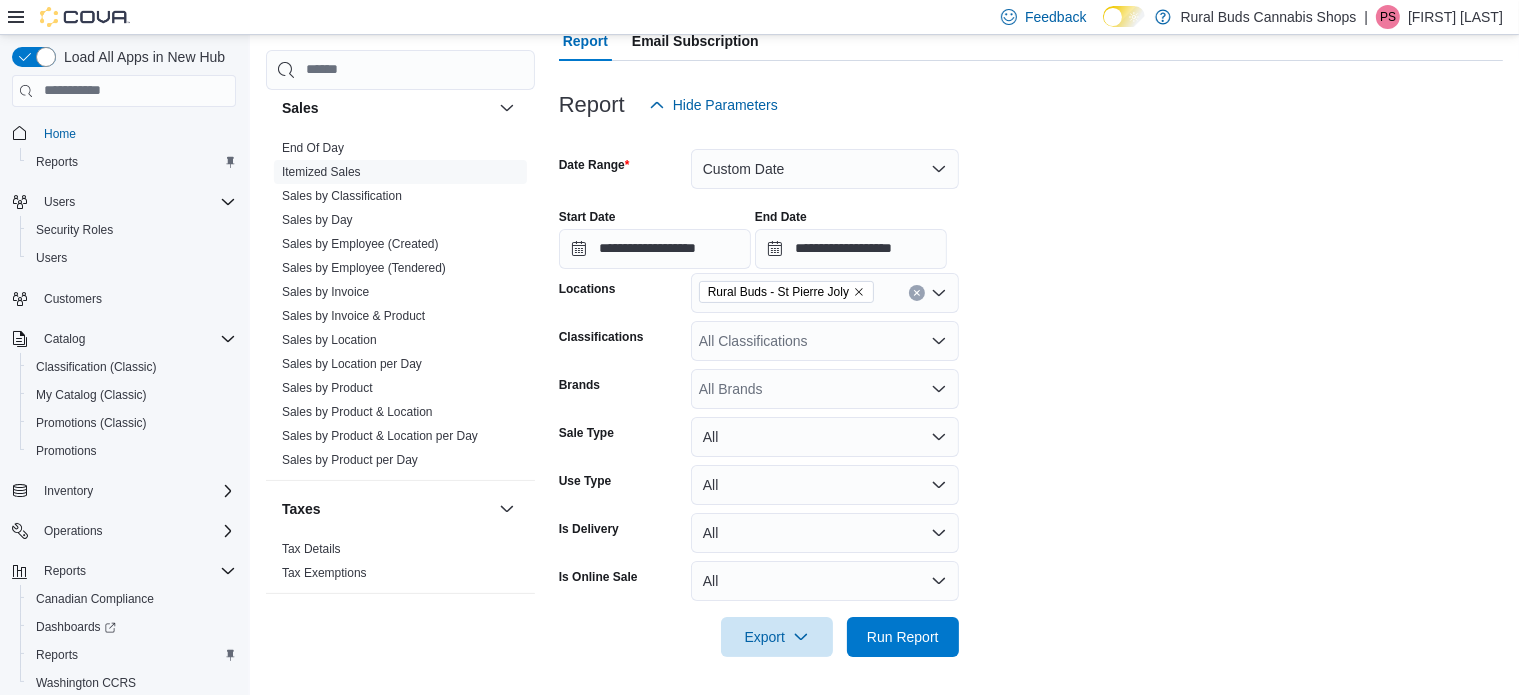 scroll, scrollTop: 197, scrollLeft: 0, axis: vertical 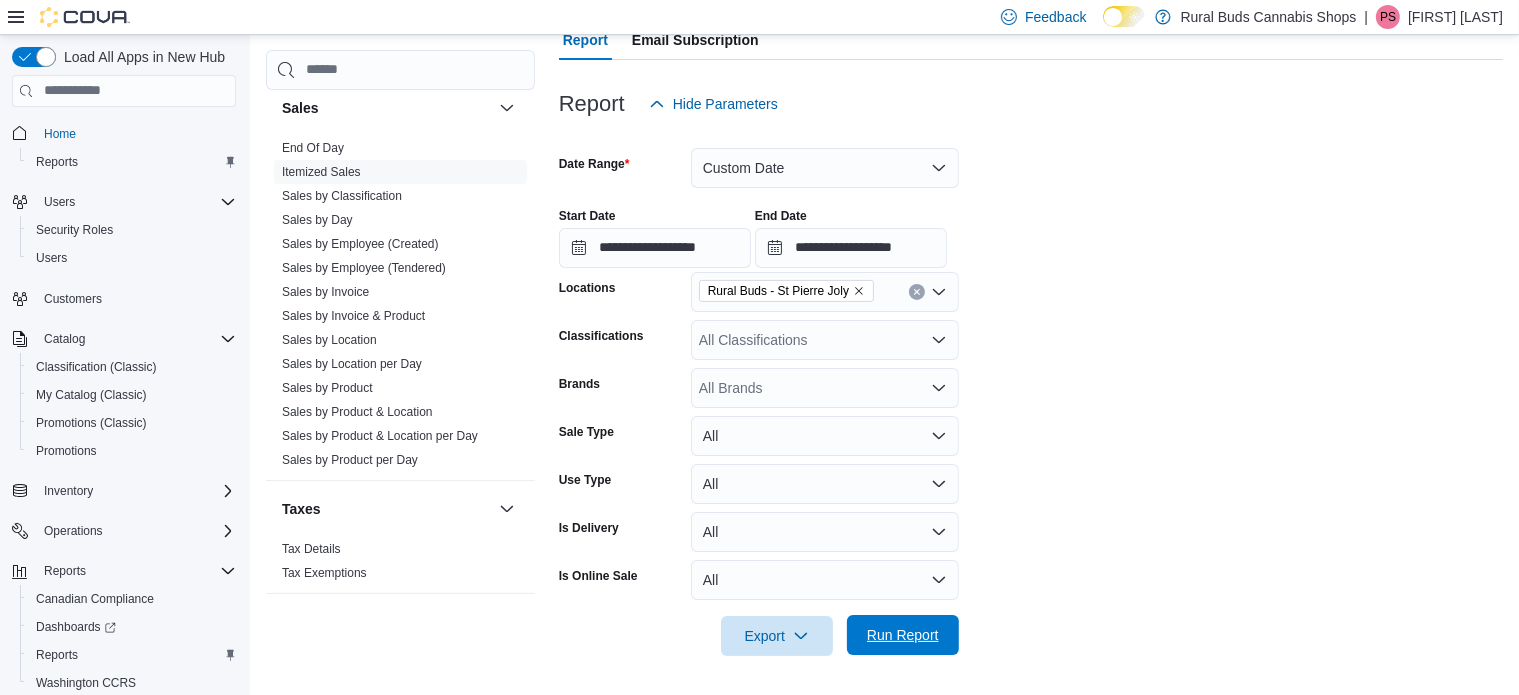 click on "Run Report" at bounding box center (903, 635) 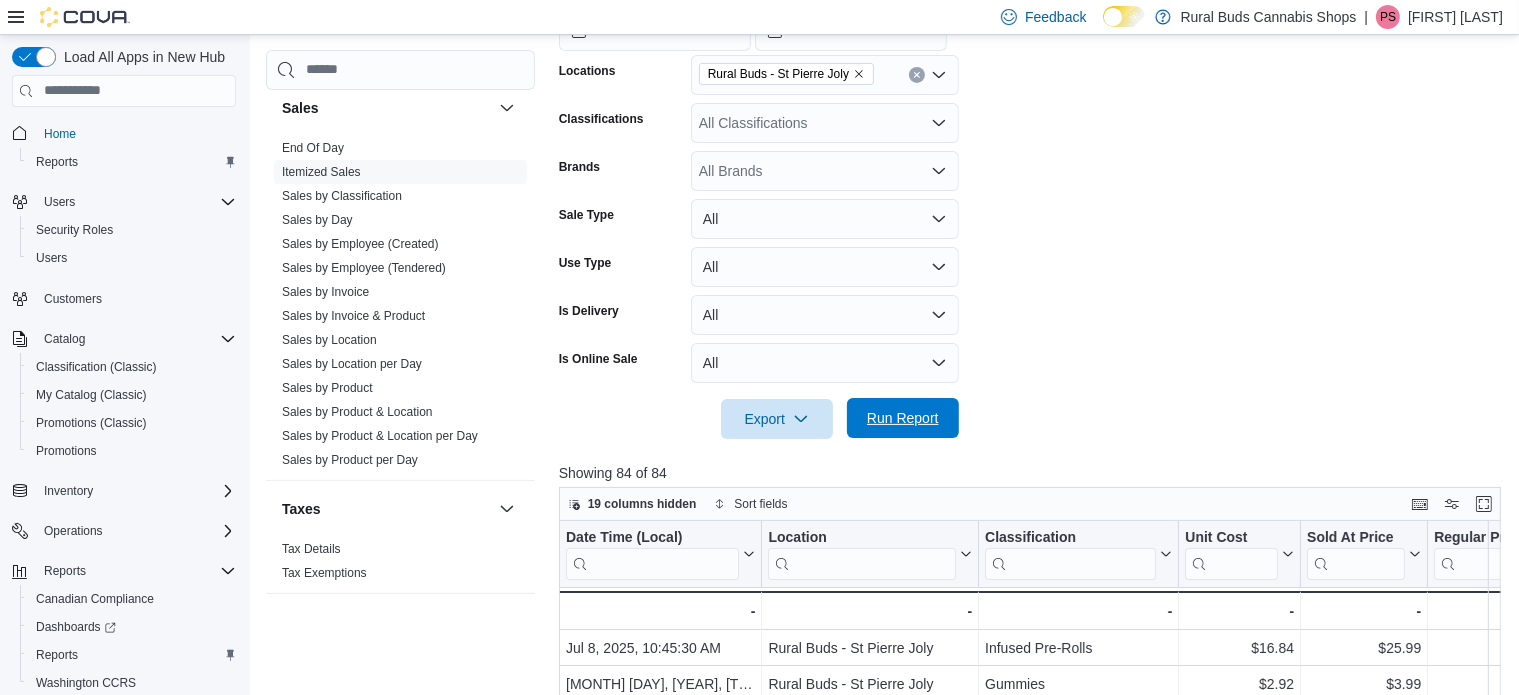scroll, scrollTop: 748, scrollLeft: 0, axis: vertical 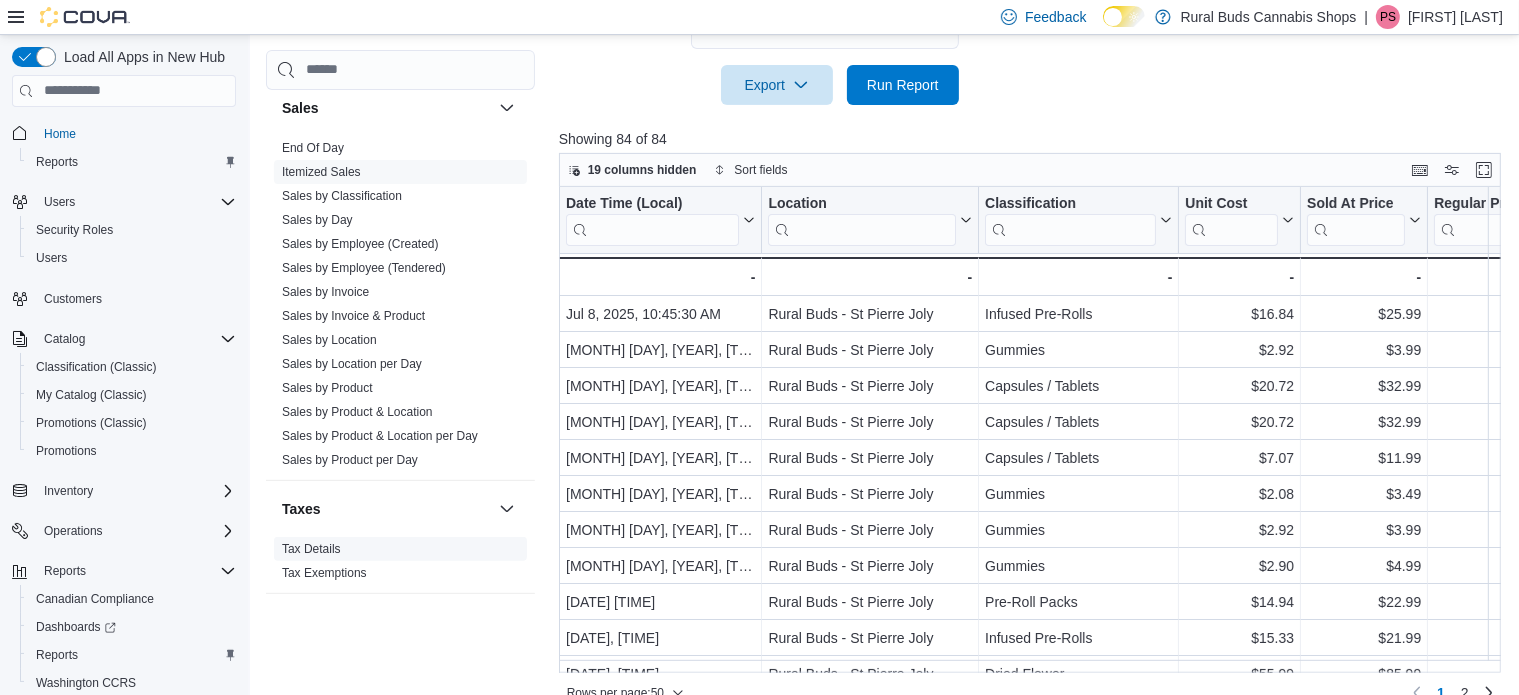 click on "Tax Details" at bounding box center [311, 549] 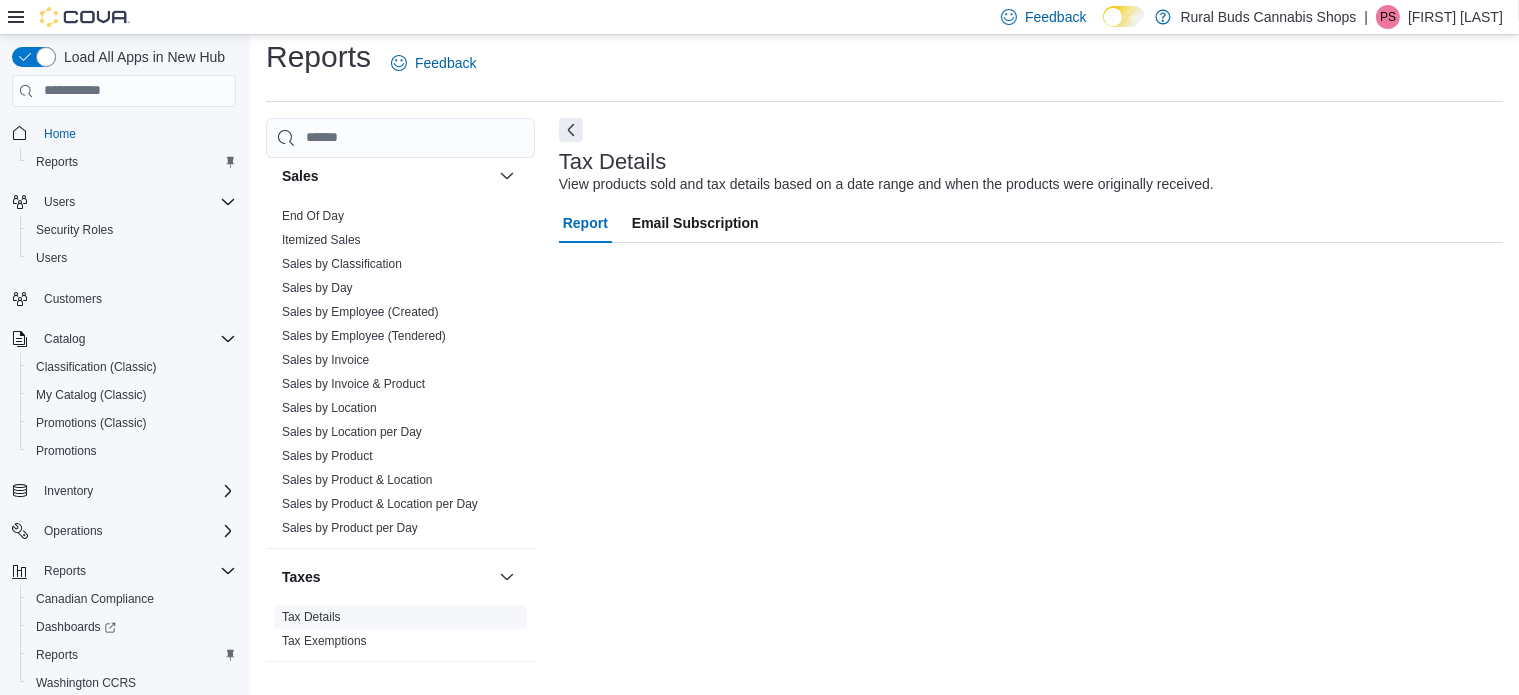 scroll, scrollTop: 13, scrollLeft: 0, axis: vertical 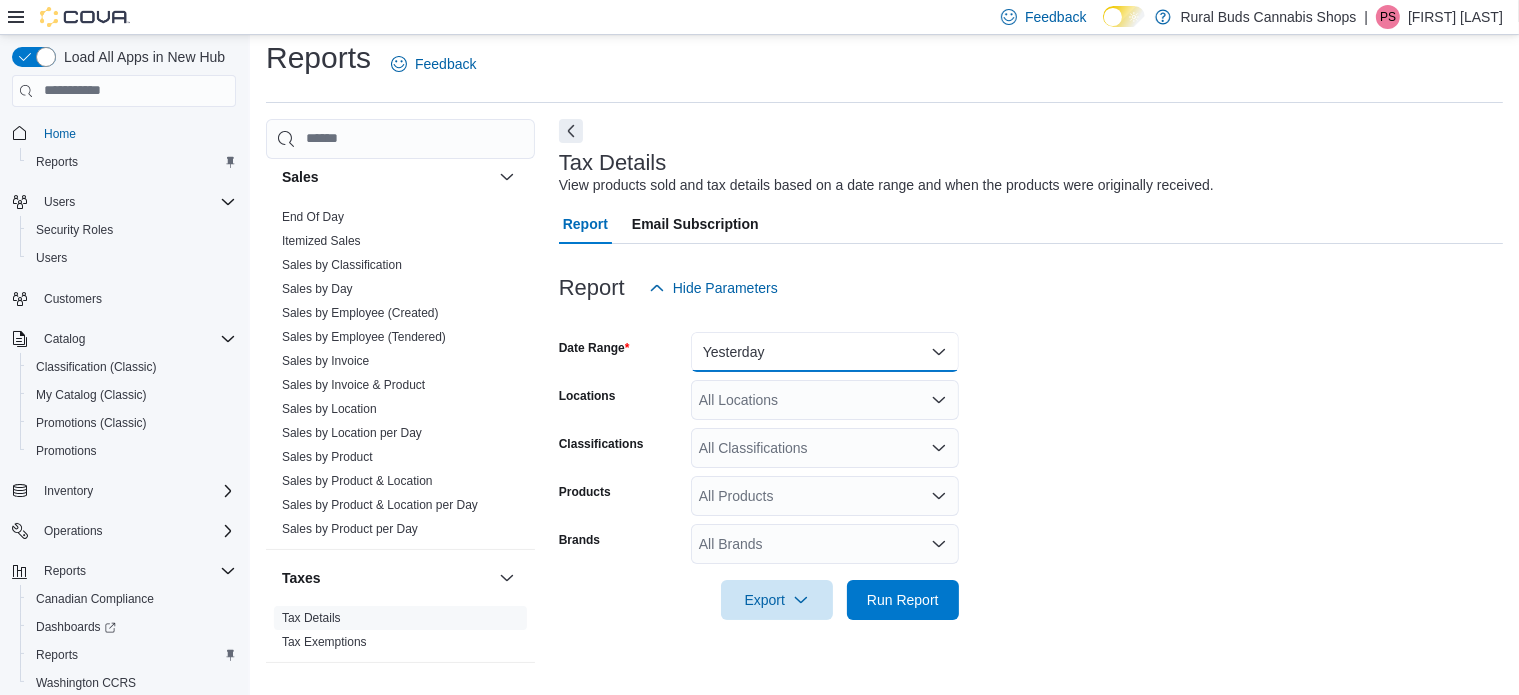 click on "Yesterday" at bounding box center [825, 352] 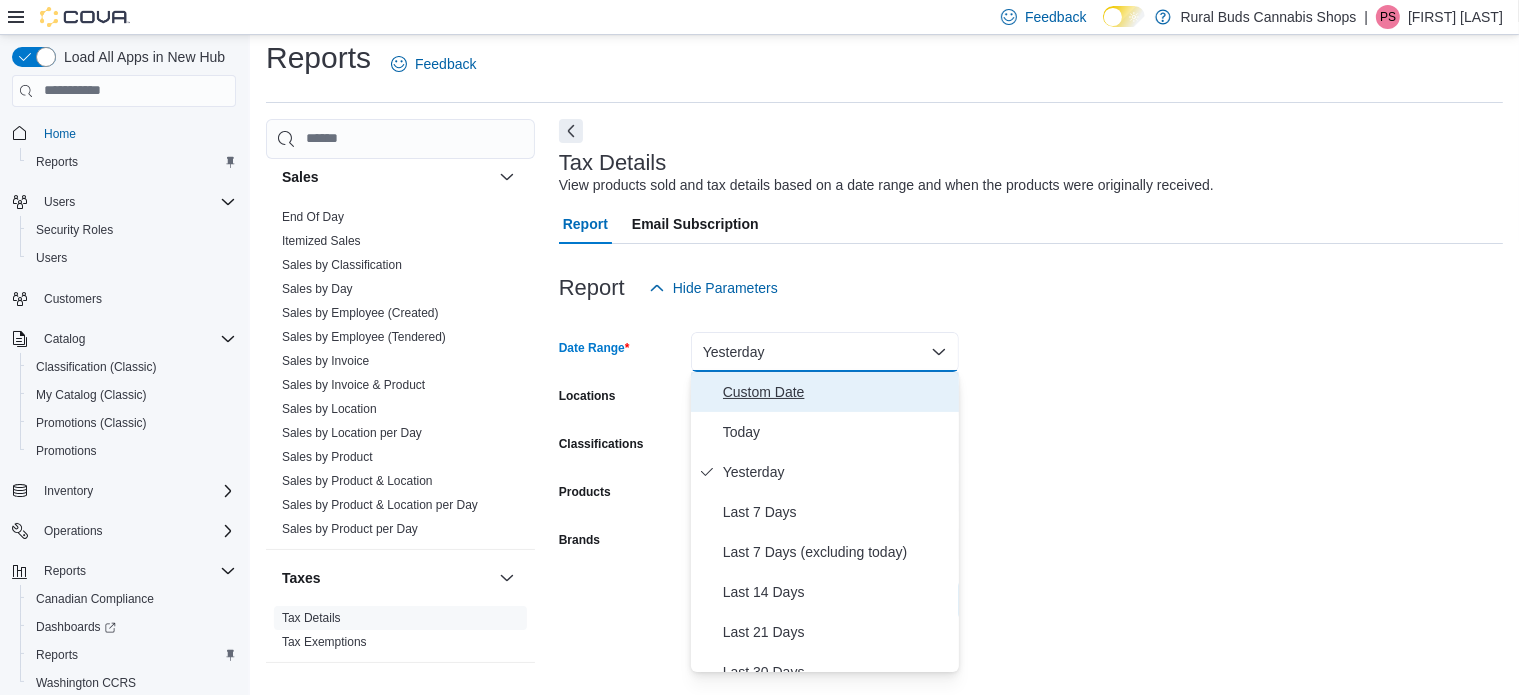 click on "Custom Date" at bounding box center [837, 392] 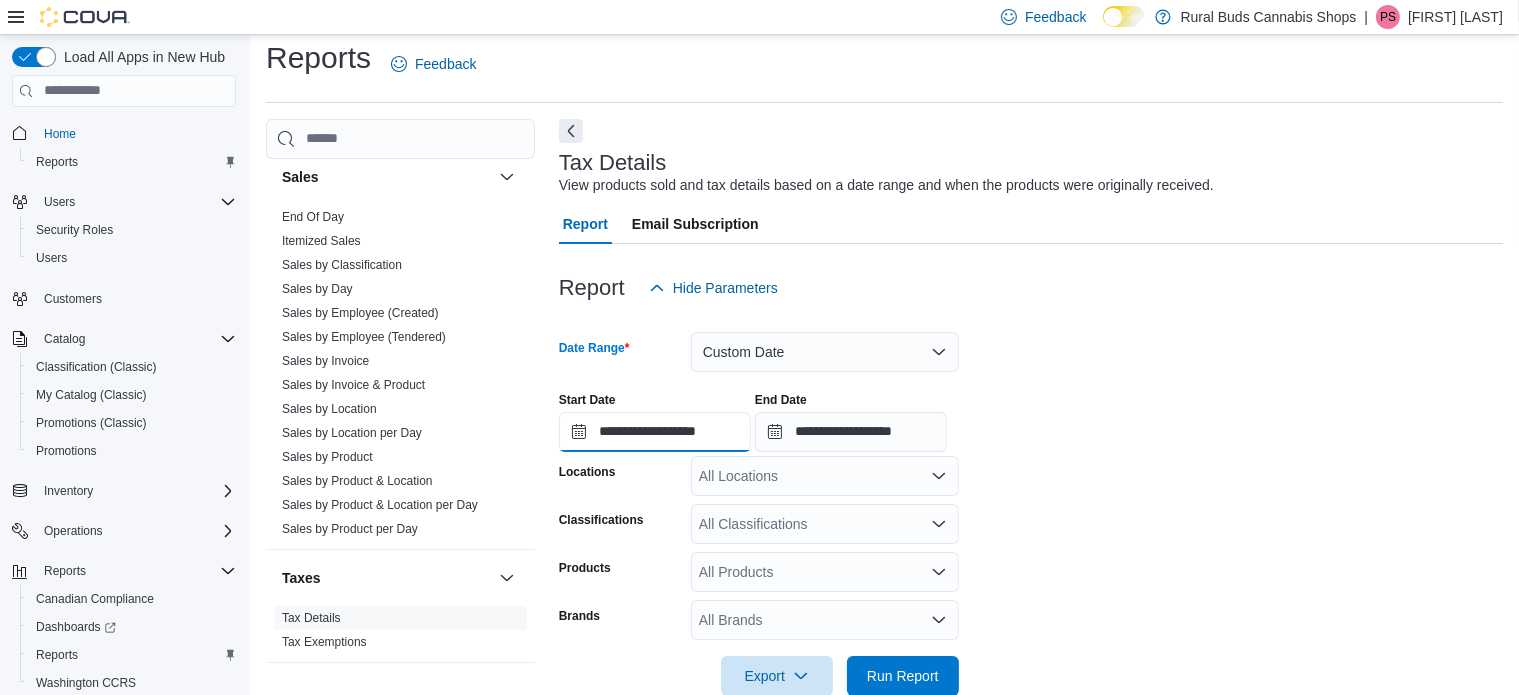 click on "**********" at bounding box center (655, 432) 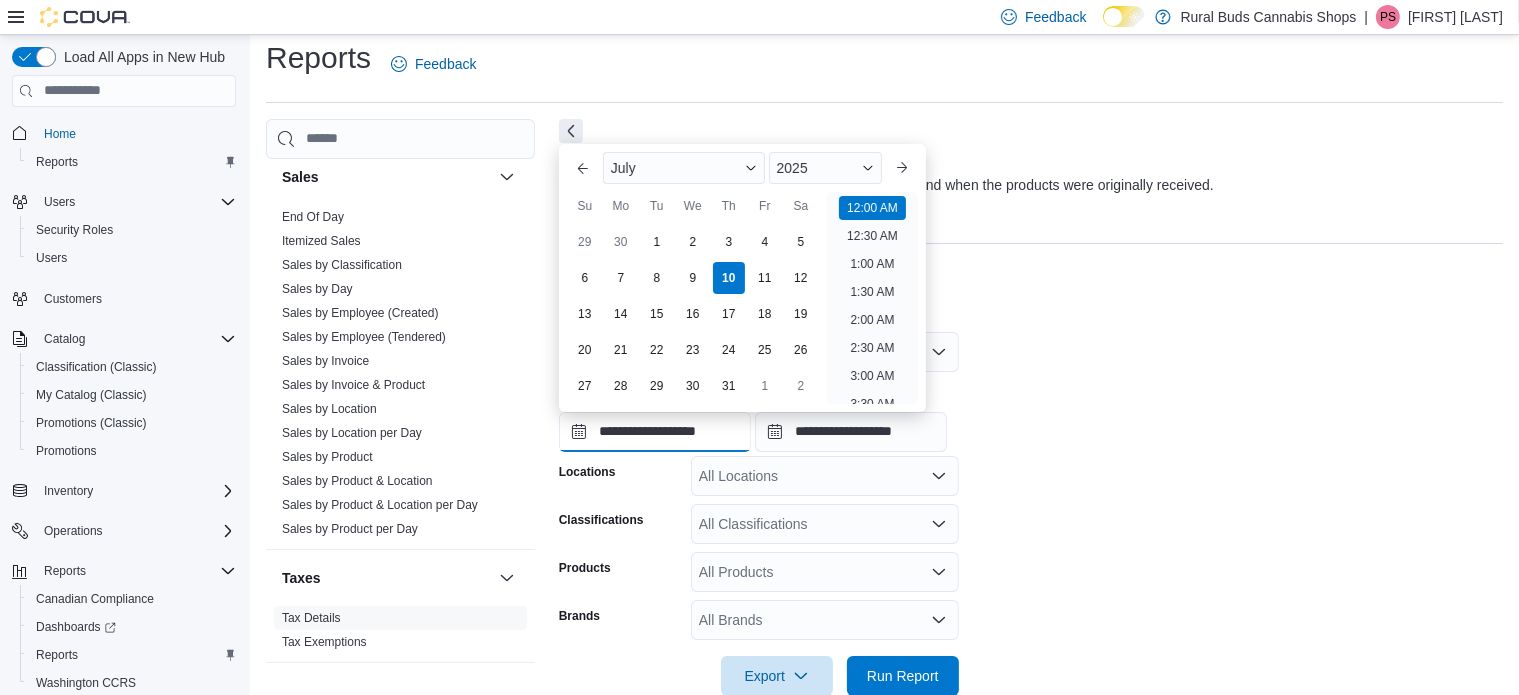 scroll, scrollTop: 61, scrollLeft: 0, axis: vertical 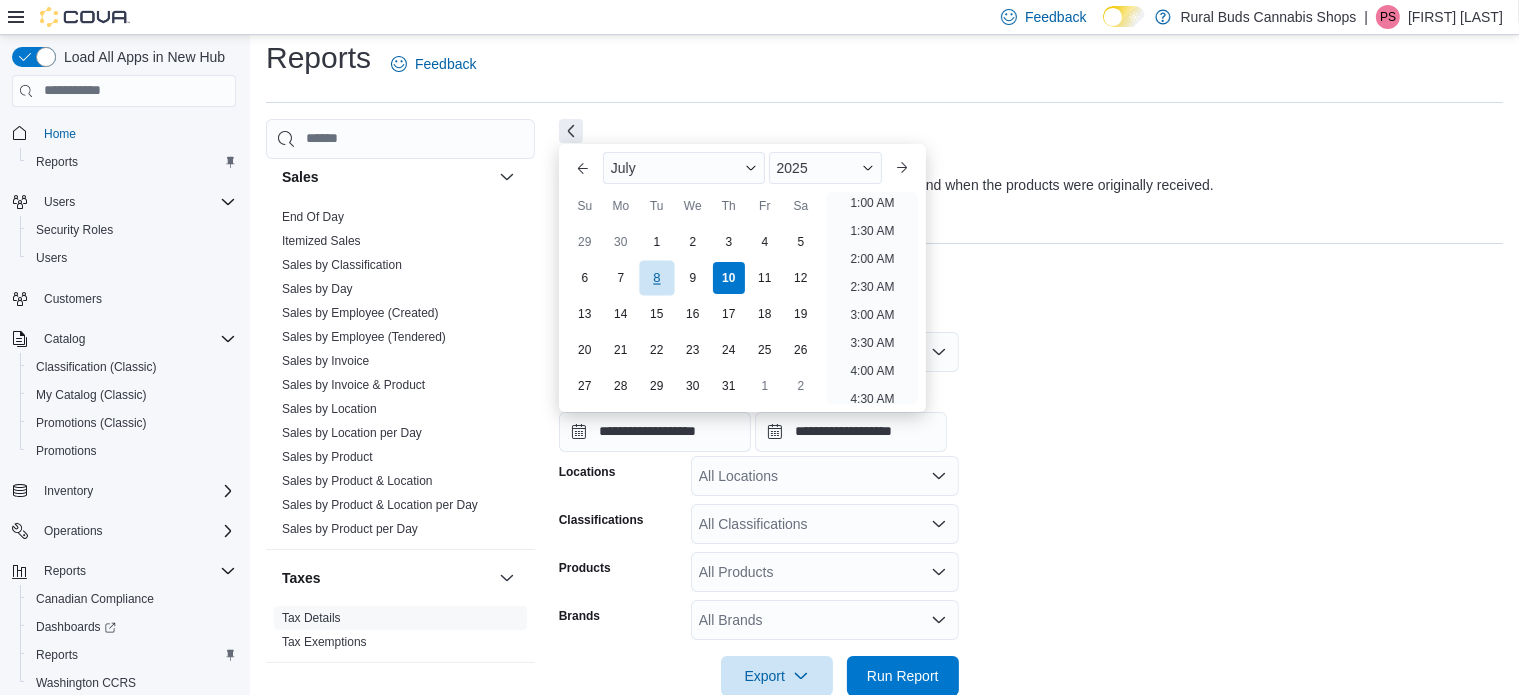 click on "8" at bounding box center [656, 277] 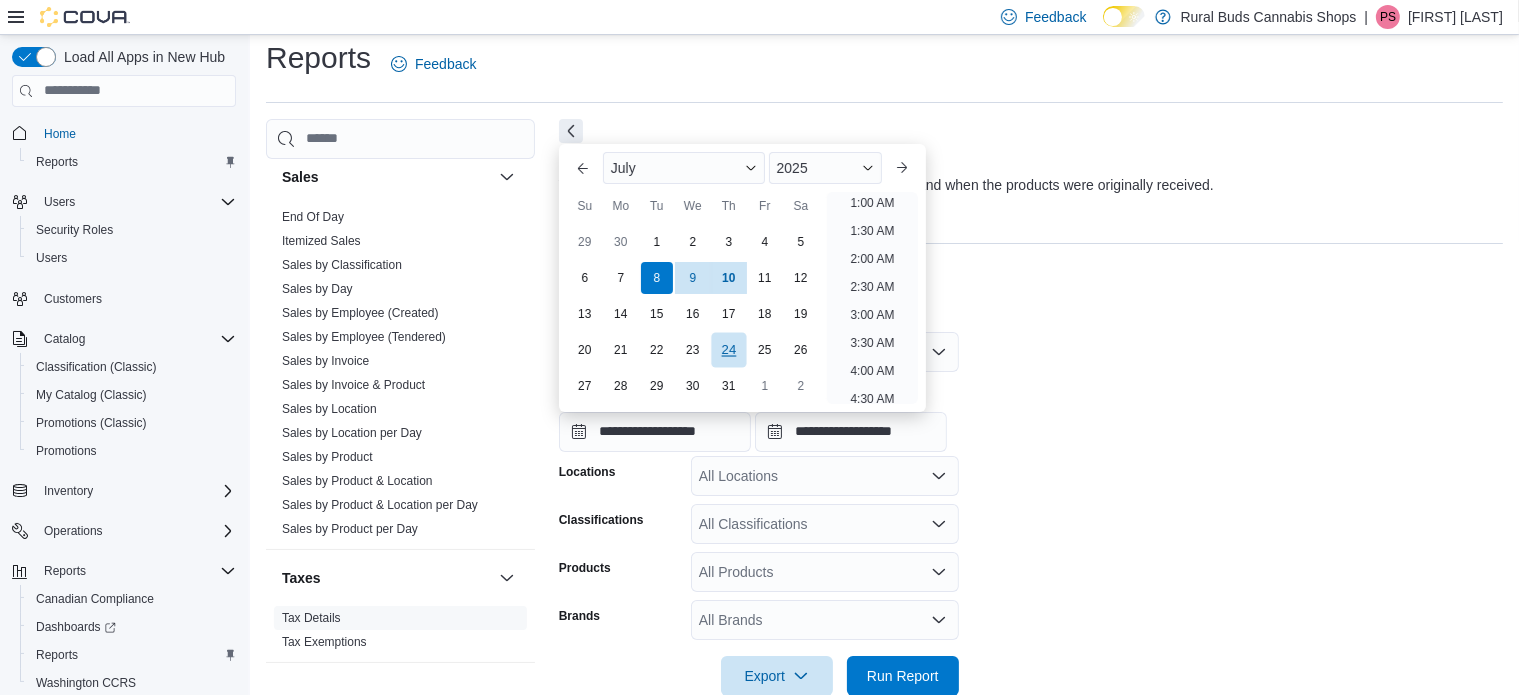 scroll, scrollTop: 4, scrollLeft: 0, axis: vertical 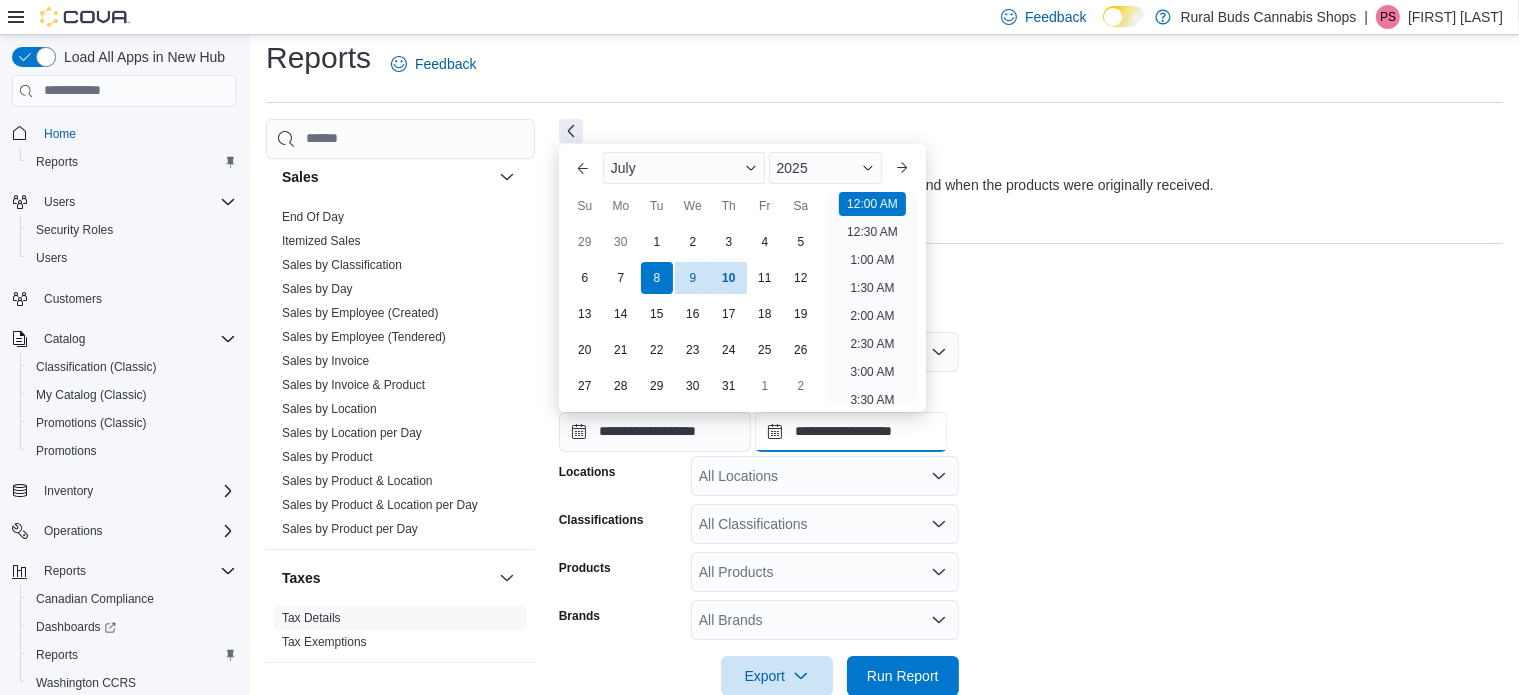 click on "**********" at bounding box center (851, 432) 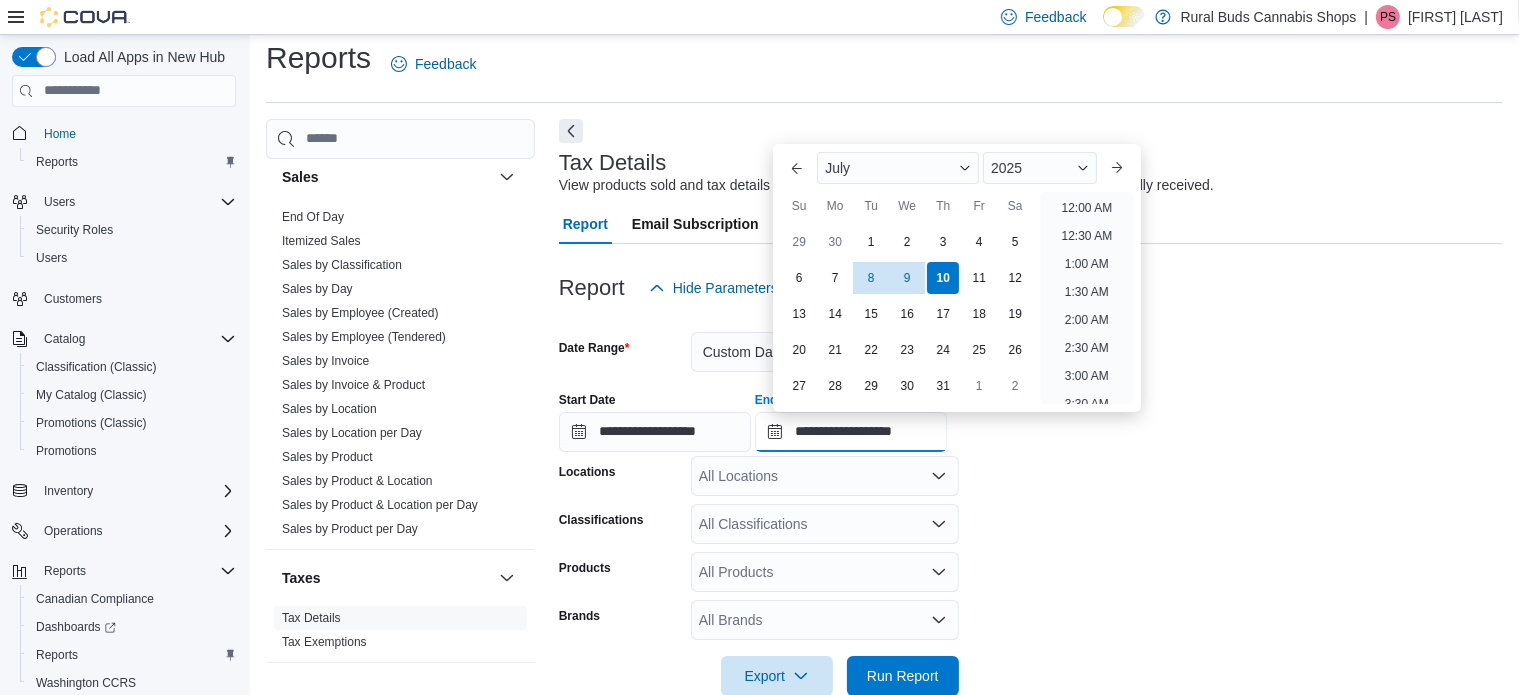 scroll, scrollTop: 1136, scrollLeft: 0, axis: vertical 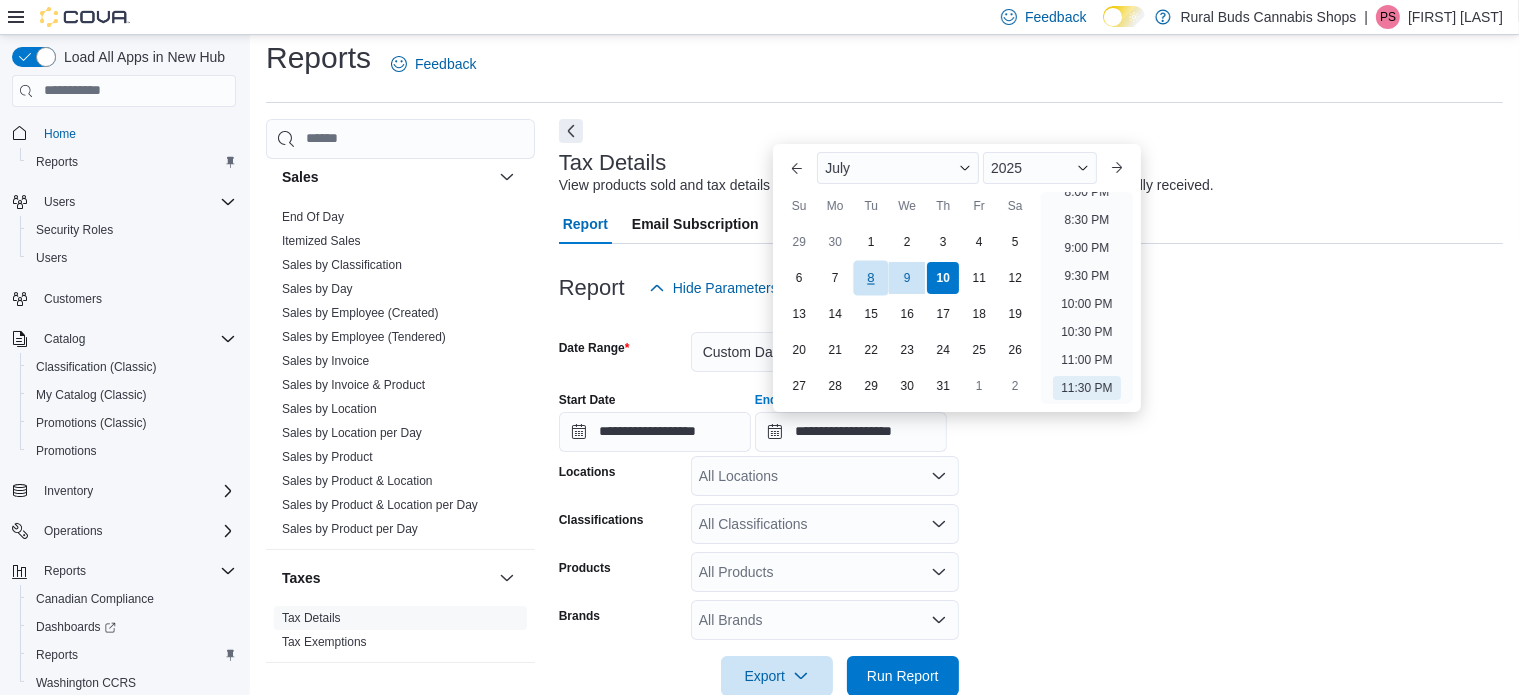 click on "8" at bounding box center [871, 277] 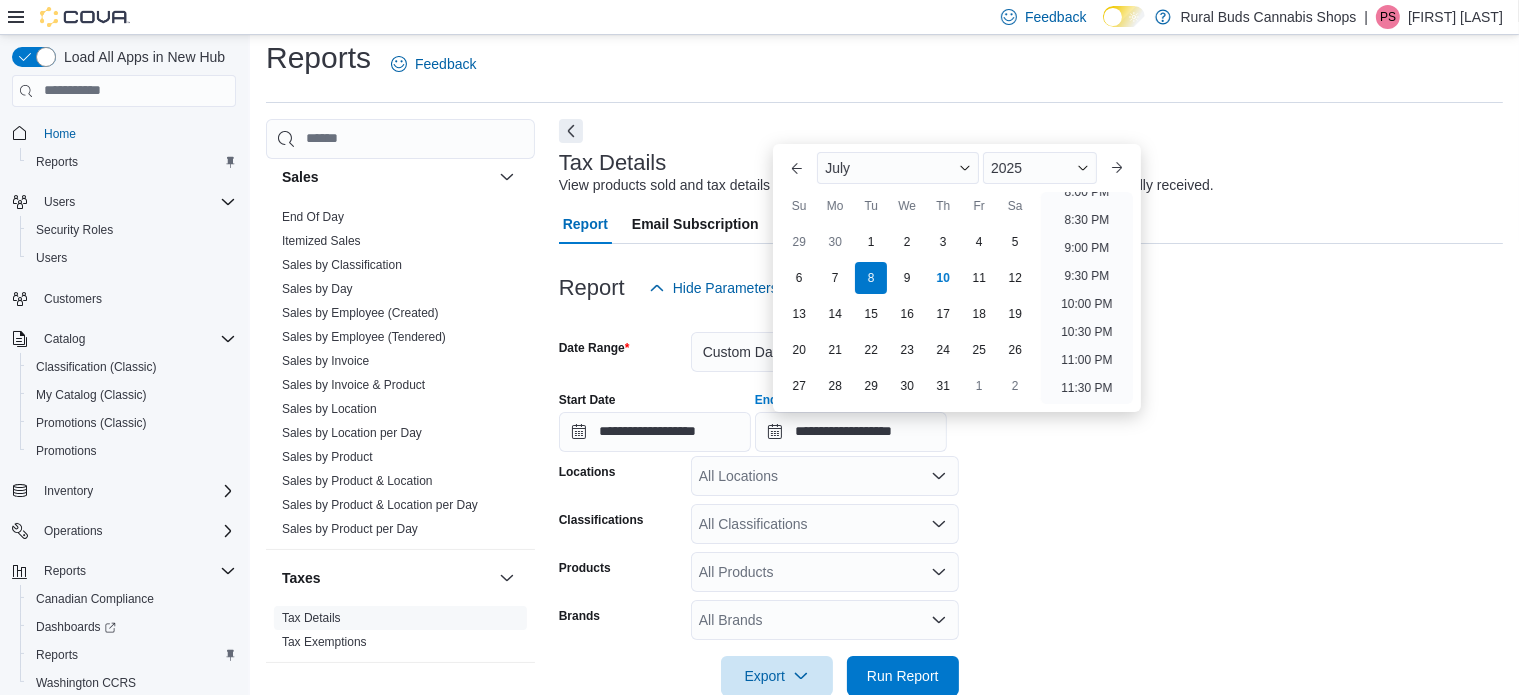 click on "All Locations" at bounding box center [825, 476] 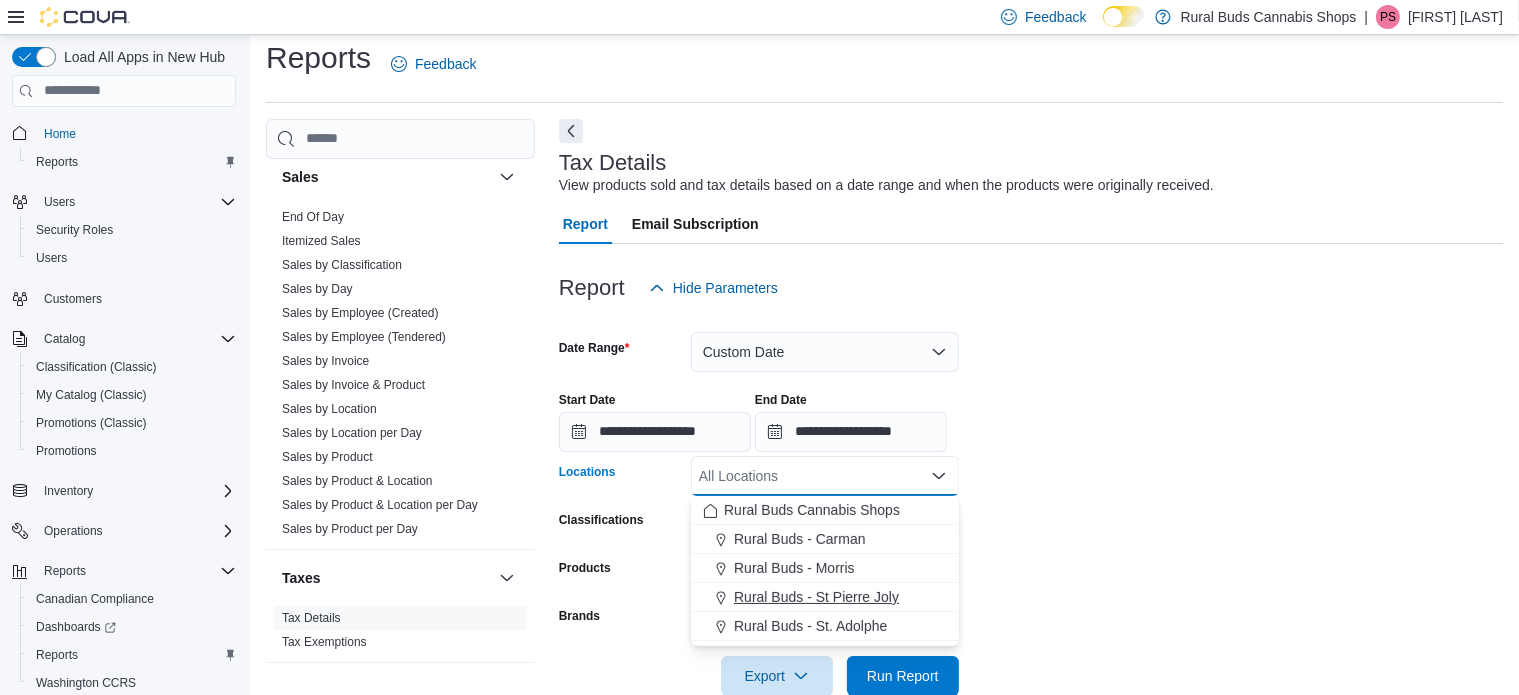 click on "Rural Buds - St Pierre Joly" at bounding box center [816, 597] 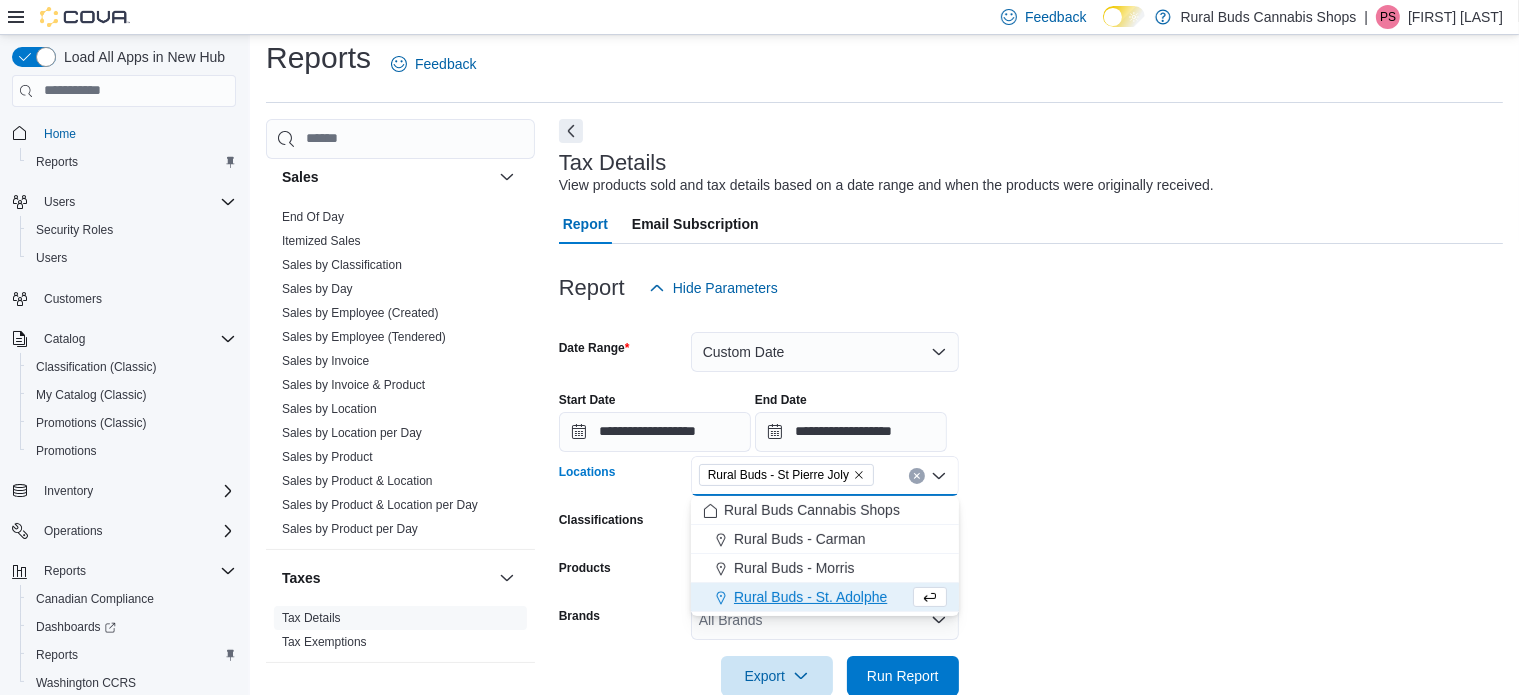 click on "**********" at bounding box center (1031, 502) 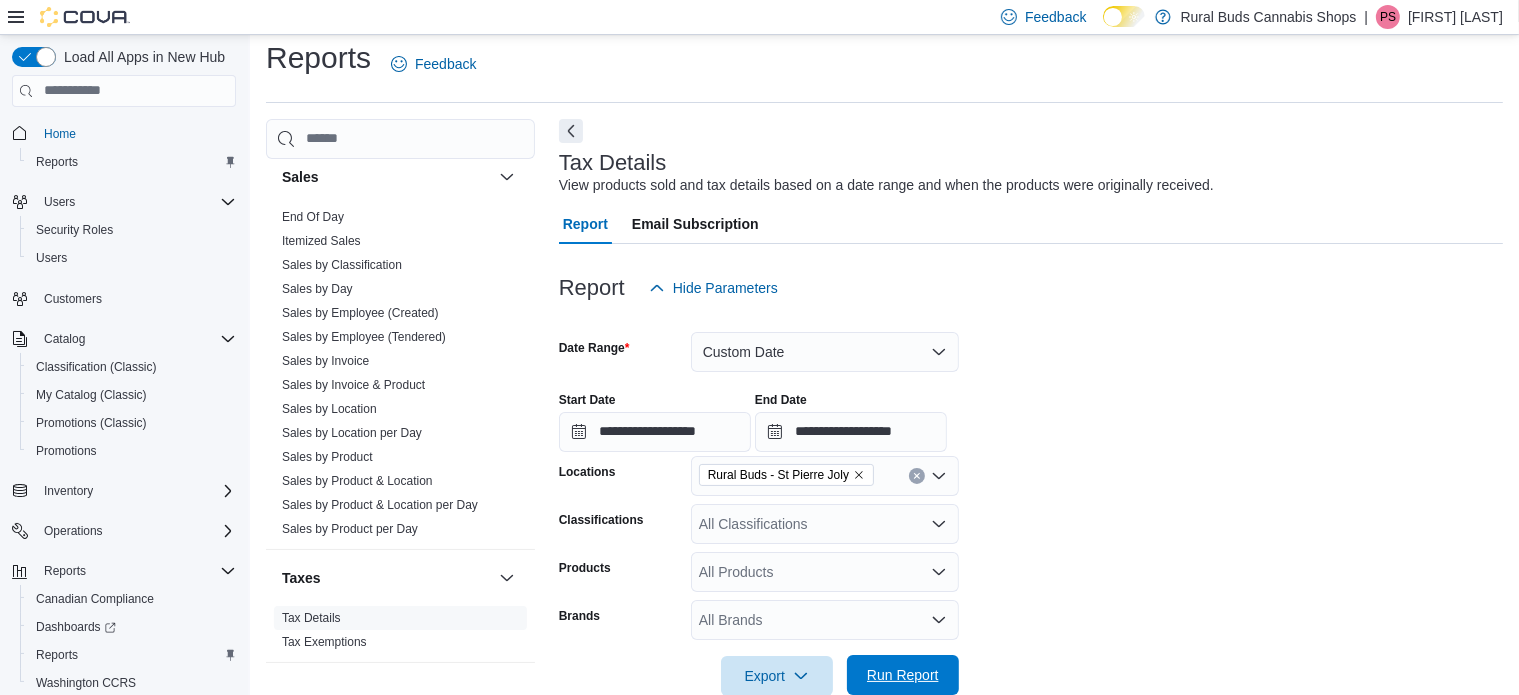 click on "Run Report" at bounding box center [903, 675] 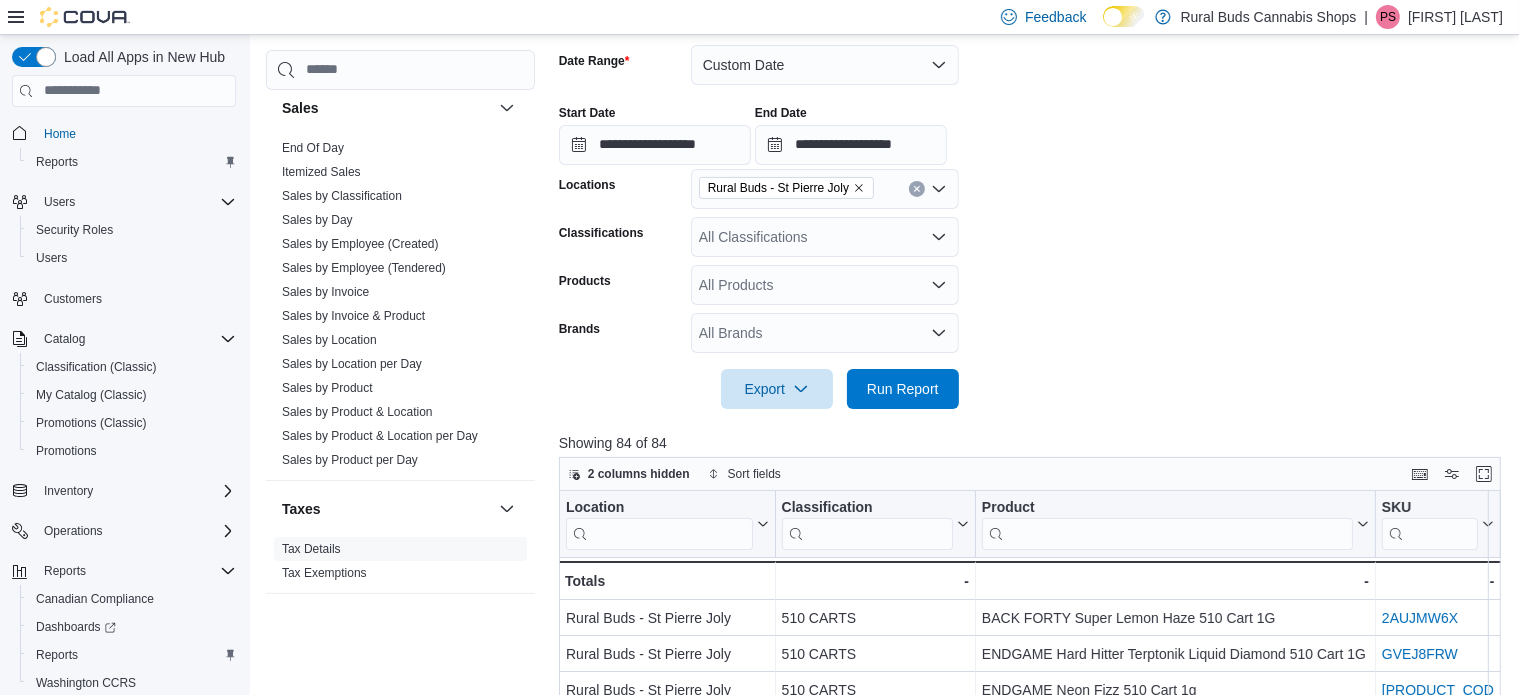 scroll, scrollTop: 313, scrollLeft: 0, axis: vertical 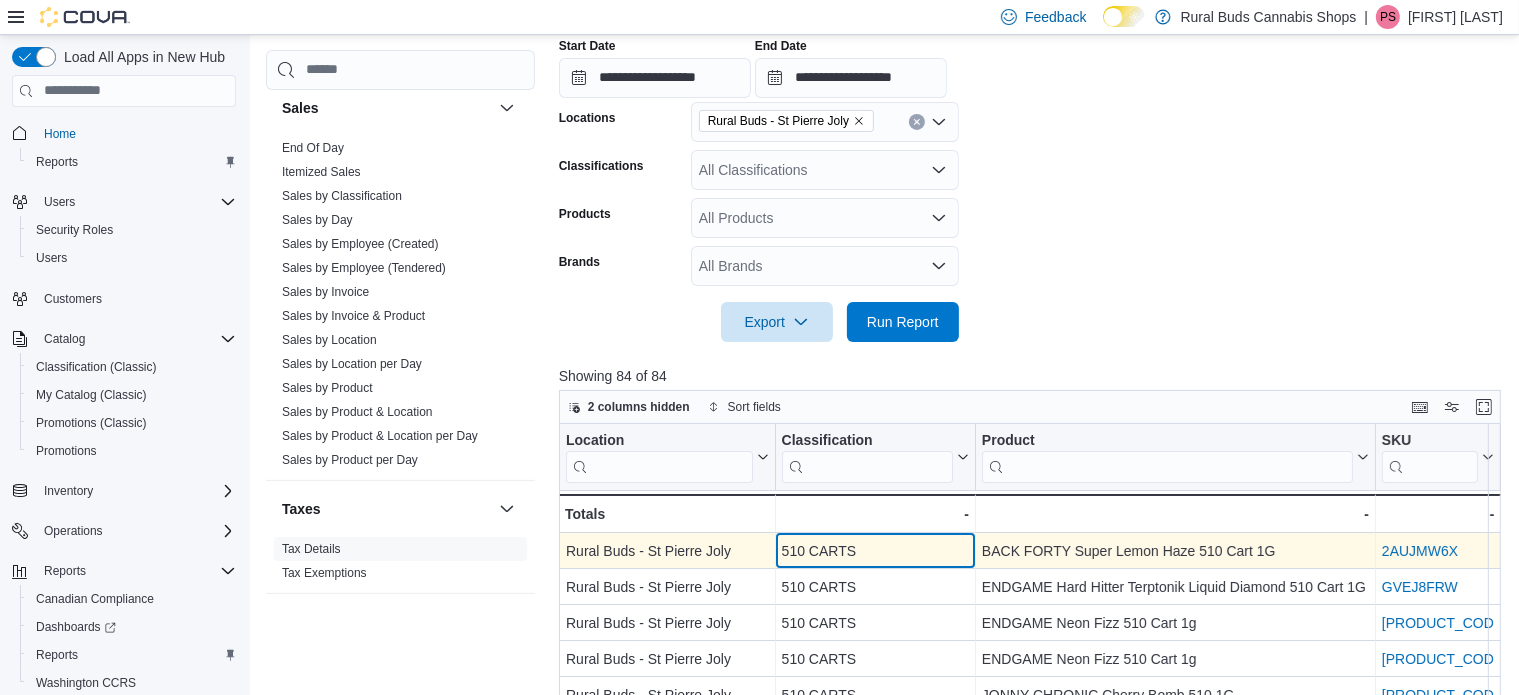 click on "510 CARTS" at bounding box center [874, 551] 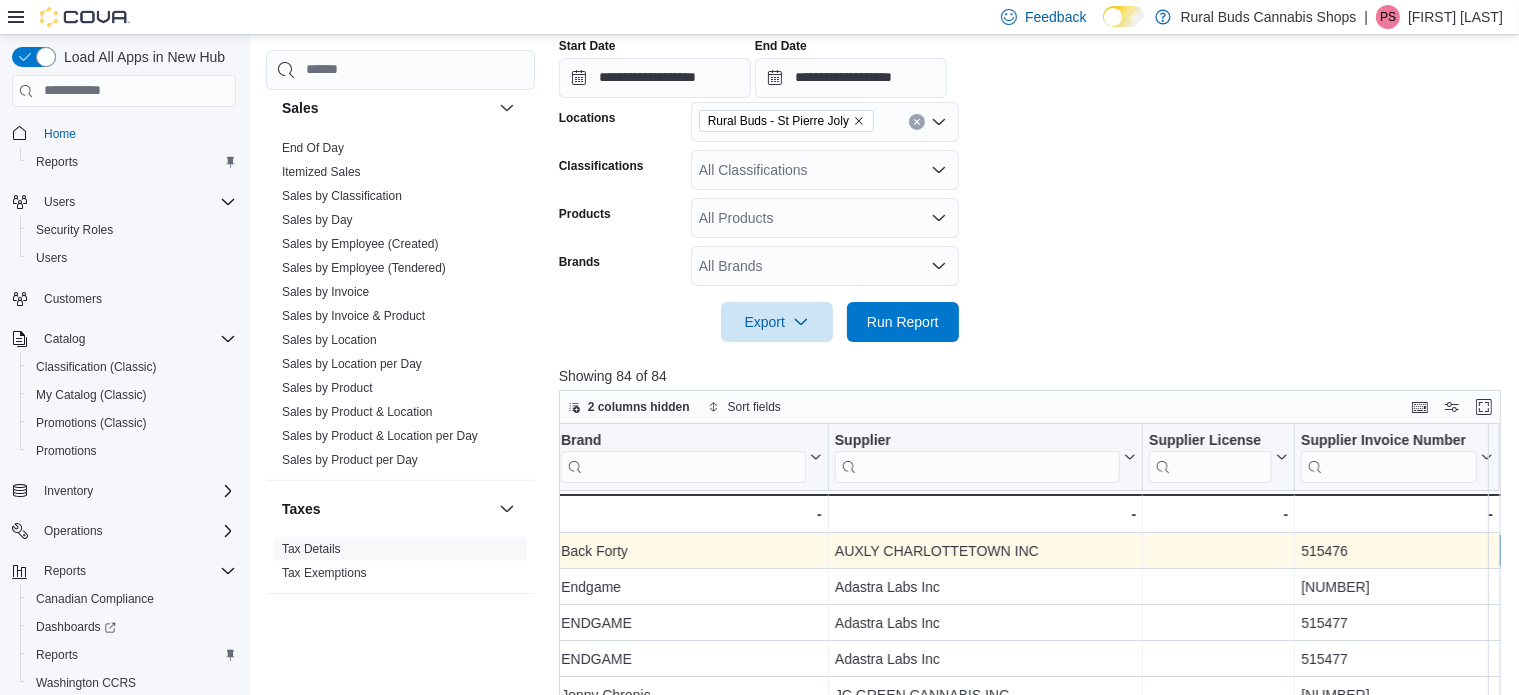 scroll, scrollTop: 0, scrollLeft: 1520, axis: horizontal 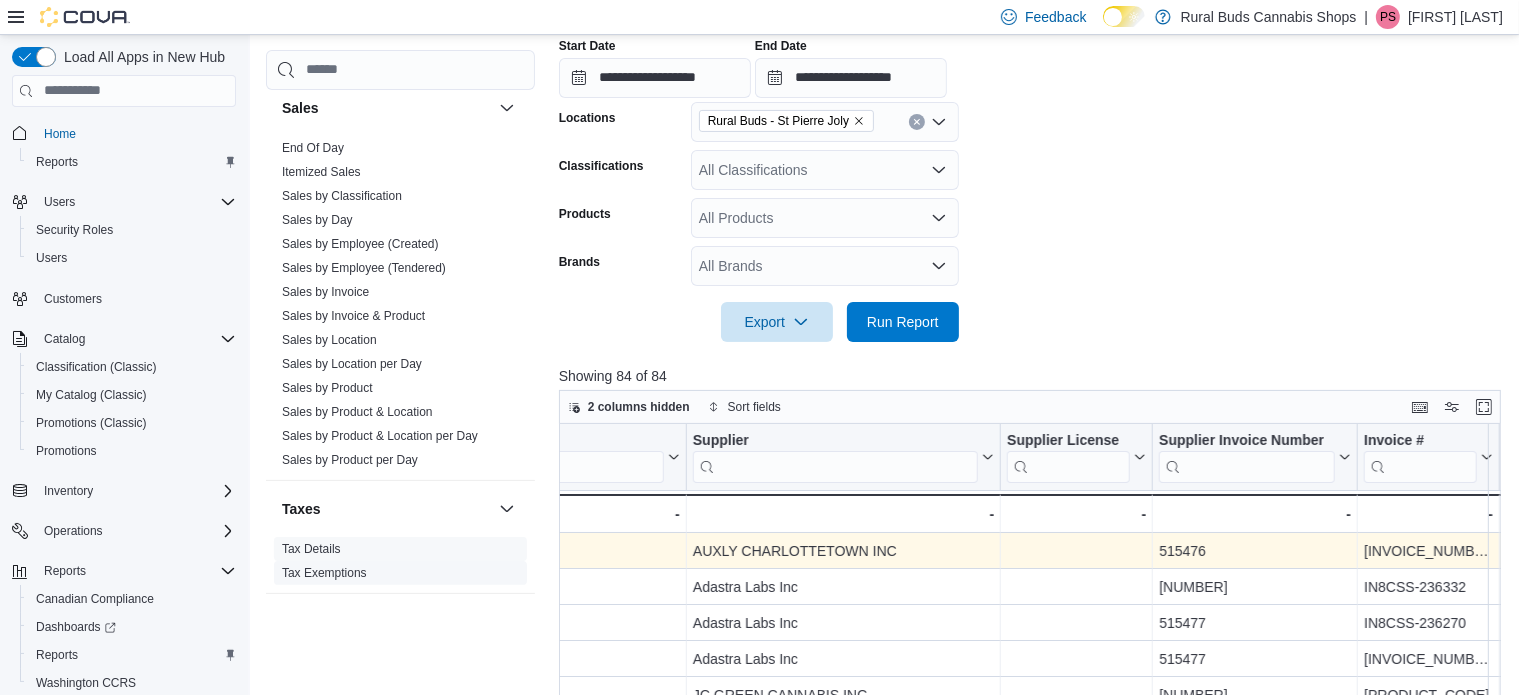 click on "Tax Exemptions" at bounding box center [400, 573] 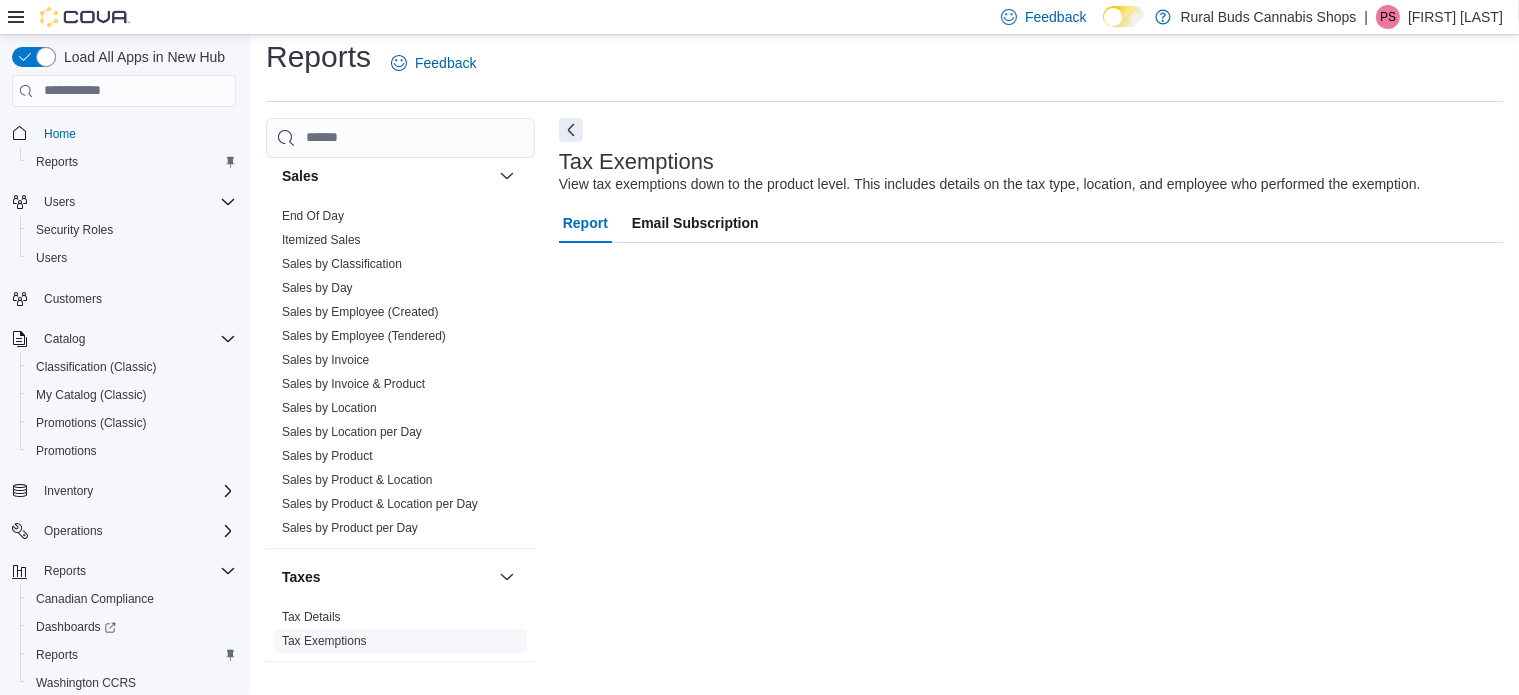 scroll, scrollTop: 13, scrollLeft: 0, axis: vertical 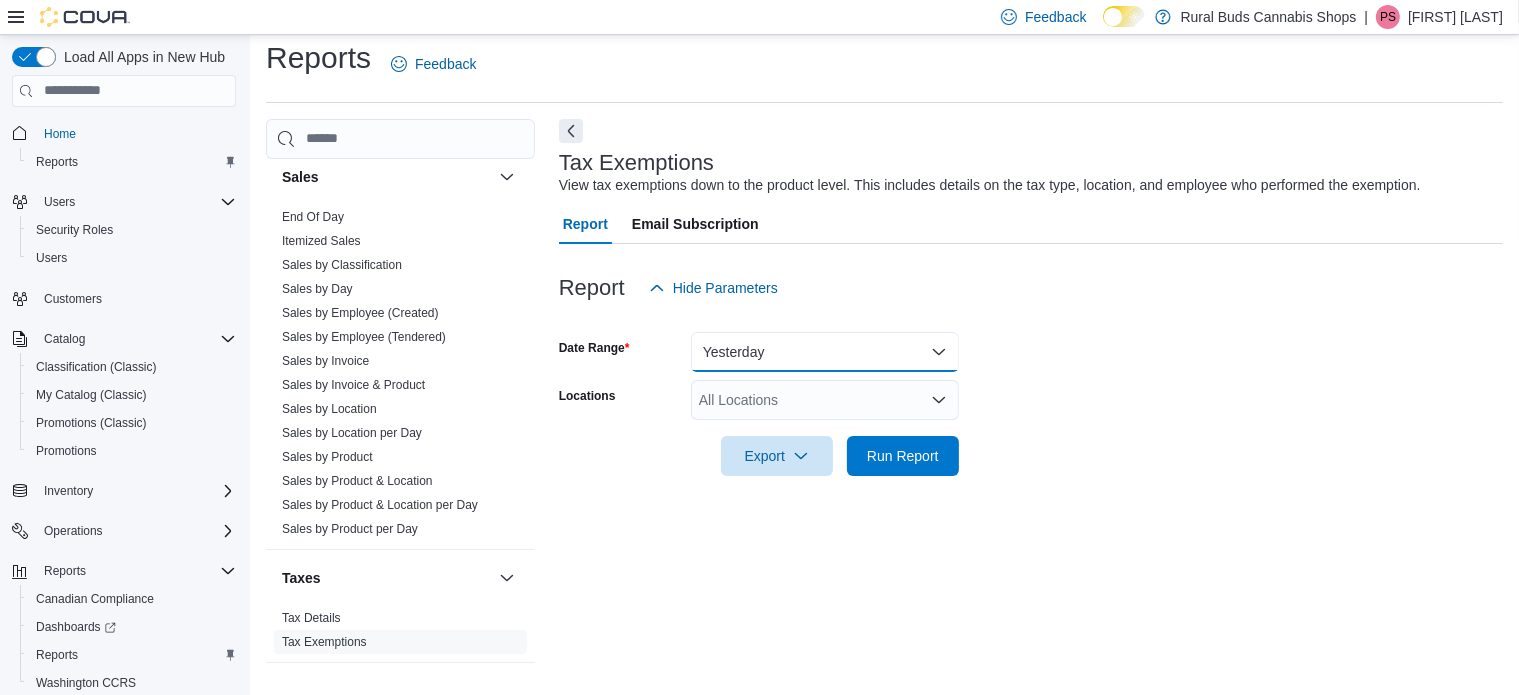 click on "Yesterday" at bounding box center (825, 352) 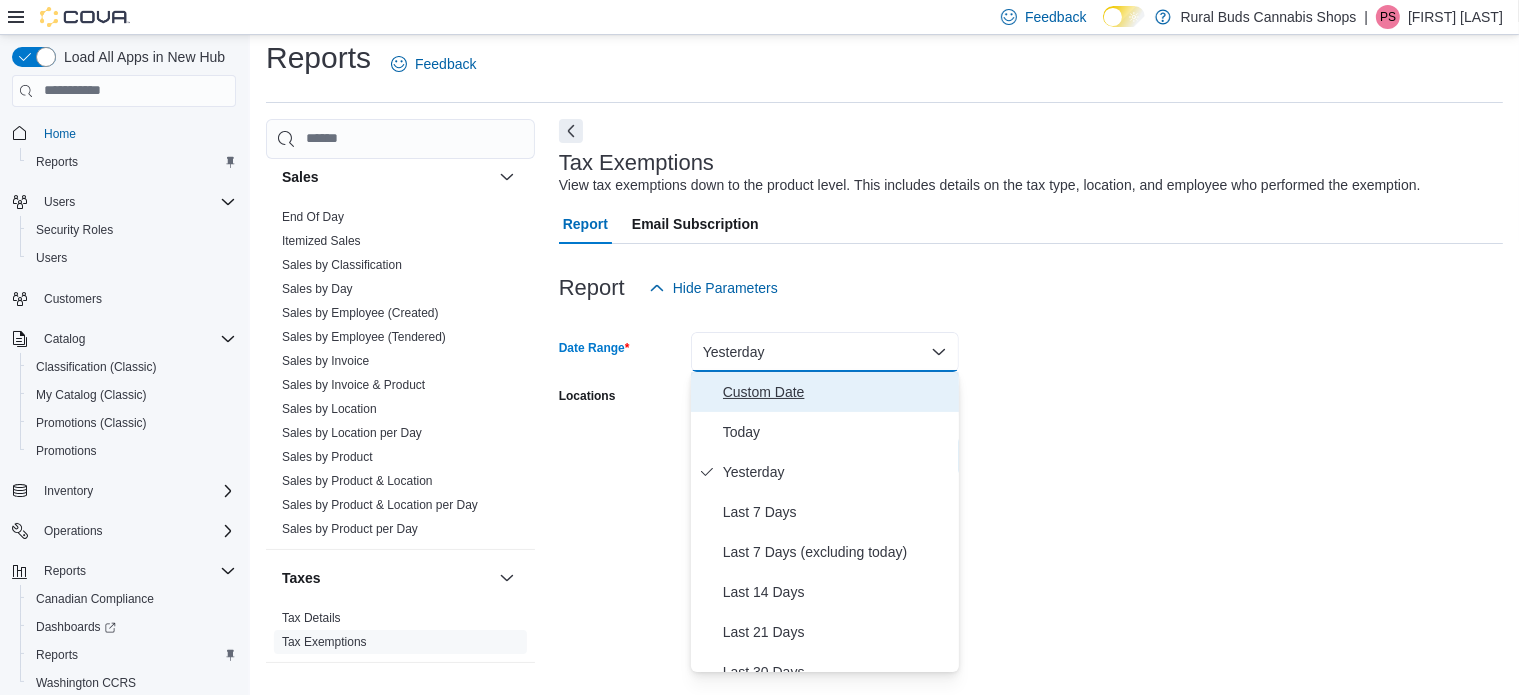 click on "Custom Date" at bounding box center [837, 392] 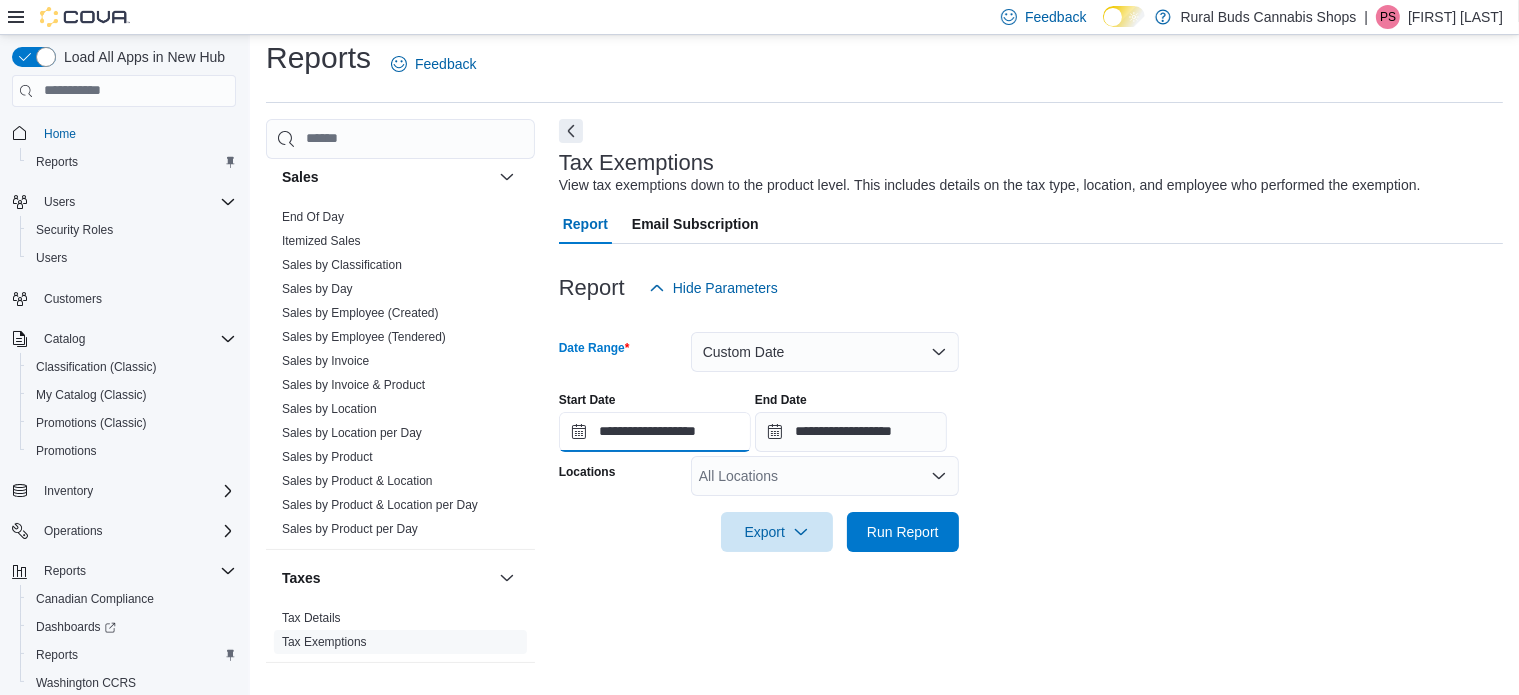 click on "**********" at bounding box center (655, 432) 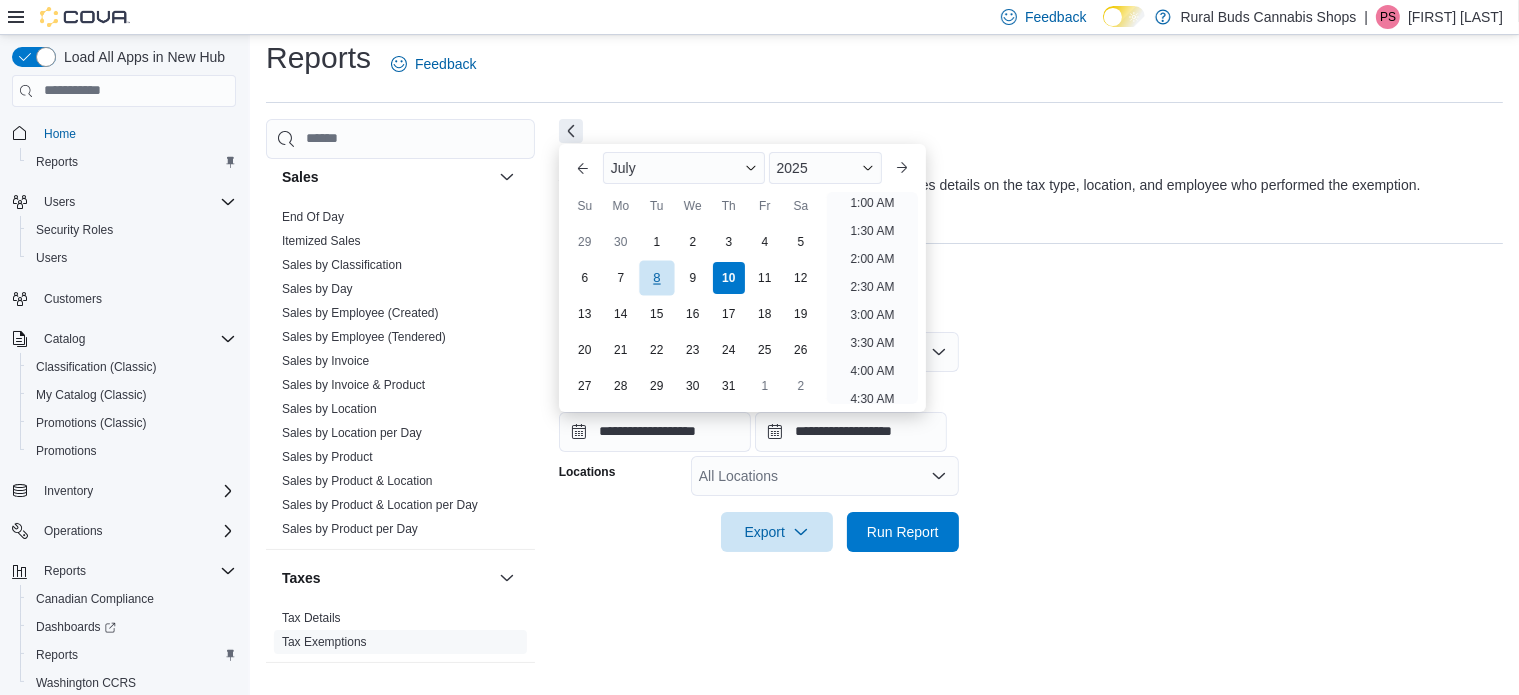 click on "8" at bounding box center (656, 277) 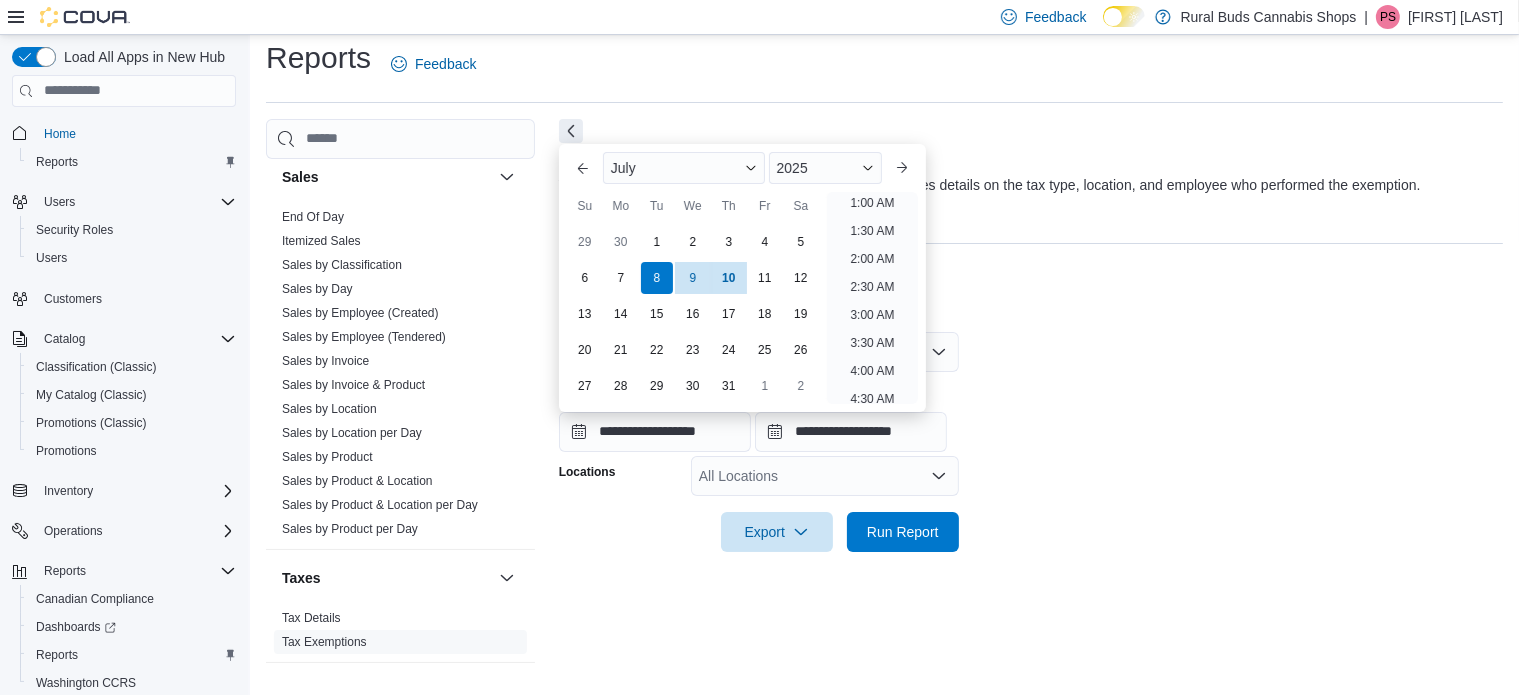 scroll, scrollTop: 4, scrollLeft: 0, axis: vertical 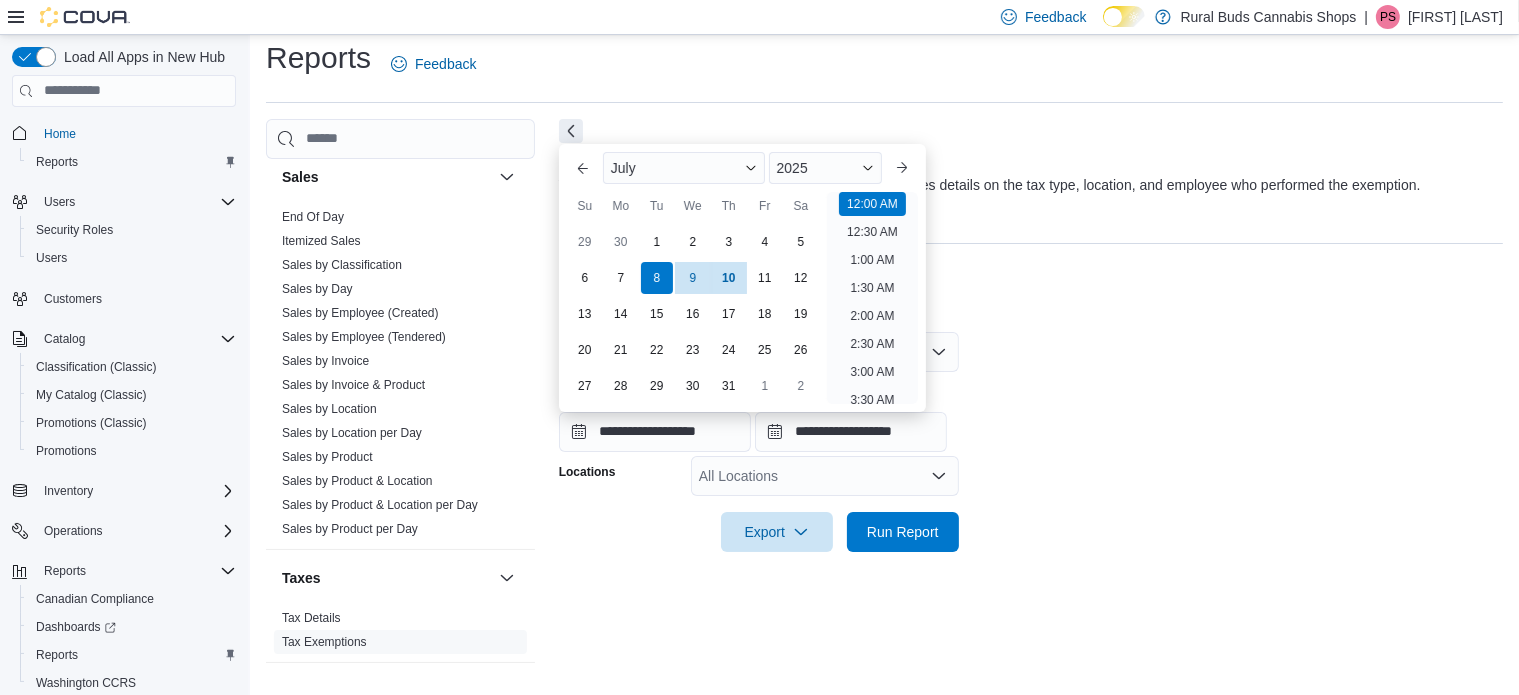 click on "**********" at bounding box center [1031, 414] 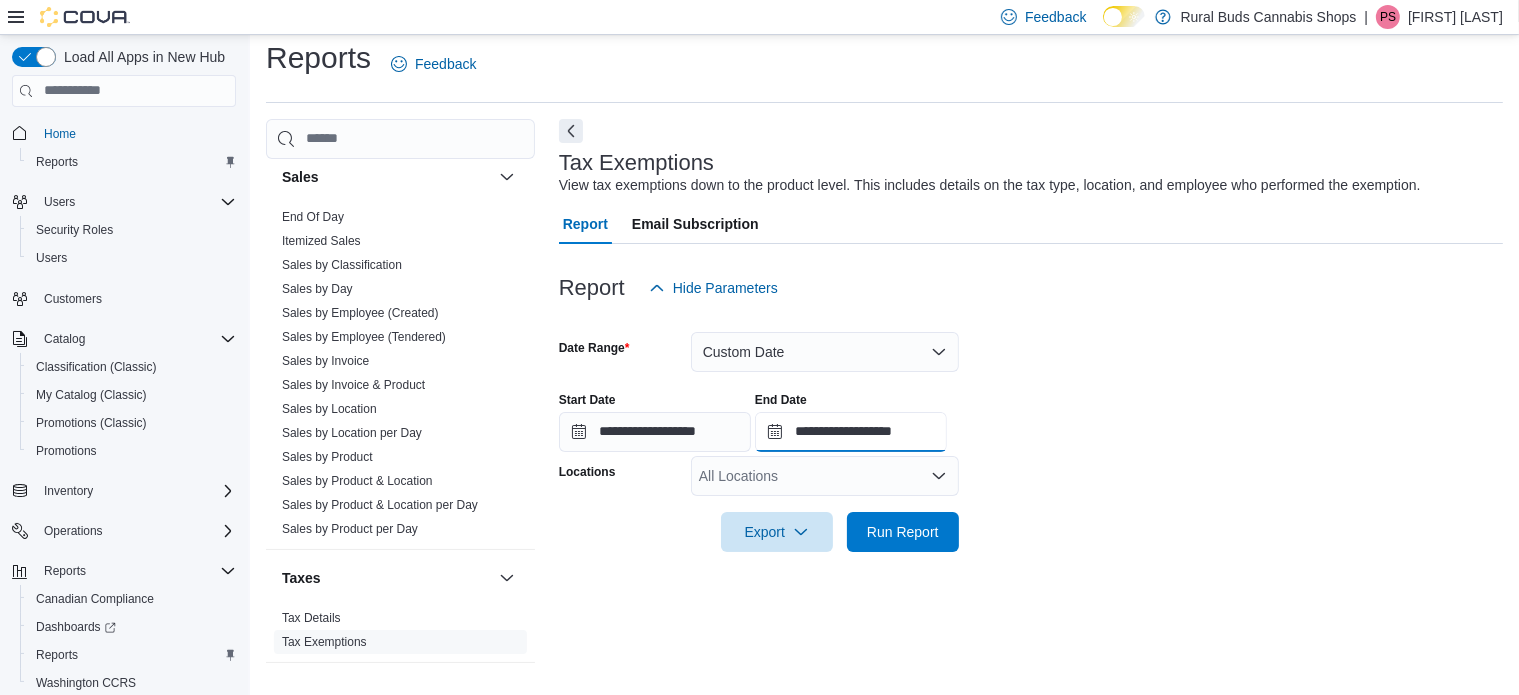 click on "**********" at bounding box center (851, 432) 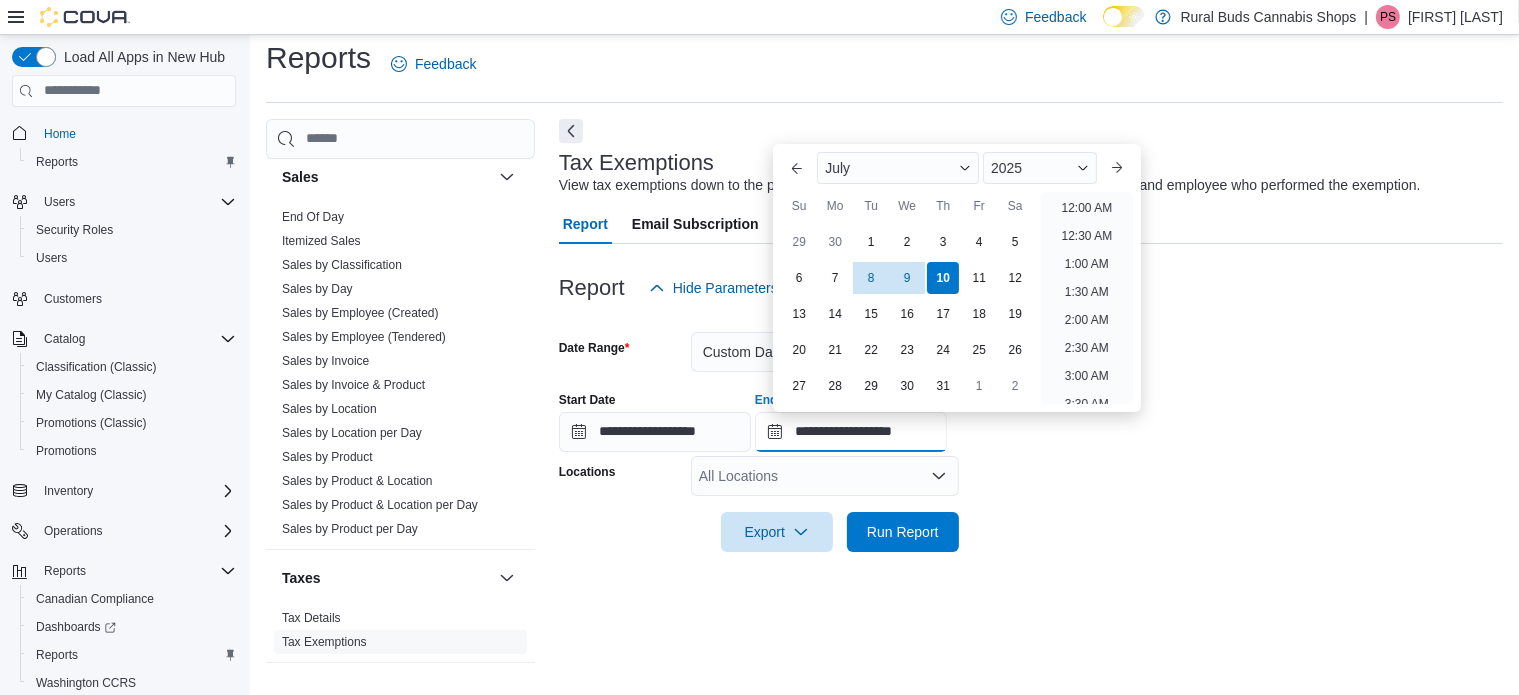 scroll, scrollTop: 1136, scrollLeft: 0, axis: vertical 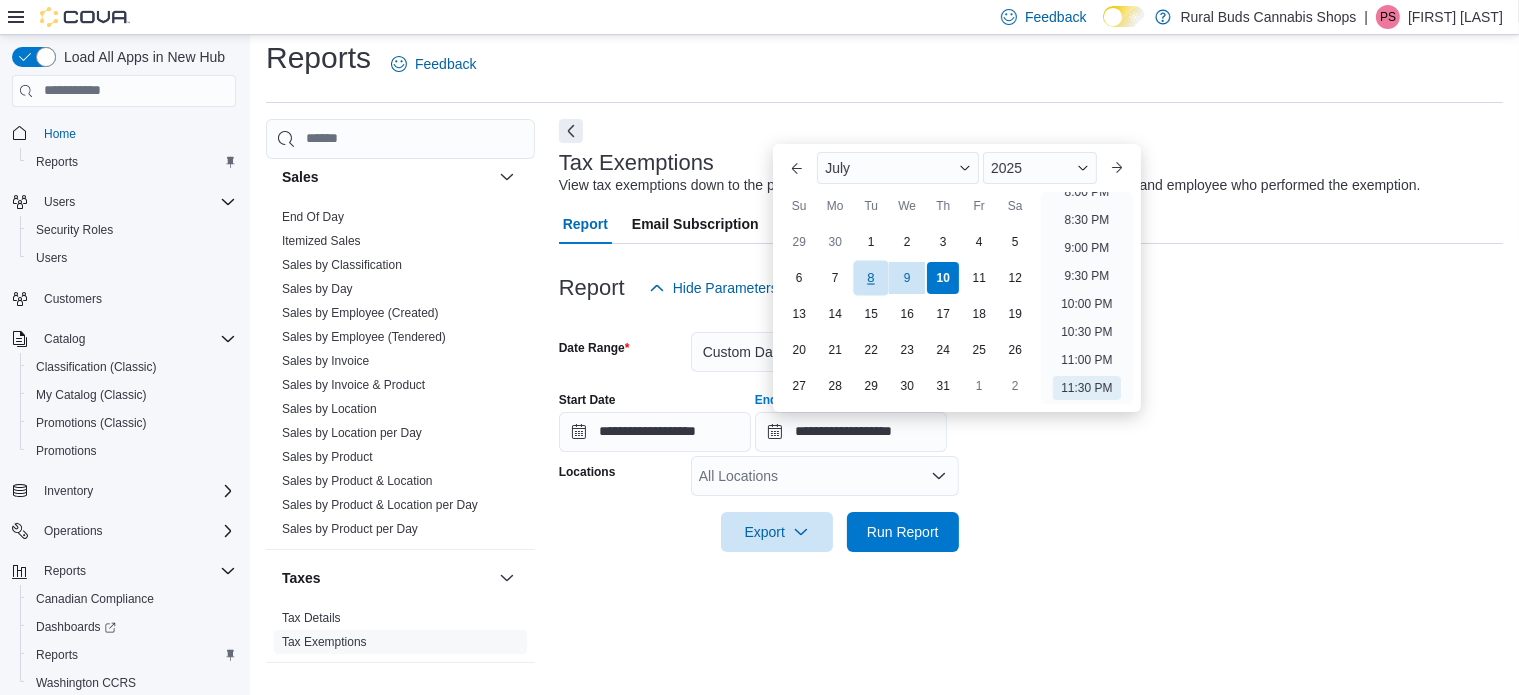 click on "8" at bounding box center [871, 277] 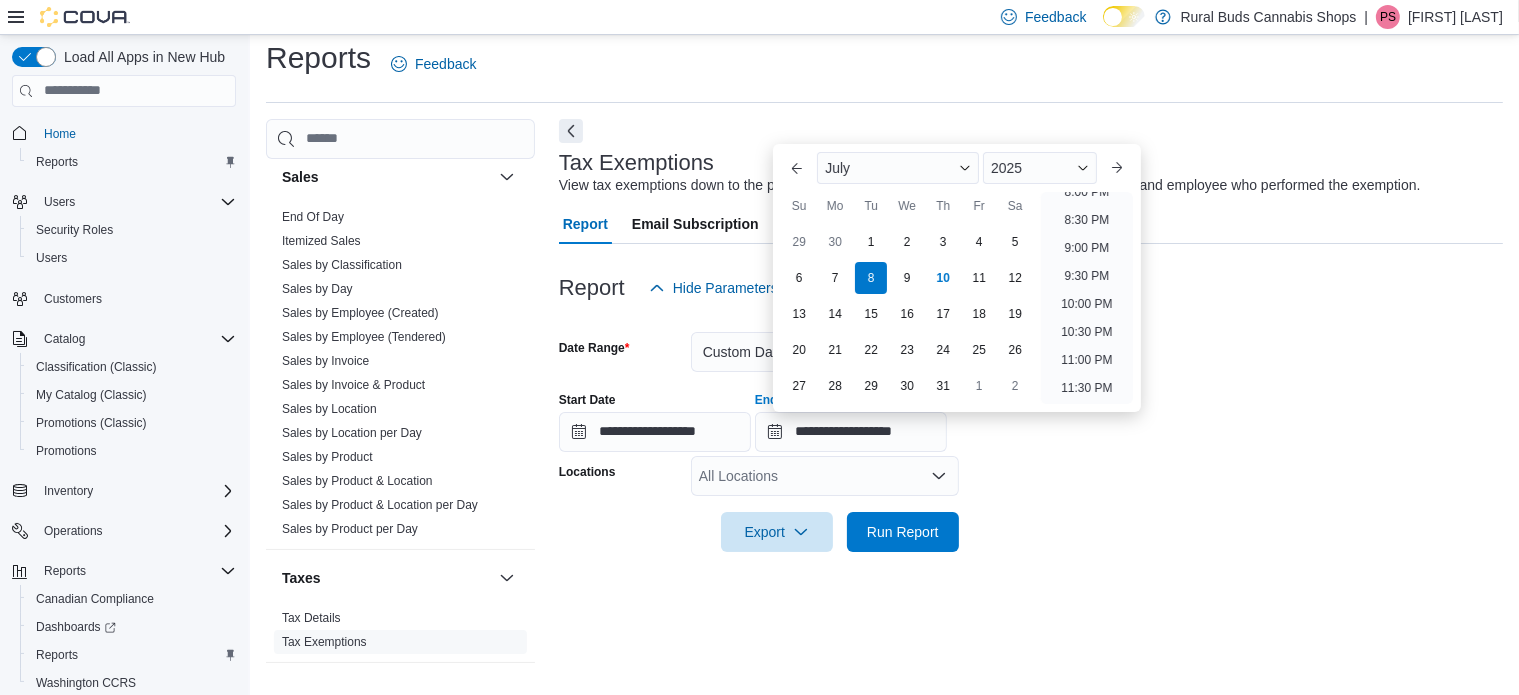 click on "**********" at bounding box center [1031, 430] 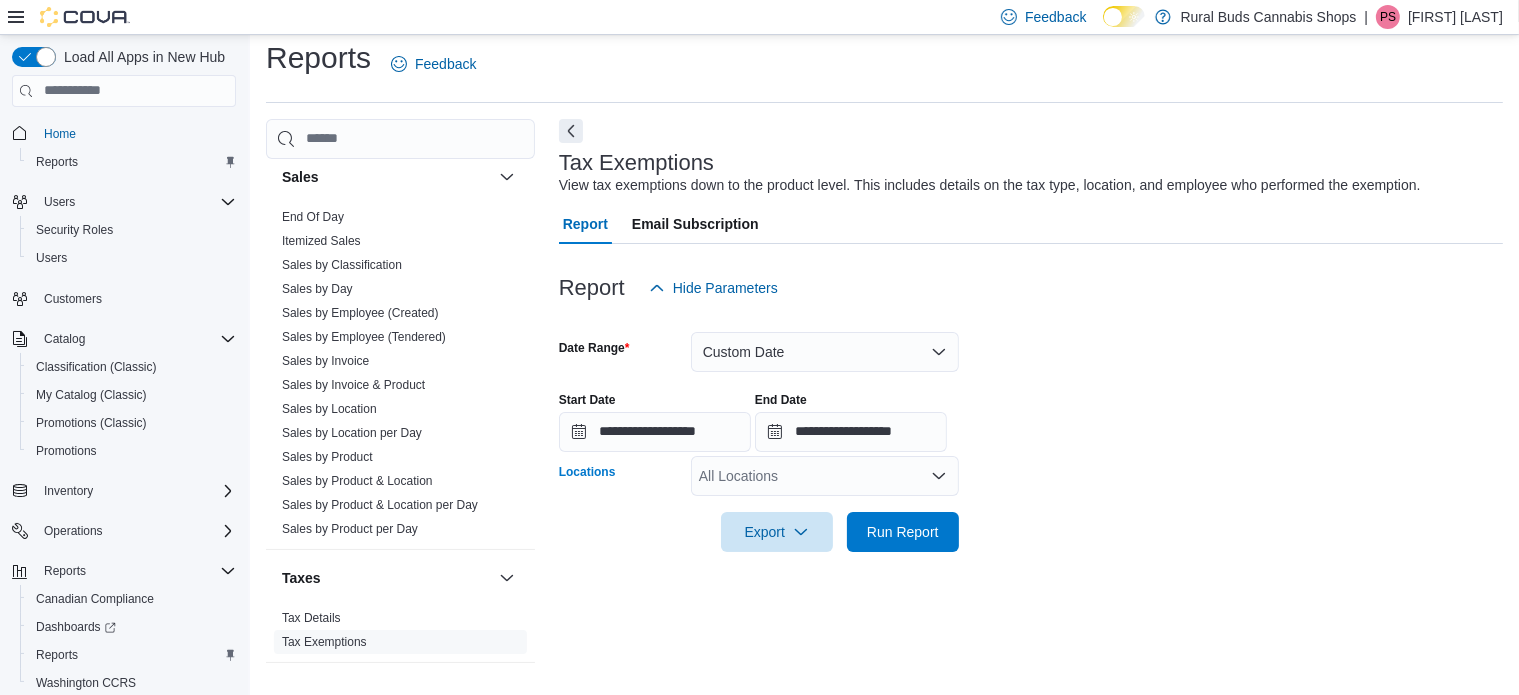click 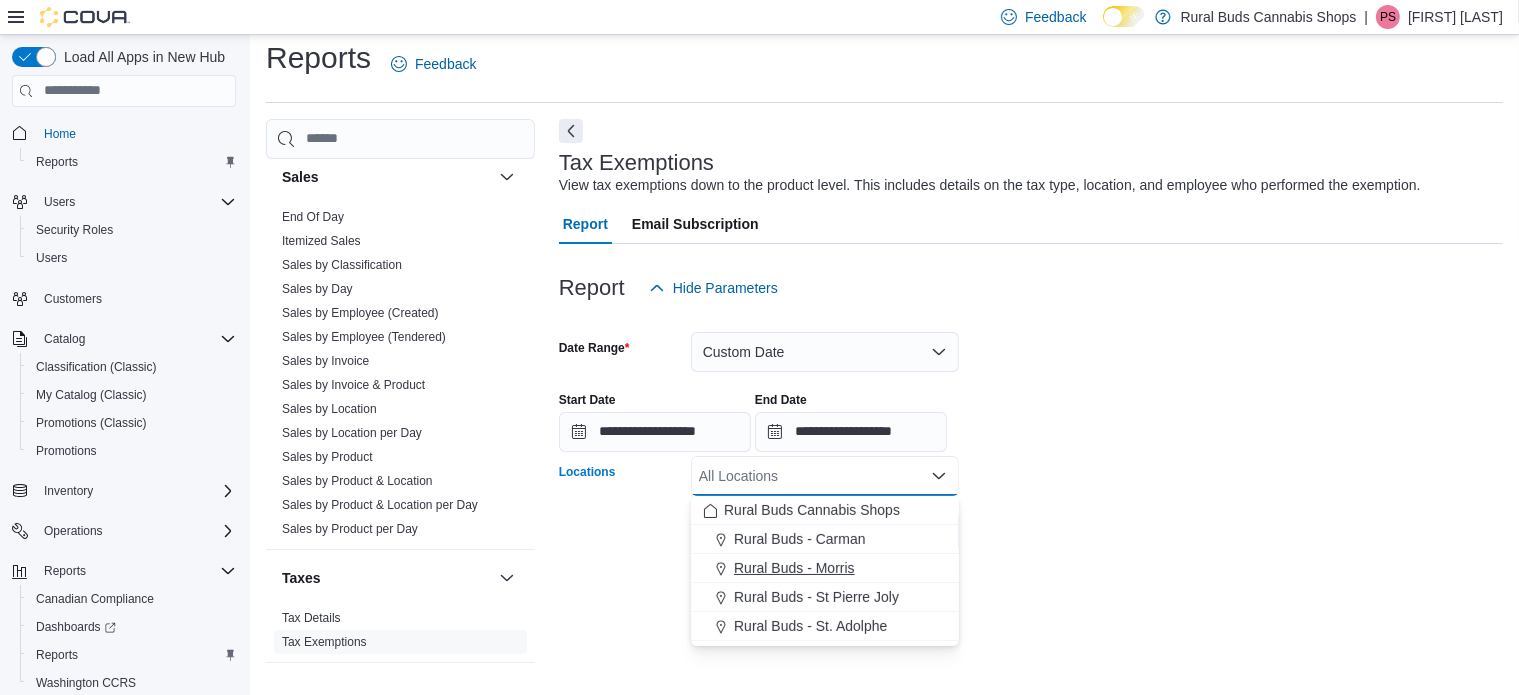 click on "Rural Buds - Morris" at bounding box center (794, 568) 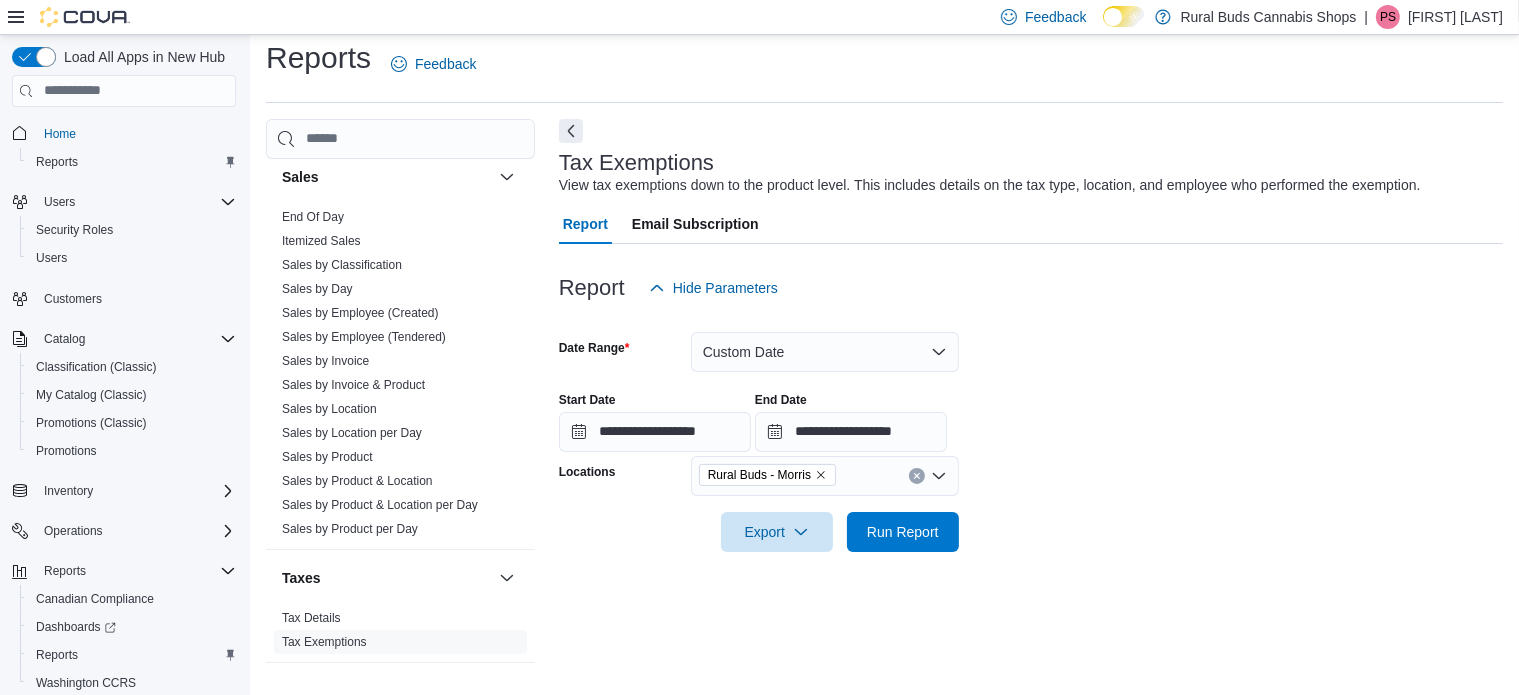 click on "**********" at bounding box center [1031, 430] 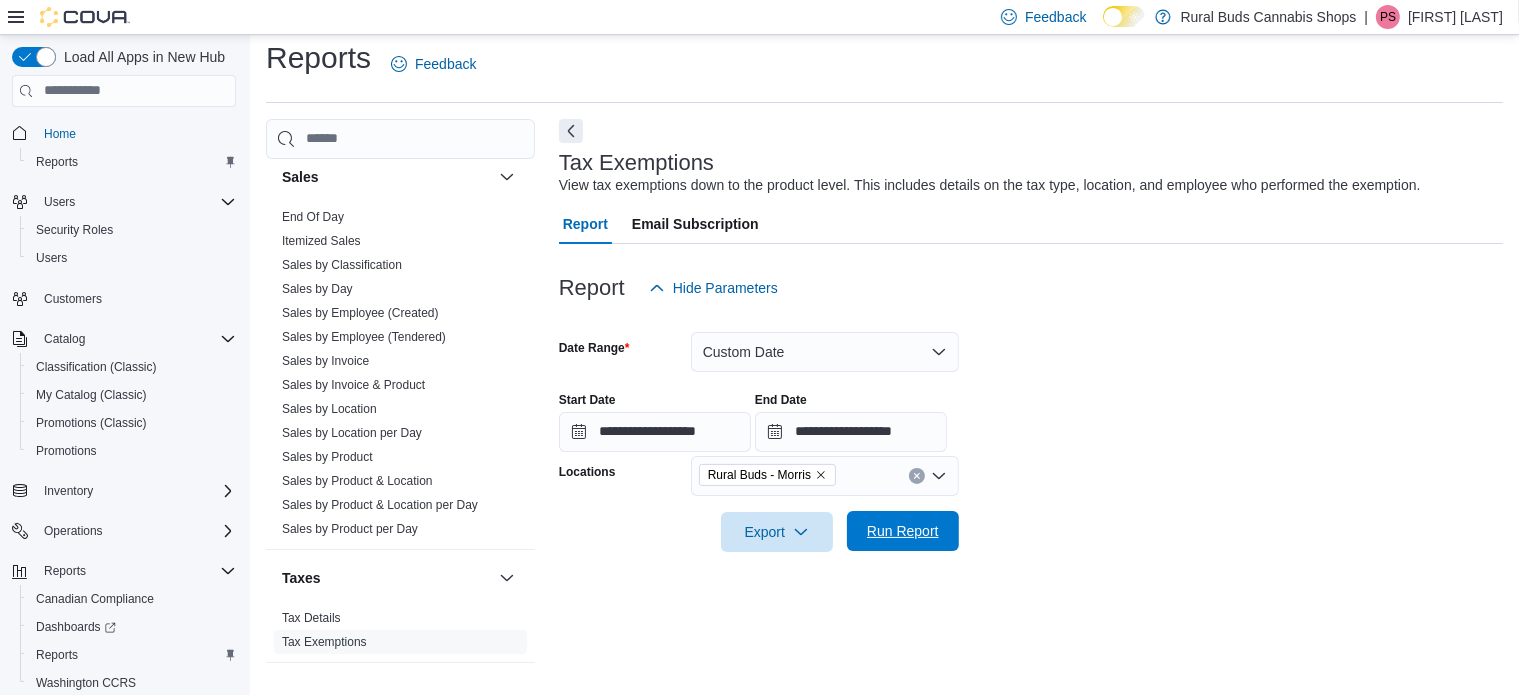click on "Run Report" at bounding box center [903, 531] 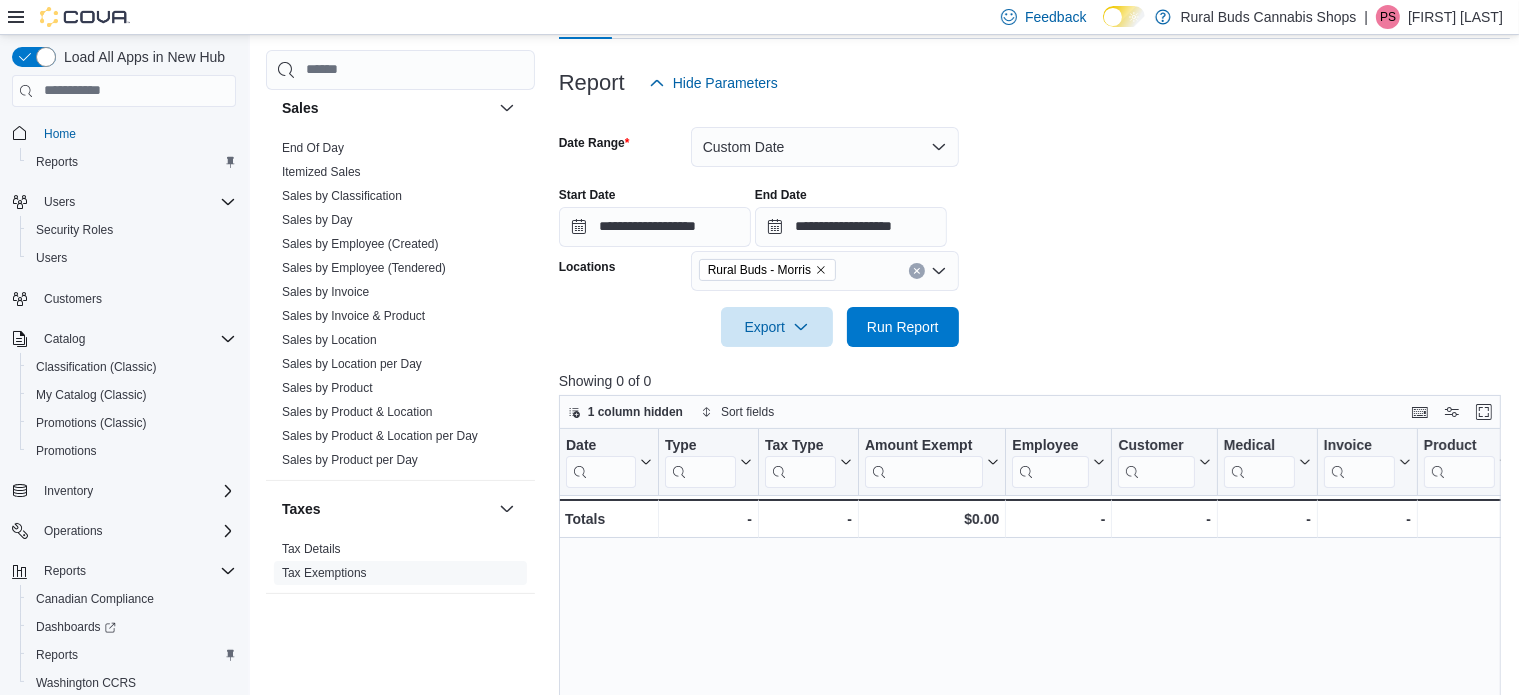scroll, scrollTop: 113, scrollLeft: 0, axis: vertical 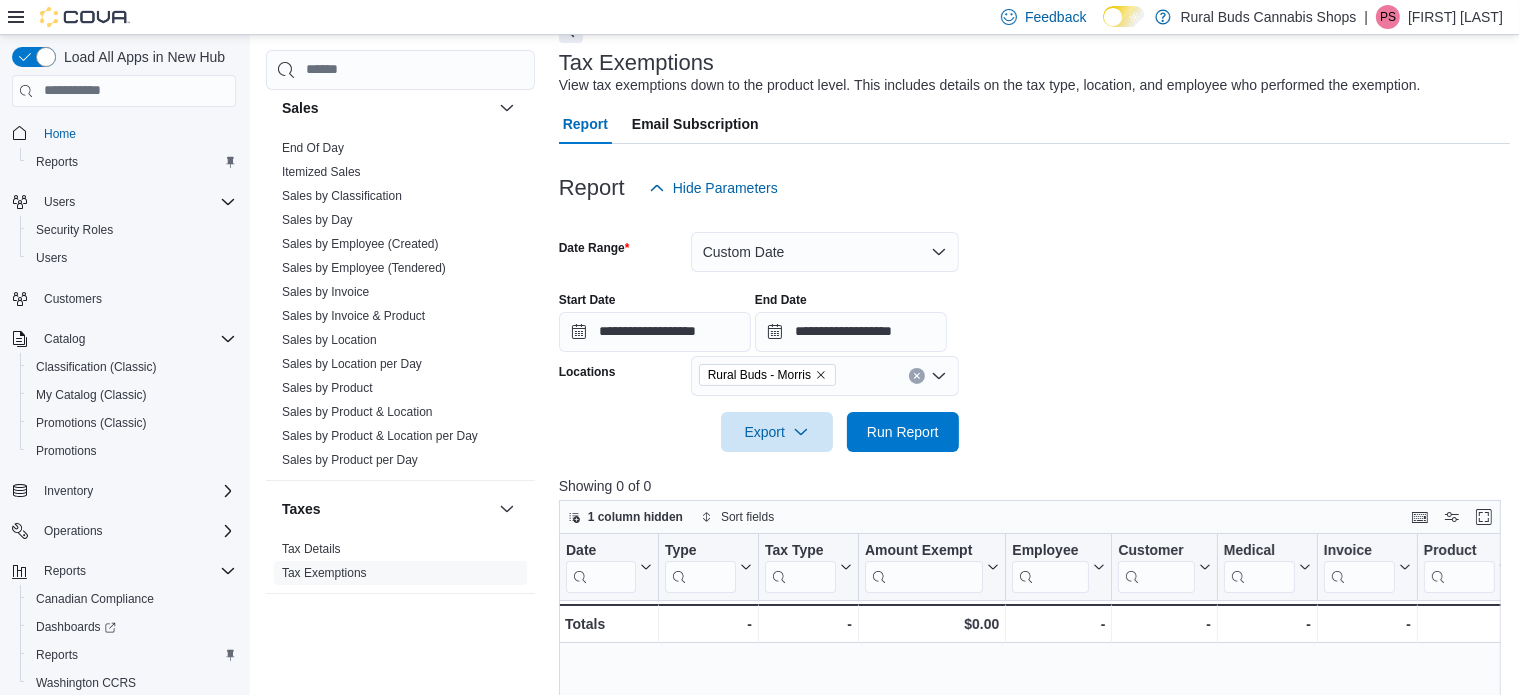 click 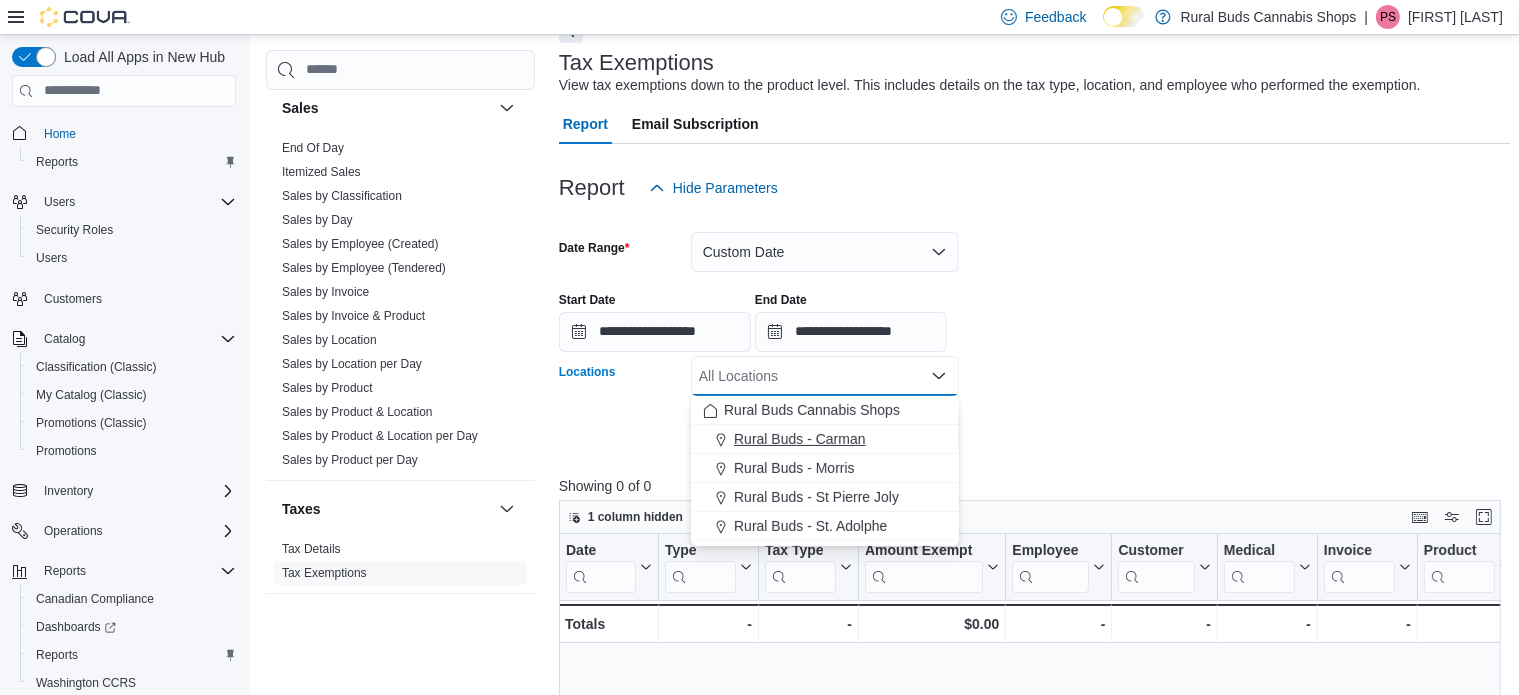 click on "Rural Buds - Carman" at bounding box center [800, 439] 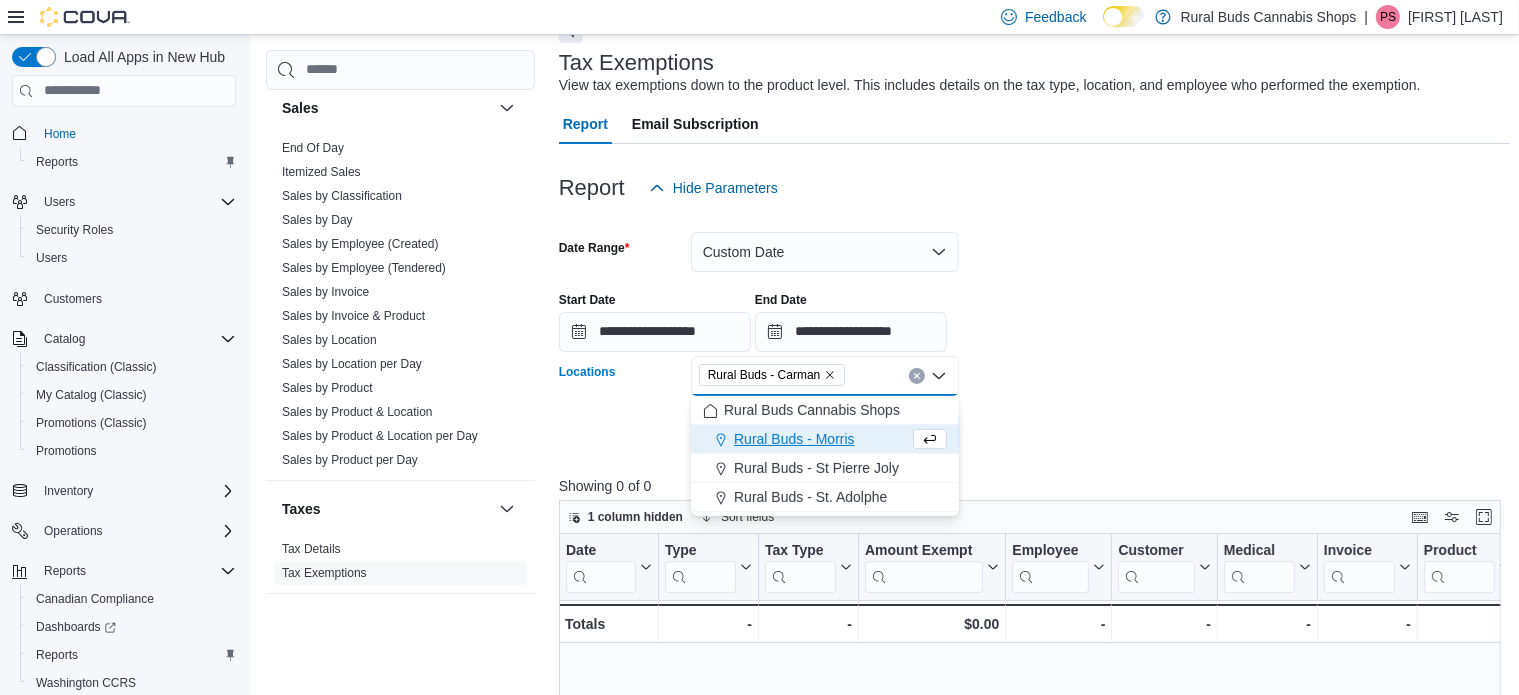 click at bounding box center (1035, 404) 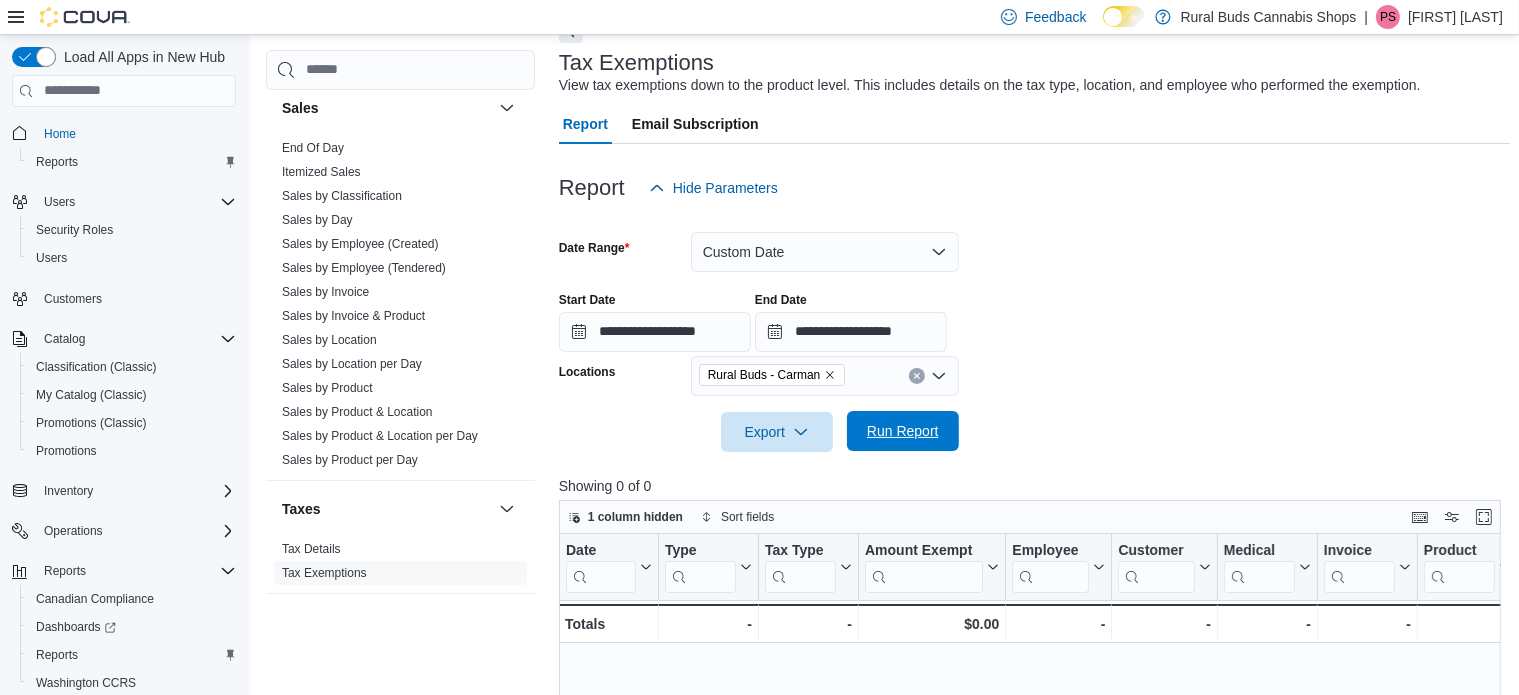 click on "Run Report" at bounding box center (903, 431) 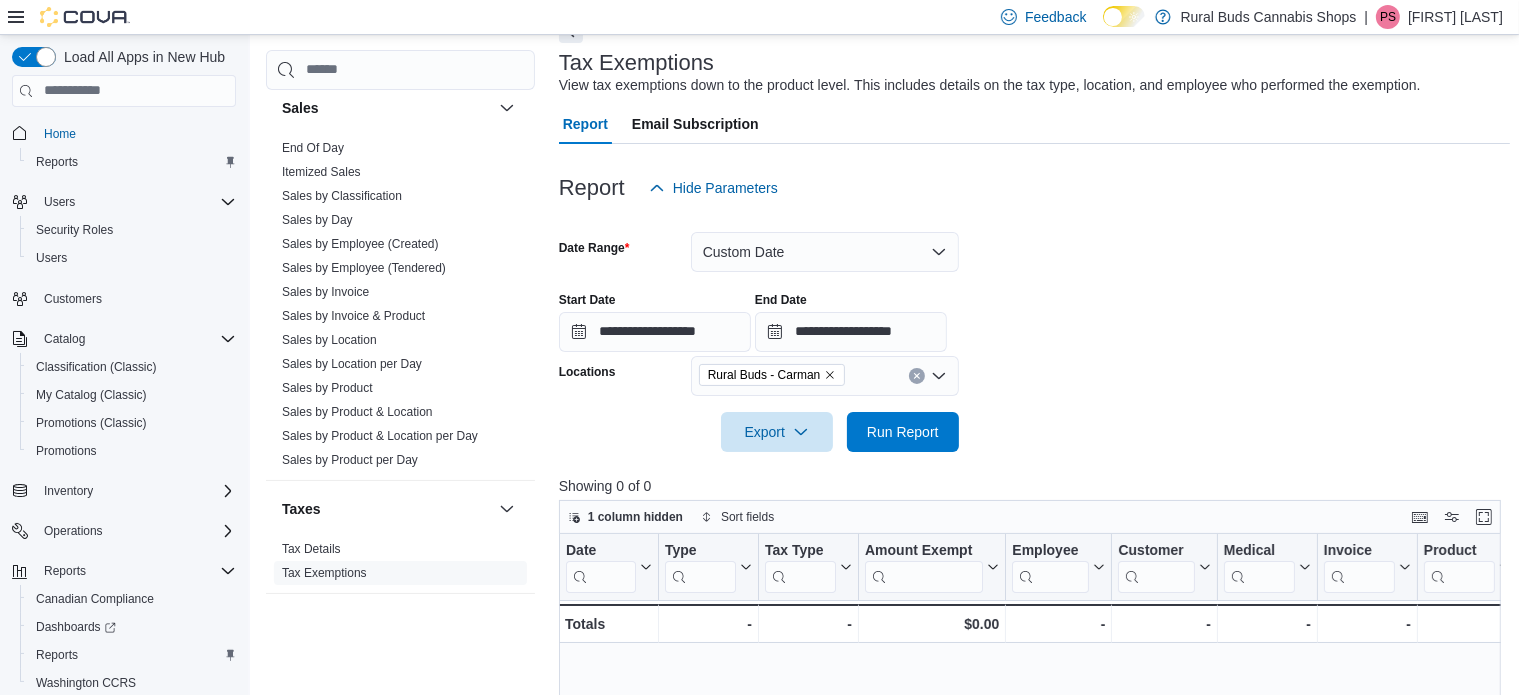 click 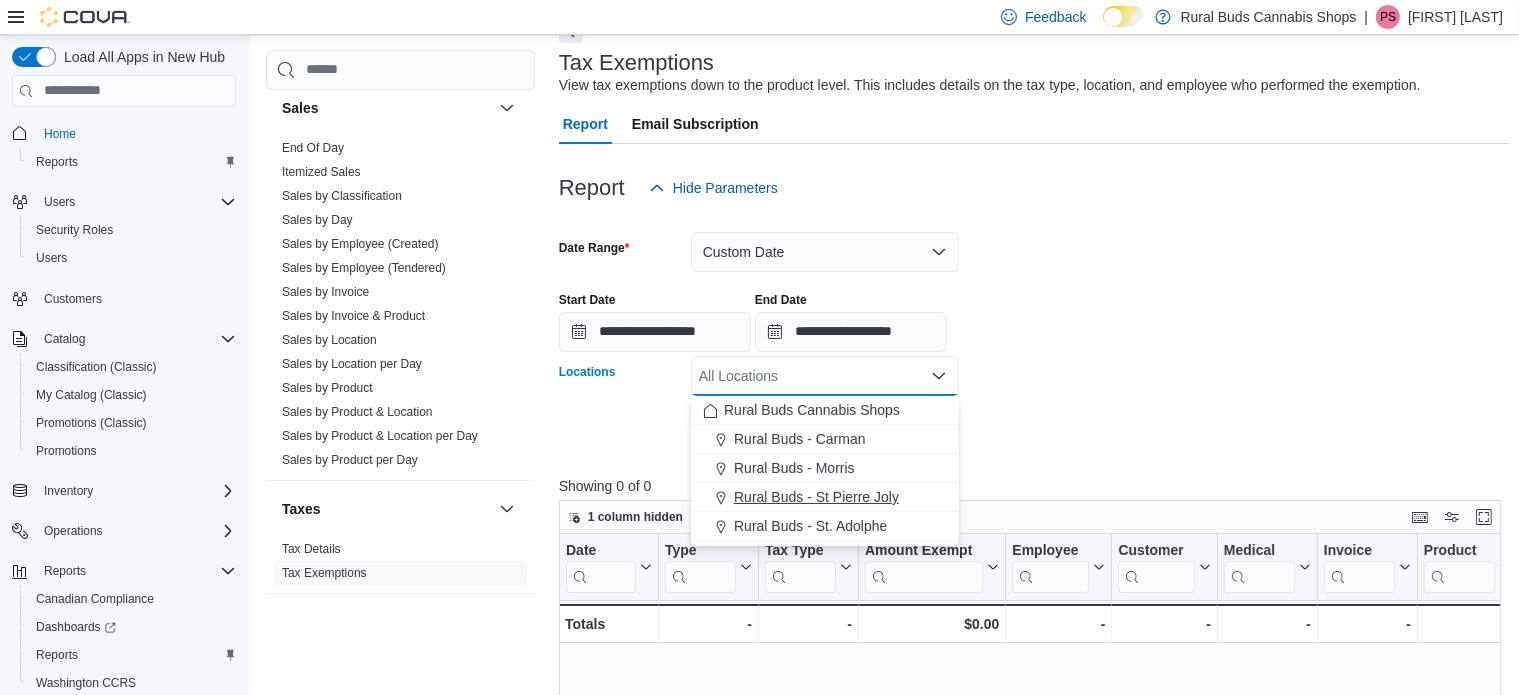 click on "Rural Buds - St Pierre Joly" at bounding box center (816, 497) 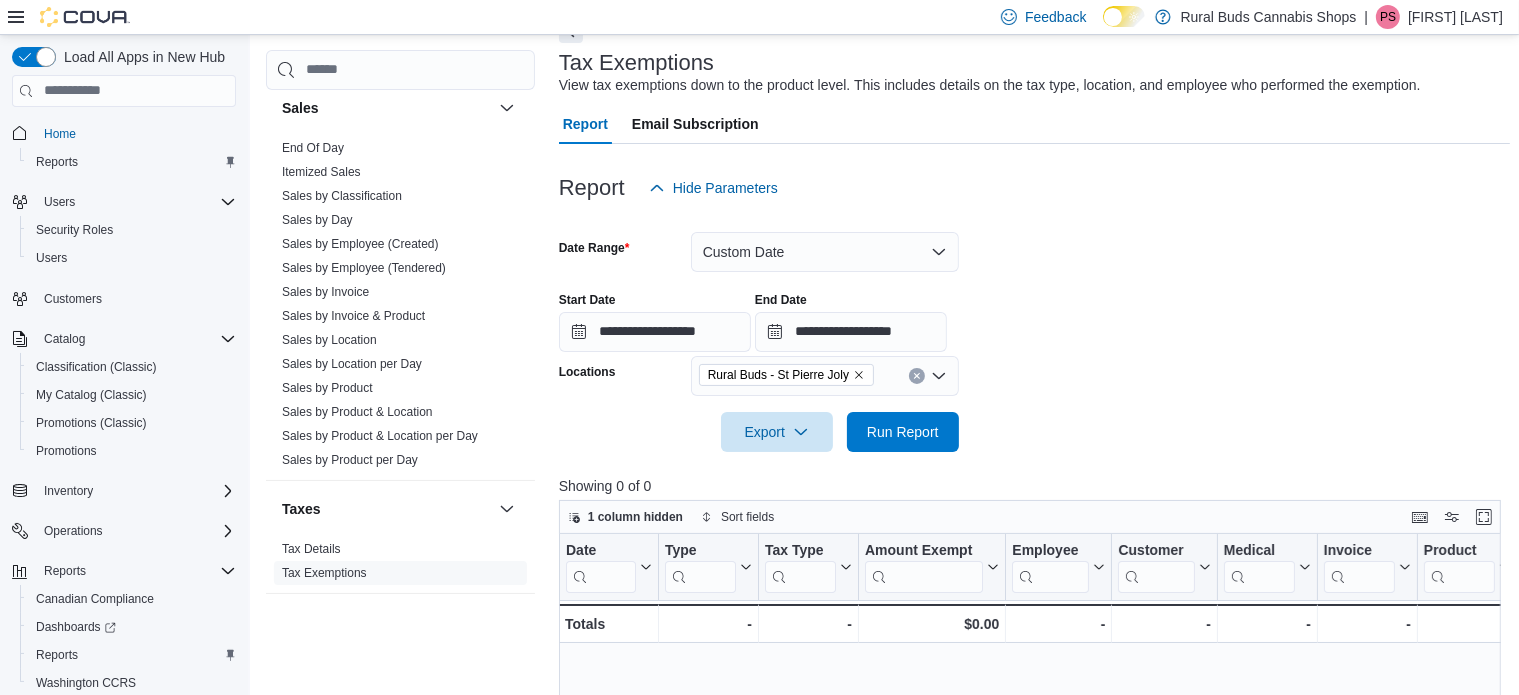 click at bounding box center (1035, 404) 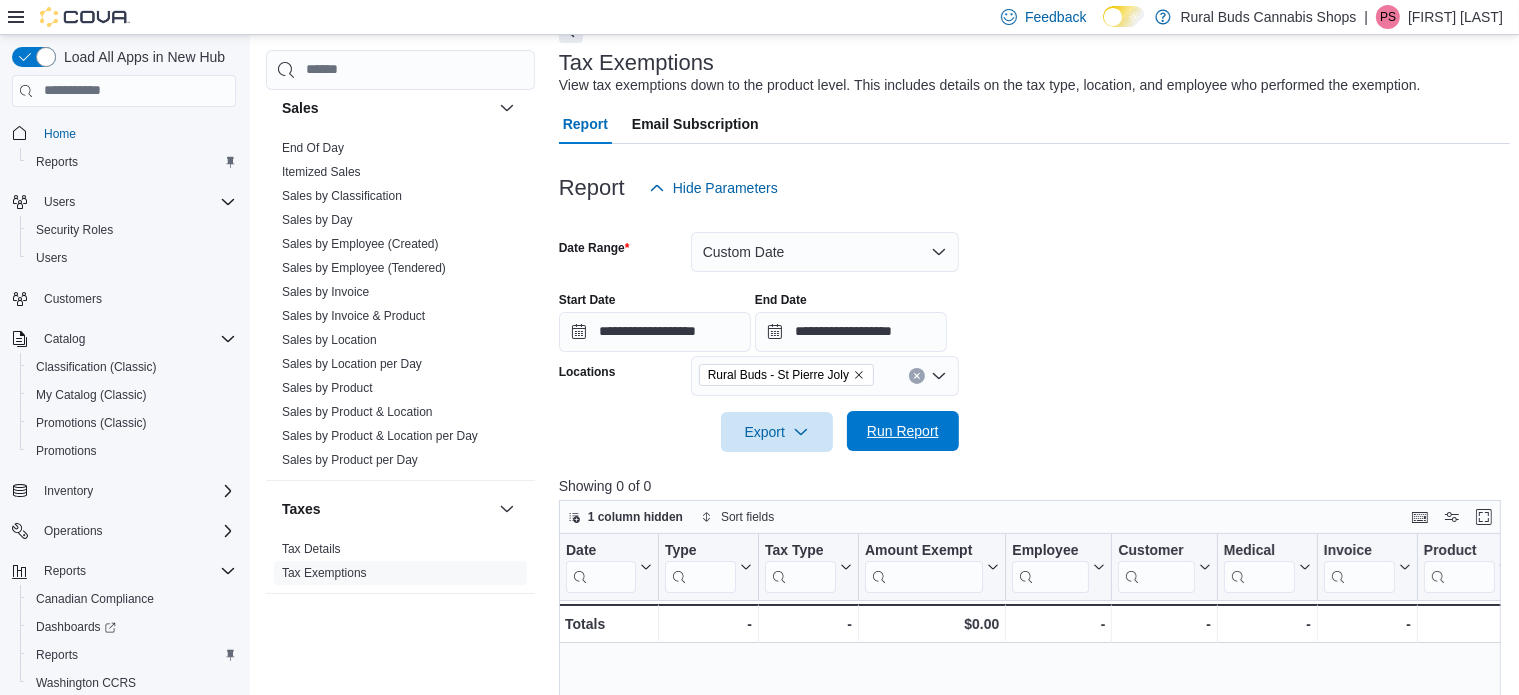 click on "Run Report" at bounding box center [903, 431] 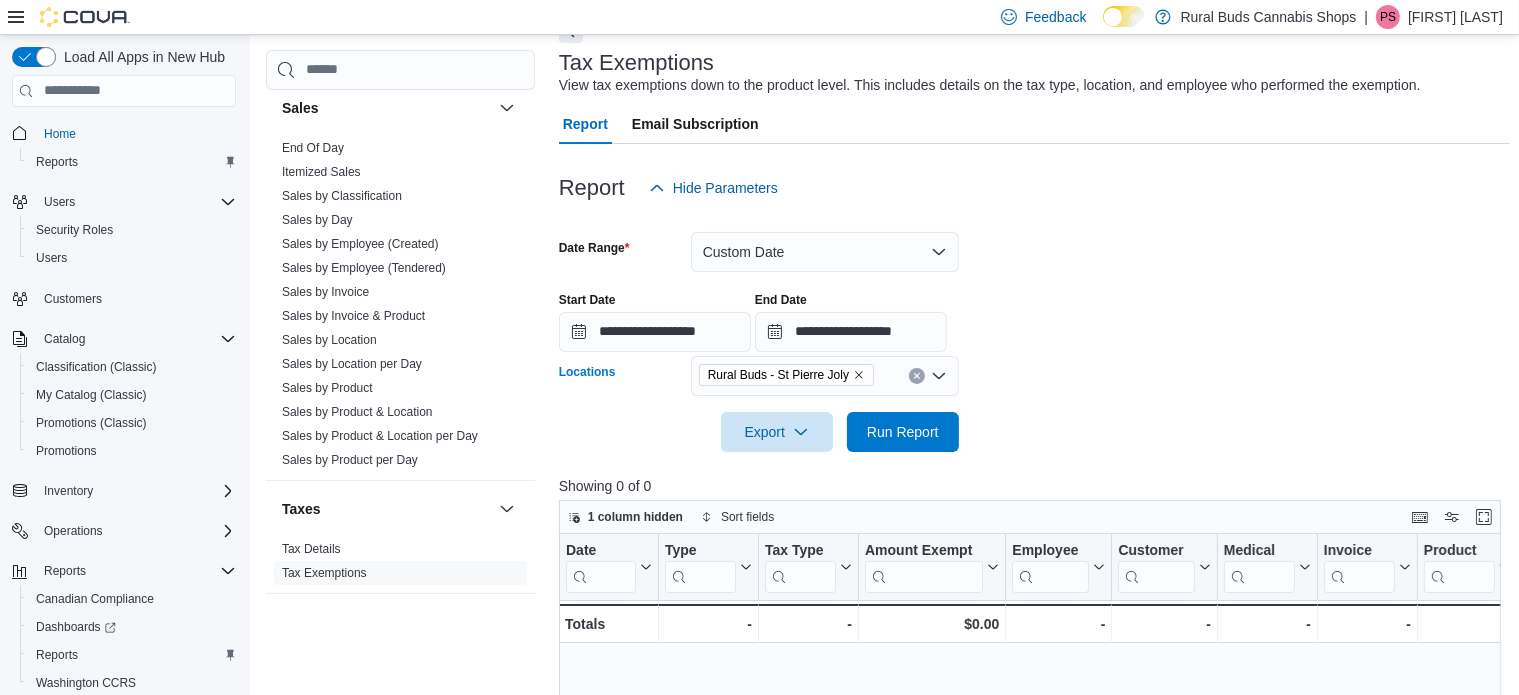 click 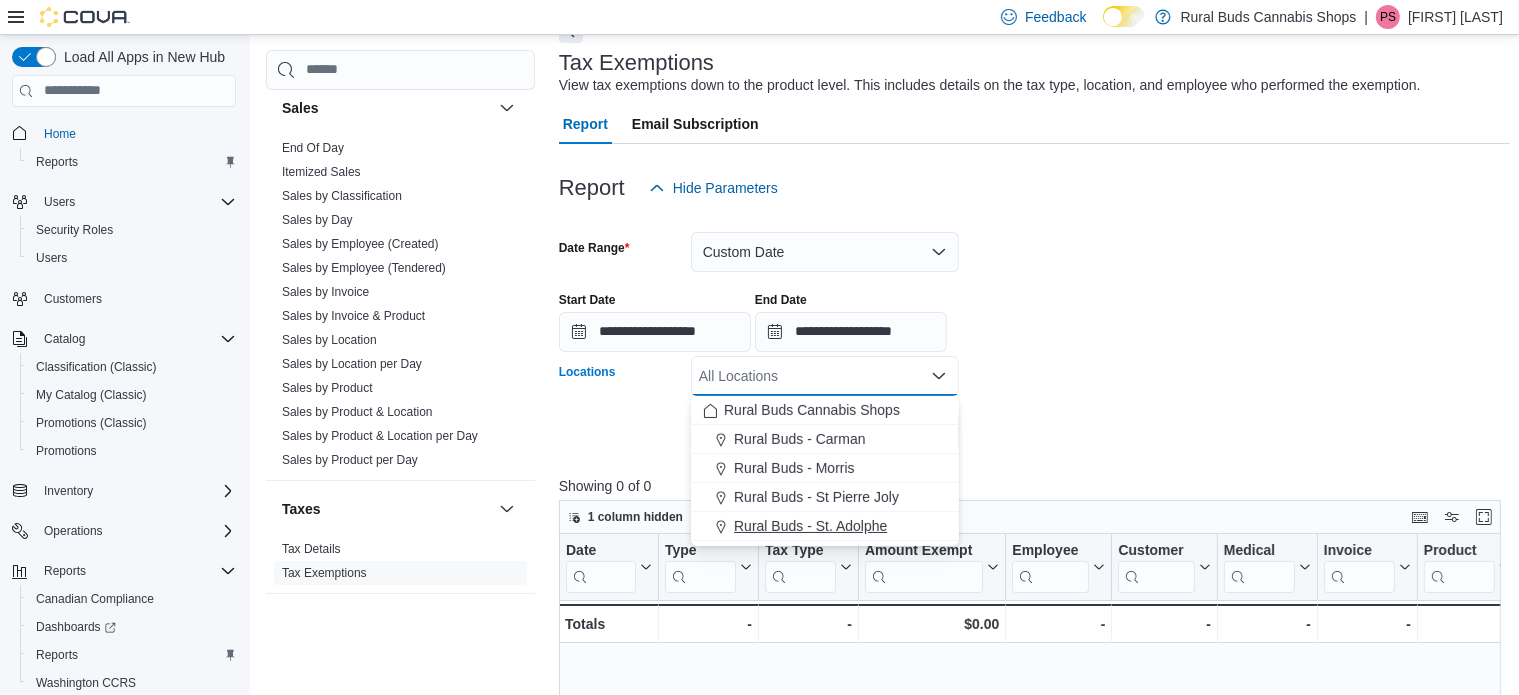 click on "Rural Buds - St. Adolphe" at bounding box center (810, 526) 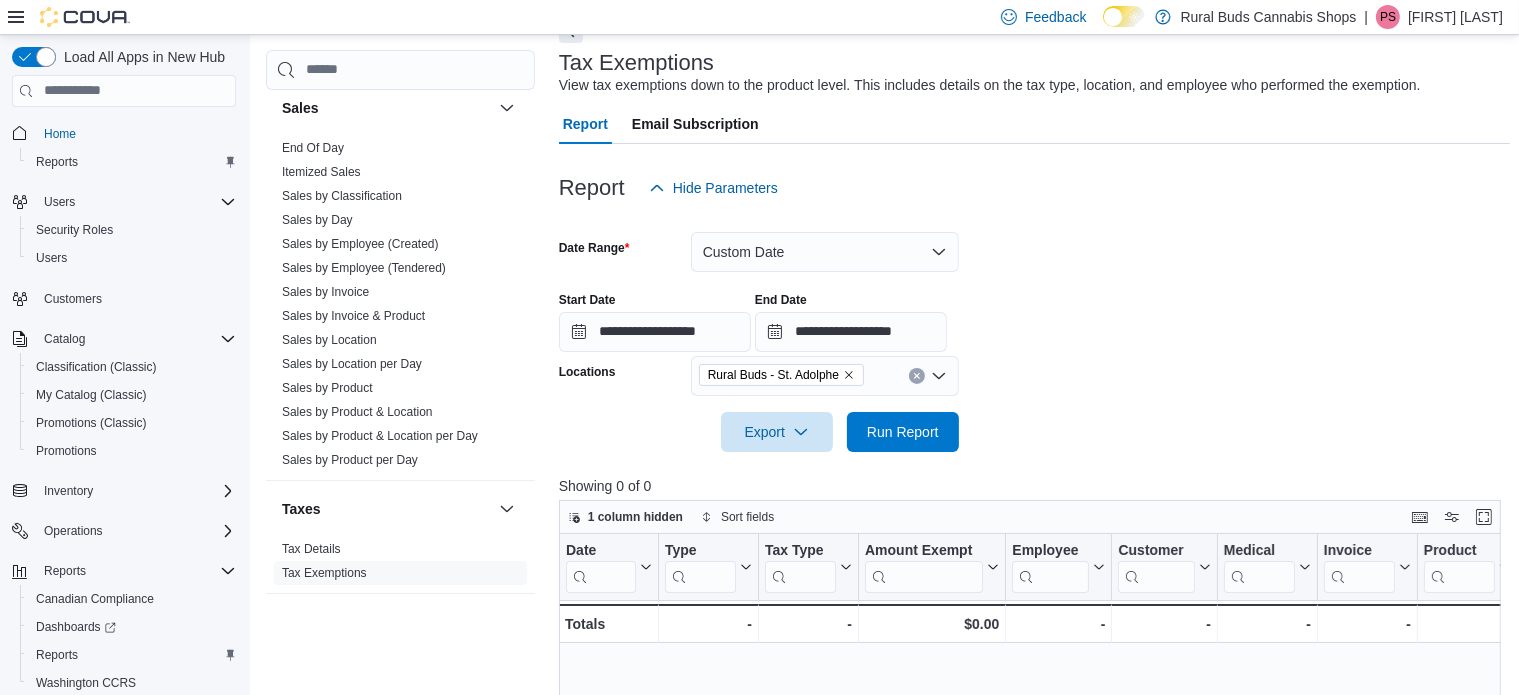 click on "**********" at bounding box center [1035, 330] 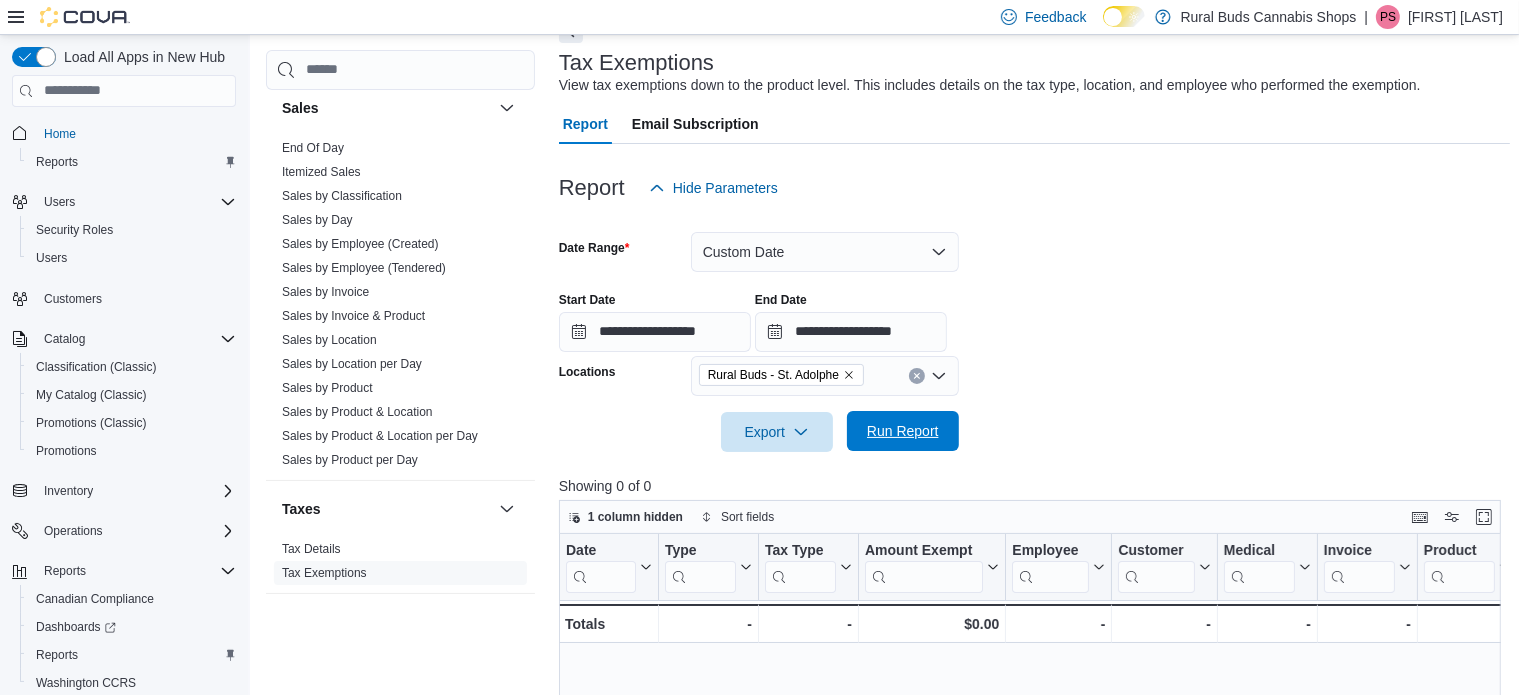 click on "Run Report" at bounding box center [903, 431] 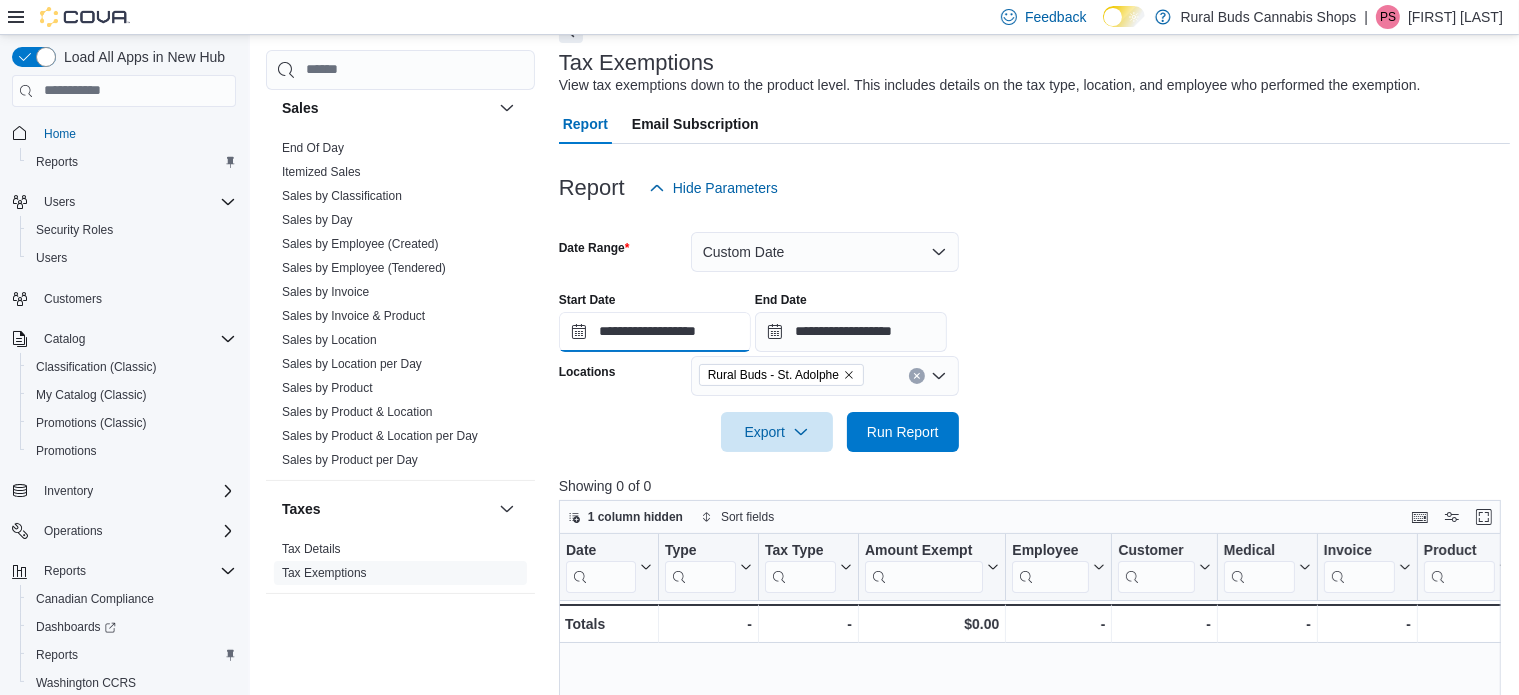 click on "**********" at bounding box center [655, 332] 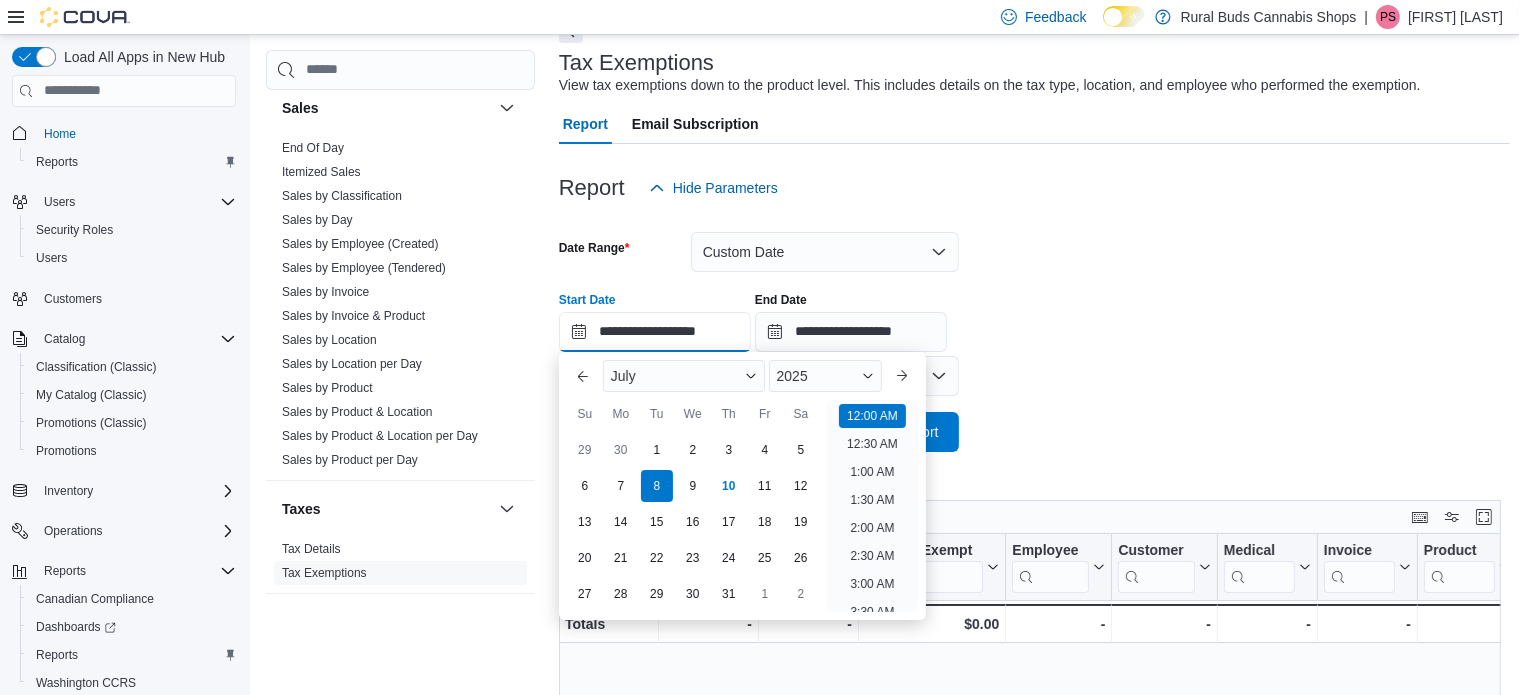 scroll, scrollTop: 61, scrollLeft: 0, axis: vertical 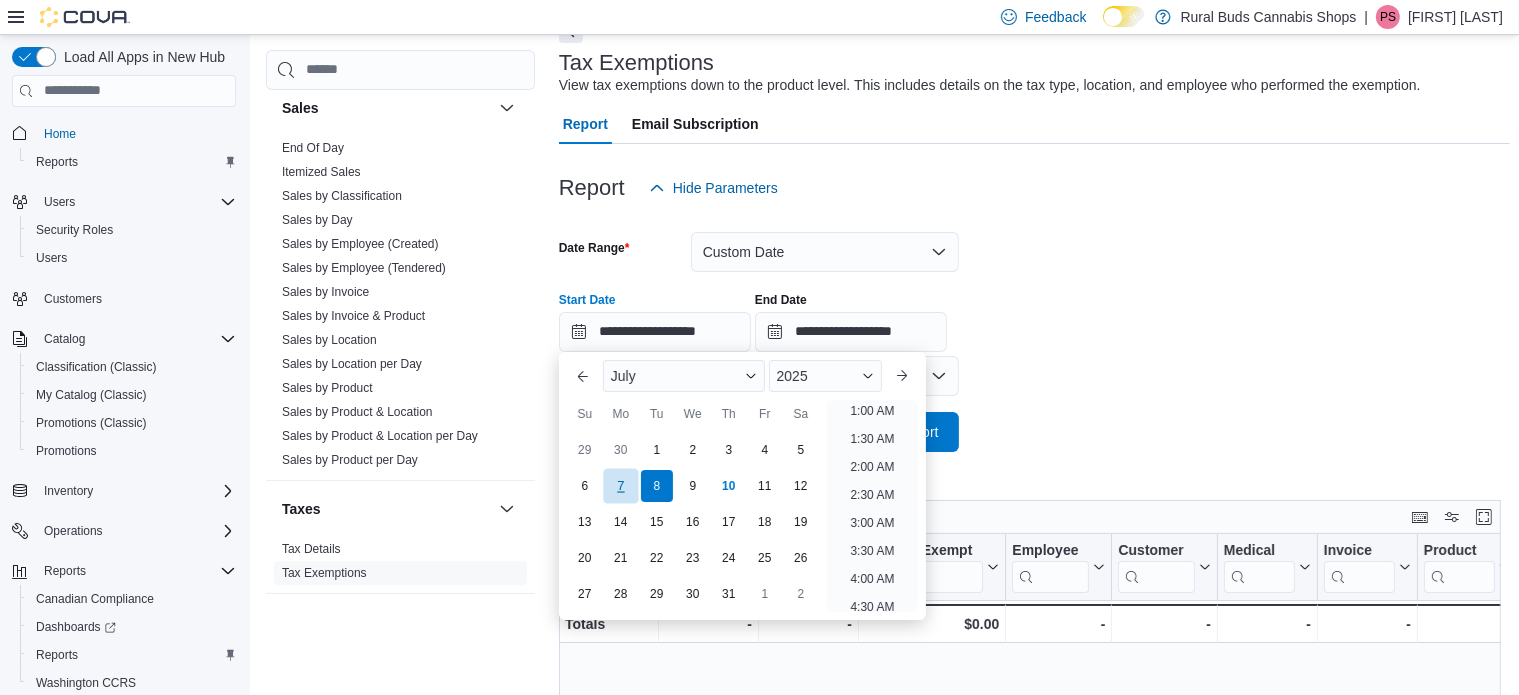 click on "7" at bounding box center (620, 485) 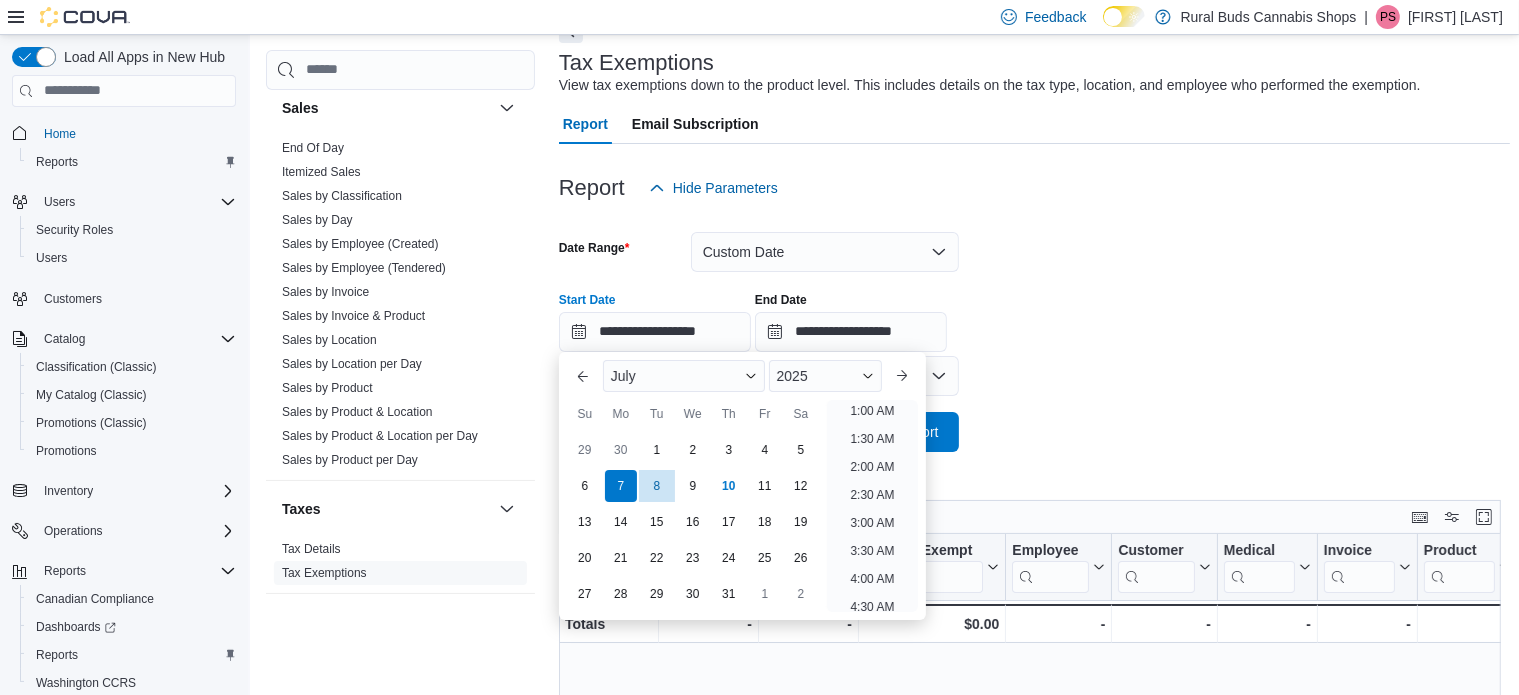 scroll, scrollTop: 4, scrollLeft: 0, axis: vertical 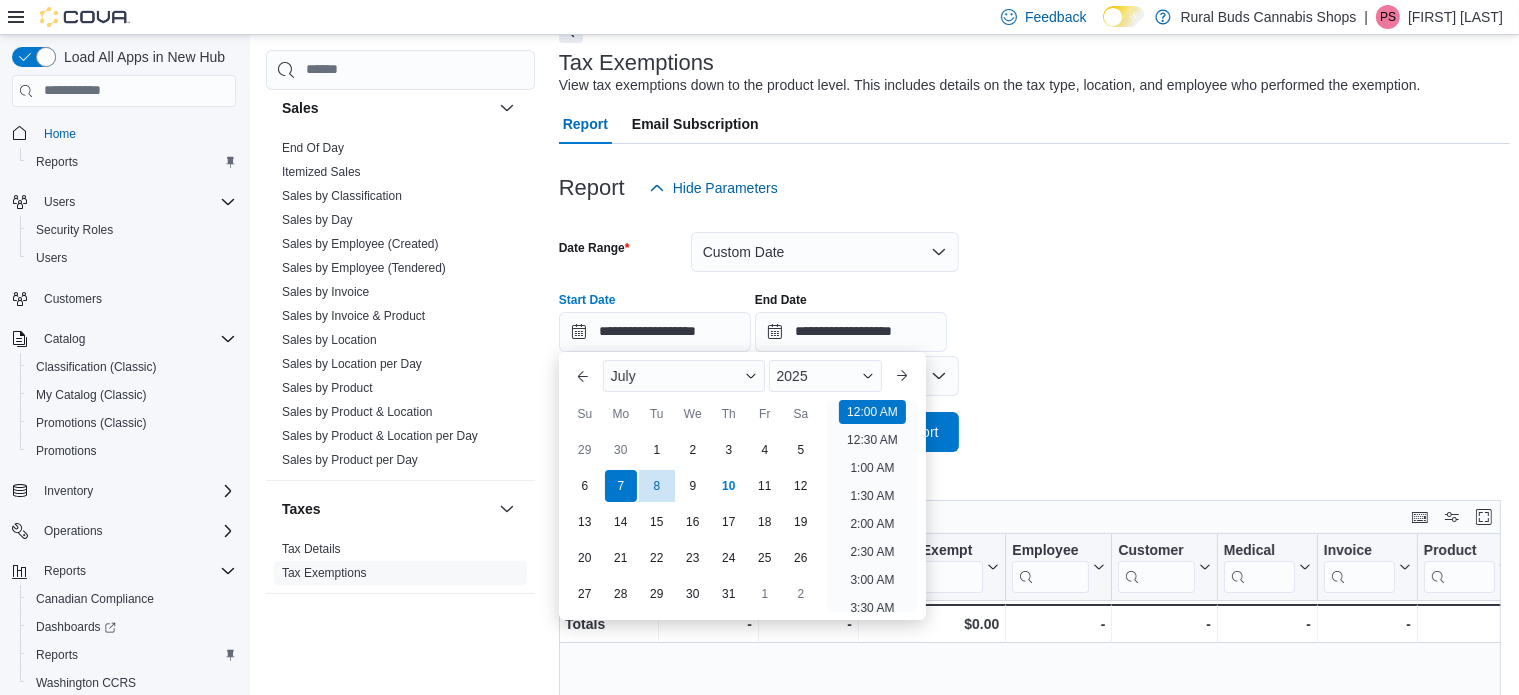 click on "**********" at bounding box center [1035, 330] 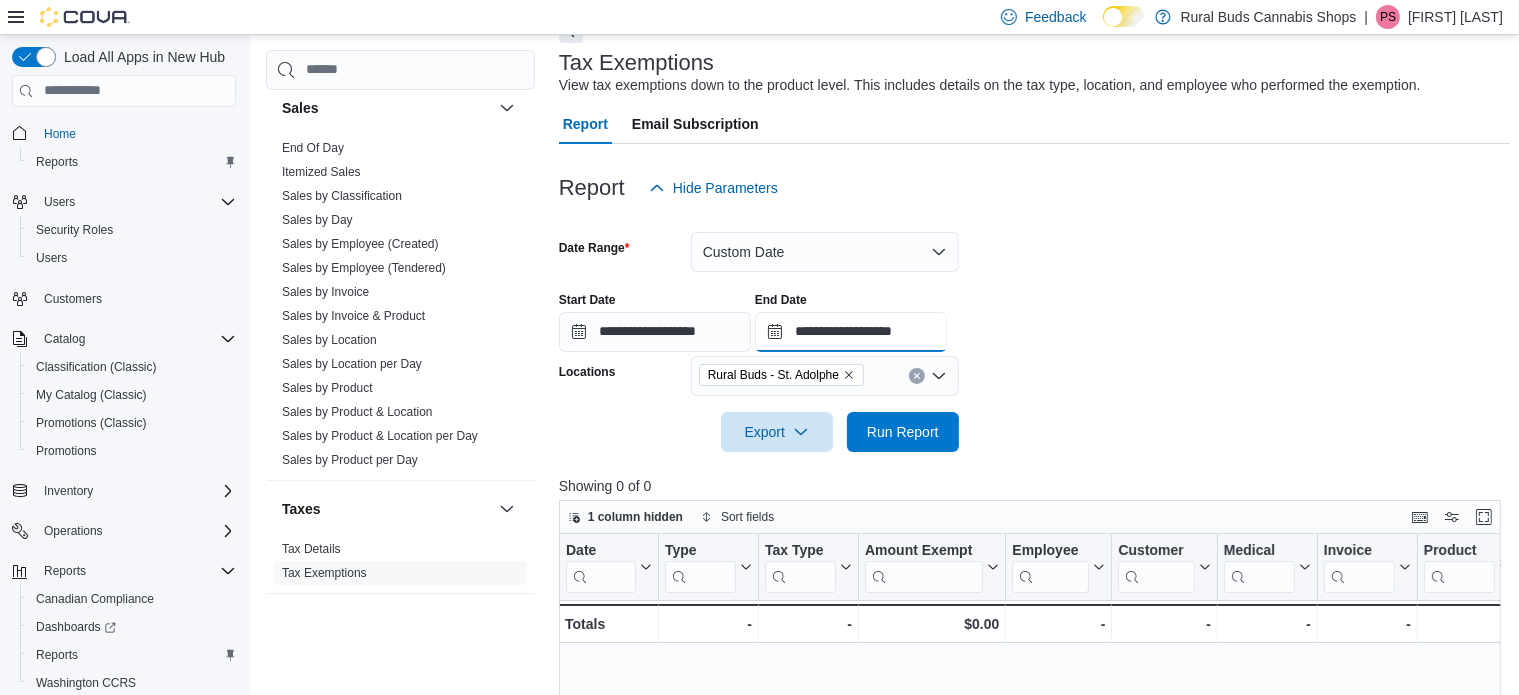 click on "**********" at bounding box center (851, 332) 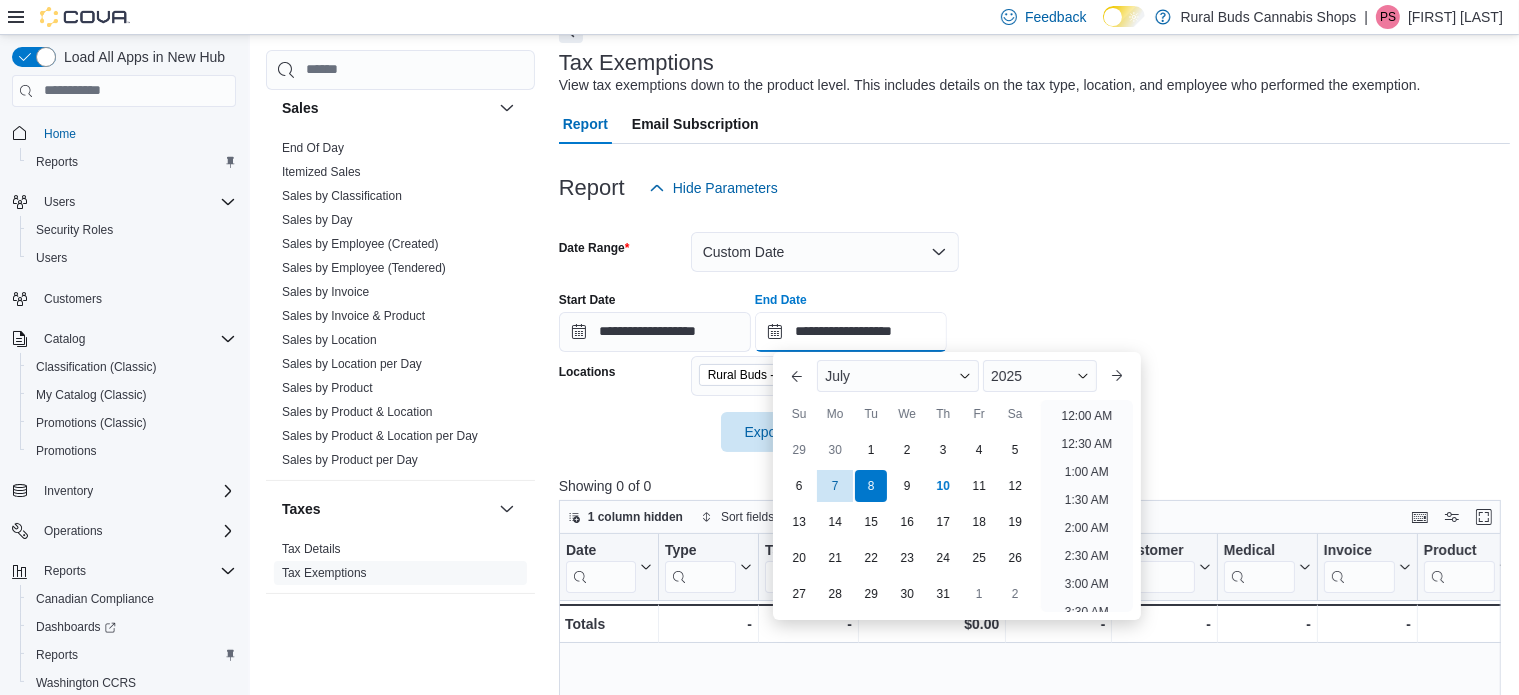 scroll, scrollTop: 1136, scrollLeft: 0, axis: vertical 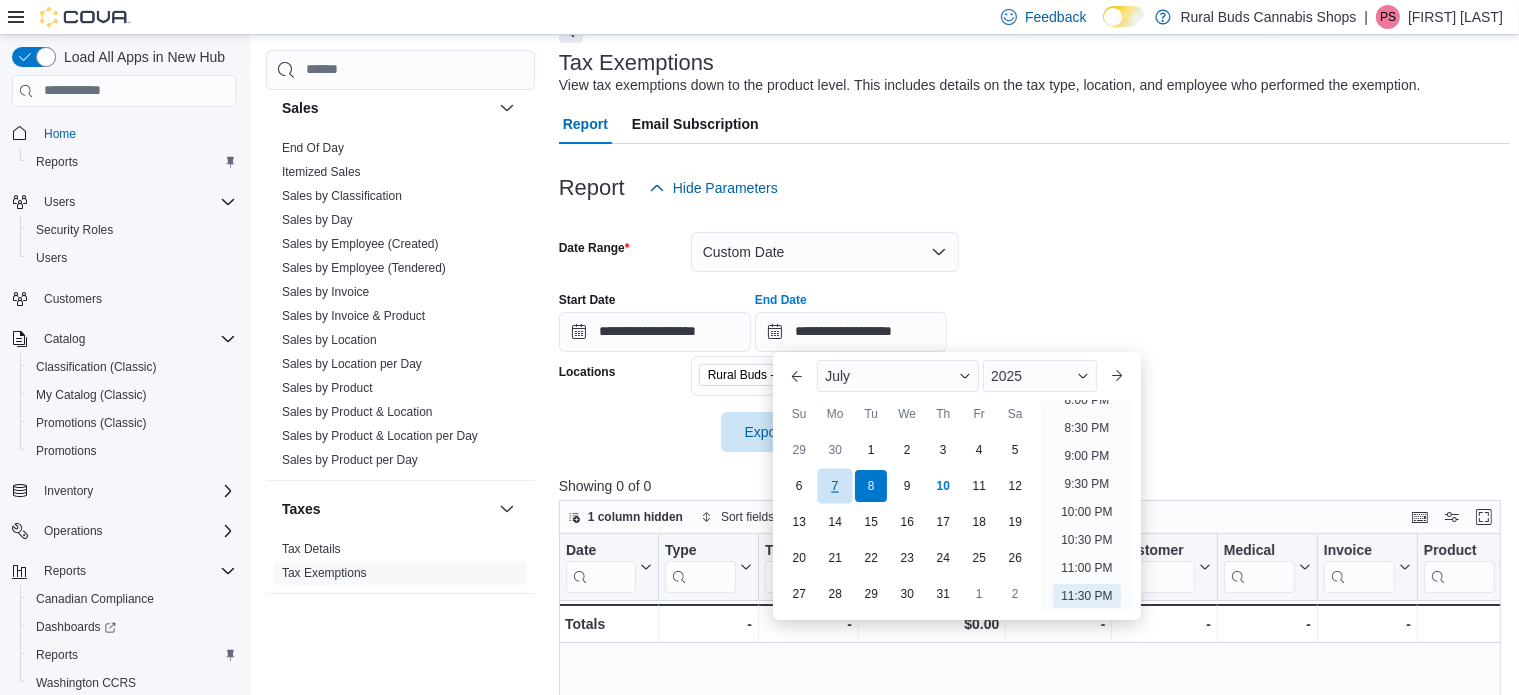 click on "7" at bounding box center [835, 485] 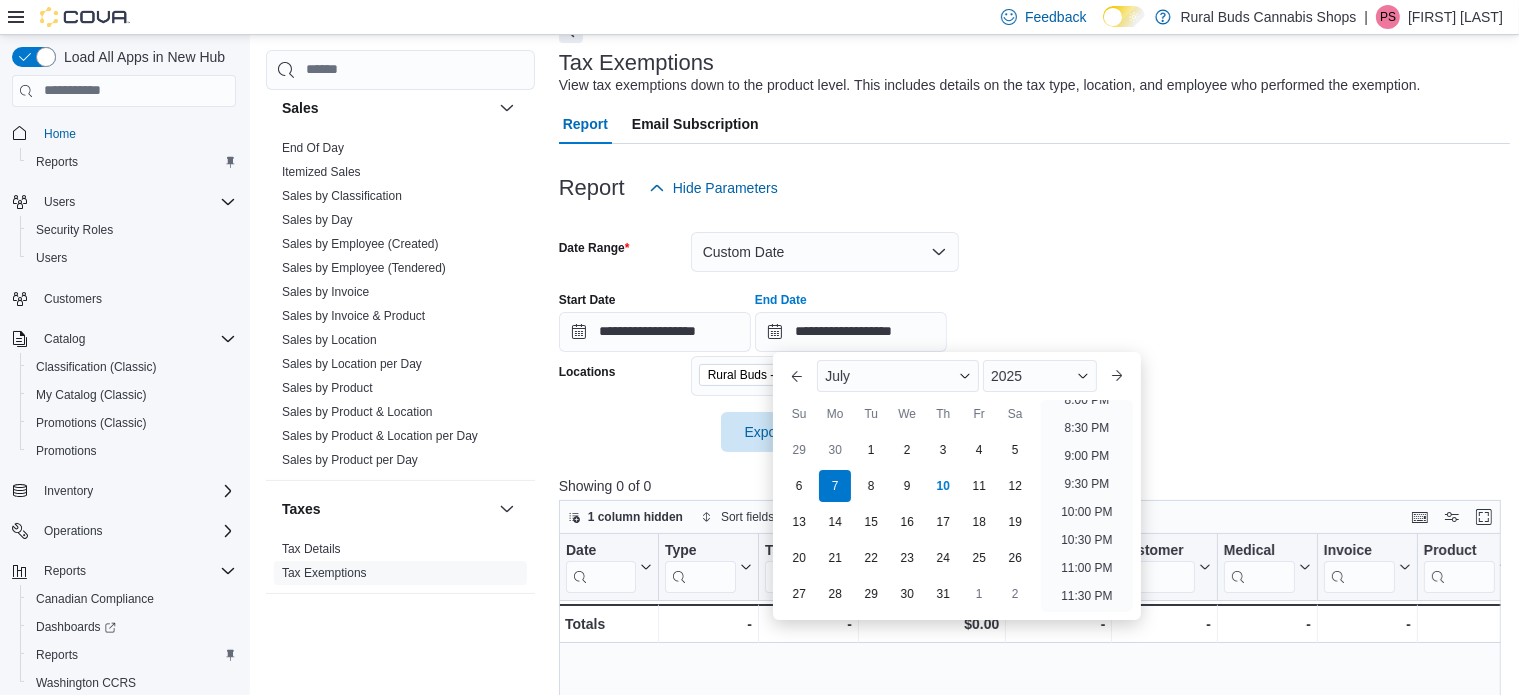 click on "**********" at bounding box center [1035, 314] 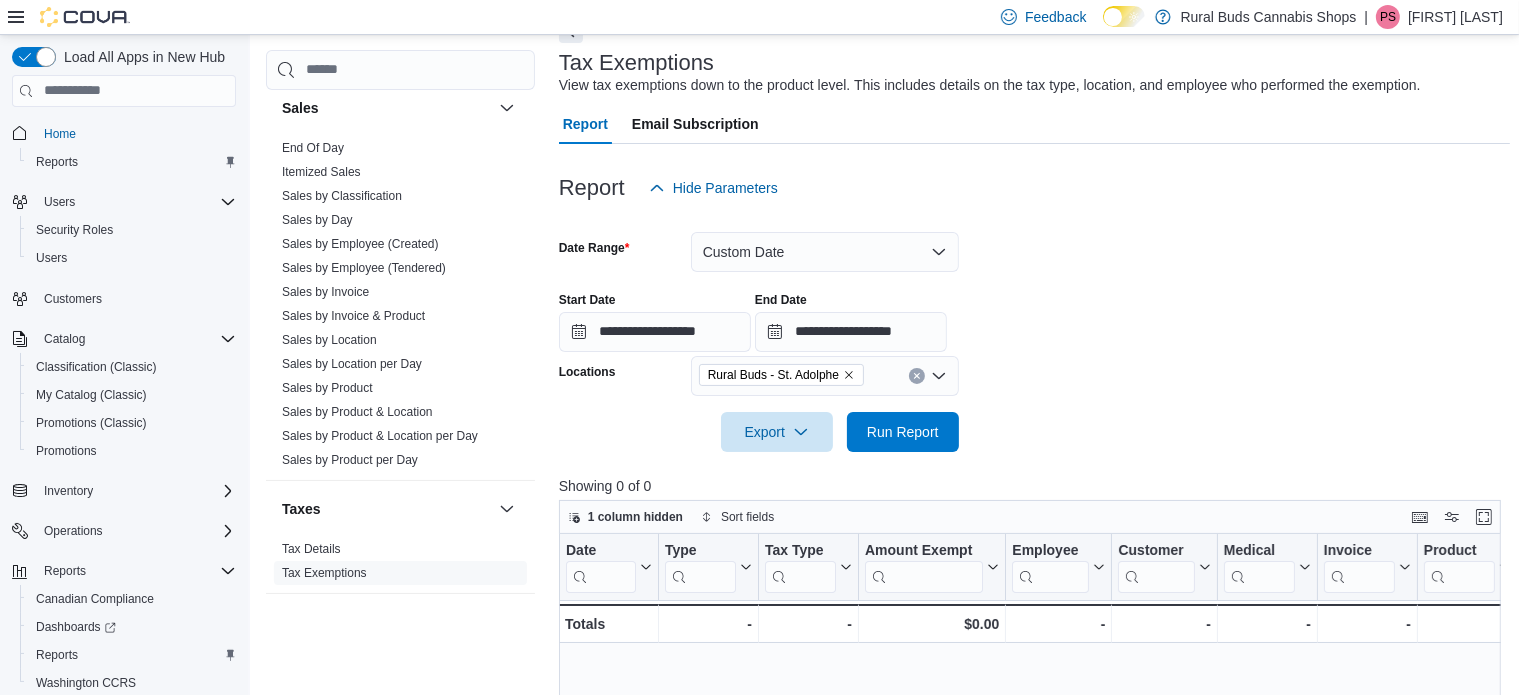 click 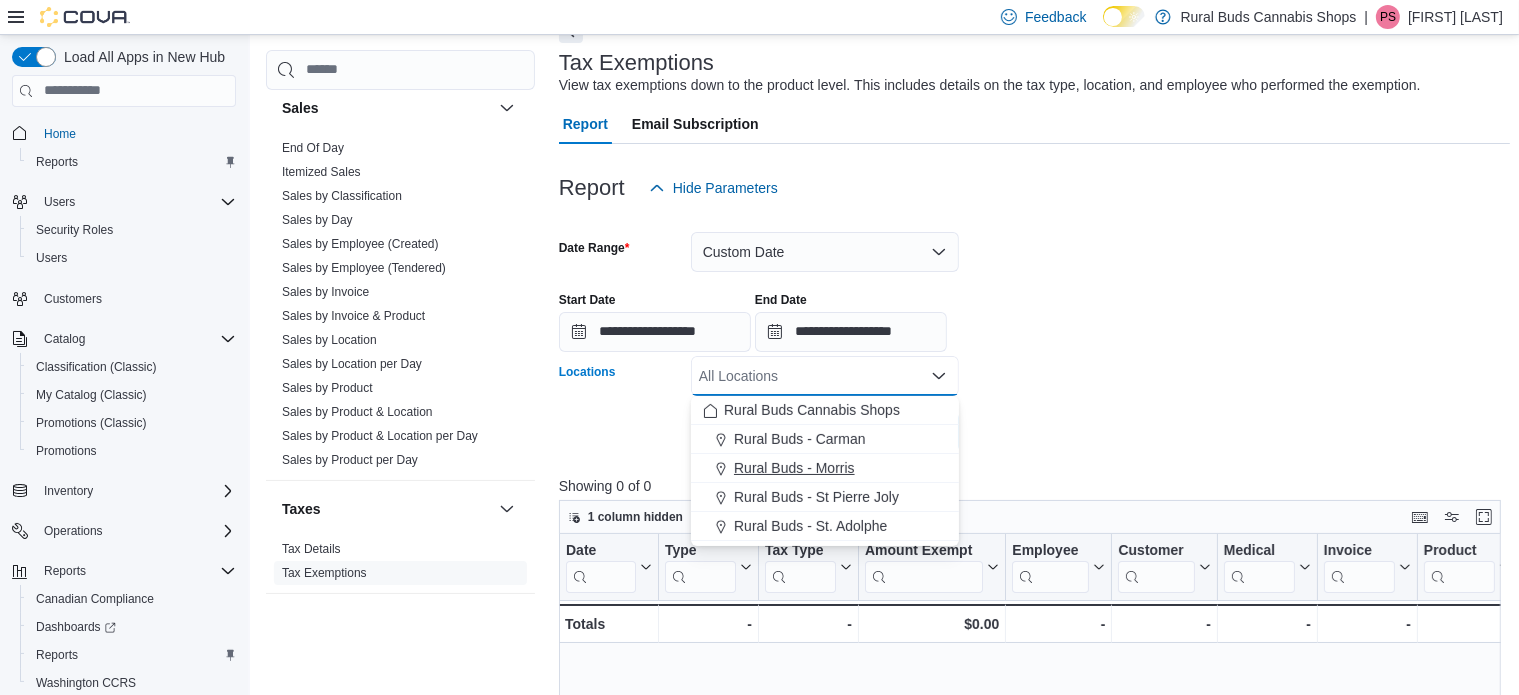 click on "Rural Buds - Morris" at bounding box center (794, 468) 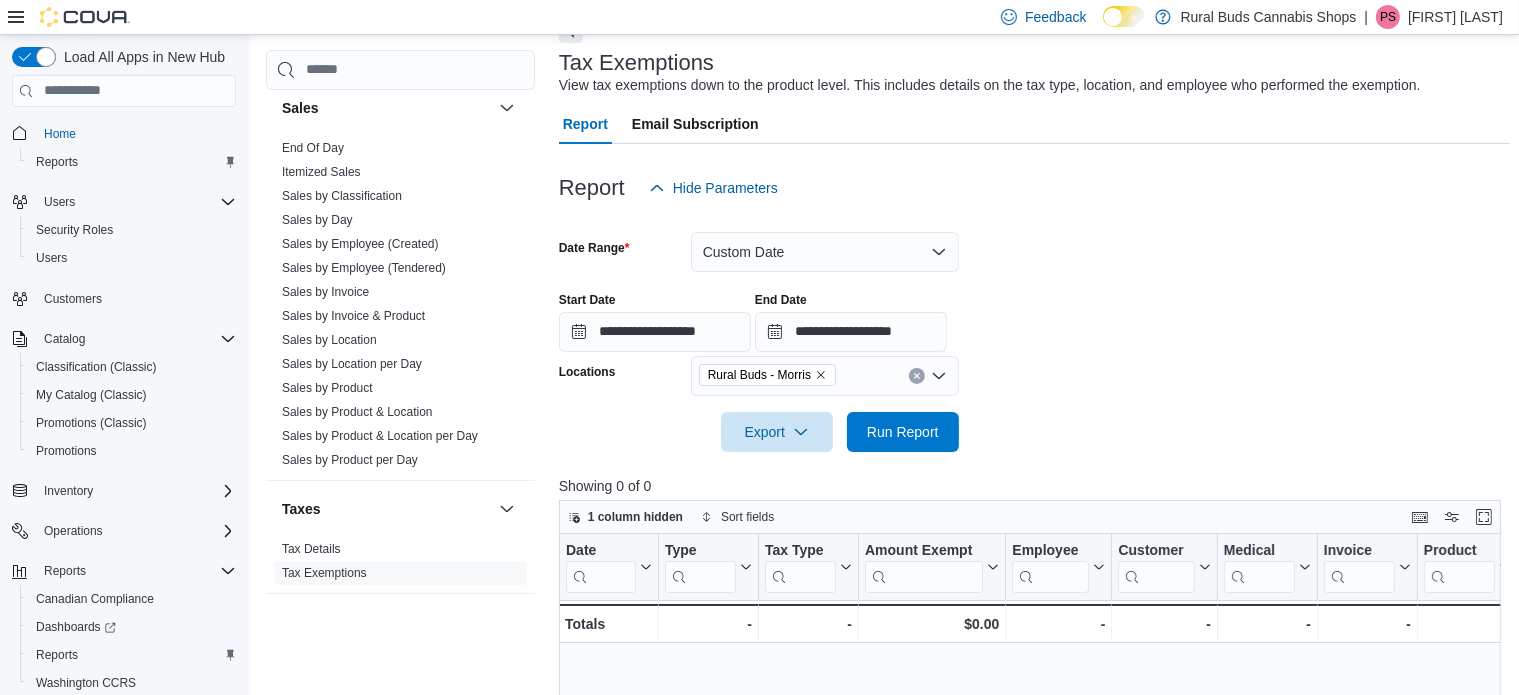 click on "**********" at bounding box center (1035, 330) 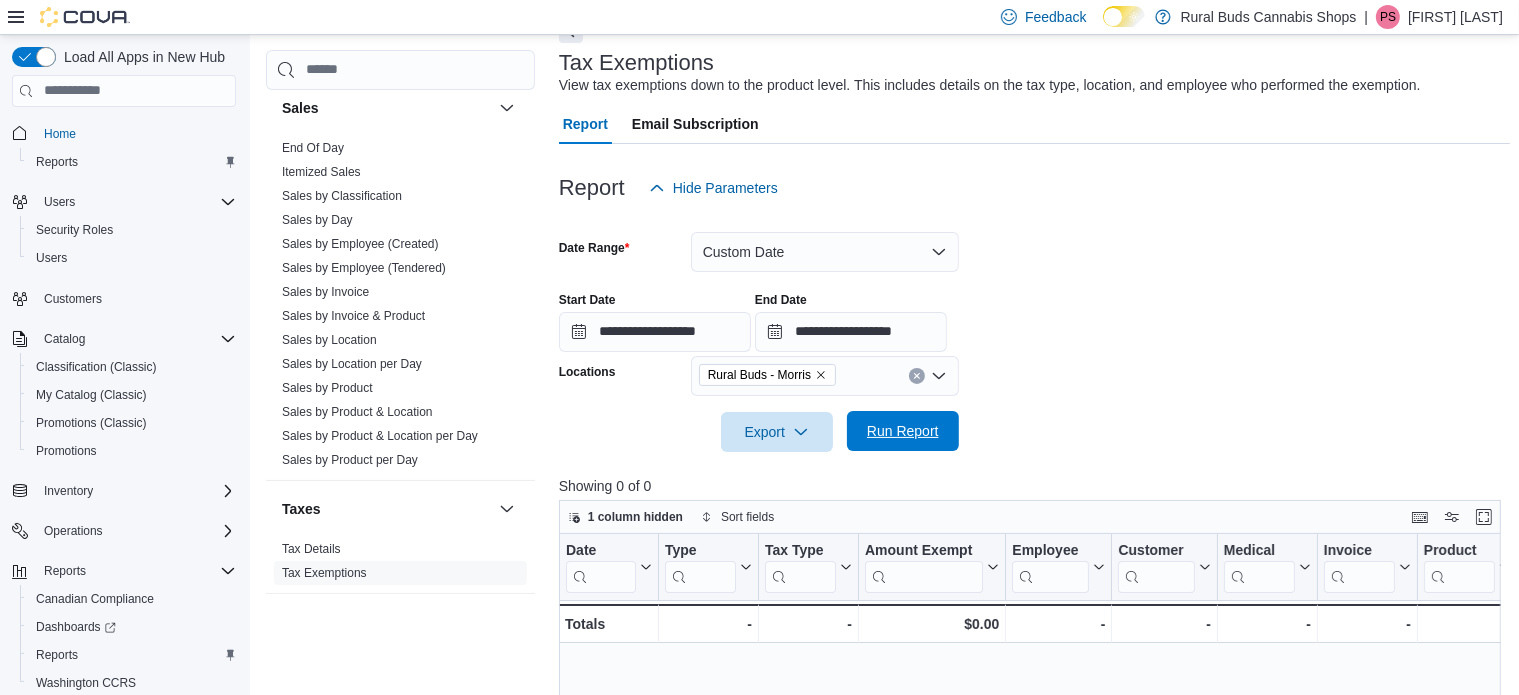 click on "Run Report" at bounding box center [903, 431] 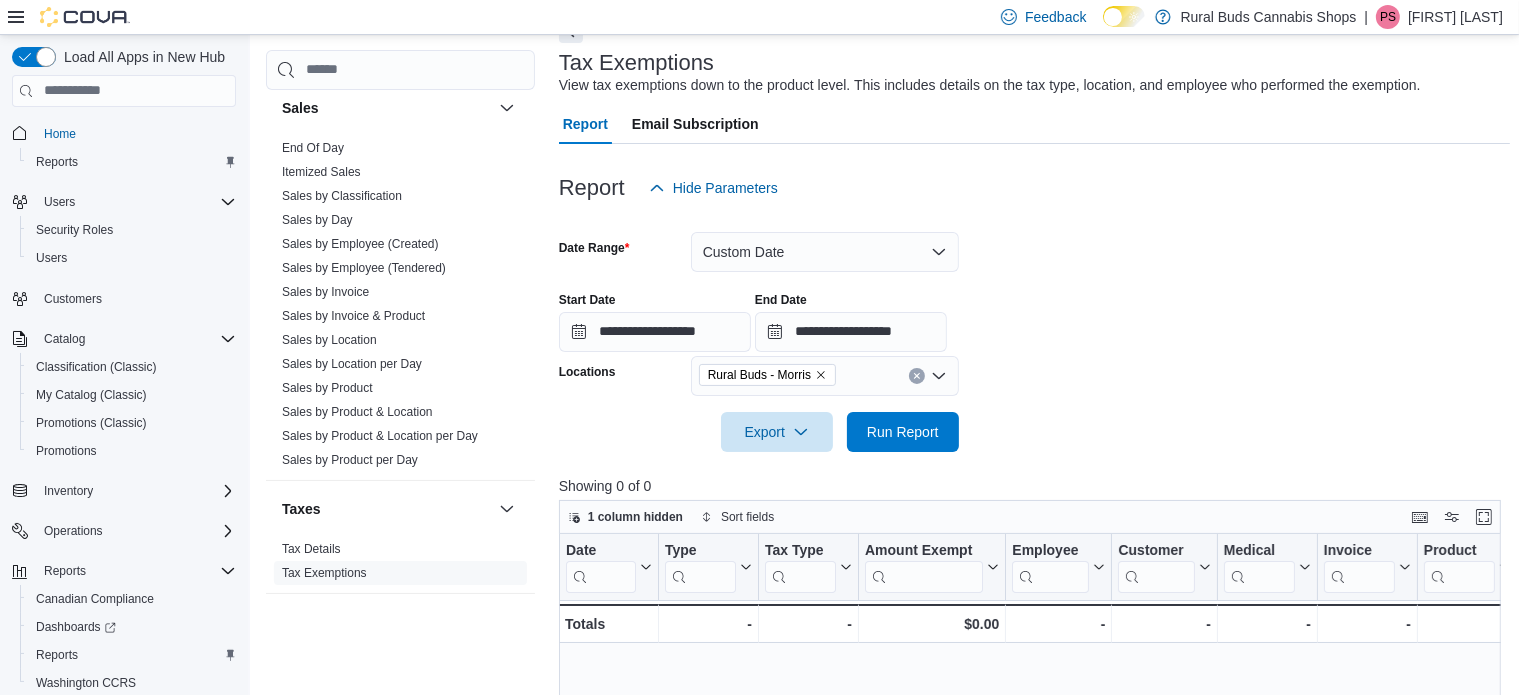 click 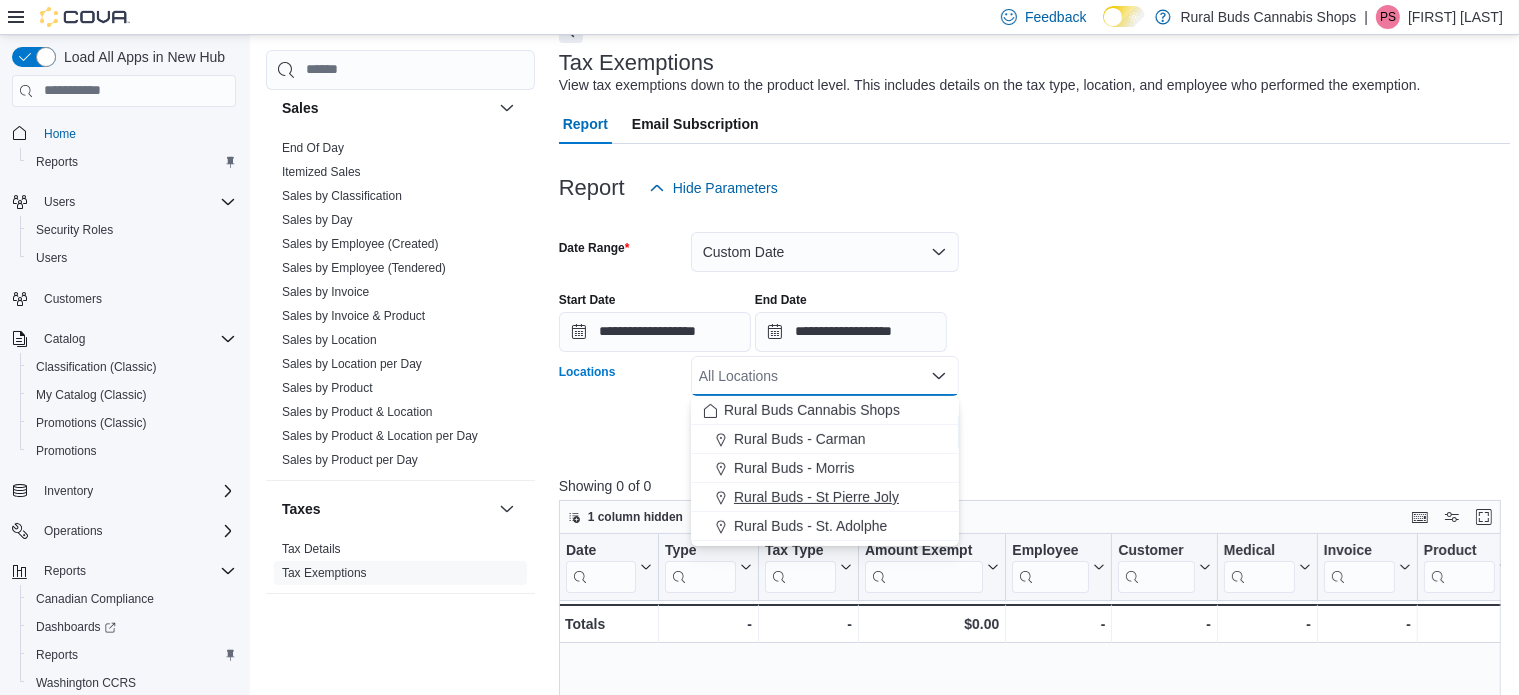 click on "Rural Buds - St Pierre Joly" at bounding box center (816, 497) 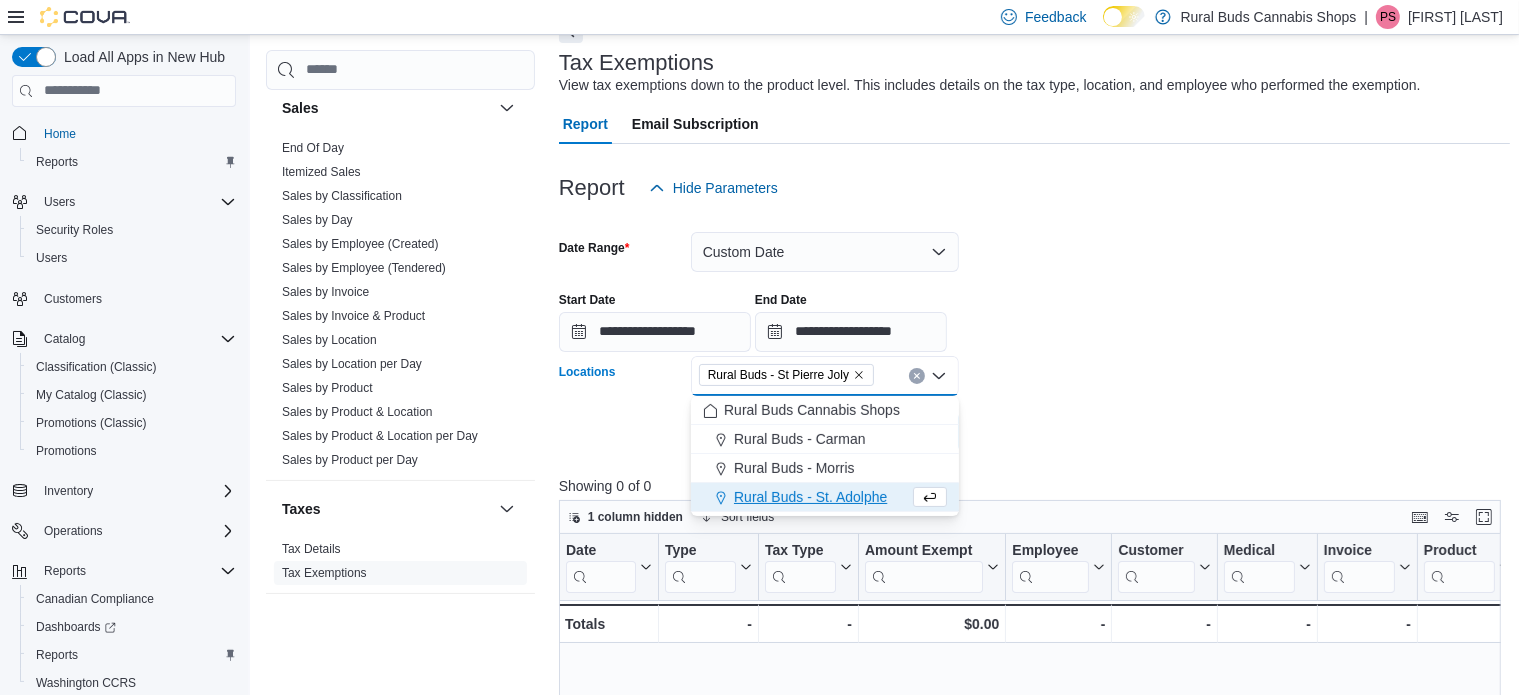click on "**********" at bounding box center [1035, 330] 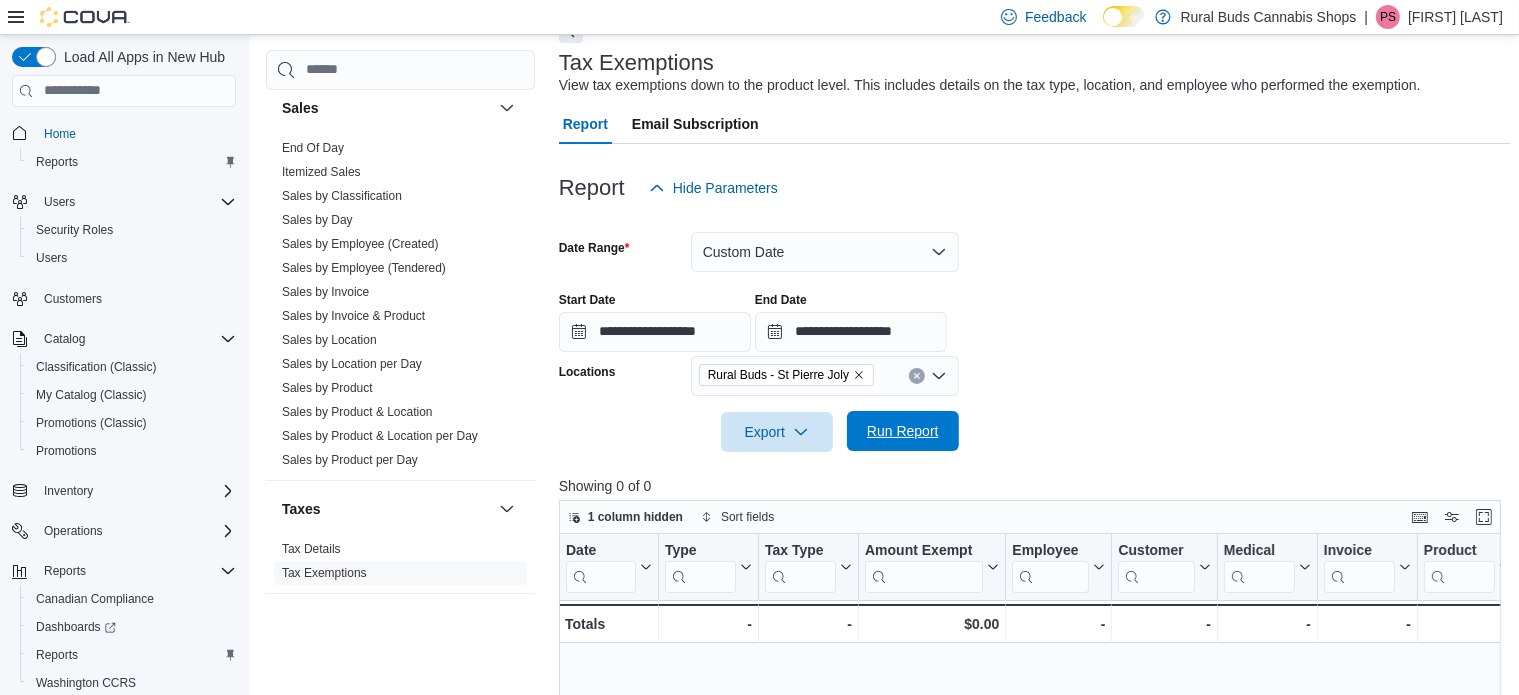 click on "Run Report" at bounding box center (903, 431) 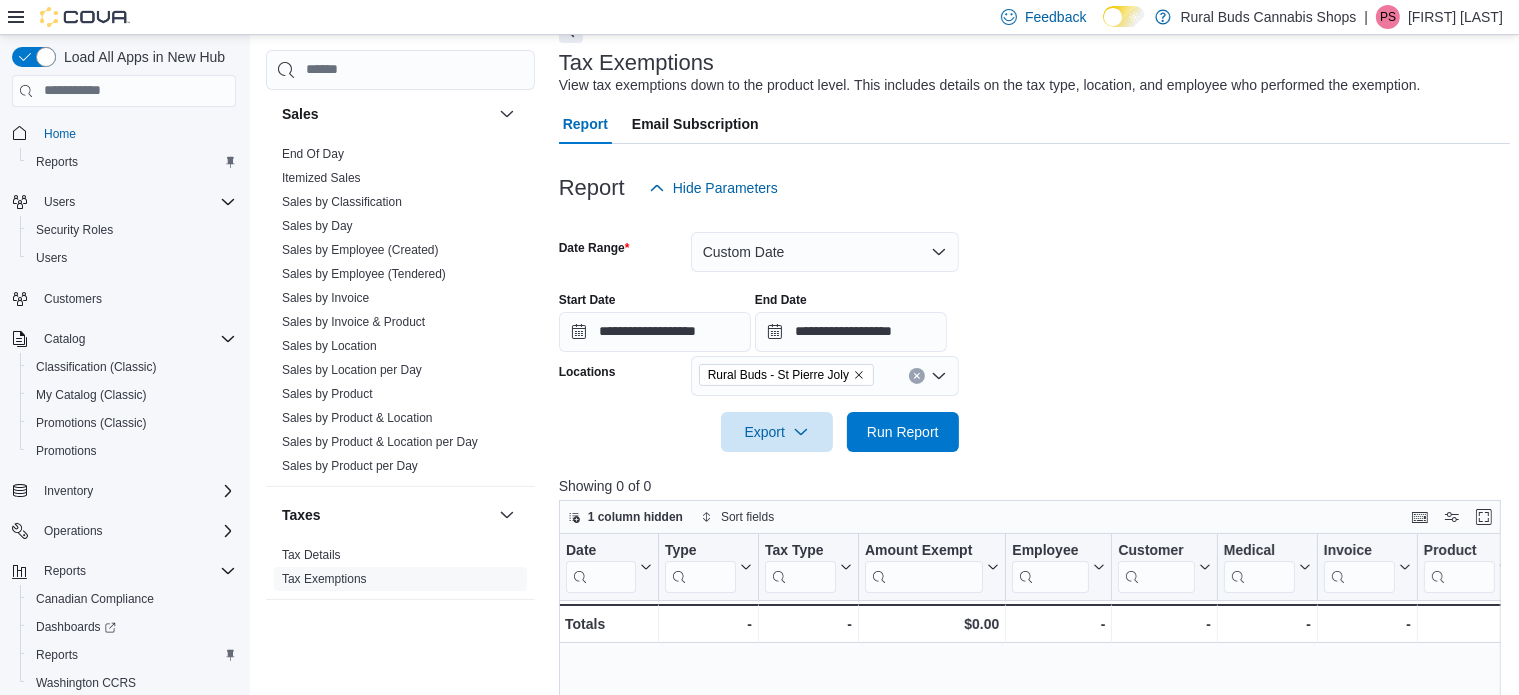 scroll, scrollTop: 1228, scrollLeft: 0, axis: vertical 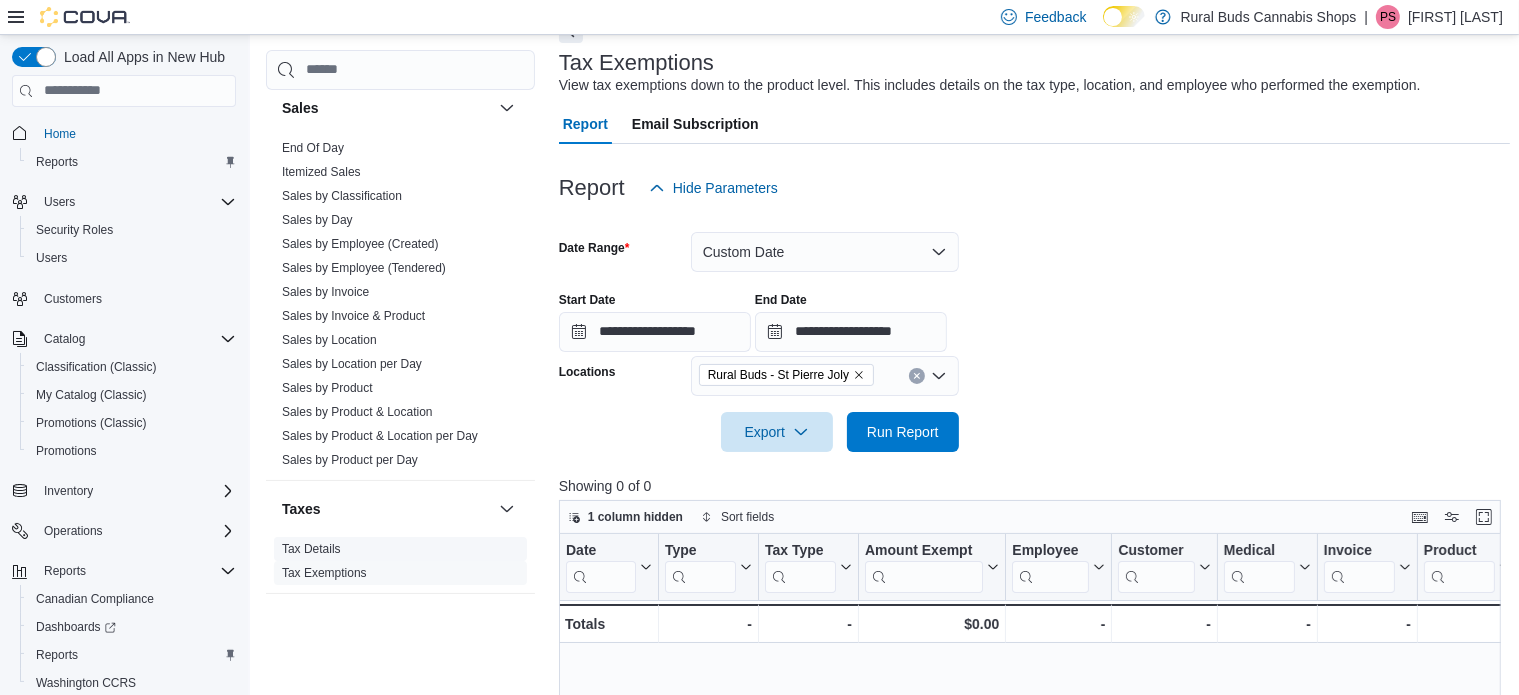 click on "Tax Details" at bounding box center [311, 549] 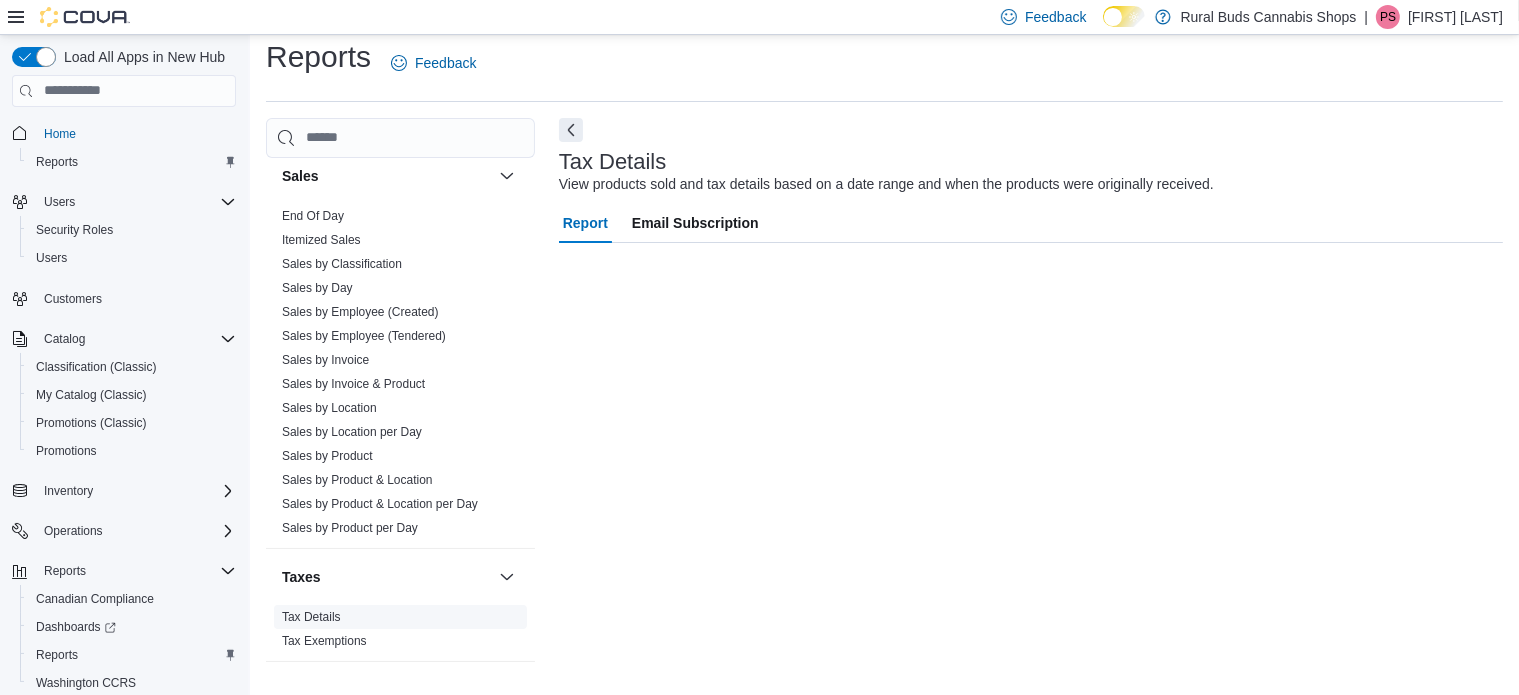 scroll, scrollTop: 13, scrollLeft: 0, axis: vertical 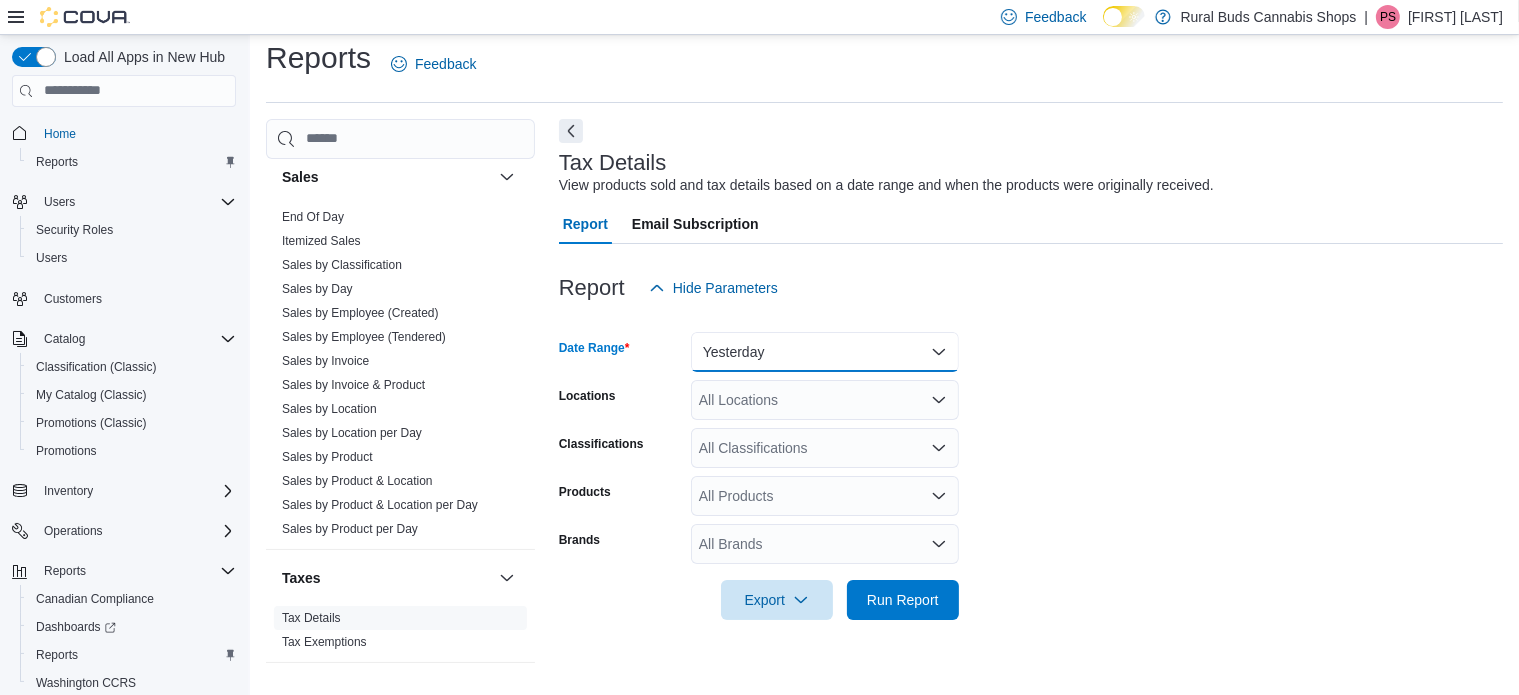 click on "Yesterday" at bounding box center [825, 352] 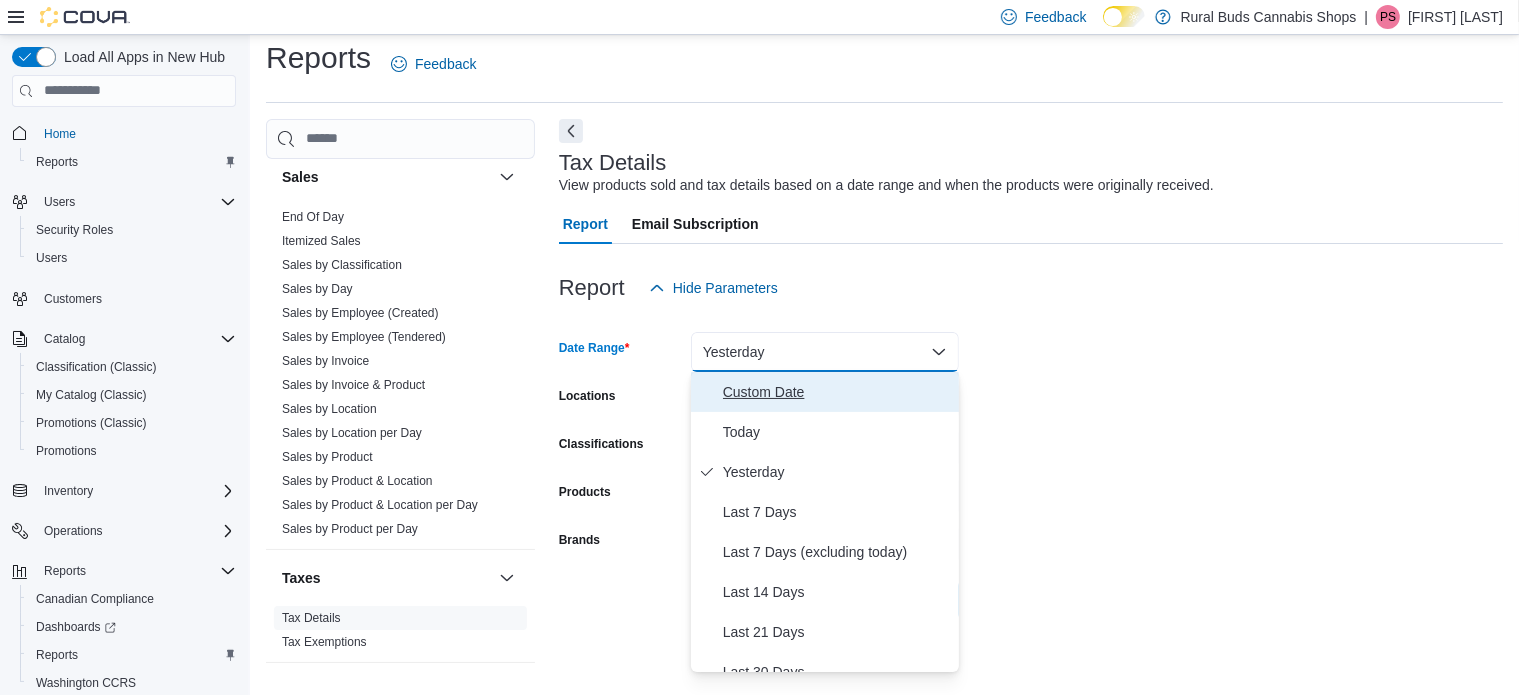 click on "Custom Date" at bounding box center (837, 392) 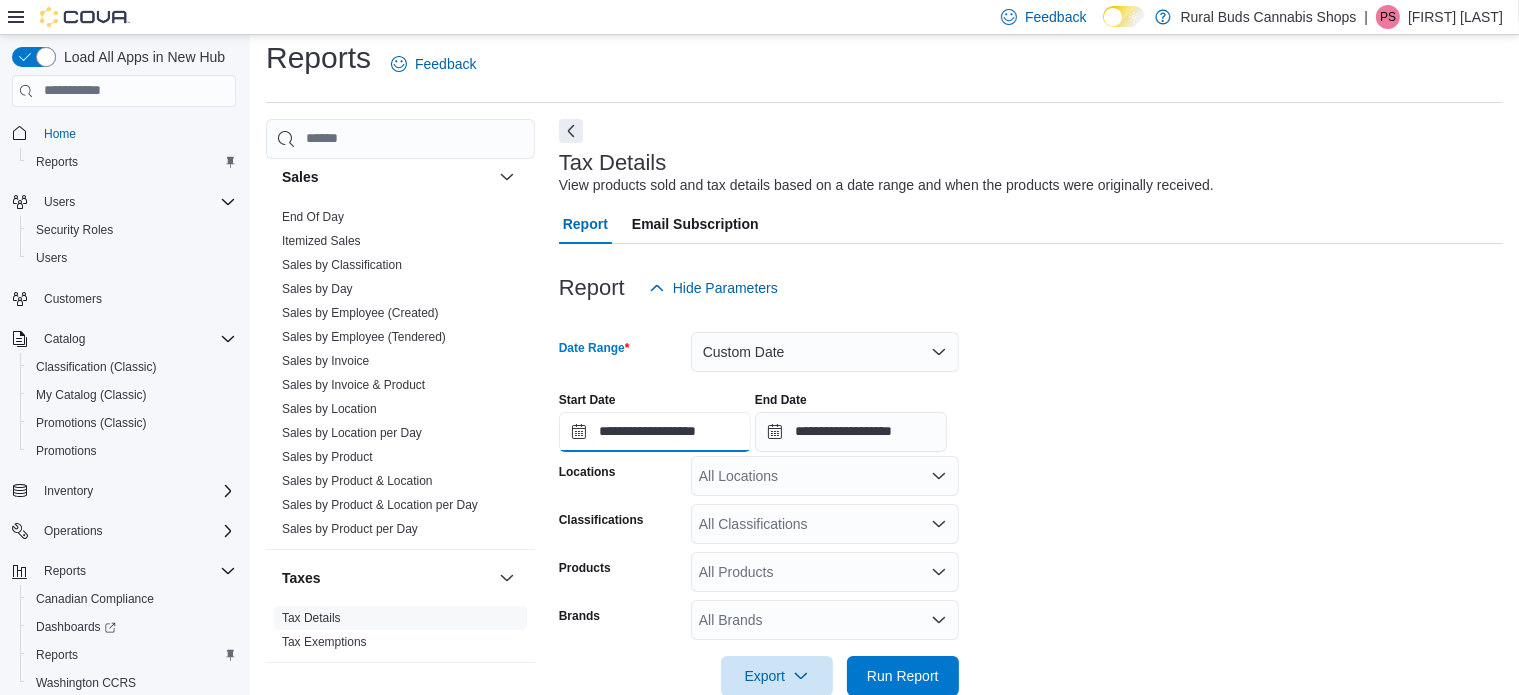 click on "**********" at bounding box center [655, 432] 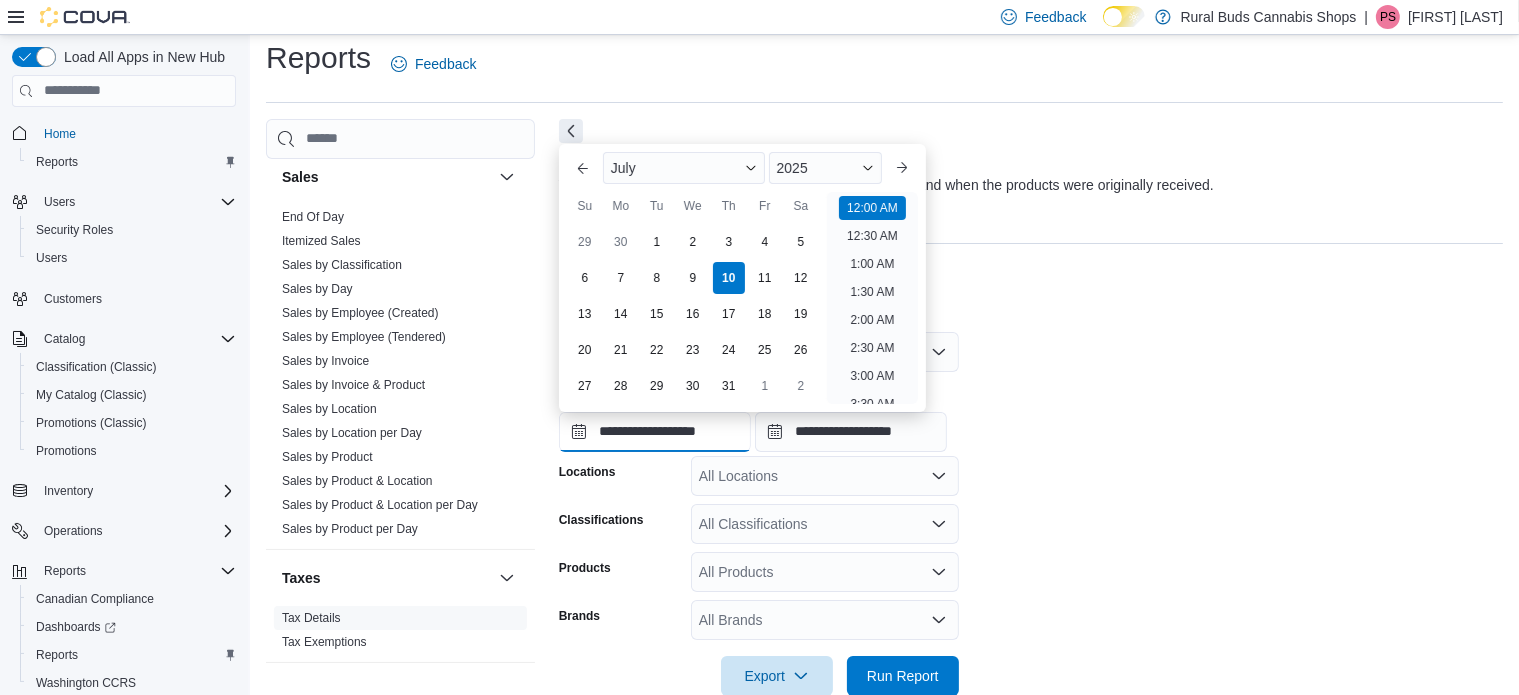 scroll, scrollTop: 61, scrollLeft: 0, axis: vertical 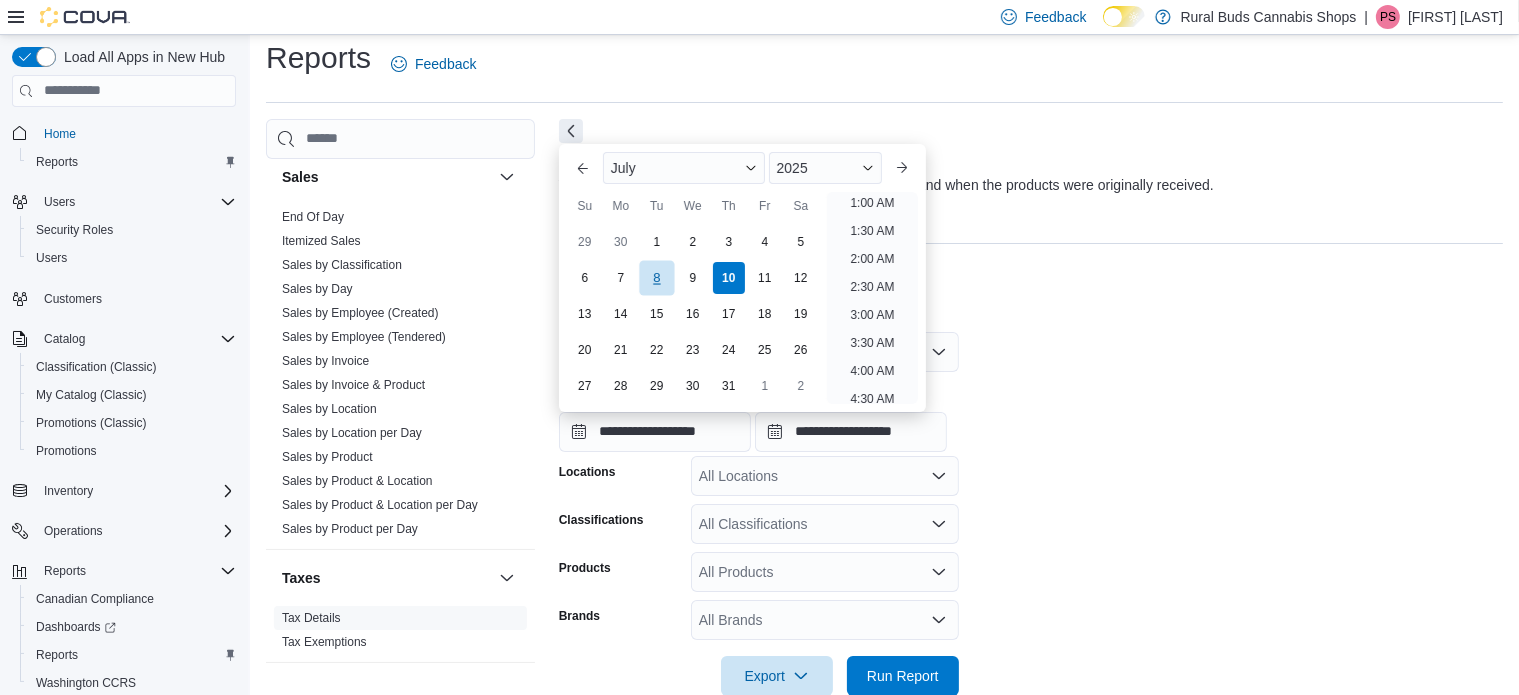 click on "8" at bounding box center (656, 277) 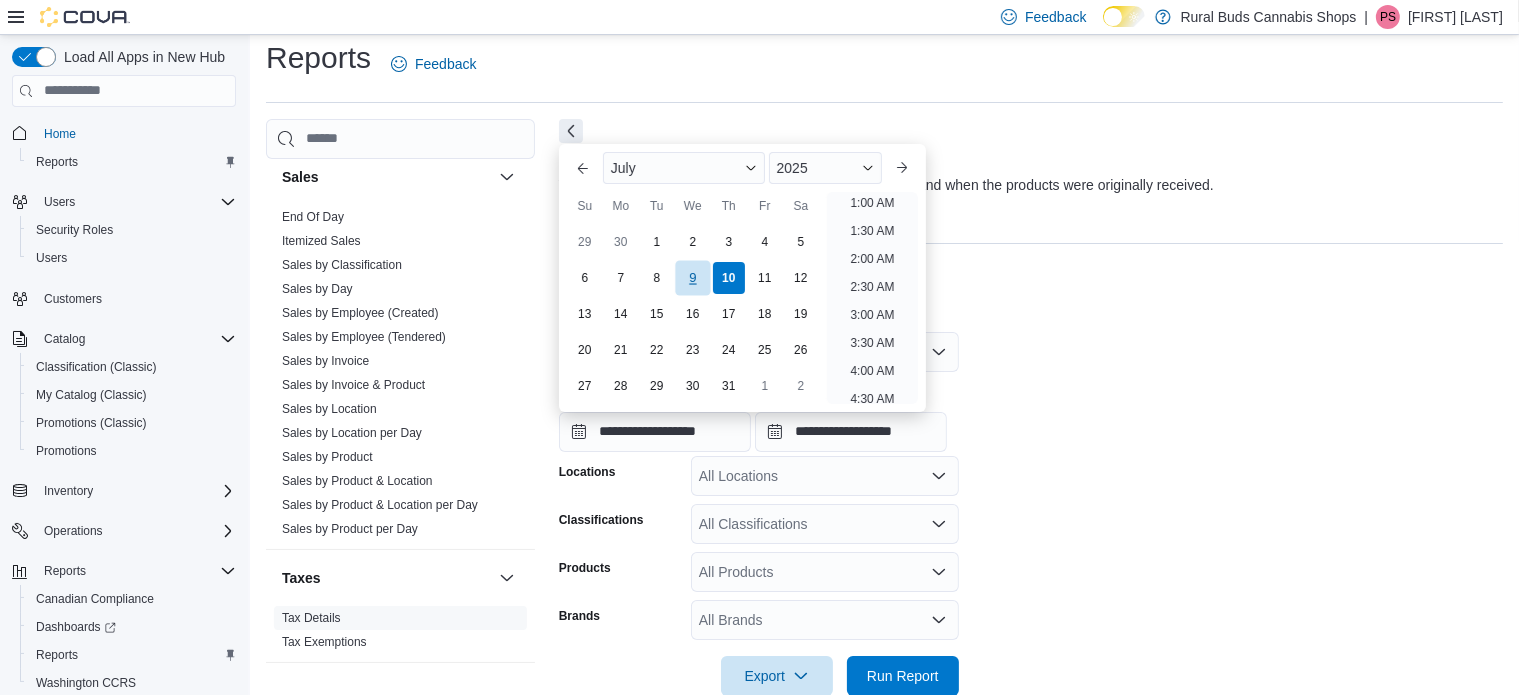scroll, scrollTop: 4, scrollLeft: 0, axis: vertical 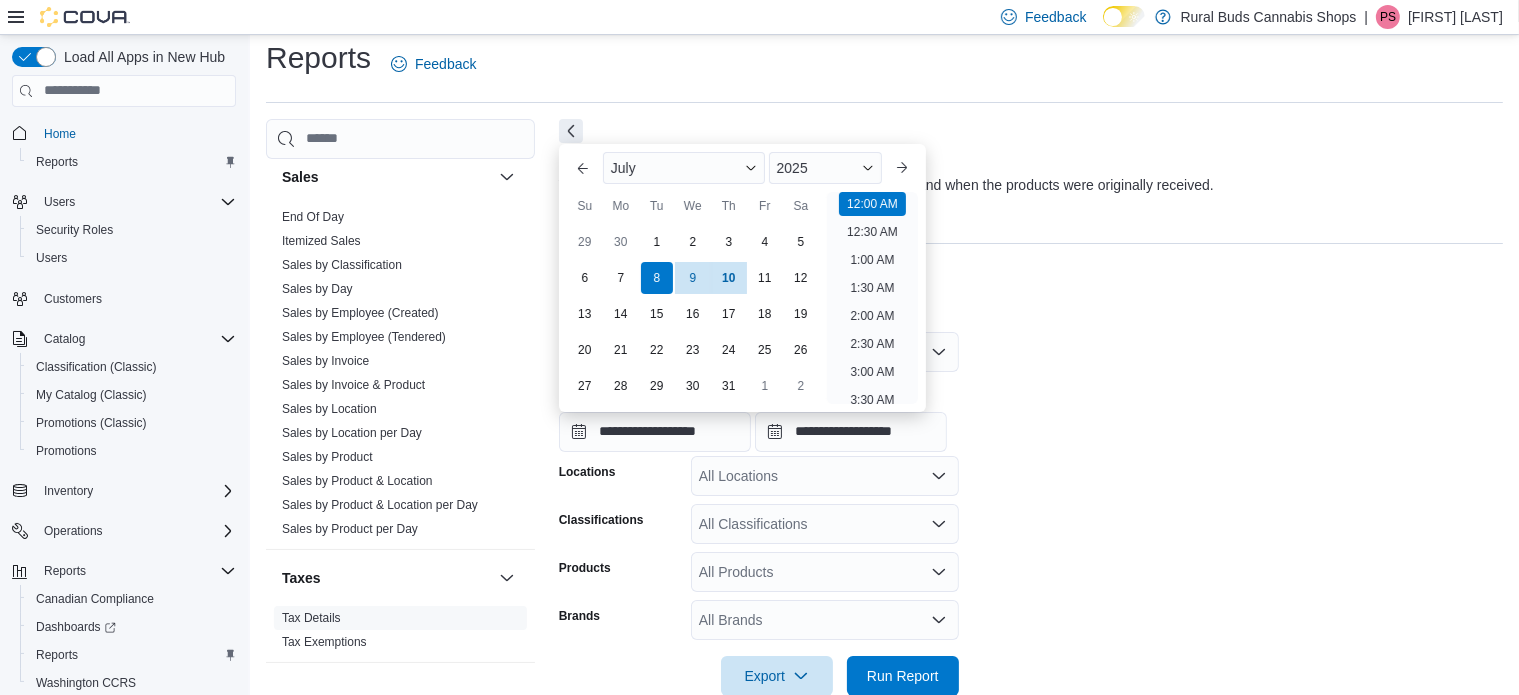 click on "**********" at bounding box center (1031, 502) 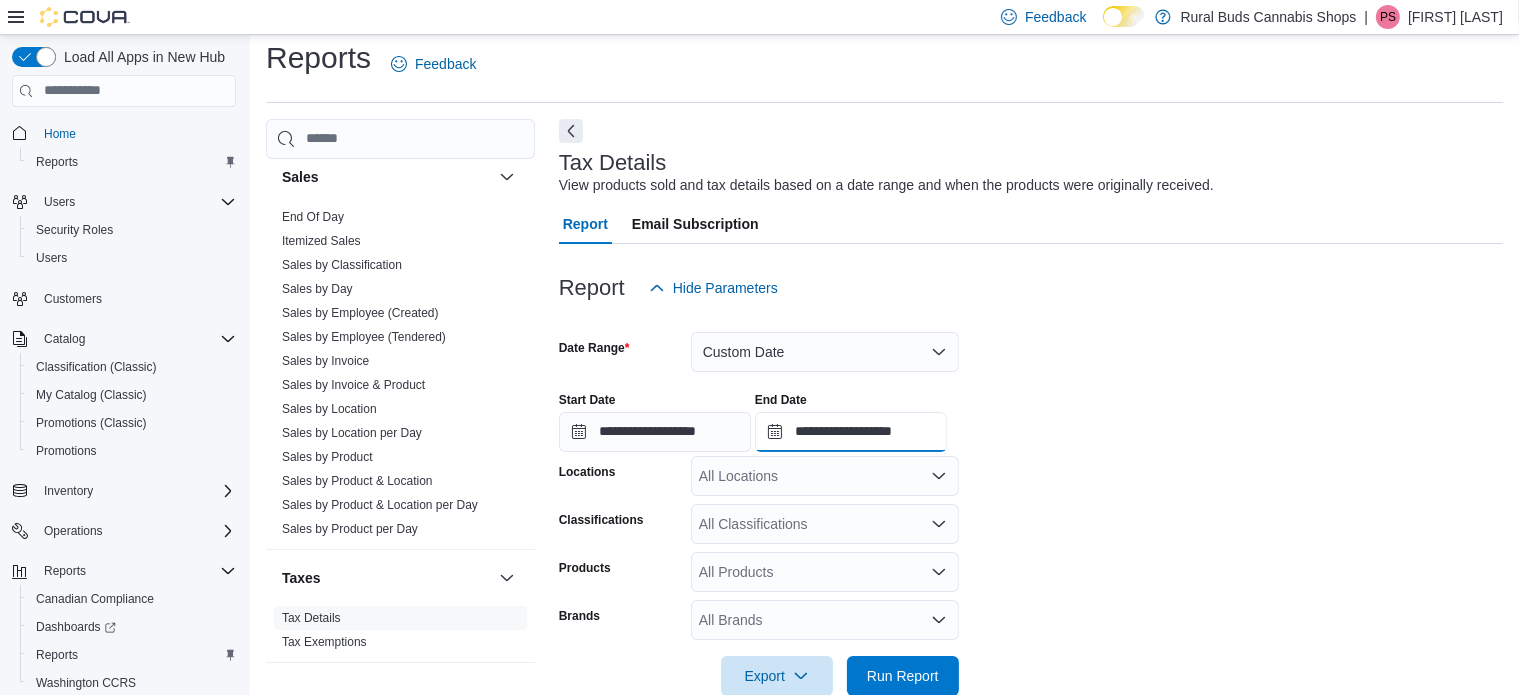 click on "**********" at bounding box center (851, 432) 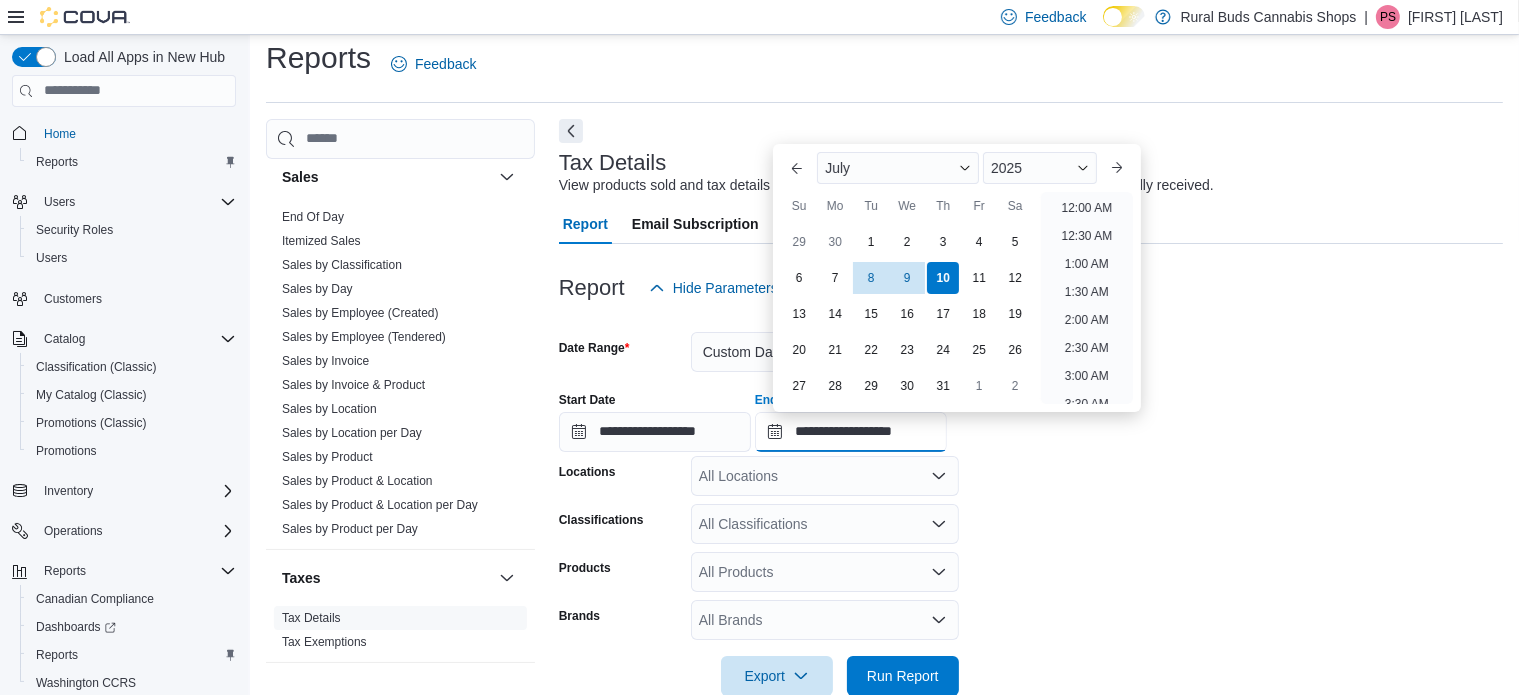 scroll, scrollTop: 1136, scrollLeft: 0, axis: vertical 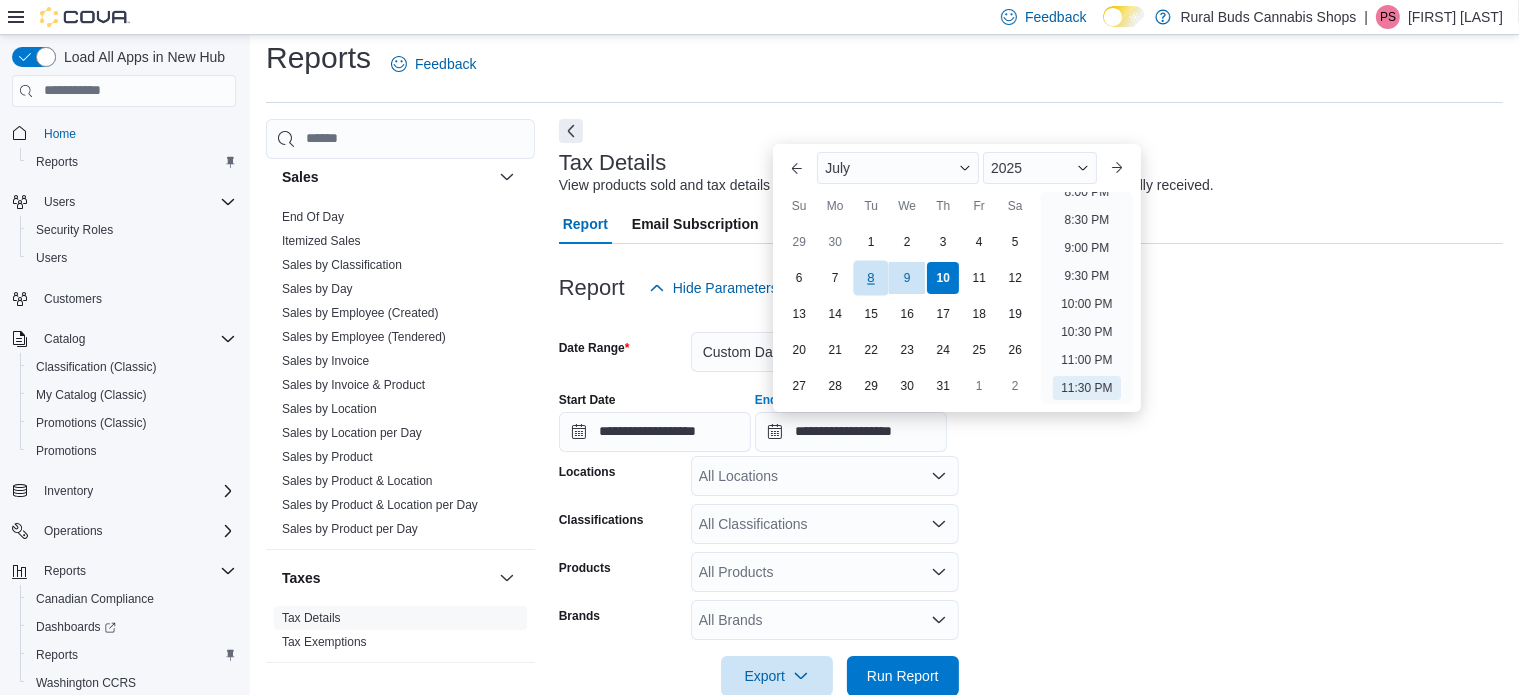 click on "8" at bounding box center [871, 277] 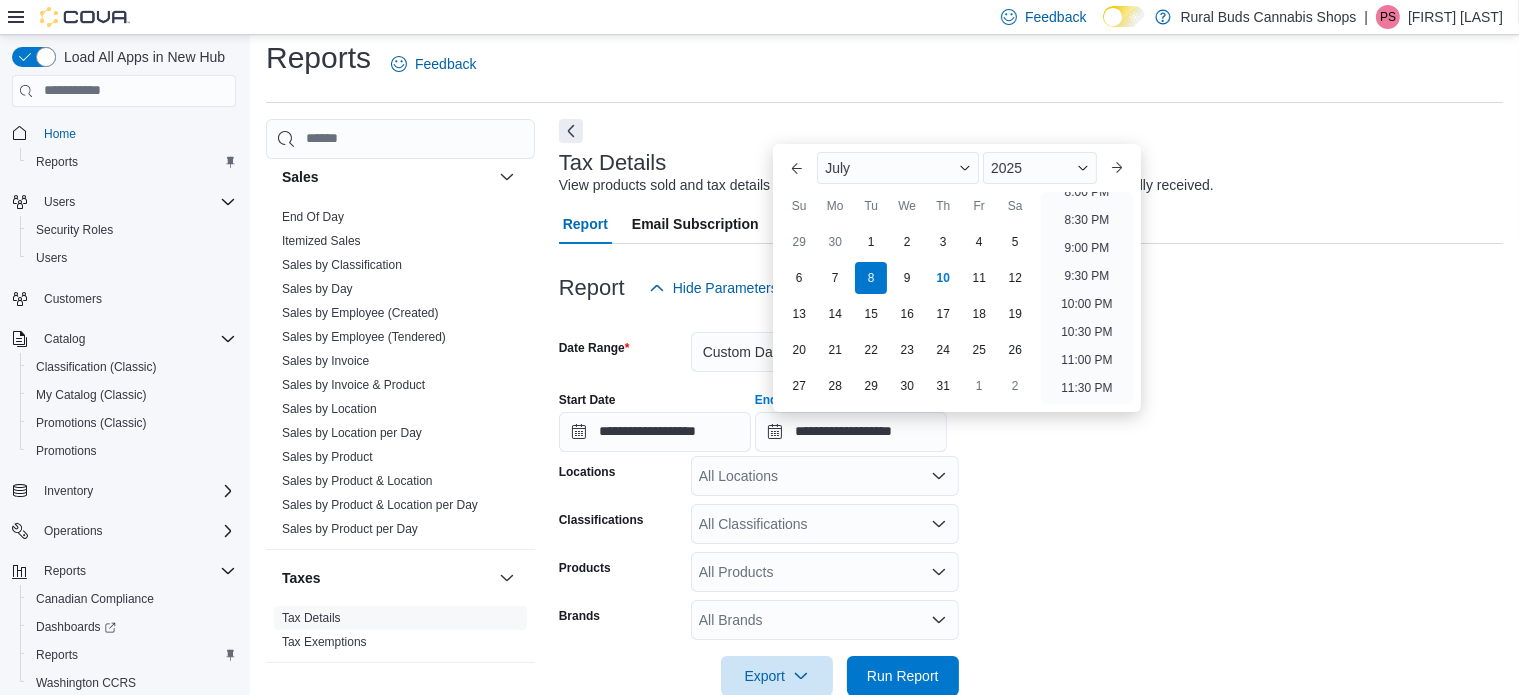 click on "**********" at bounding box center [1031, 502] 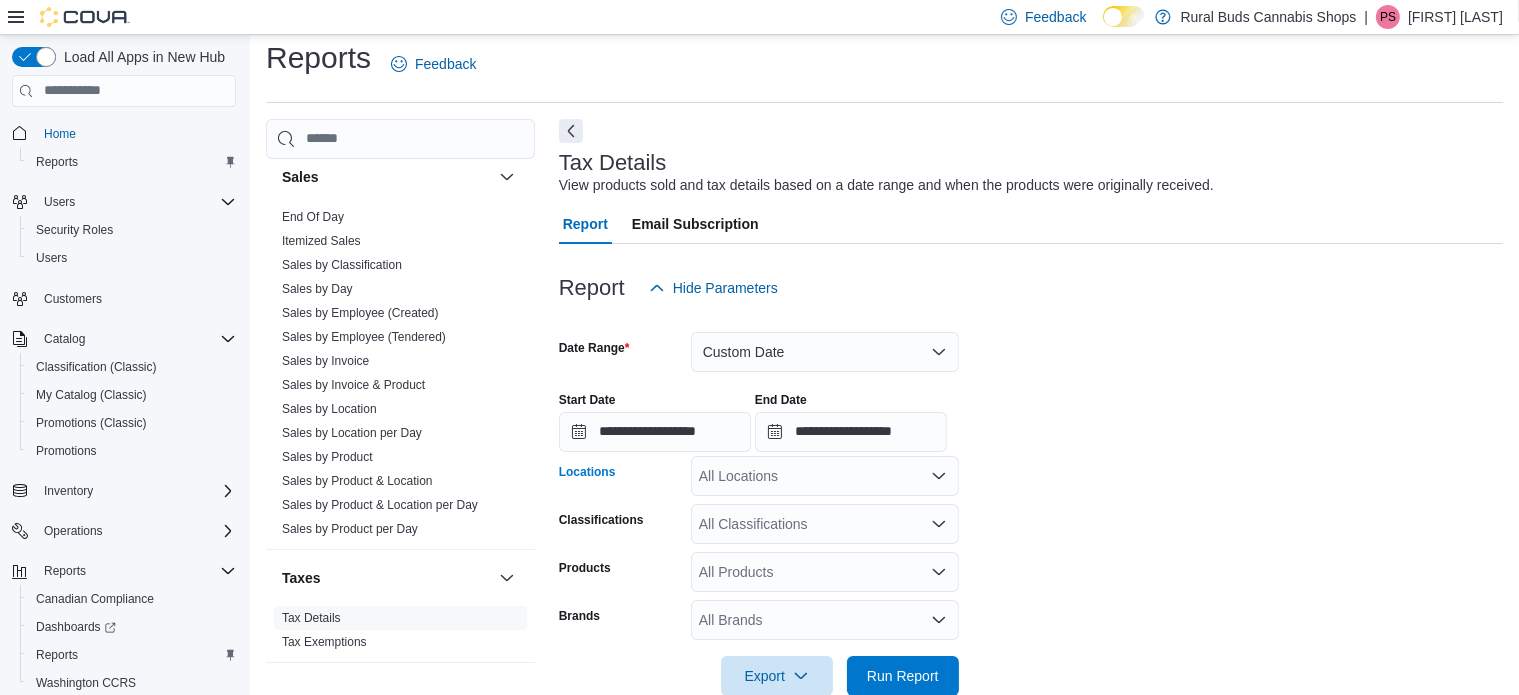 click on "All Locations" at bounding box center [825, 476] 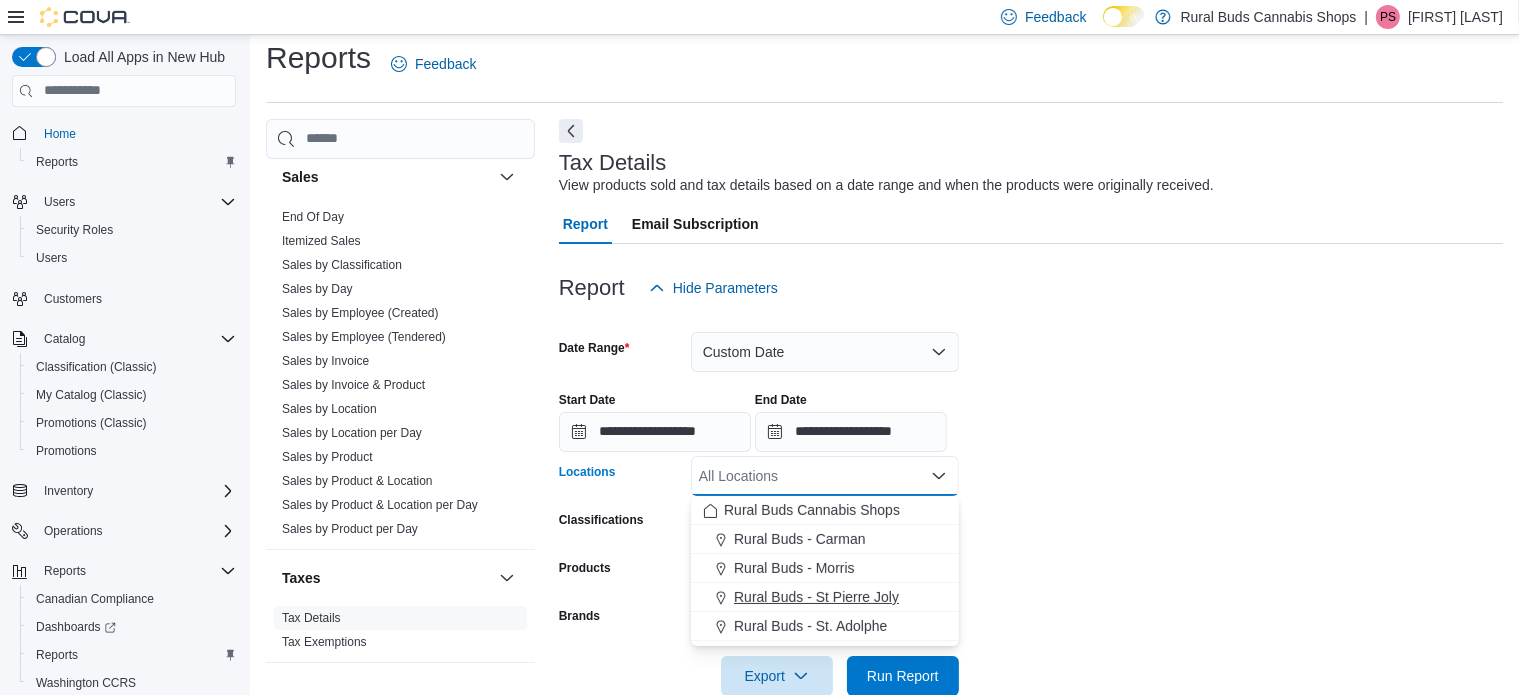 click on "Rural Buds - St Pierre Joly" at bounding box center (816, 597) 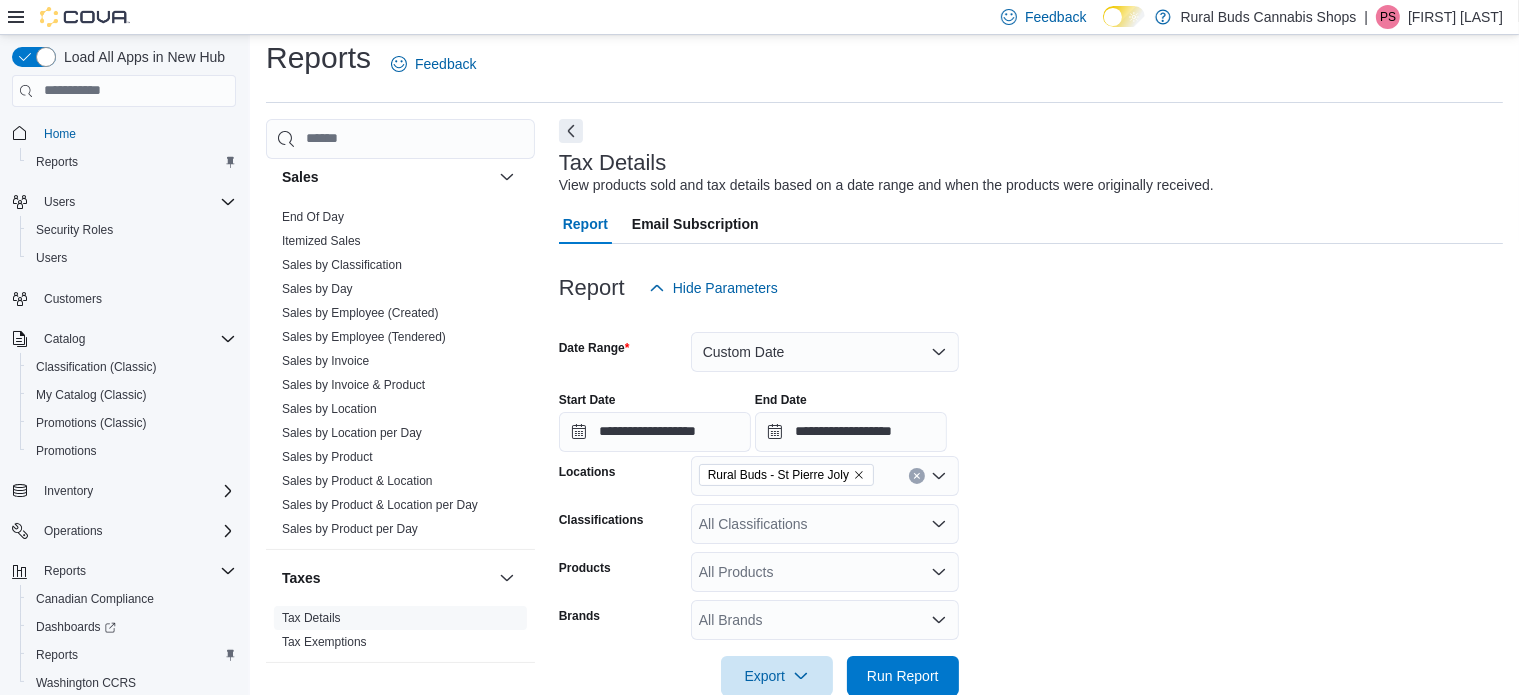 click on "**********" at bounding box center [1031, 502] 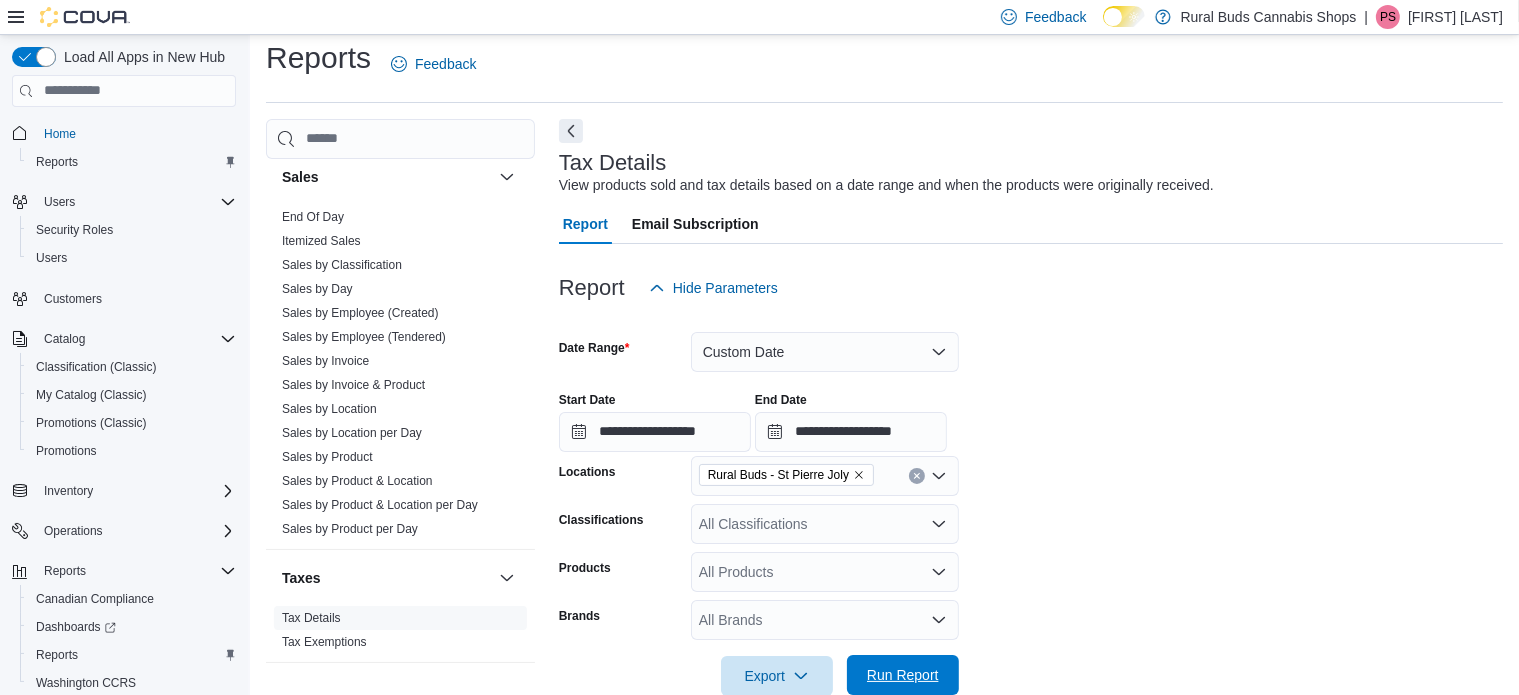 click on "Run Report" at bounding box center (903, 675) 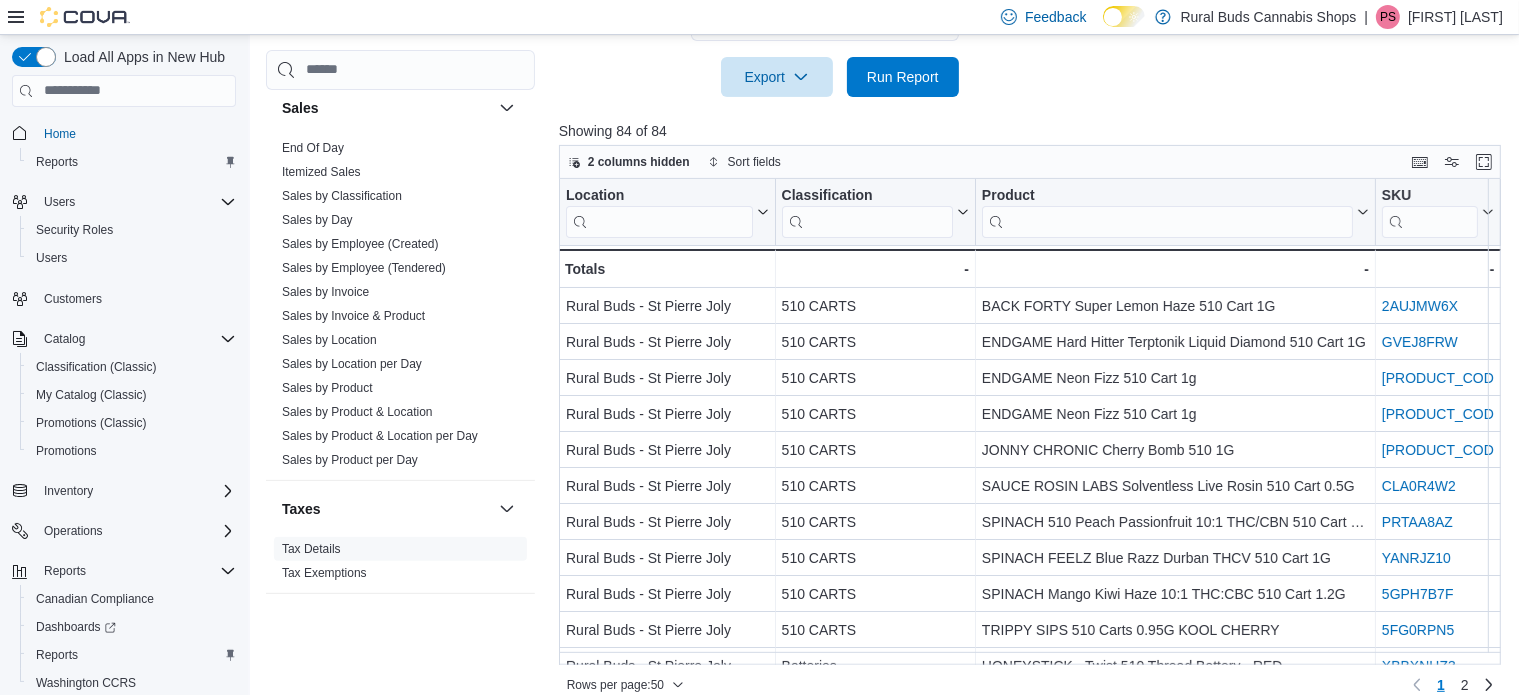 scroll, scrollTop: 613, scrollLeft: 0, axis: vertical 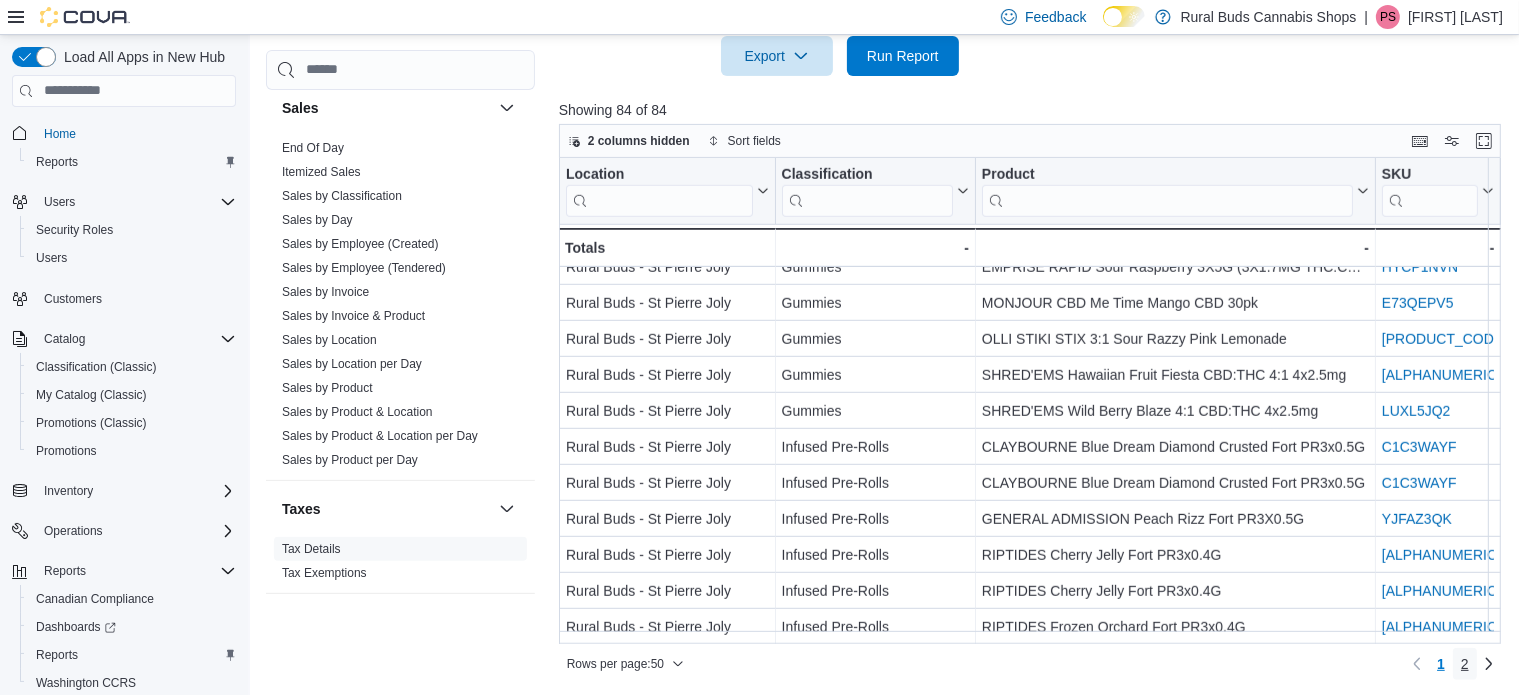 click on "2" at bounding box center [1465, 664] 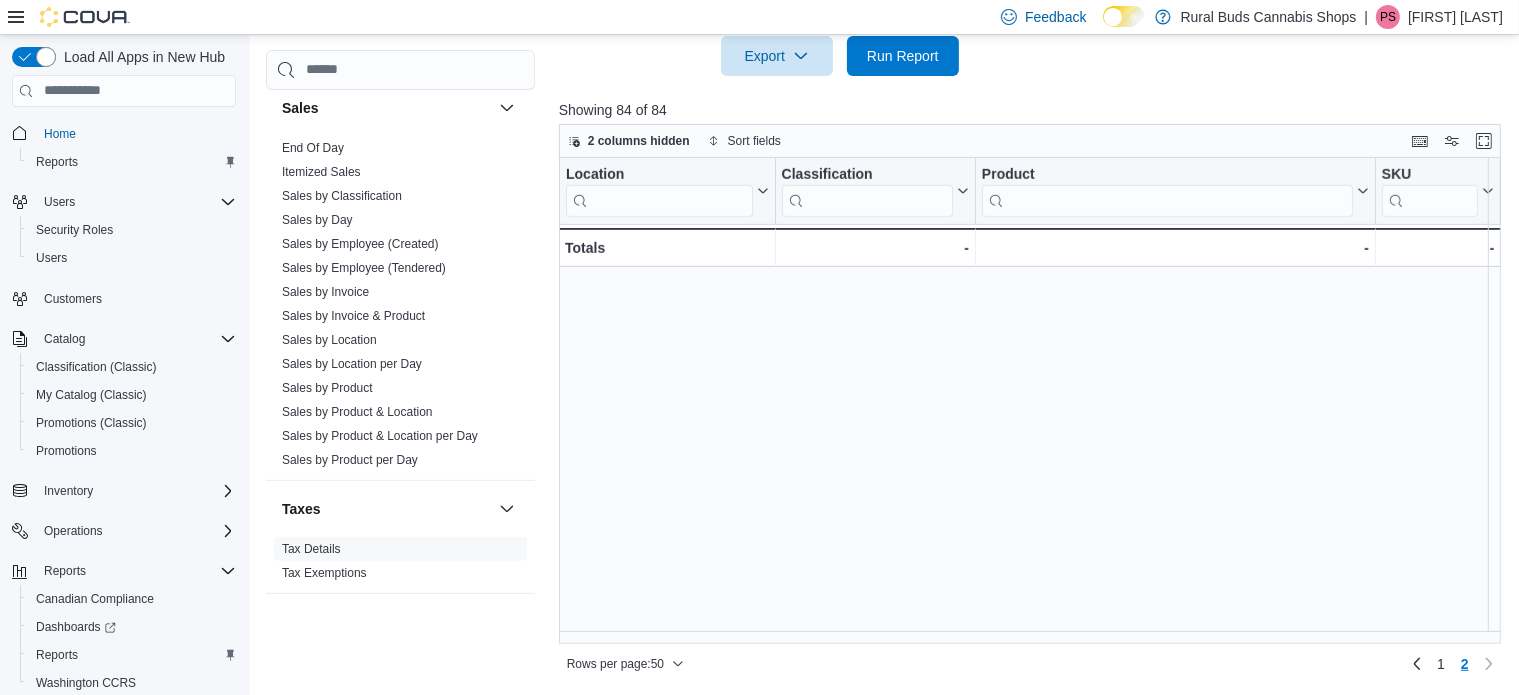 scroll, scrollTop: 0, scrollLeft: 0, axis: both 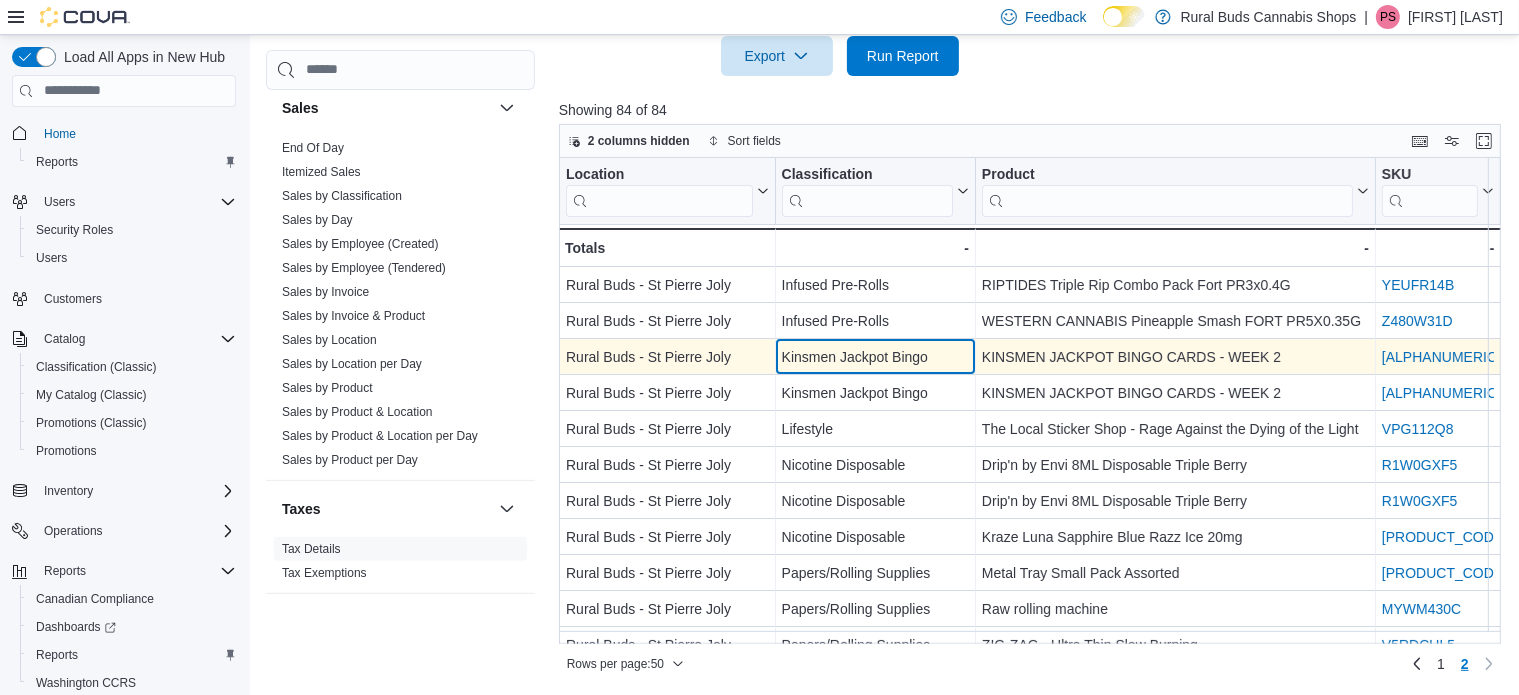 click on "Kinsmen Jackpot Bingo" at bounding box center (874, 357) 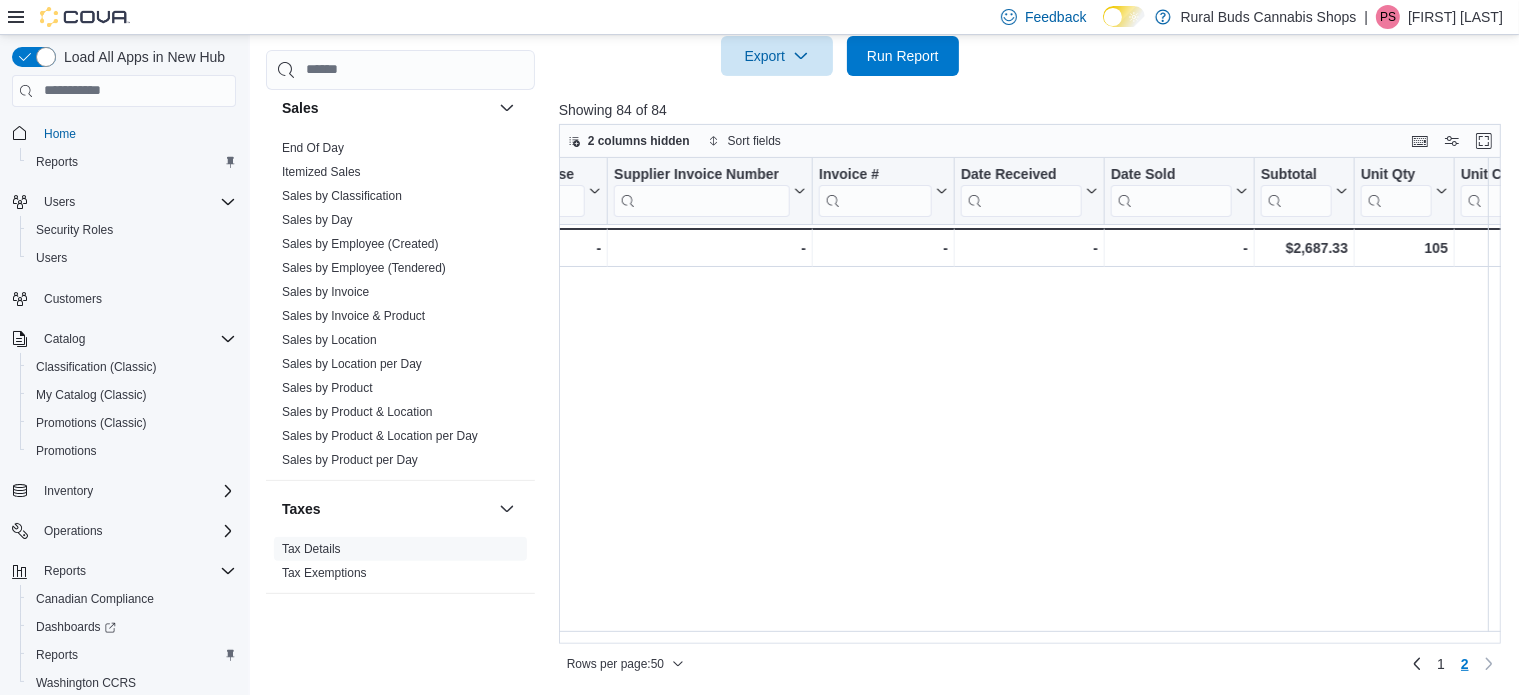 scroll, scrollTop: 0, scrollLeft: 0, axis: both 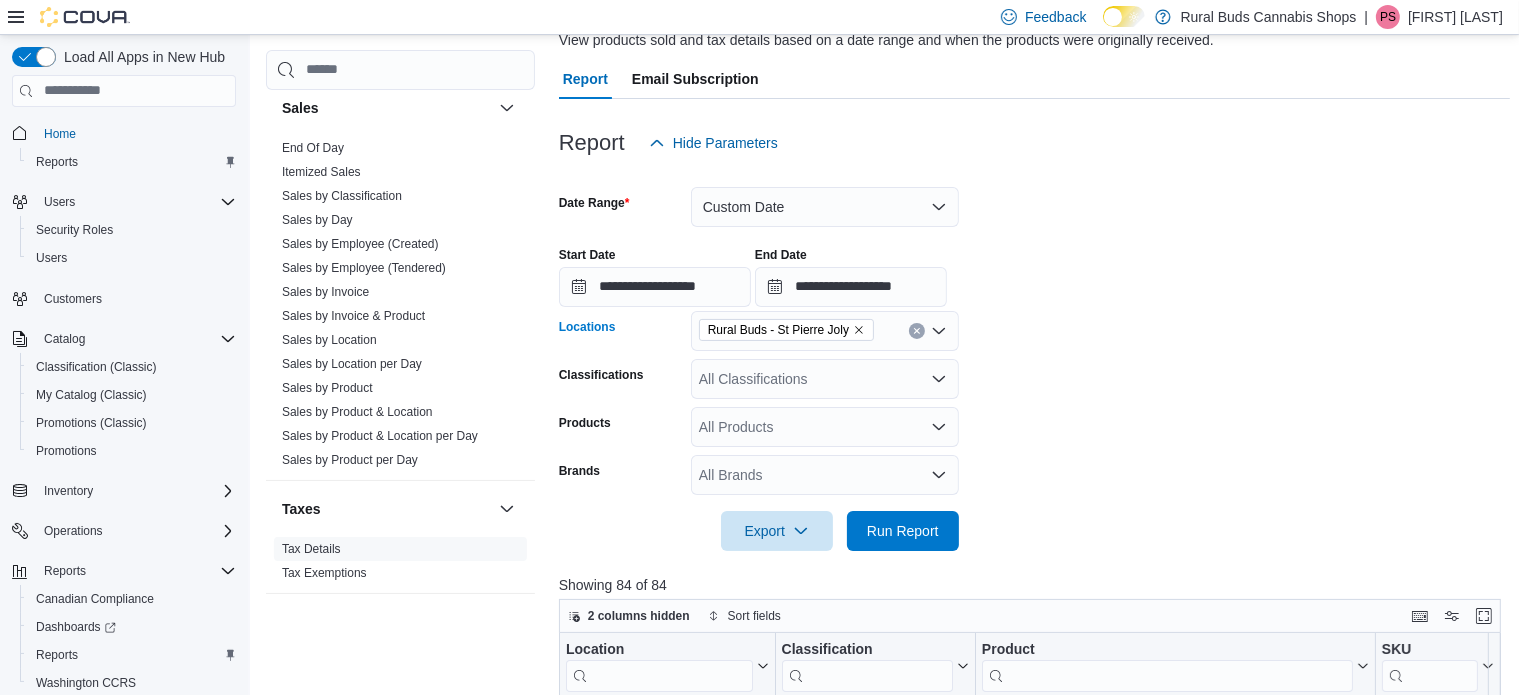 click 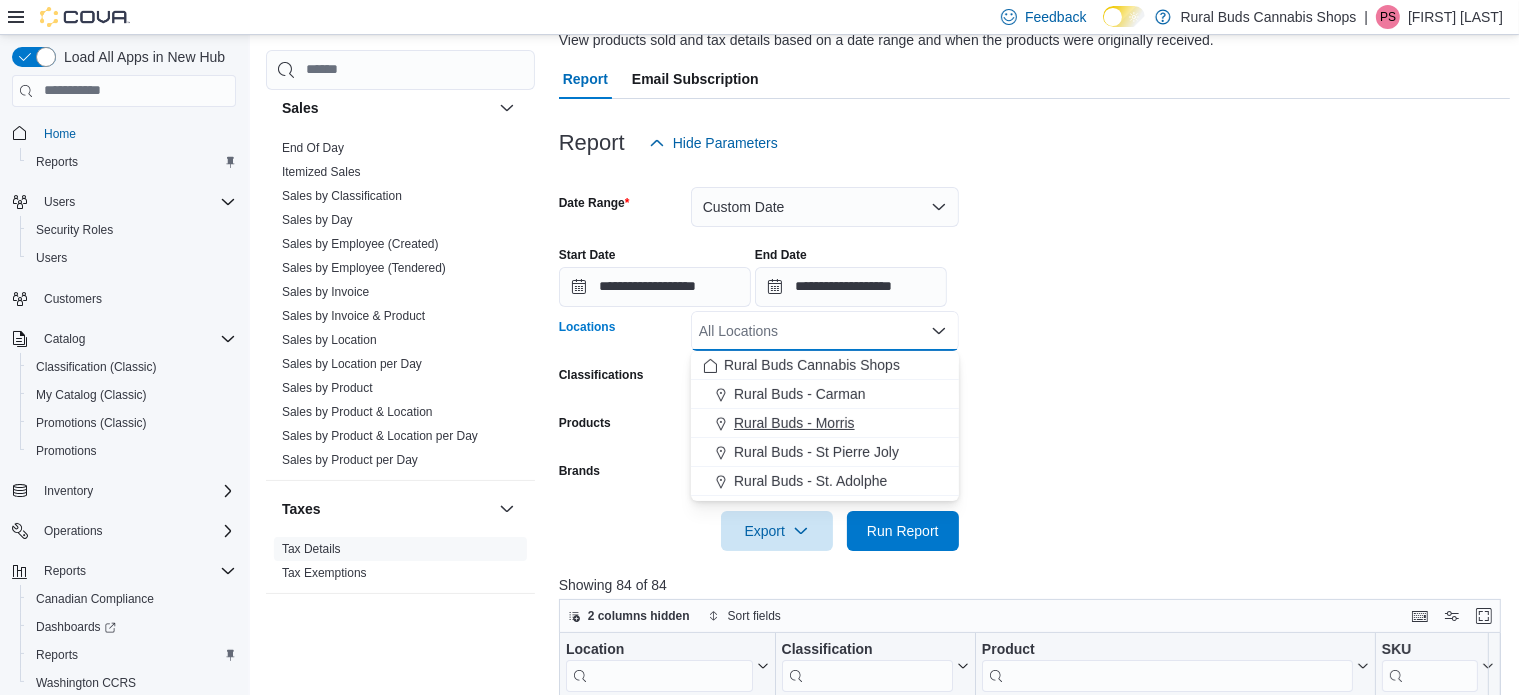 click on "Rural Buds - Morris" at bounding box center [794, 423] 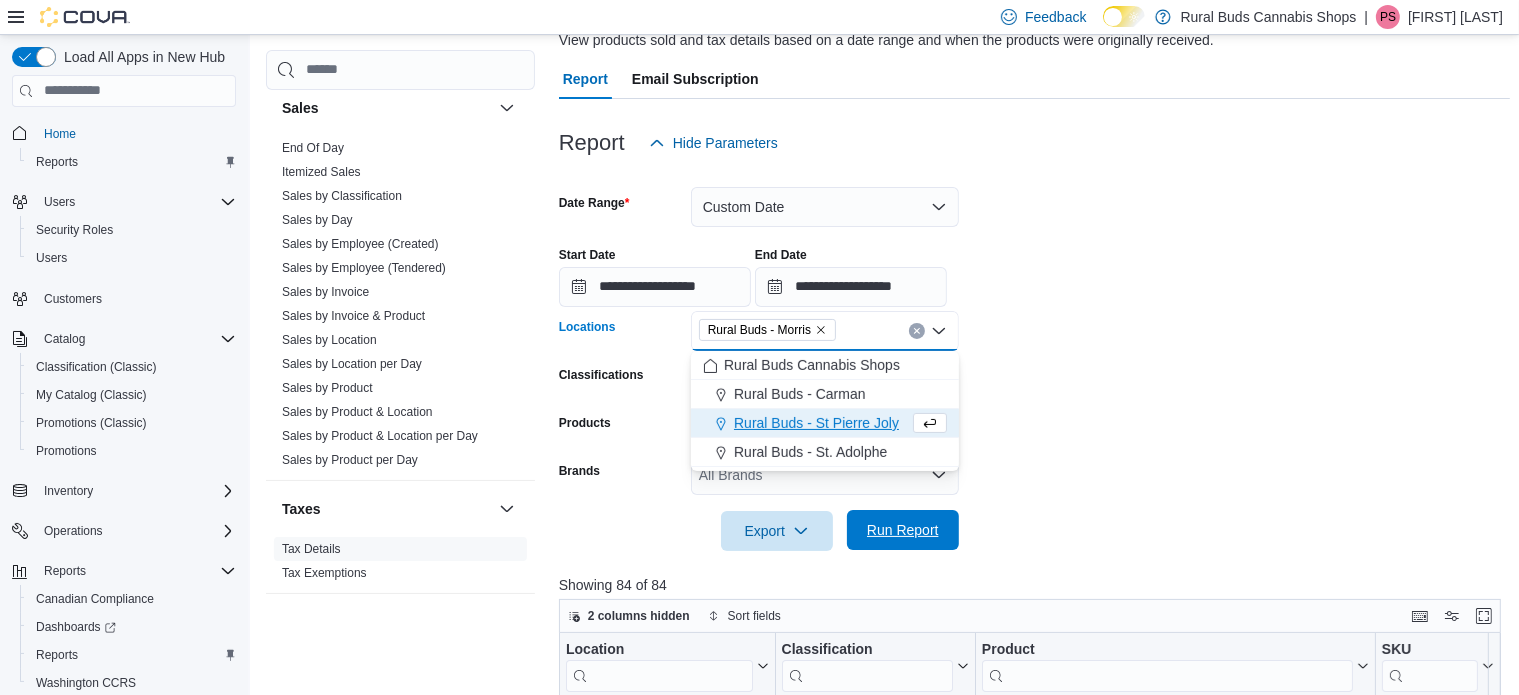 click on "Run Report" at bounding box center (903, 530) 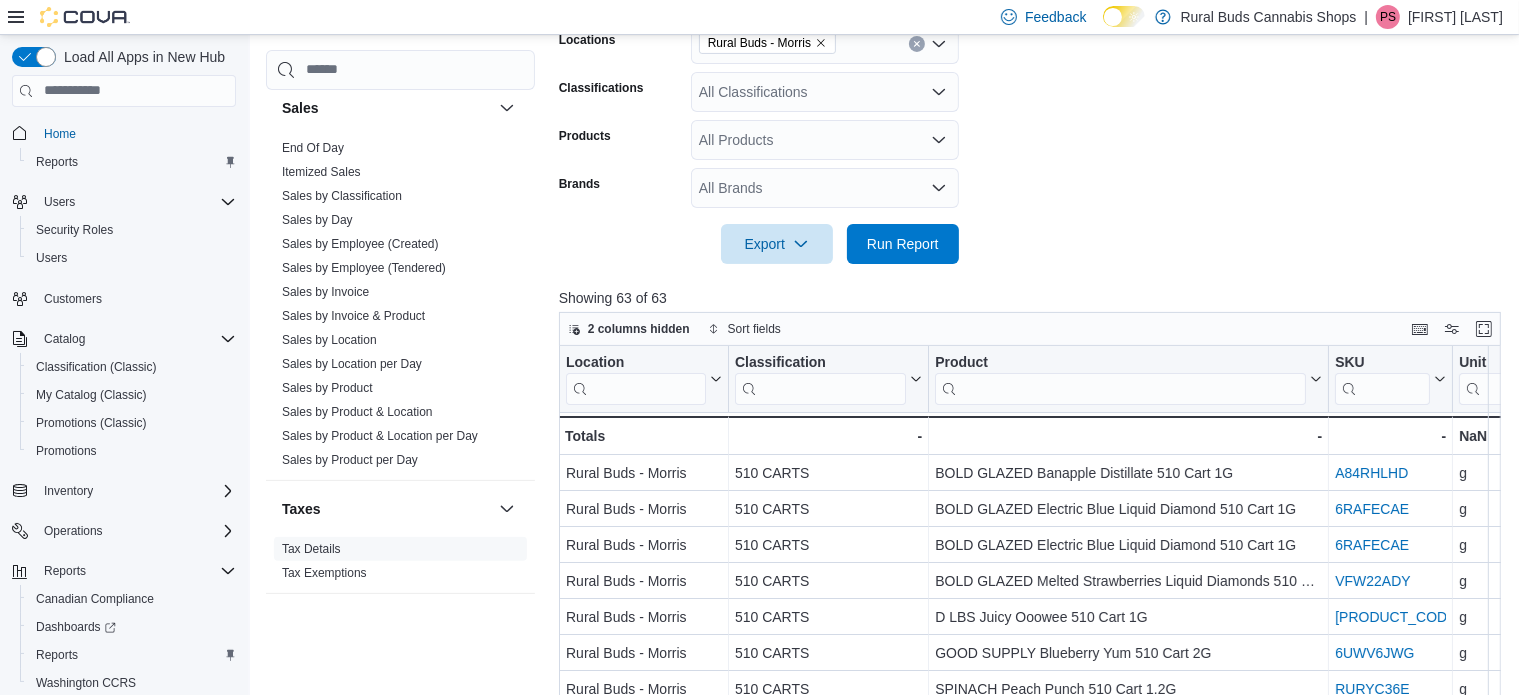 scroll, scrollTop: 558, scrollLeft: 0, axis: vertical 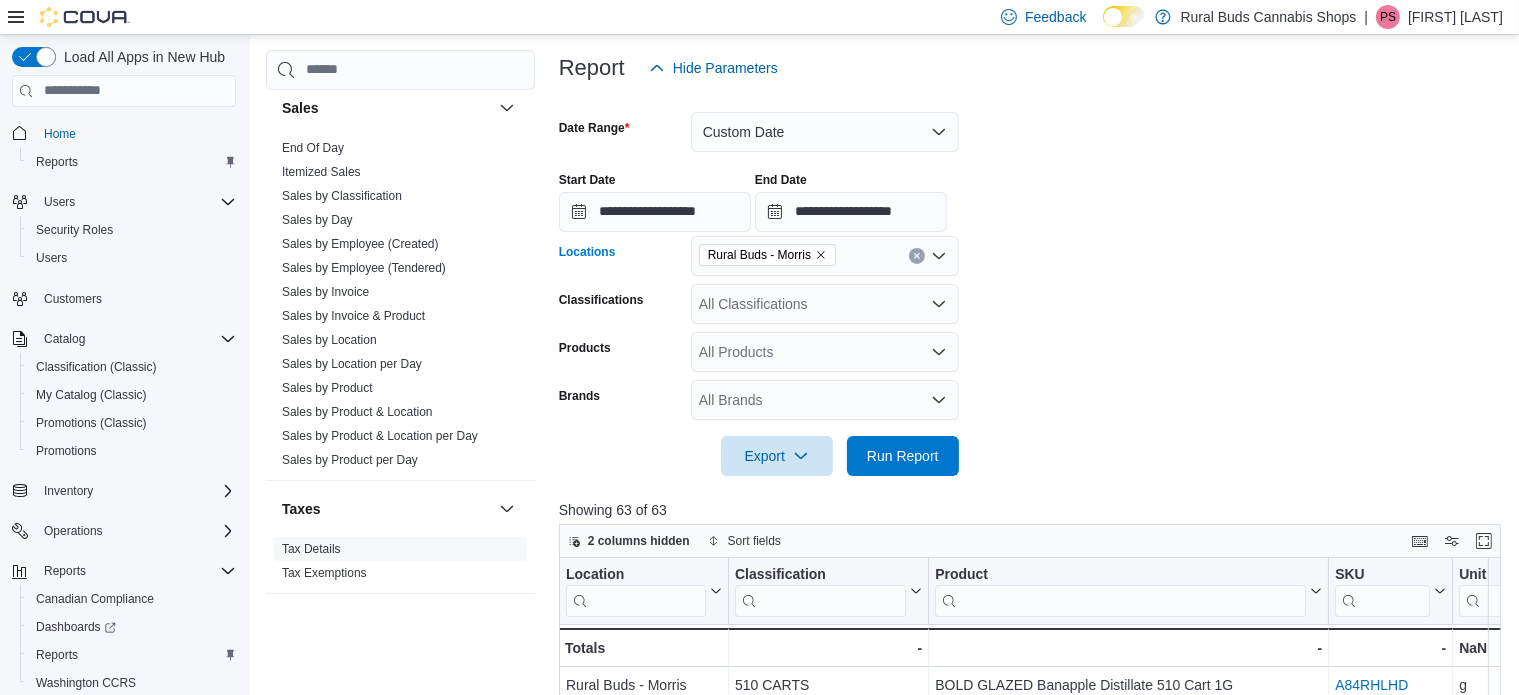 click 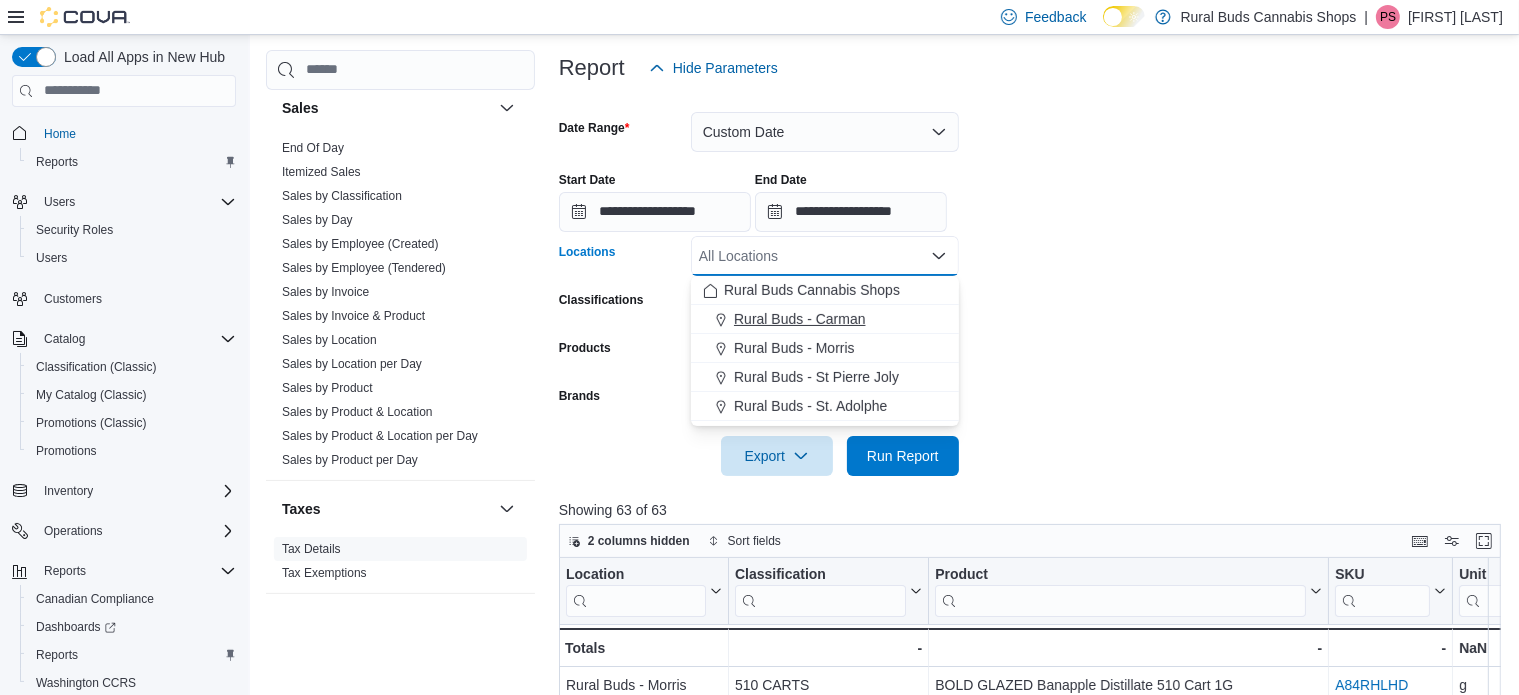 click on "Rural Buds - Carman" at bounding box center [800, 319] 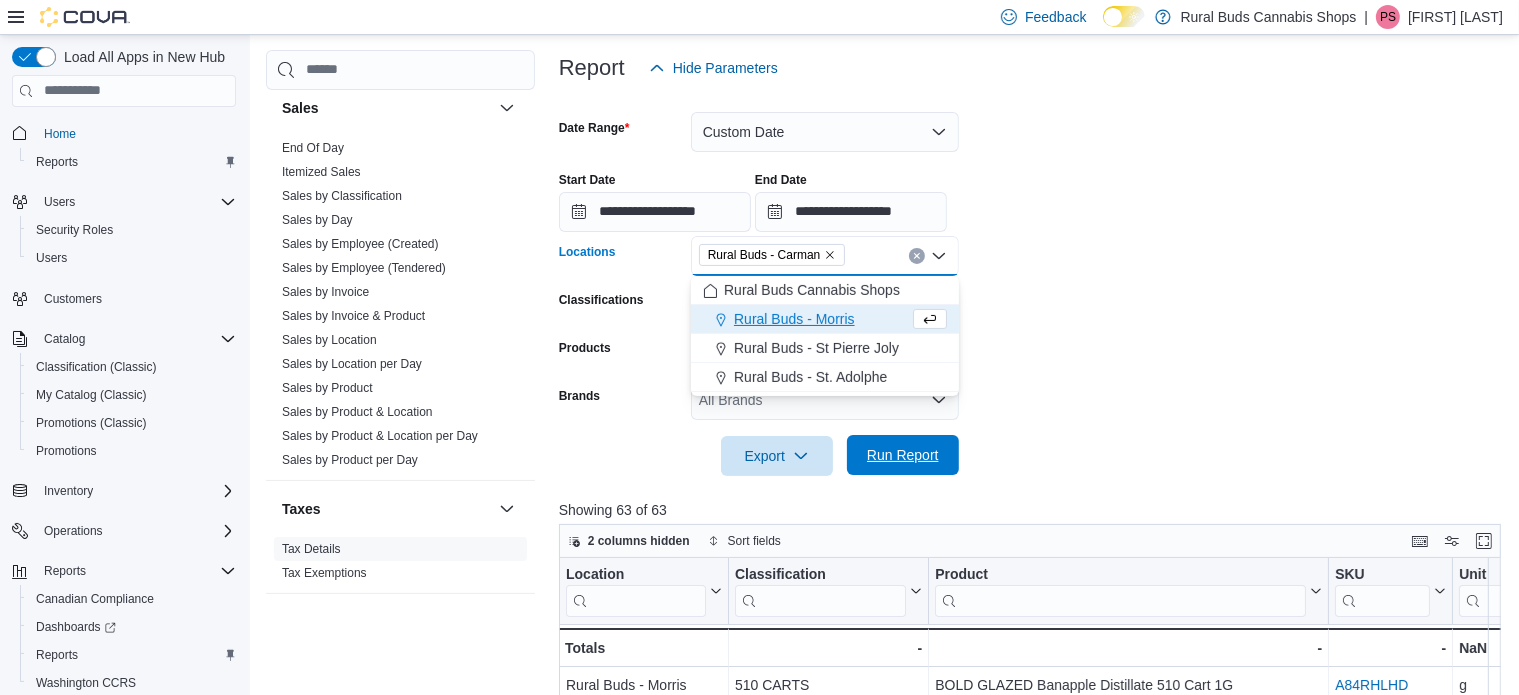 click on "Run Report" at bounding box center [903, 455] 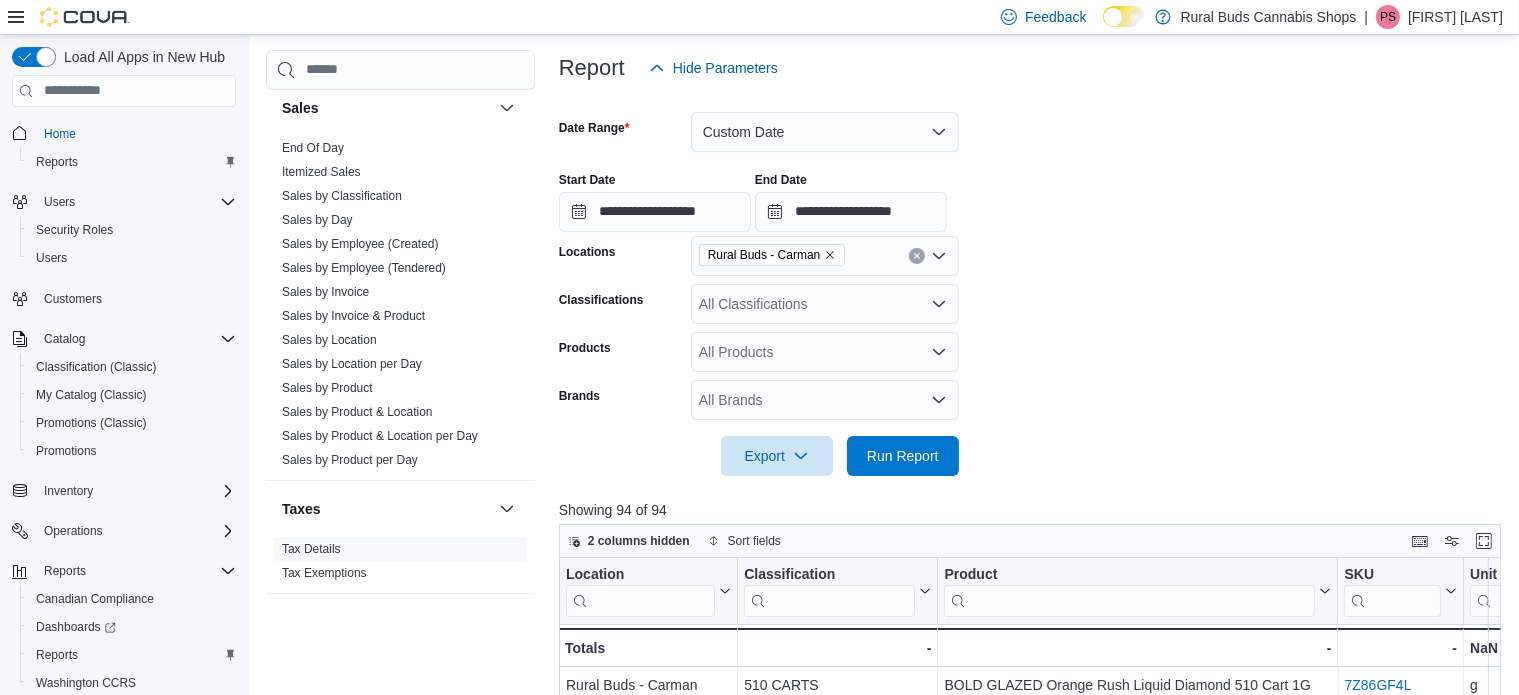 scroll, scrollTop: 633, scrollLeft: 0, axis: vertical 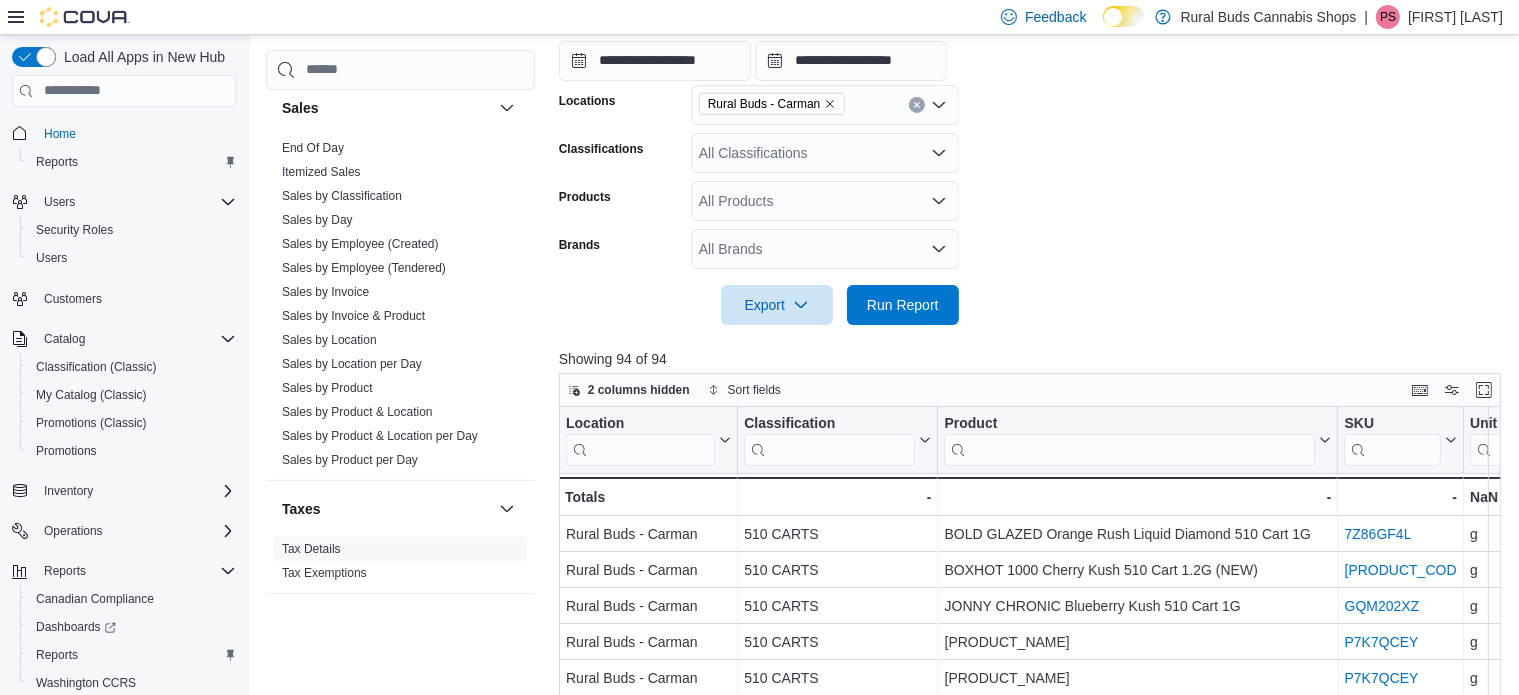 click 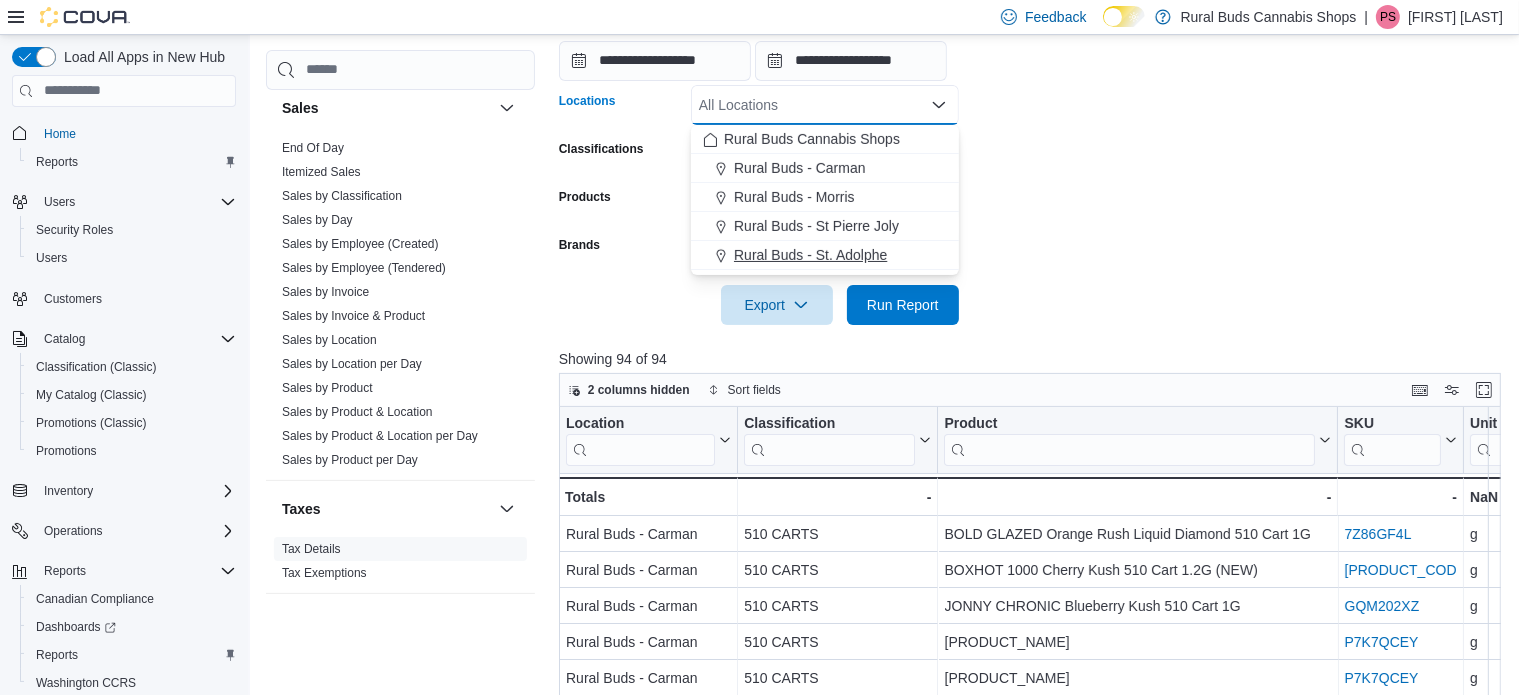 click on "Rural Buds - St. Adolphe" at bounding box center (810, 255) 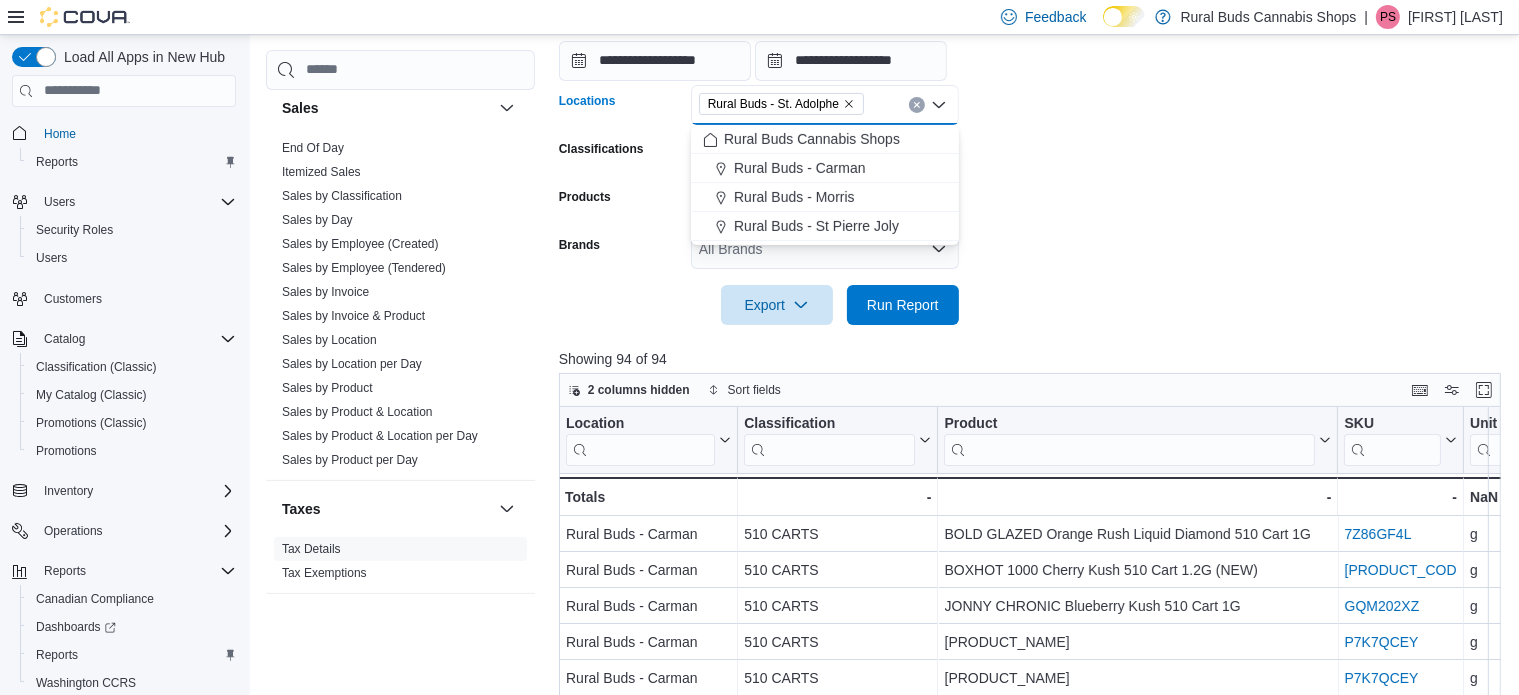 click on "**********" at bounding box center [1035, 131] 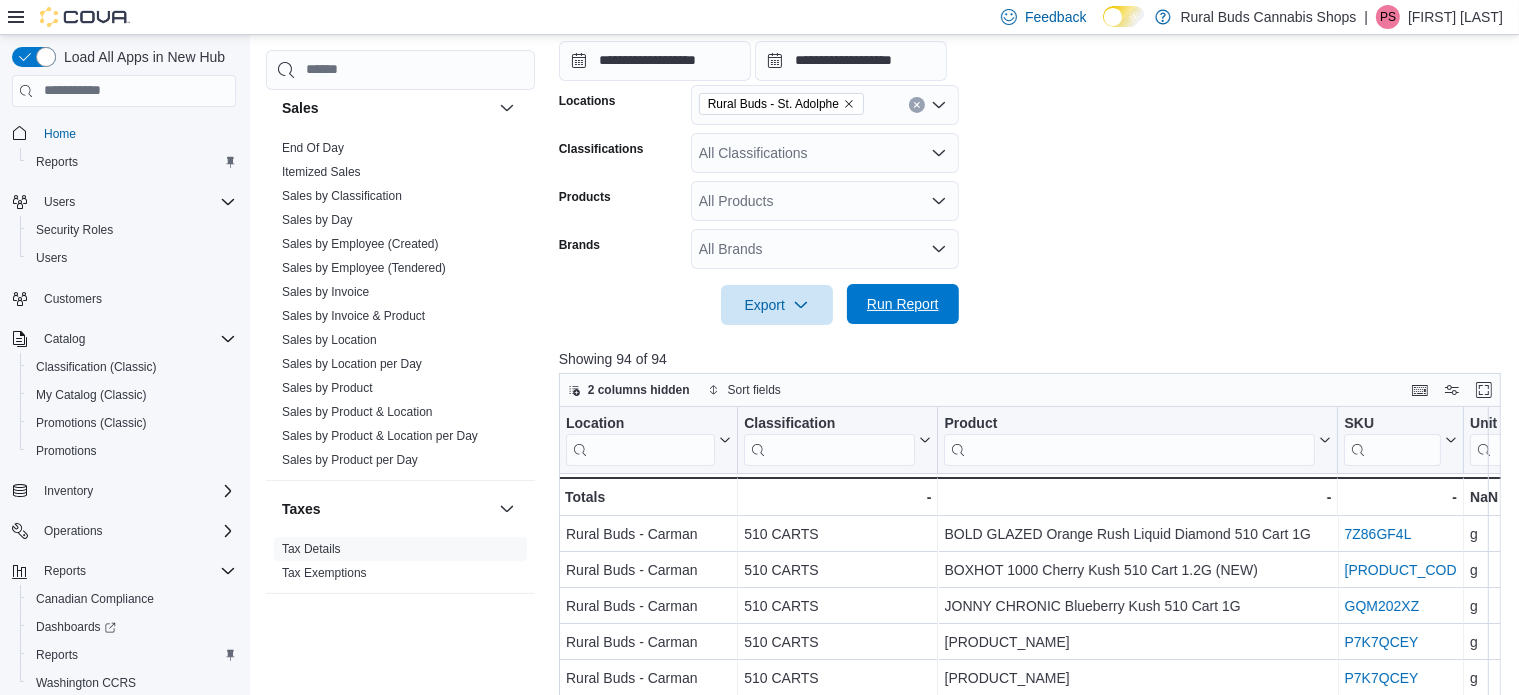 click on "Run Report" at bounding box center (903, 304) 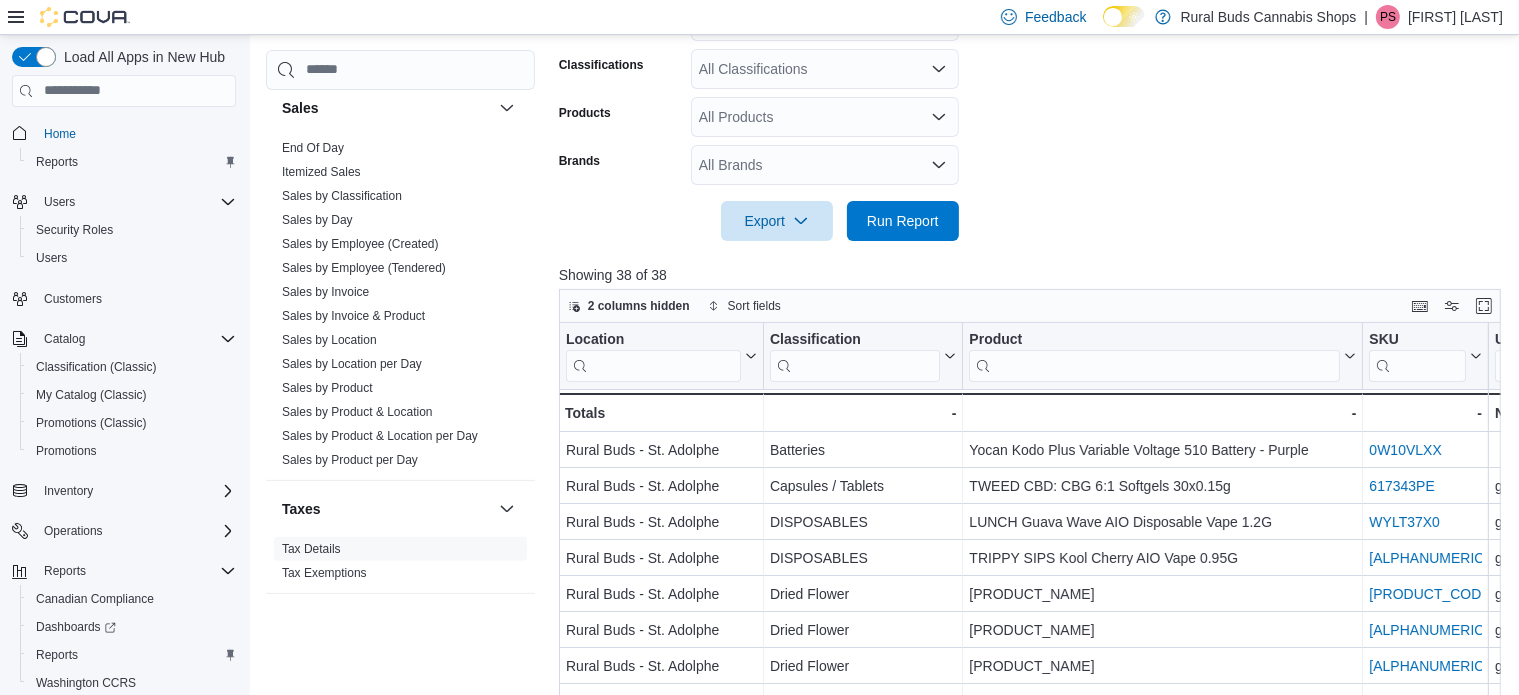 scroll, scrollTop: 633, scrollLeft: 0, axis: vertical 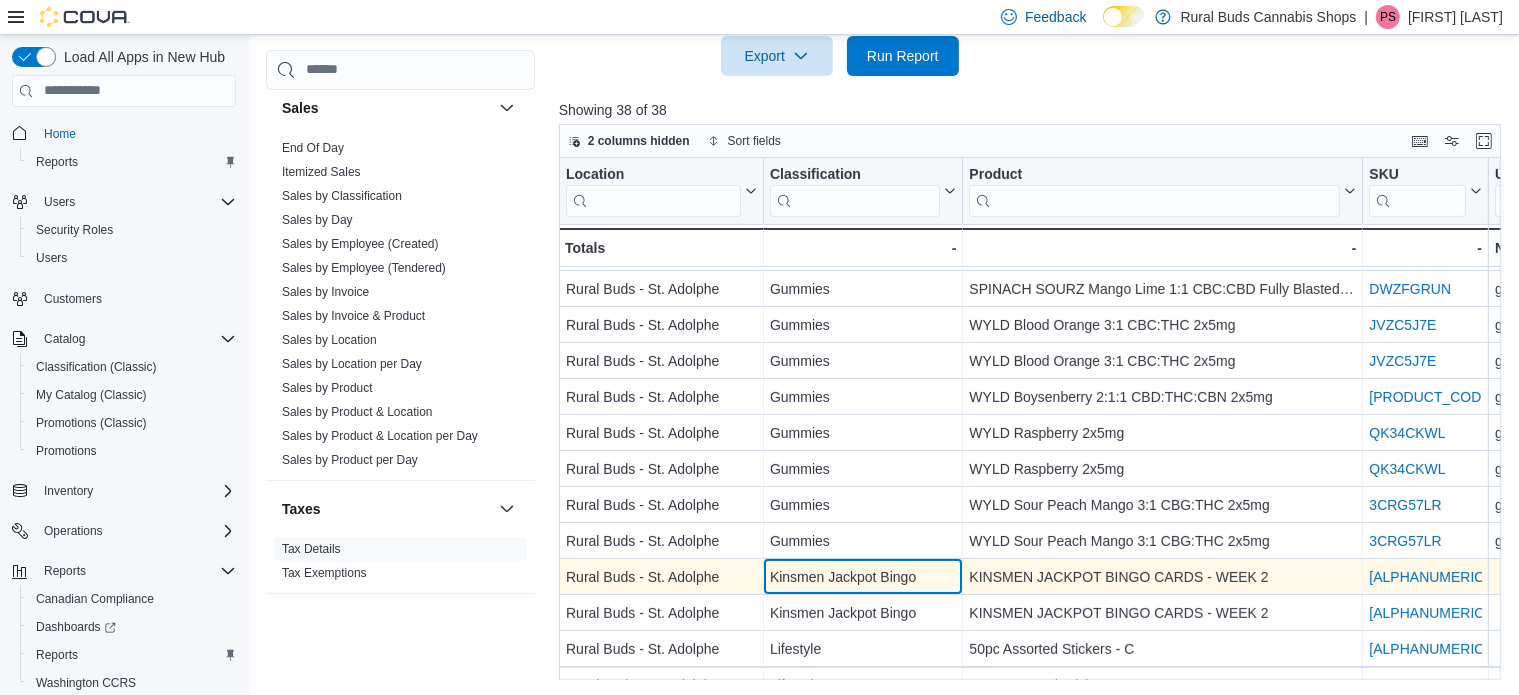 click on "Kinsmen Jackpot Bingo" at bounding box center [863, 577] 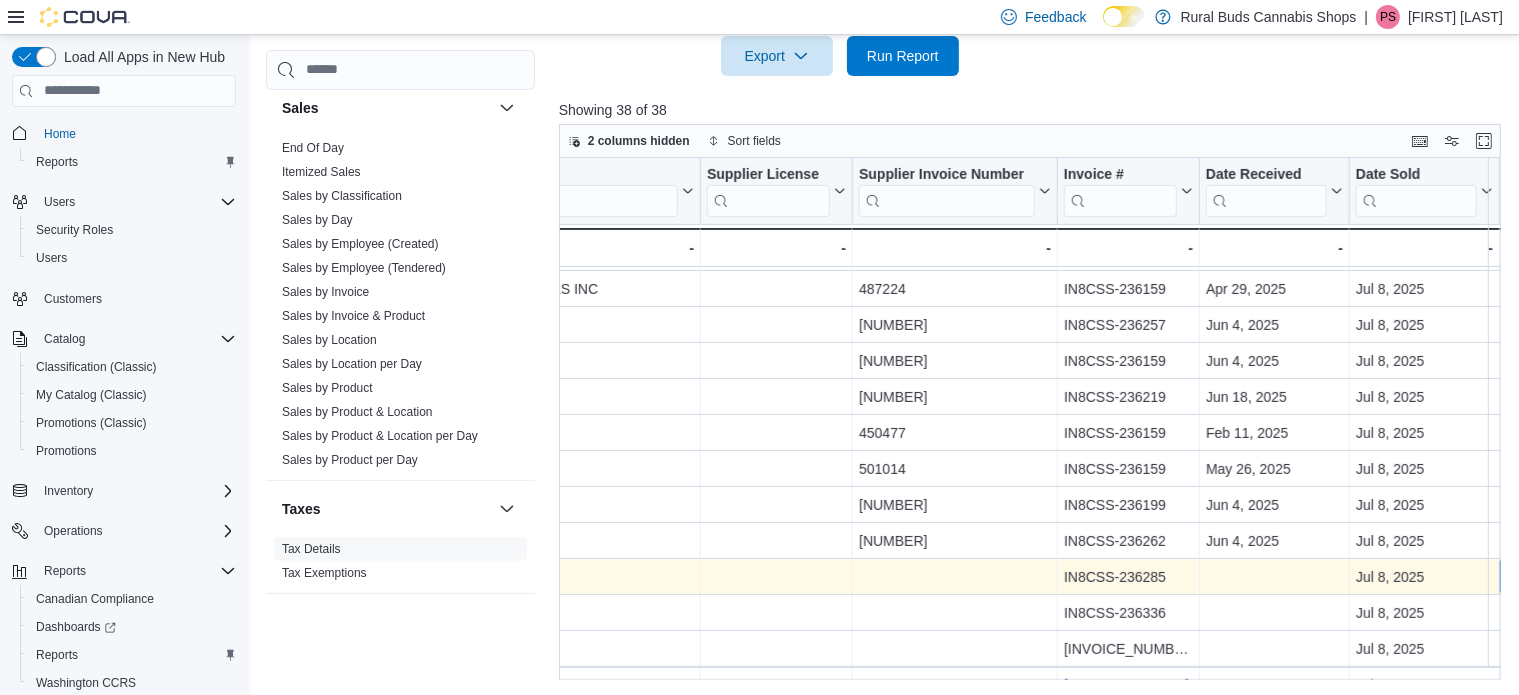 scroll, scrollTop: 500, scrollLeft: 1822, axis: both 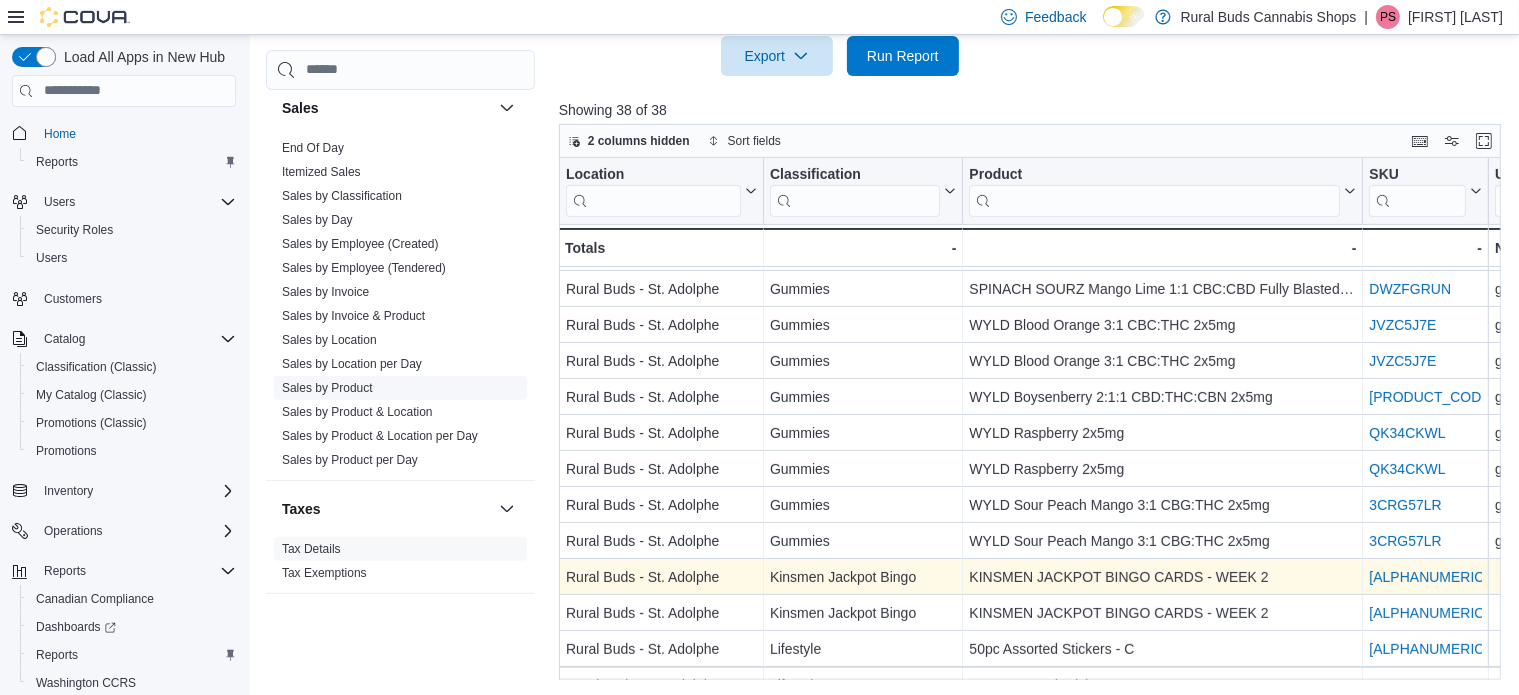click on "Sales by Product" at bounding box center (327, 388) 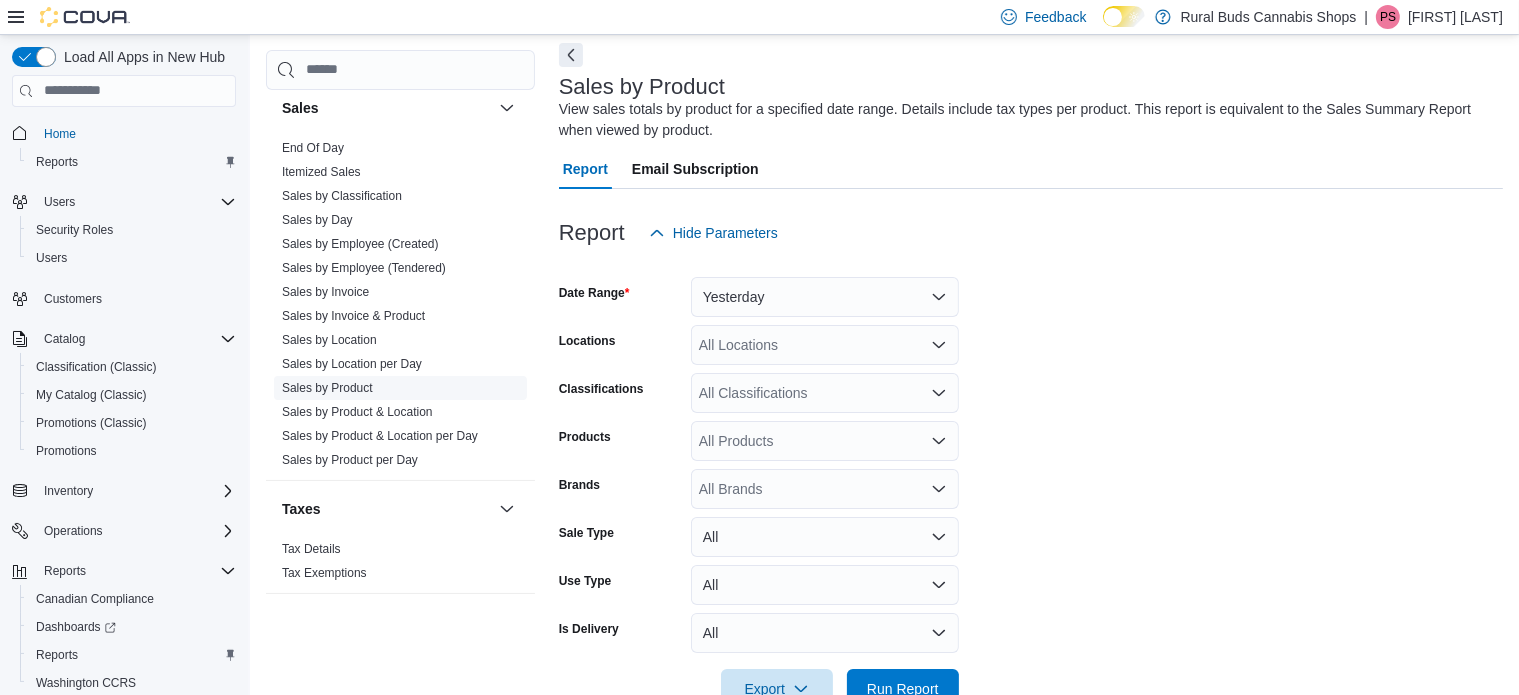 scroll, scrollTop: 67, scrollLeft: 0, axis: vertical 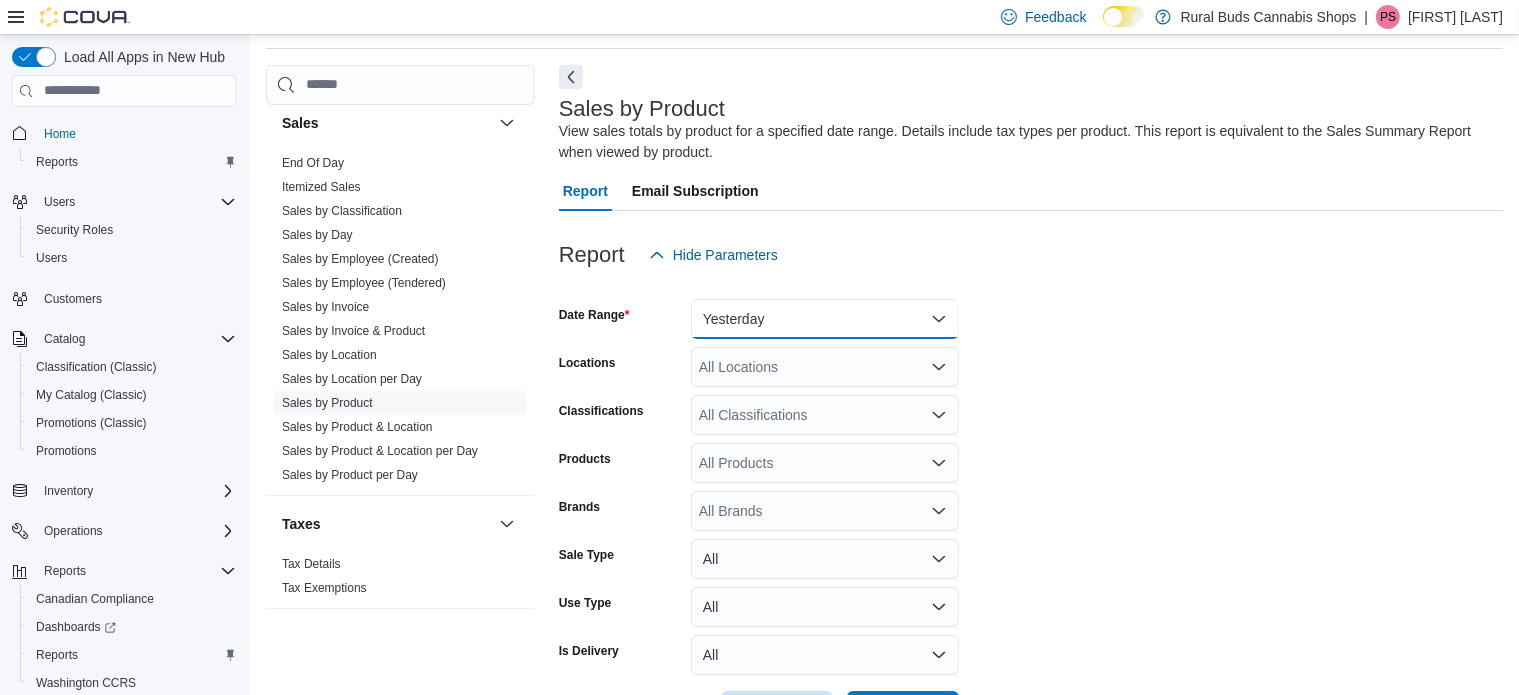 click on "Yesterday" at bounding box center [825, 319] 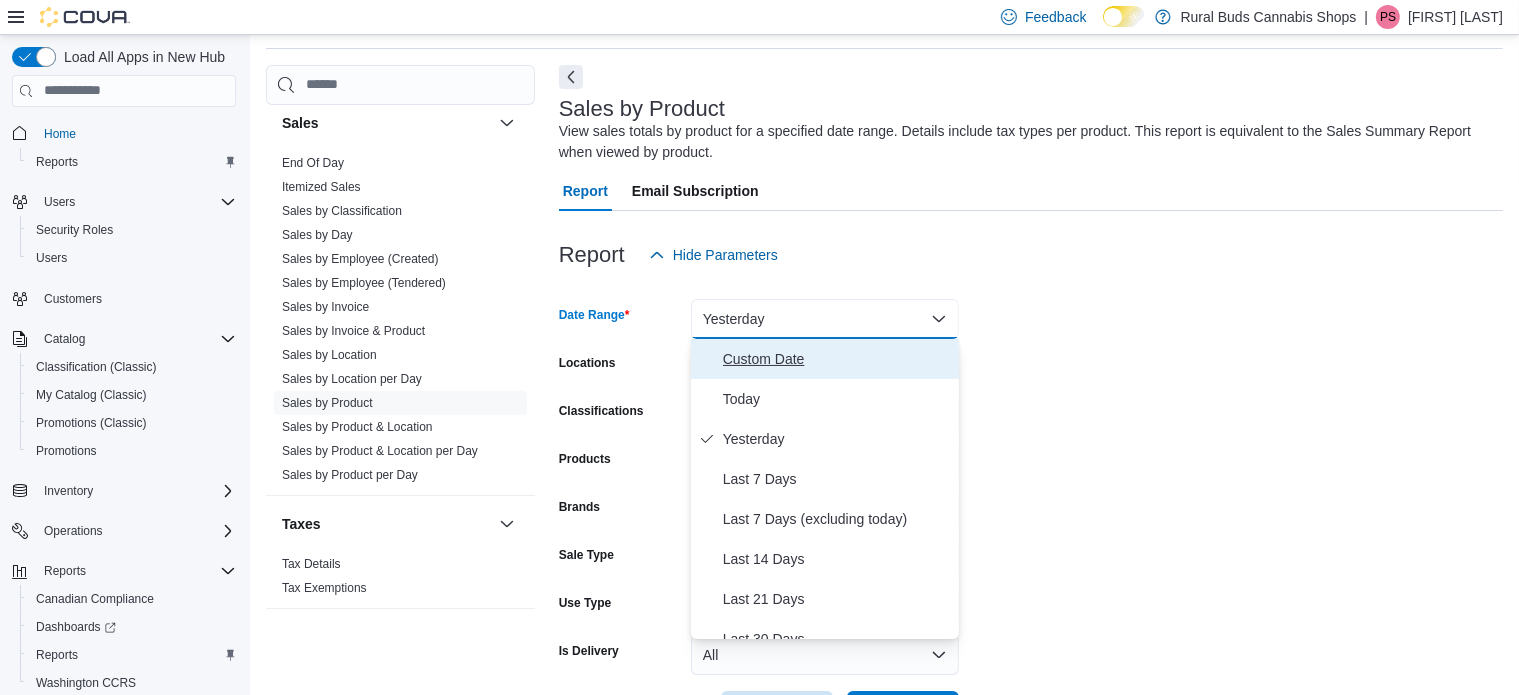 click on "Custom Date" at bounding box center (837, 359) 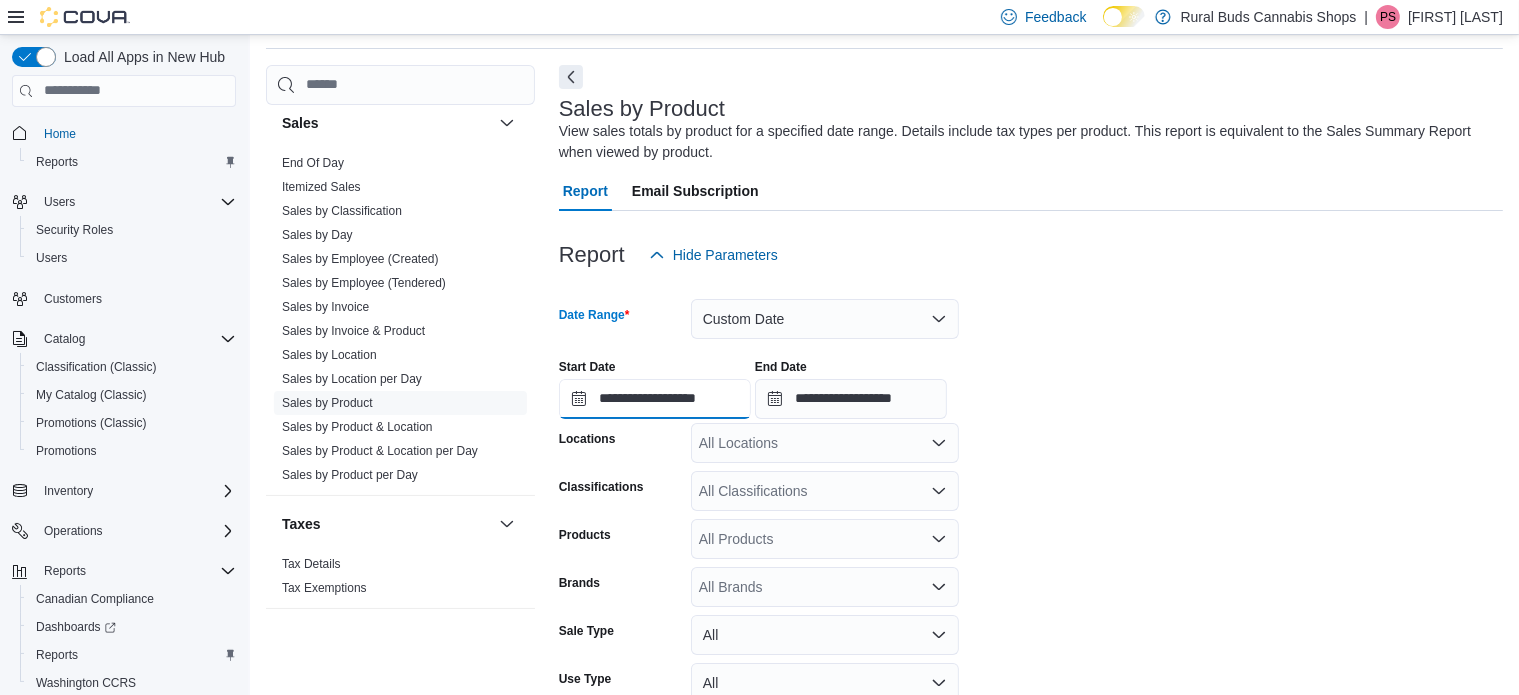 click on "**********" at bounding box center [655, 399] 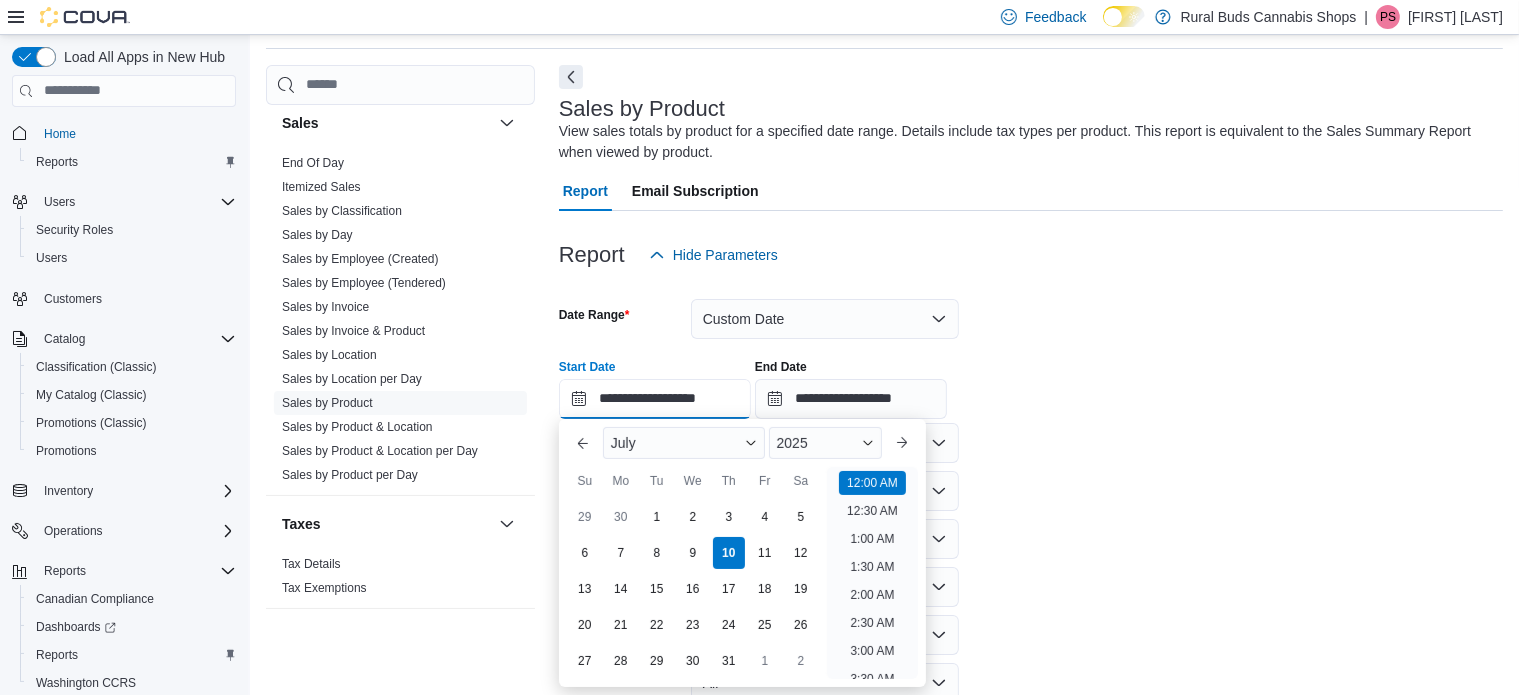 scroll, scrollTop: 61, scrollLeft: 0, axis: vertical 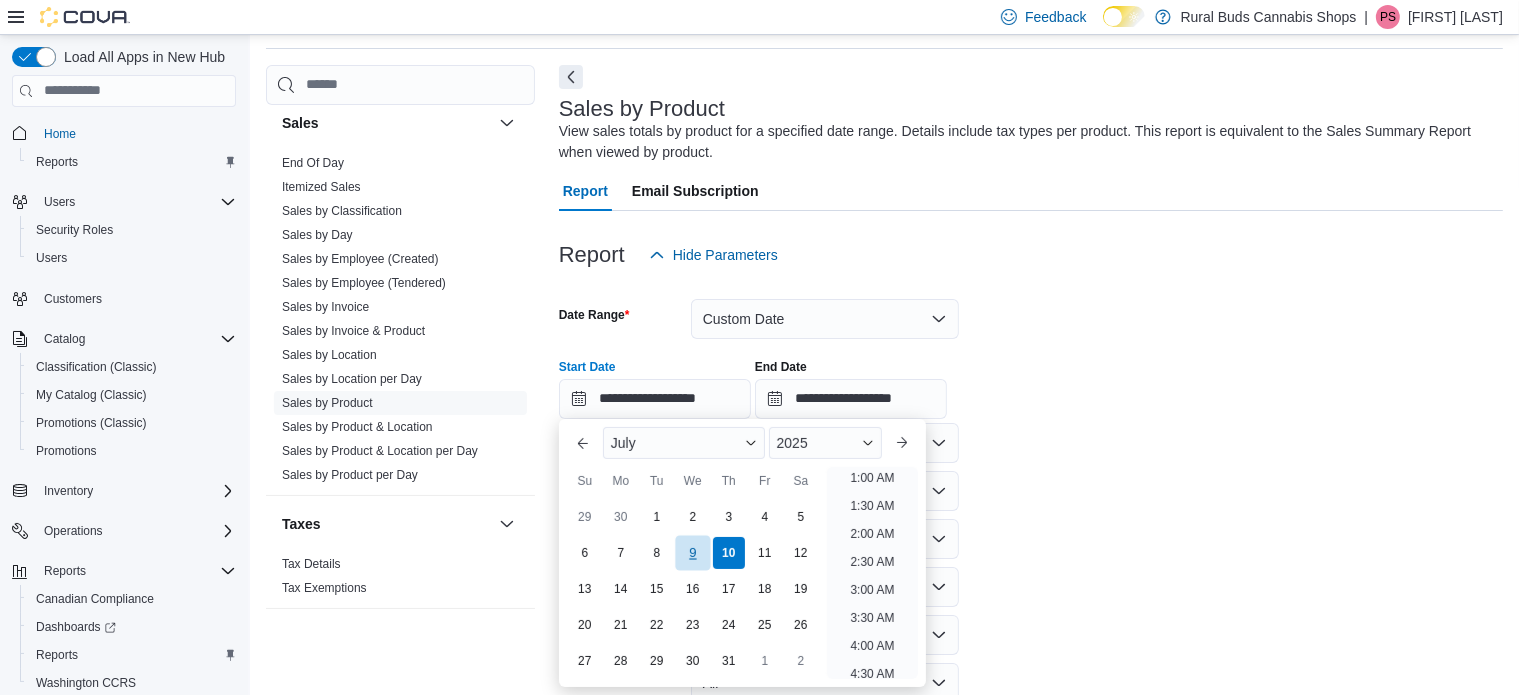 drag, startPoint x: 654, startPoint y: 552, endPoint x: 701, endPoint y: 538, distance: 49.0408 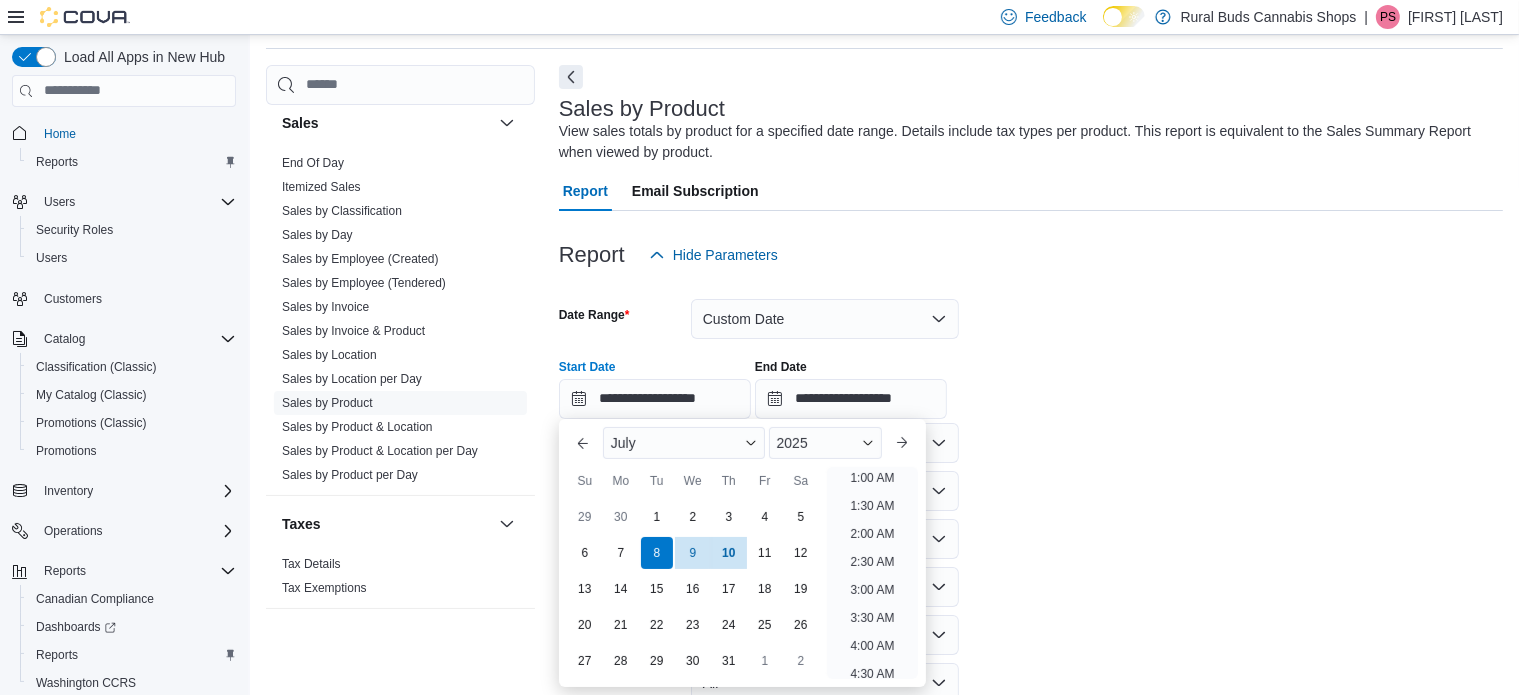 scroll, scrollTop: 4, scrollLeft: 0, axis: vertical 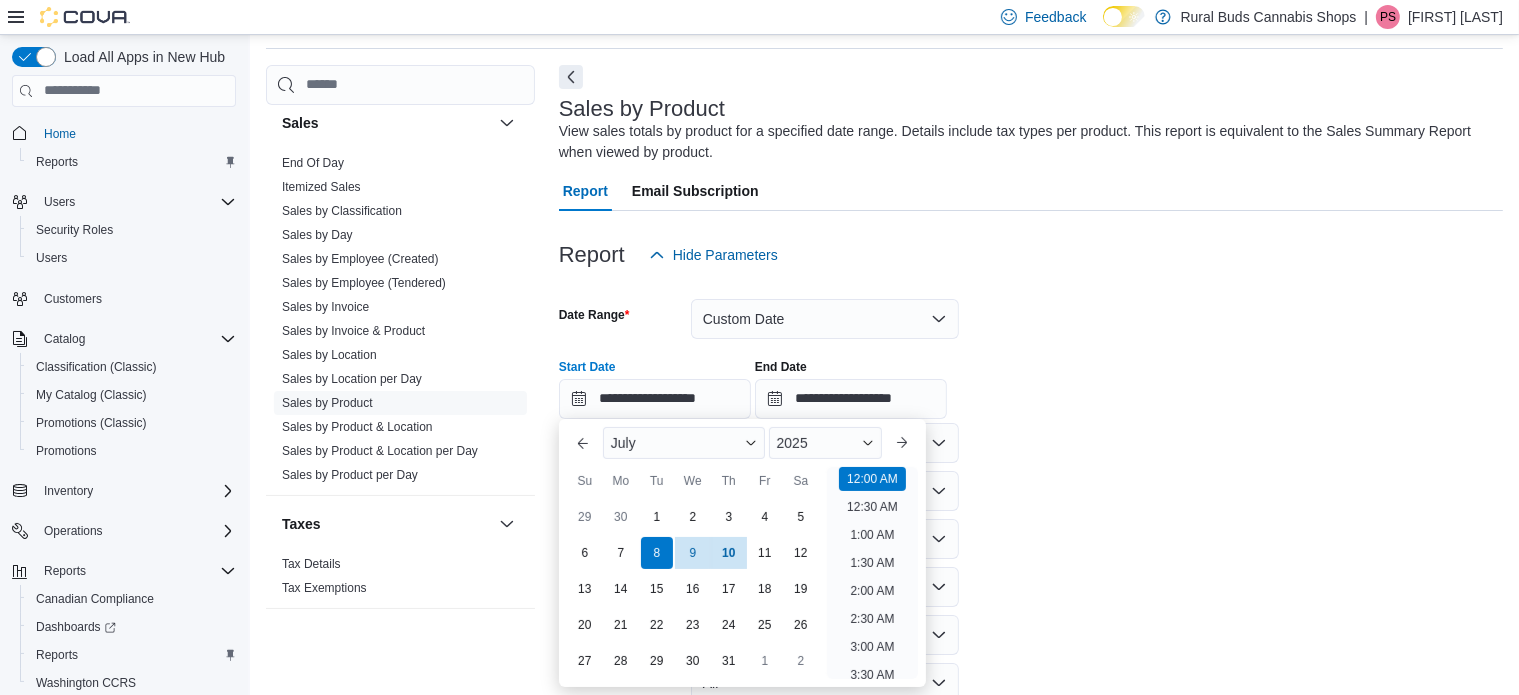 click on "**********" at bounding box center (1031, 381) 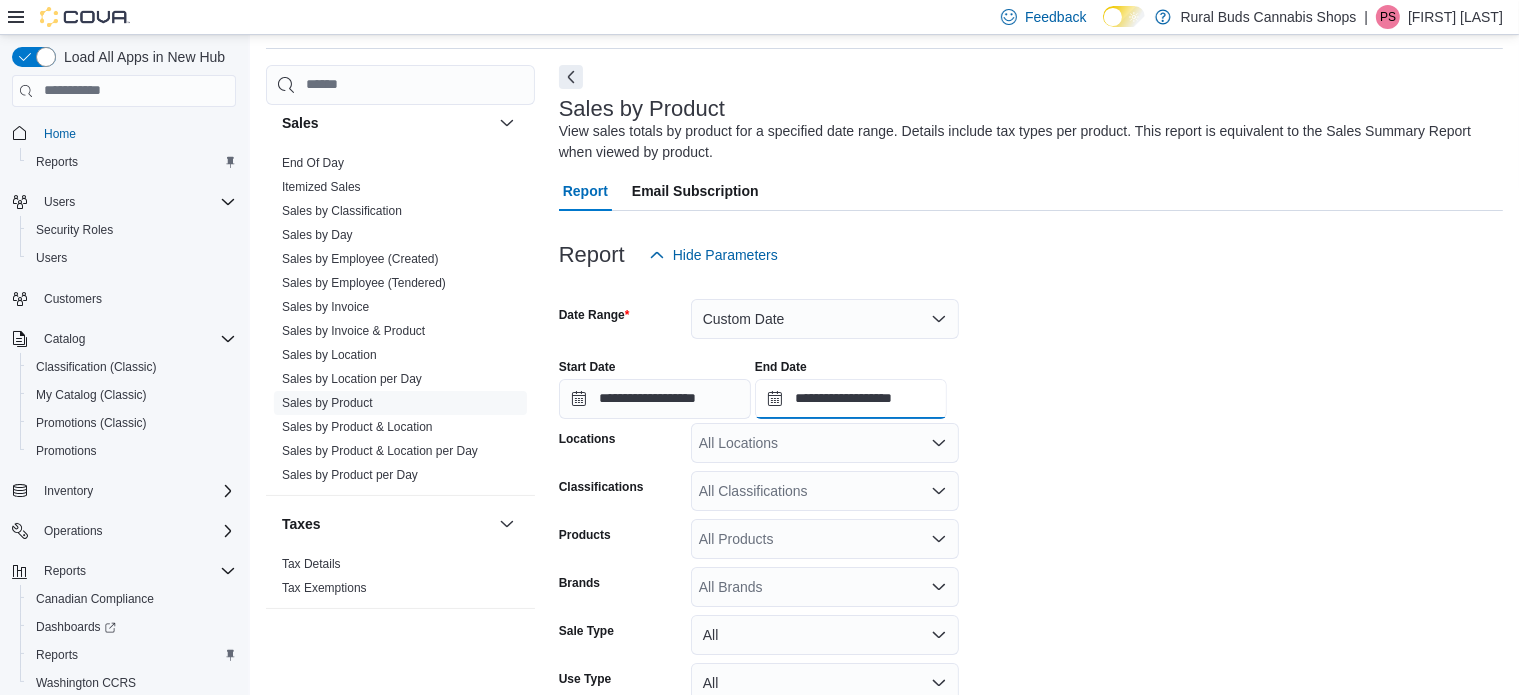 click on "**********" at bounding box center (851, 399) 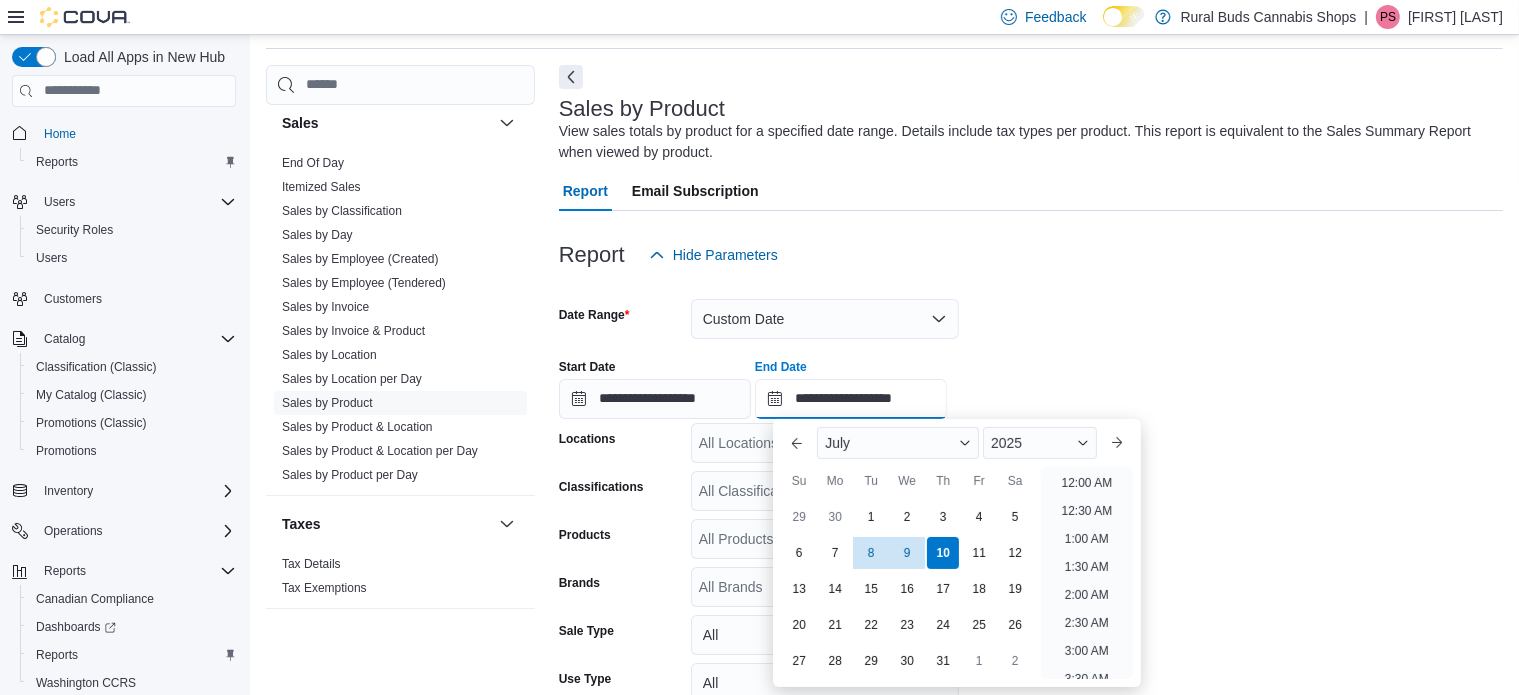 scroll, scrollTop: 1136, scrollLeft: 0, axis: vertical 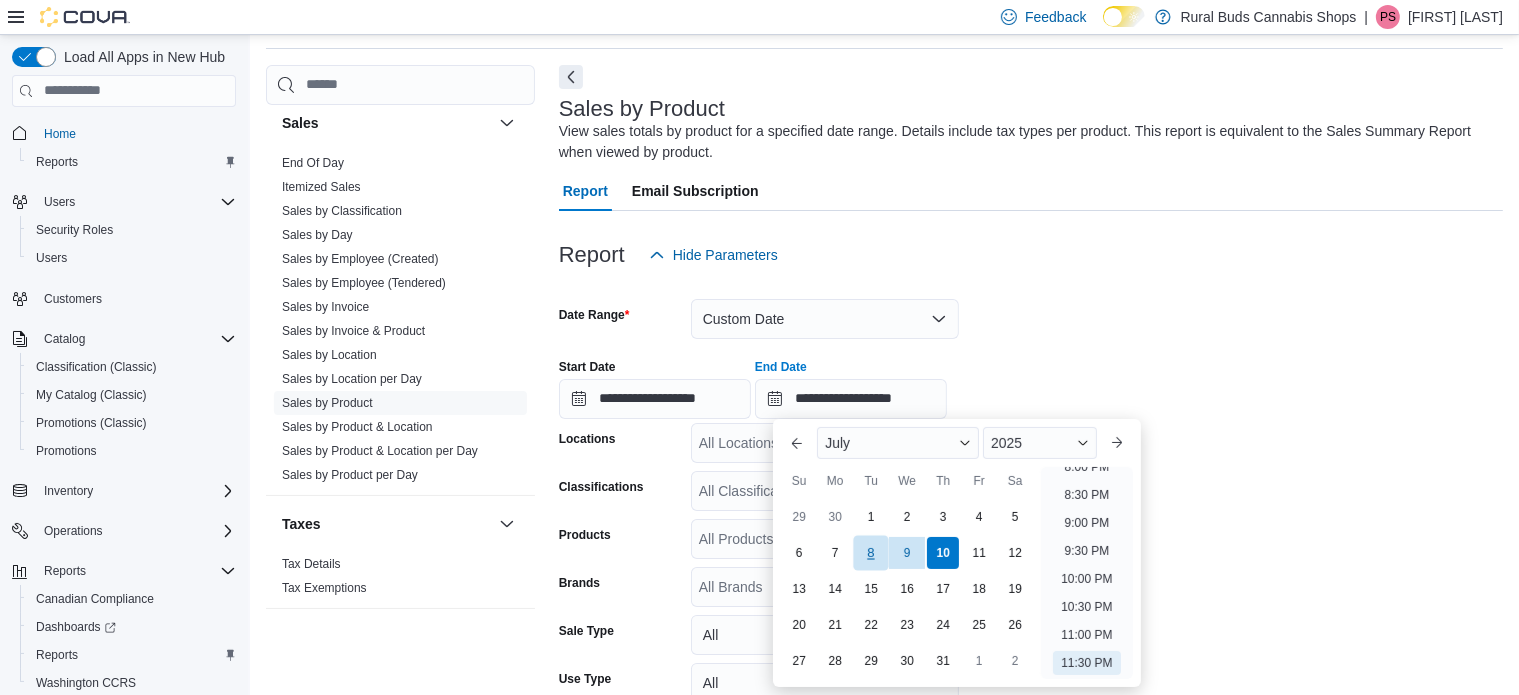 click on "8" at bounding box center (871, 552) 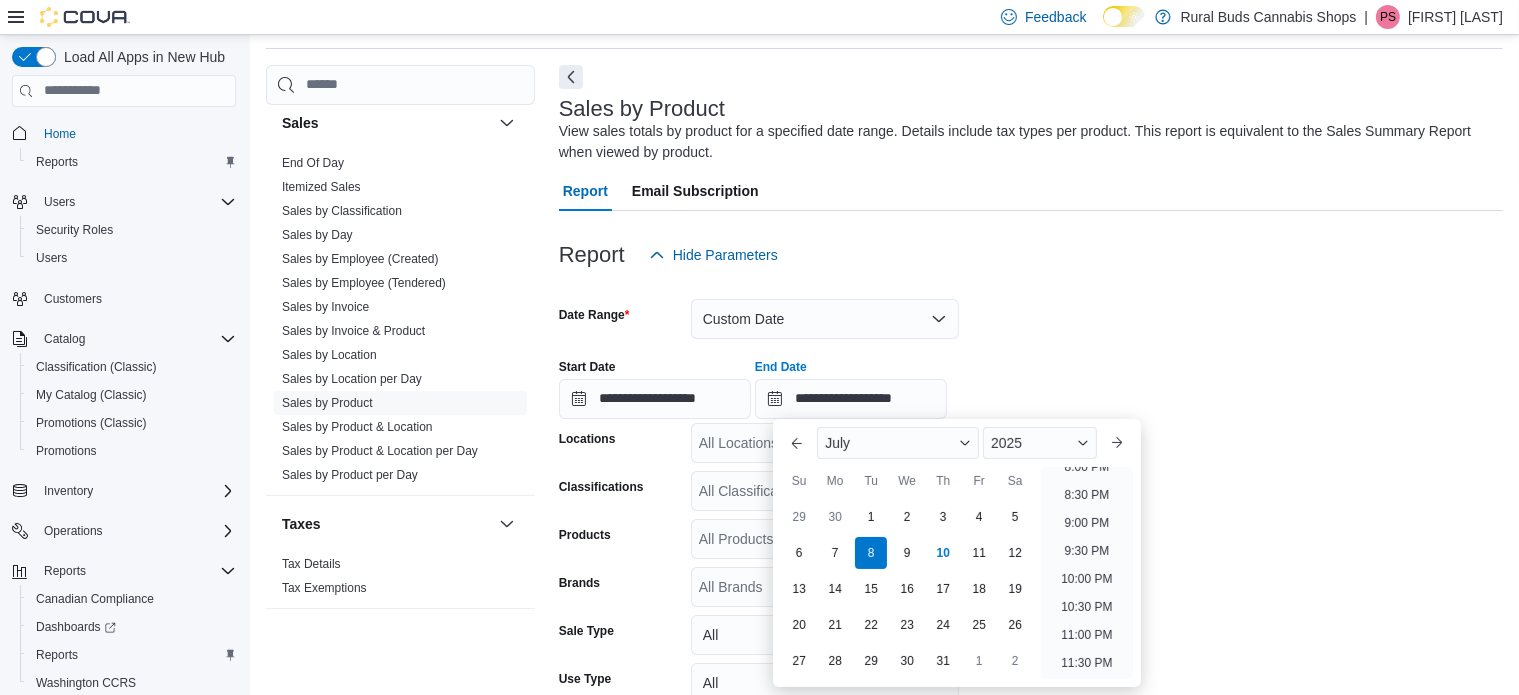 click at bounding box center (1031, 421) 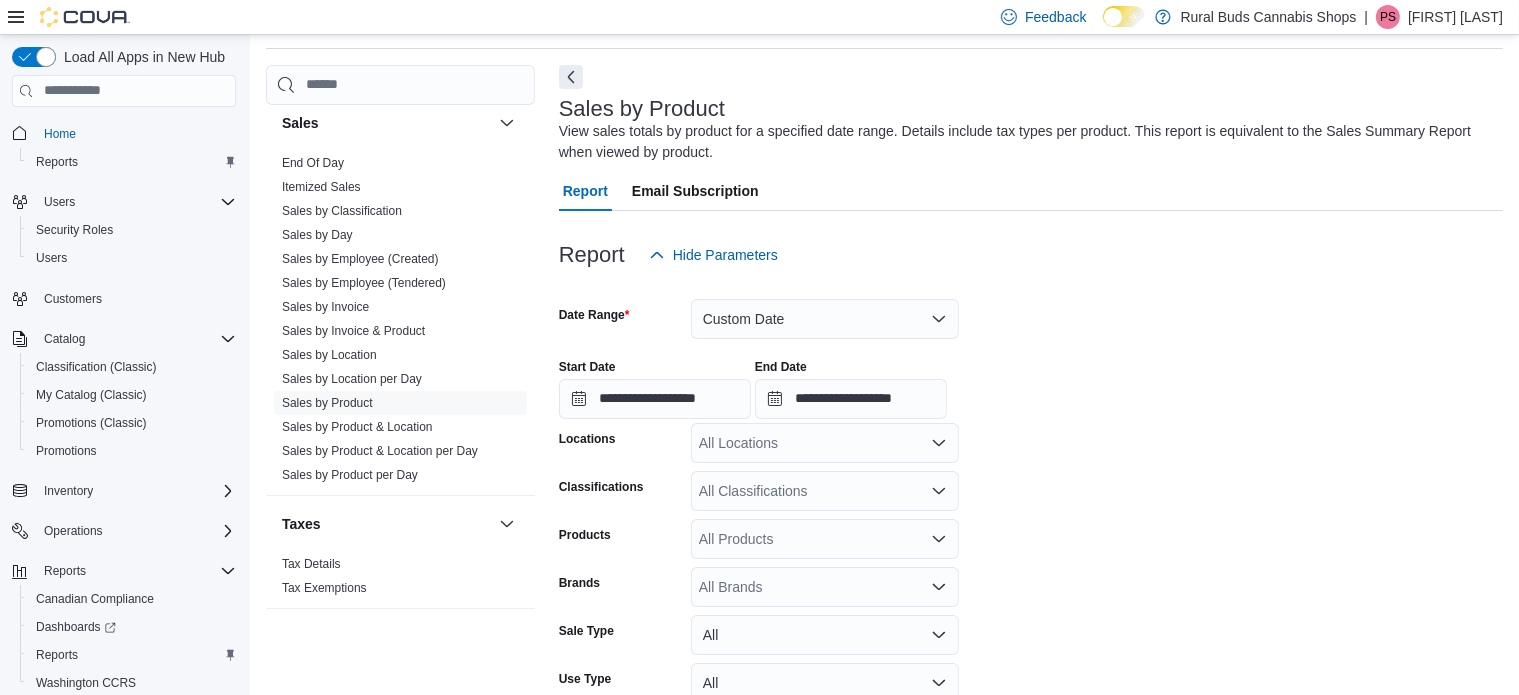 click 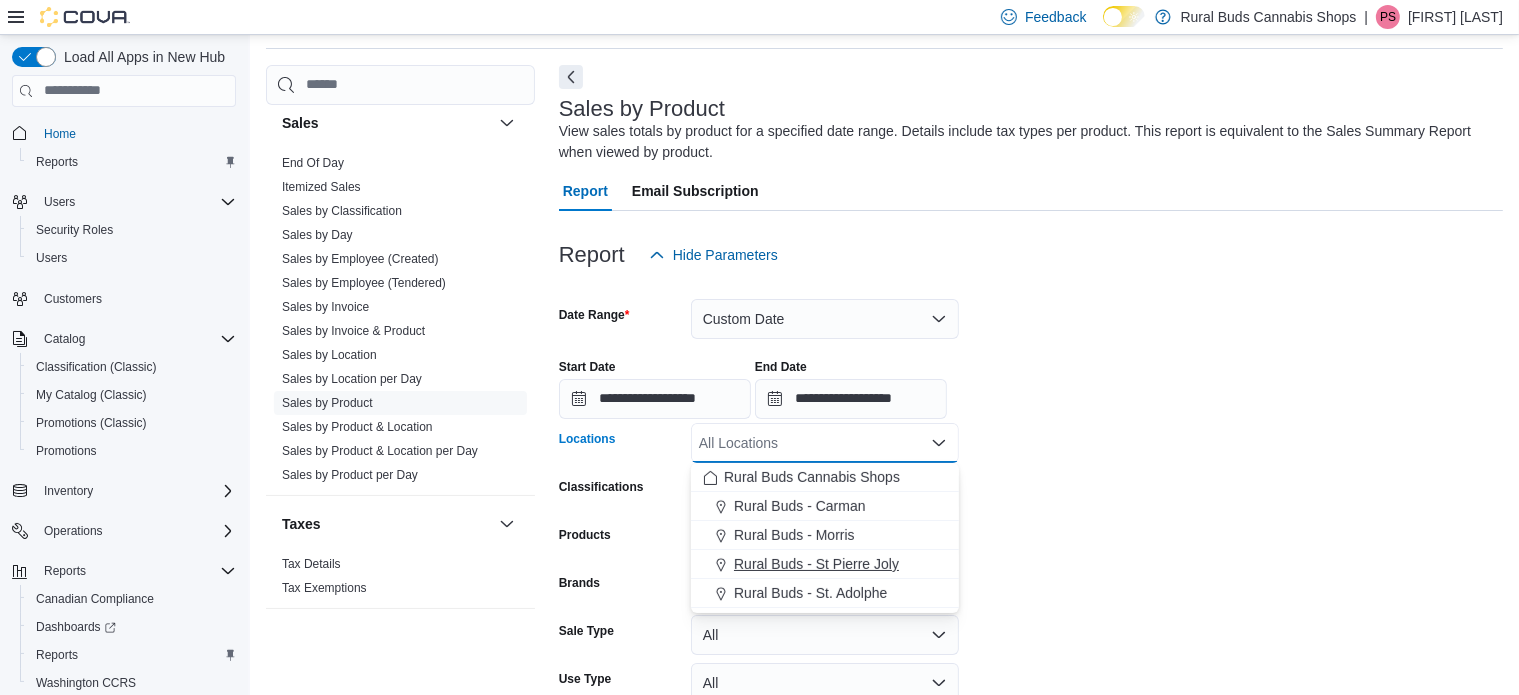 click on "Rural Buds - St Pierre Joly" at bounding box center [816, 564] 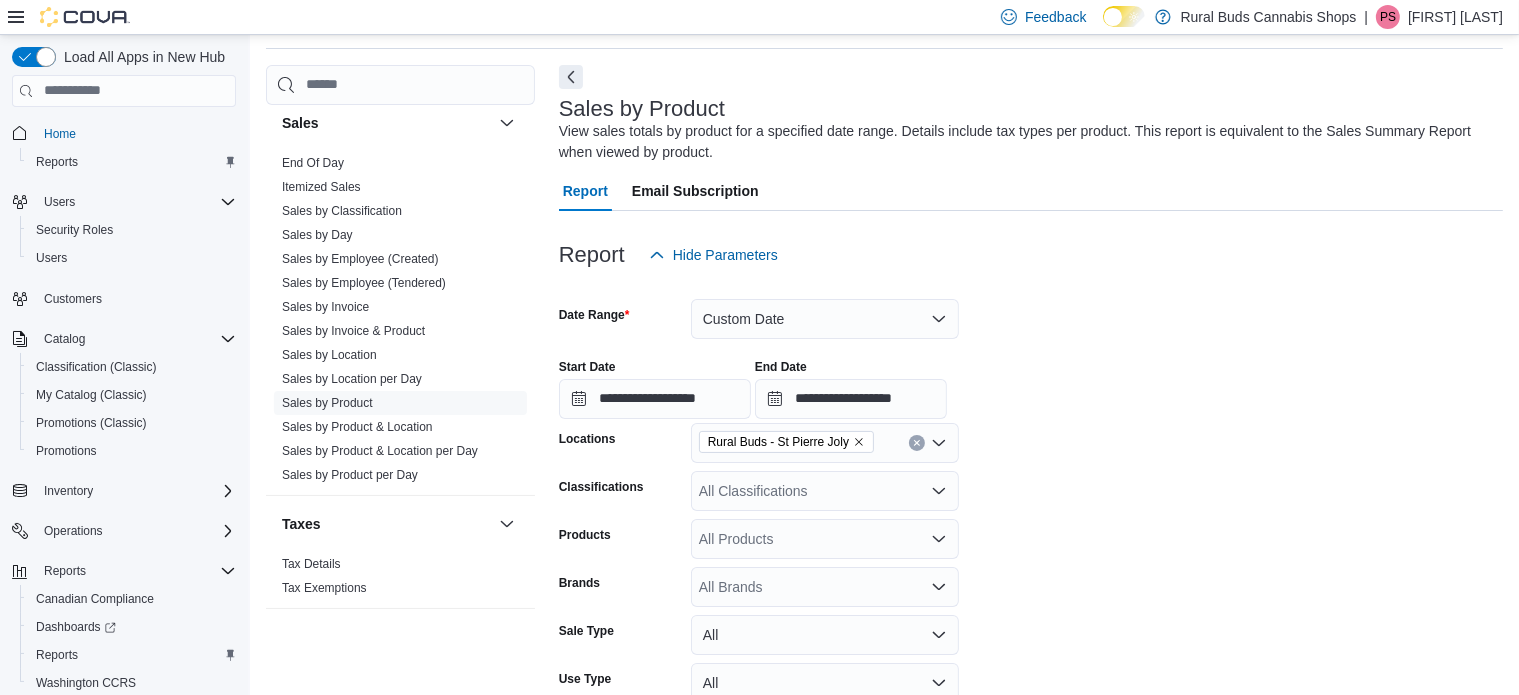 click on "**********" at bounding box center (1031, 381) 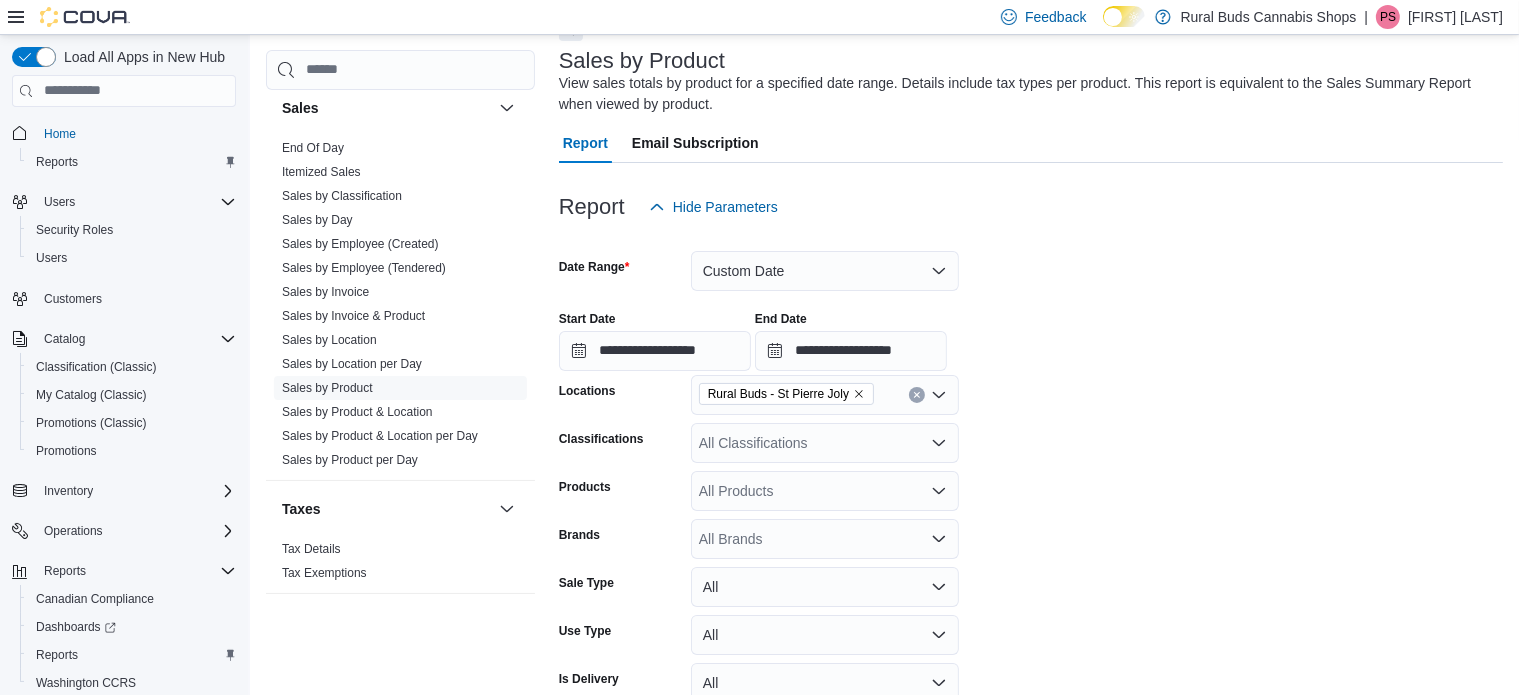 scroll, scrollTop: 218, scrollLeft: 0, axis: vertical 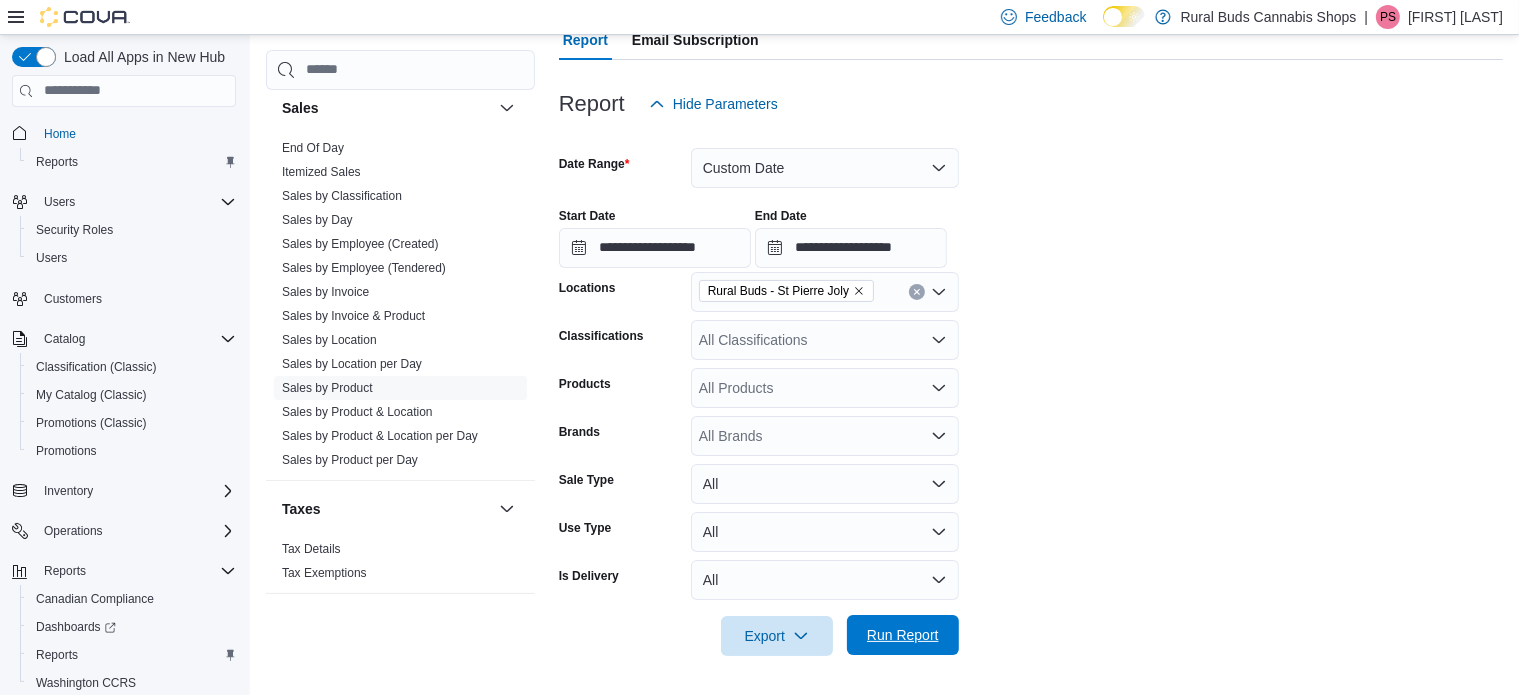 click on "Run Report" at bounding box center [903, 635] 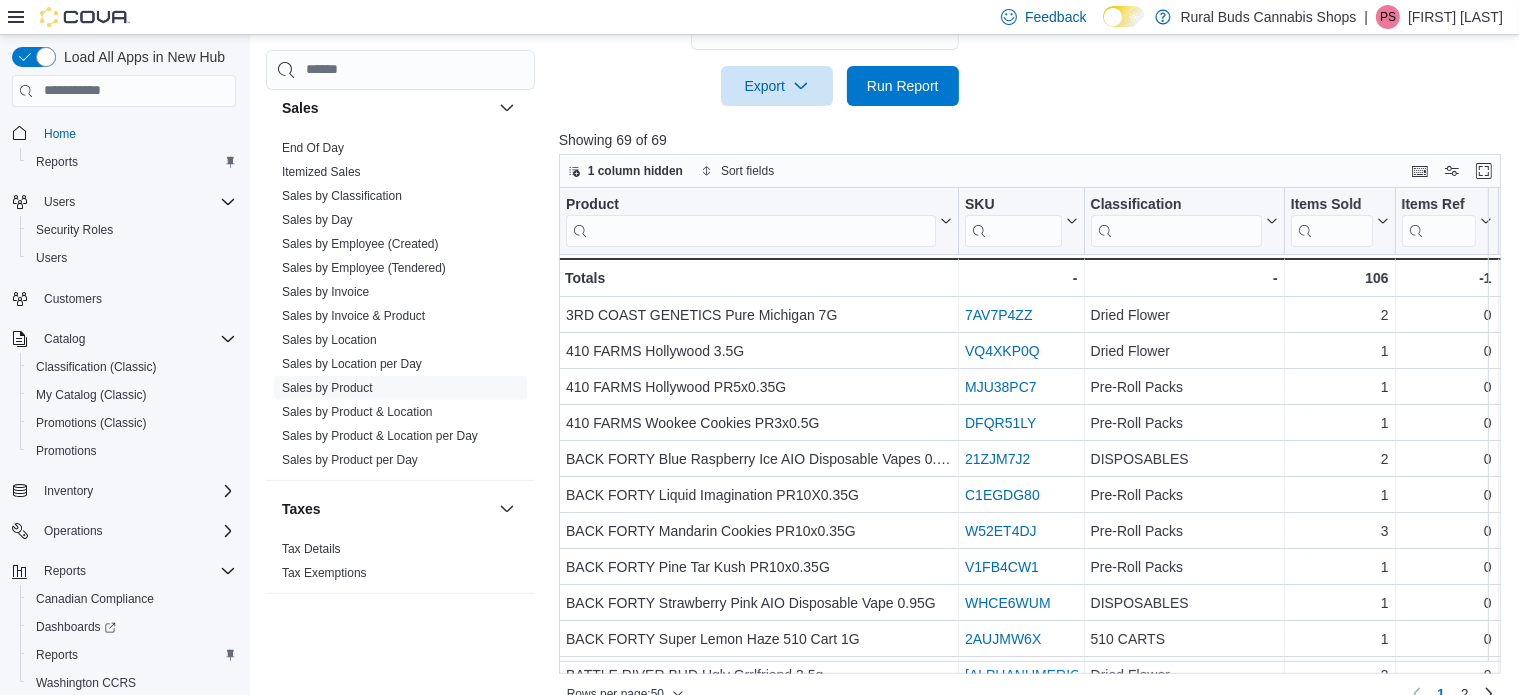 scroll, scrollTop: 768, scrollLeft: 0, axis: vertical 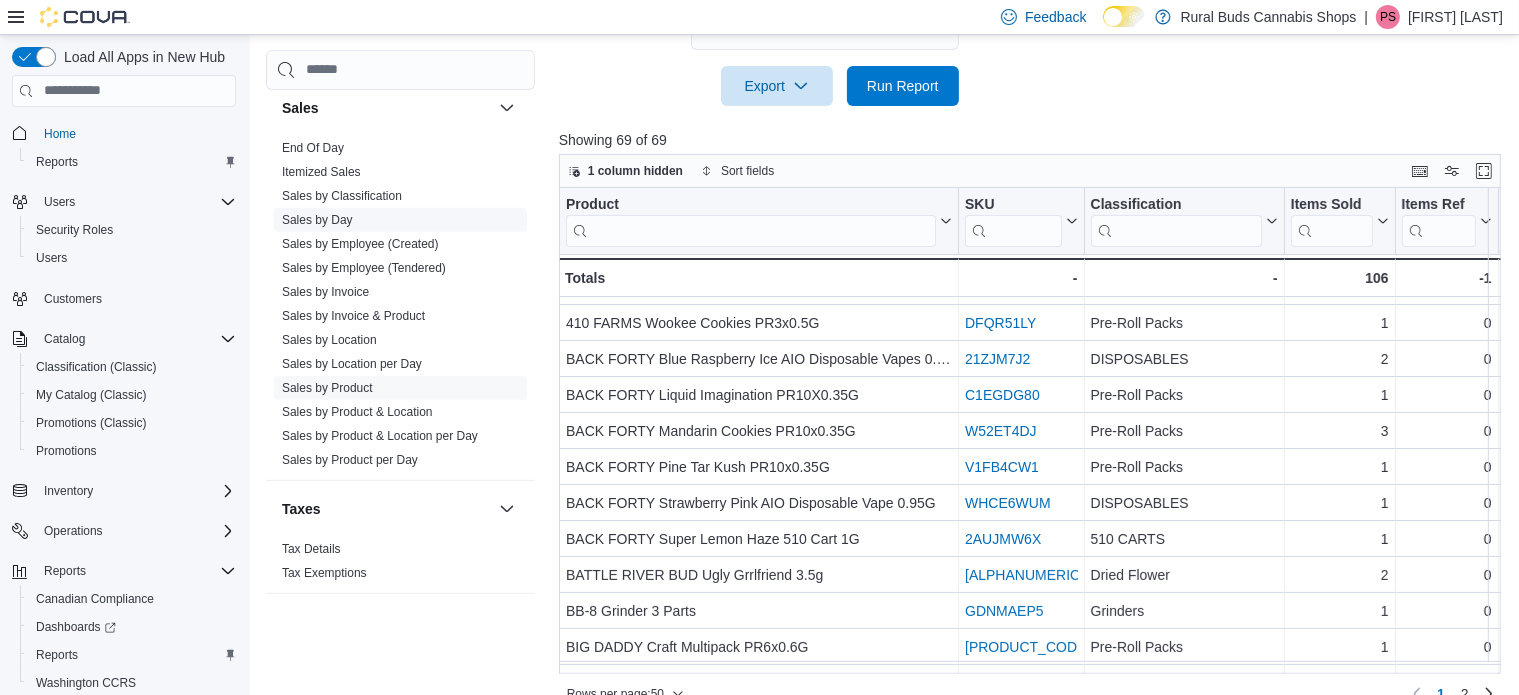 click on "Sales by Day" at bounding box center [317, 220] 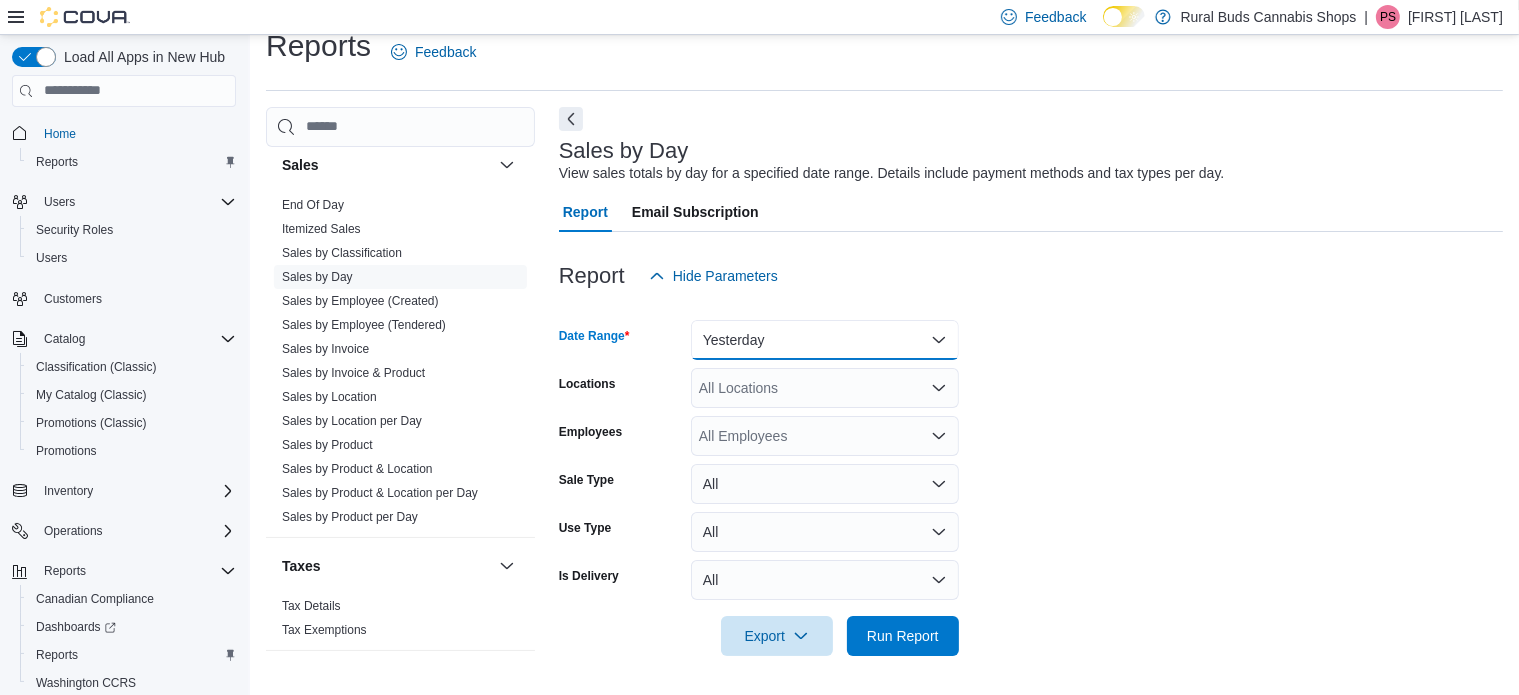click on "Yesterday" at bounding box center (825, 340) 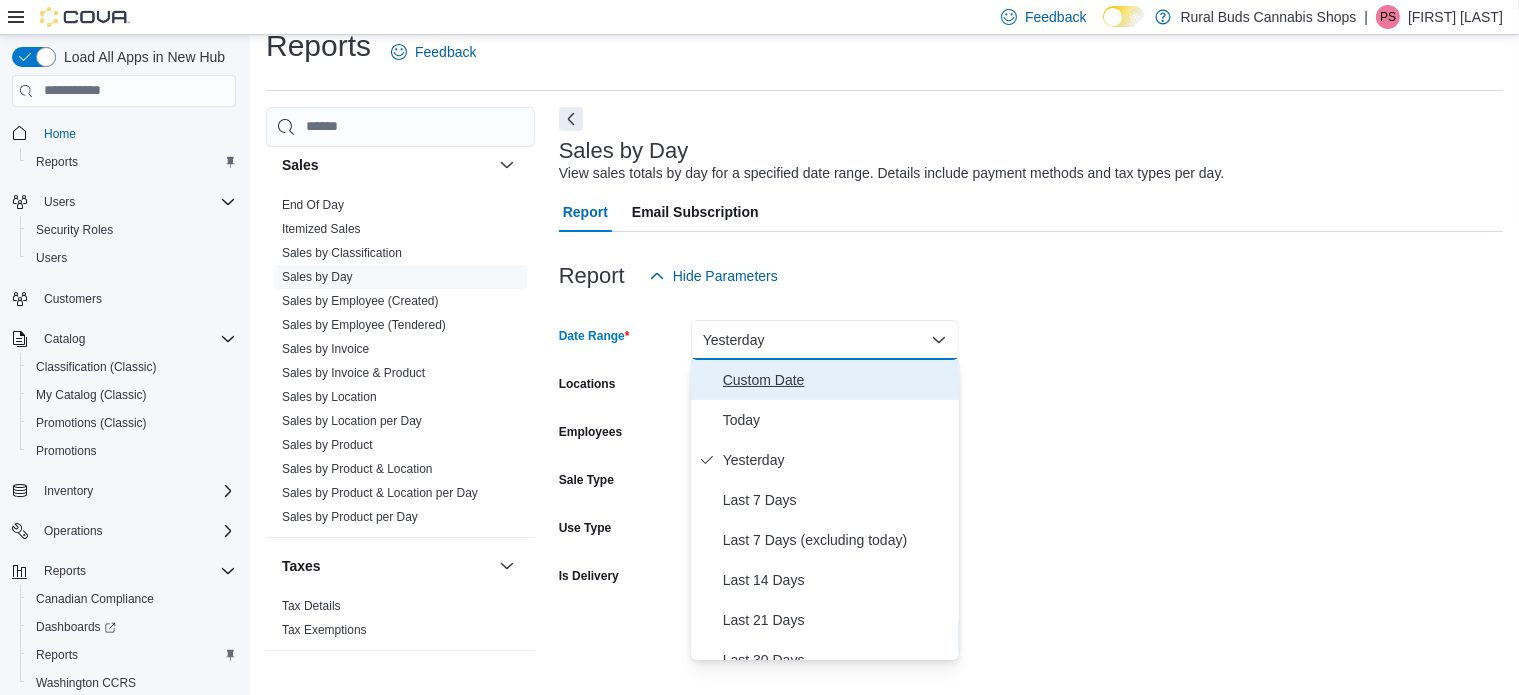 click on "Custom Date" at bounding box center (837, 380) 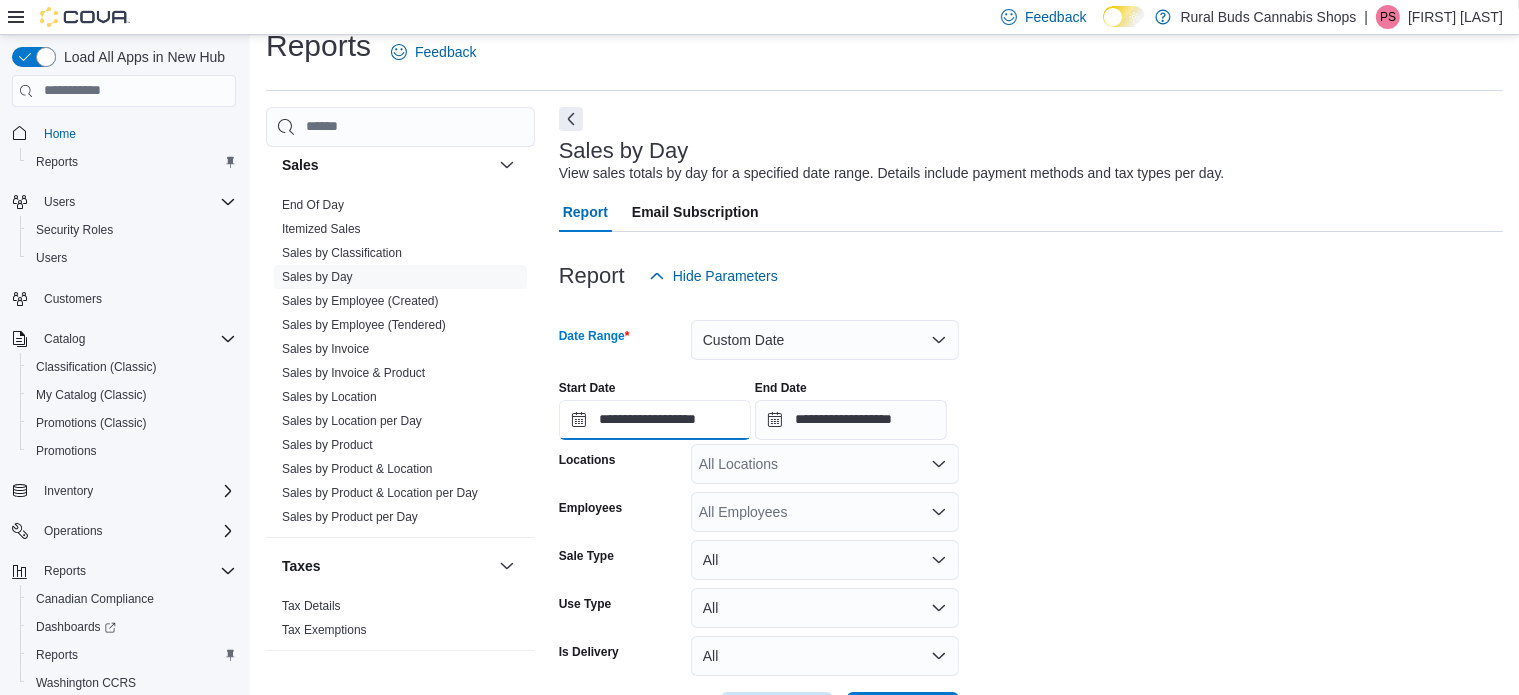 click on "**********" at bounding box center [655, 420] 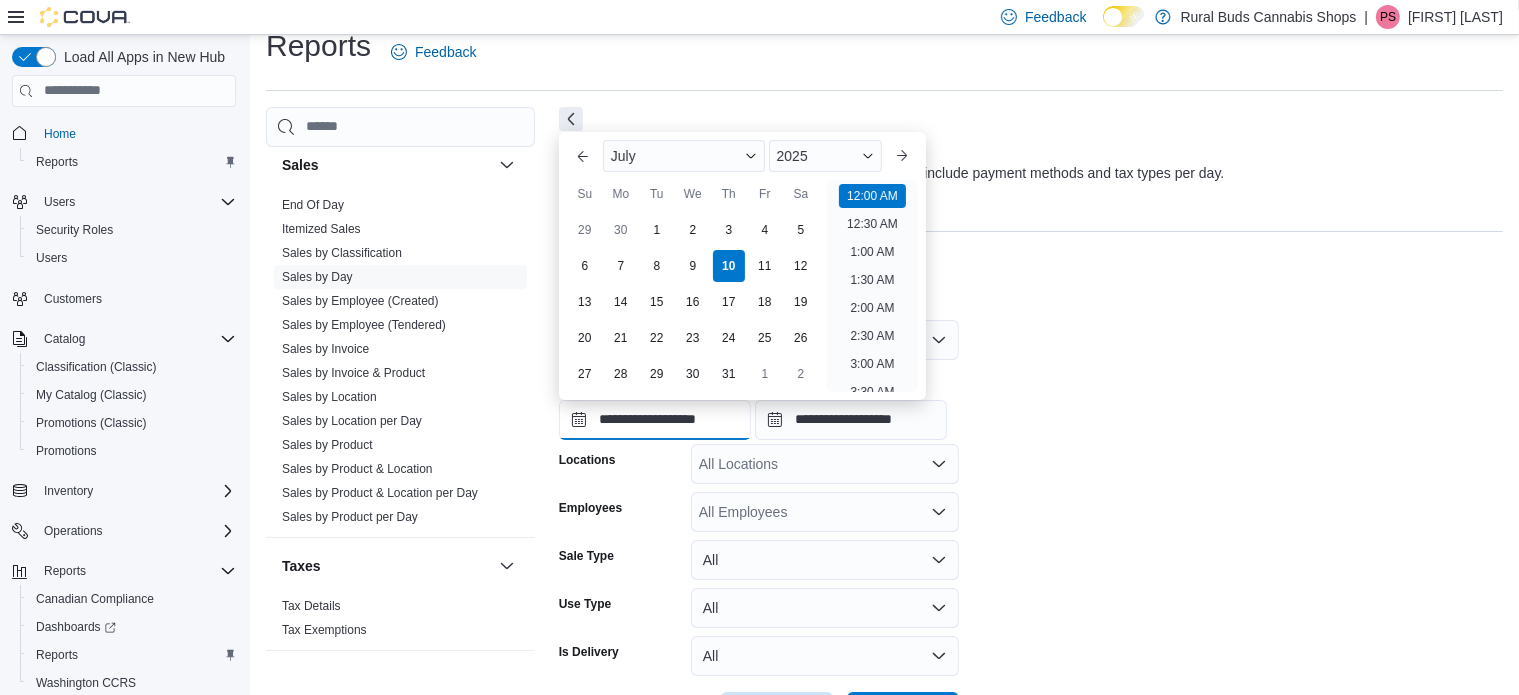 scroll, scrollTop: 61, scrollLeft: 0, axis: vertical 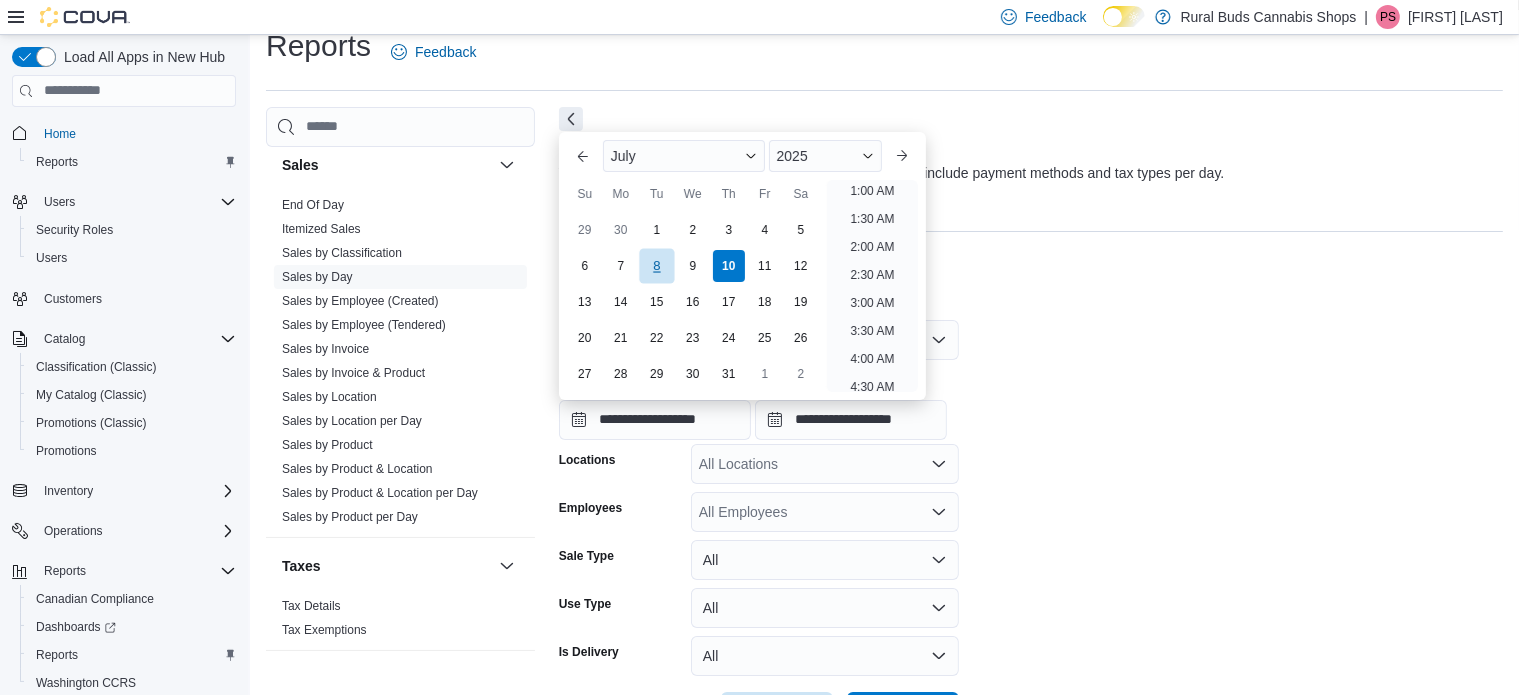 click on "8" at bounding box center [656, 265] 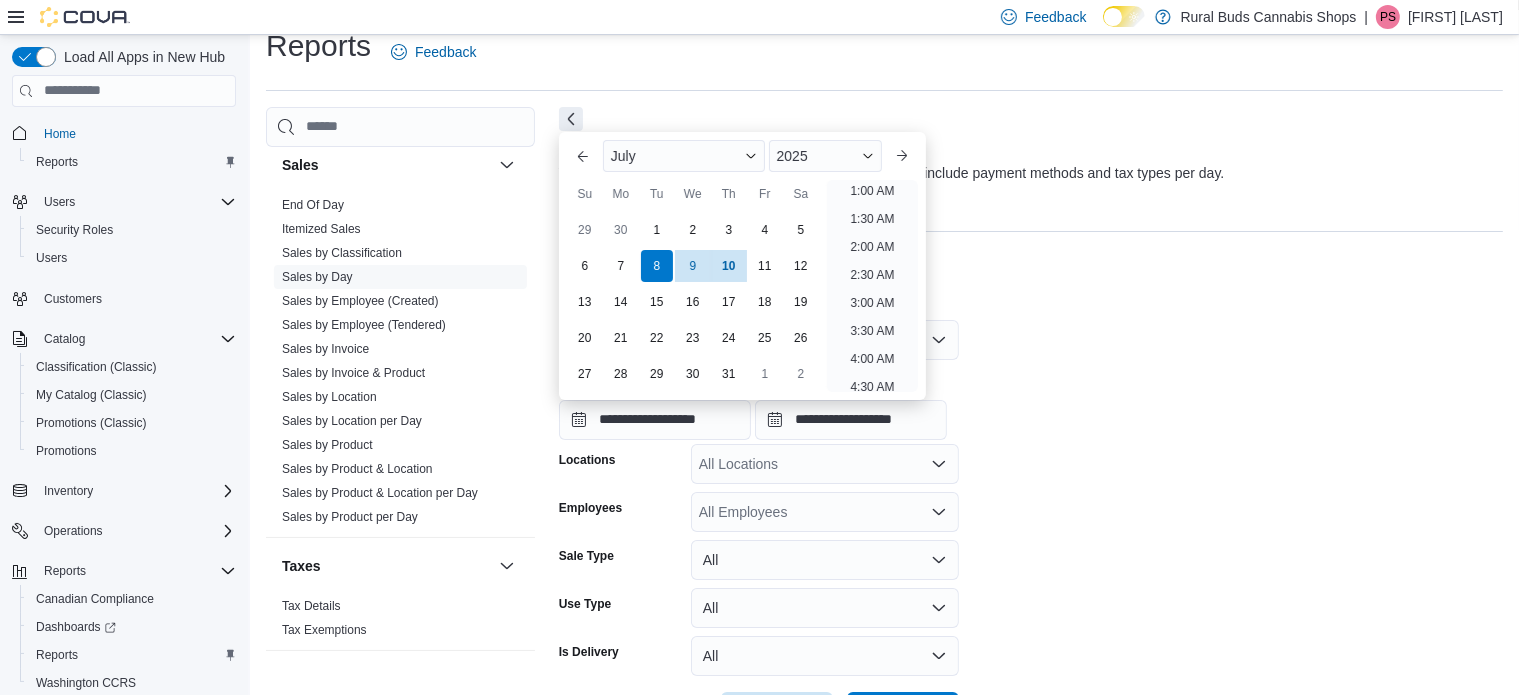scroll, scrollTop: 4, scrollLeft: 0, axis: vertical 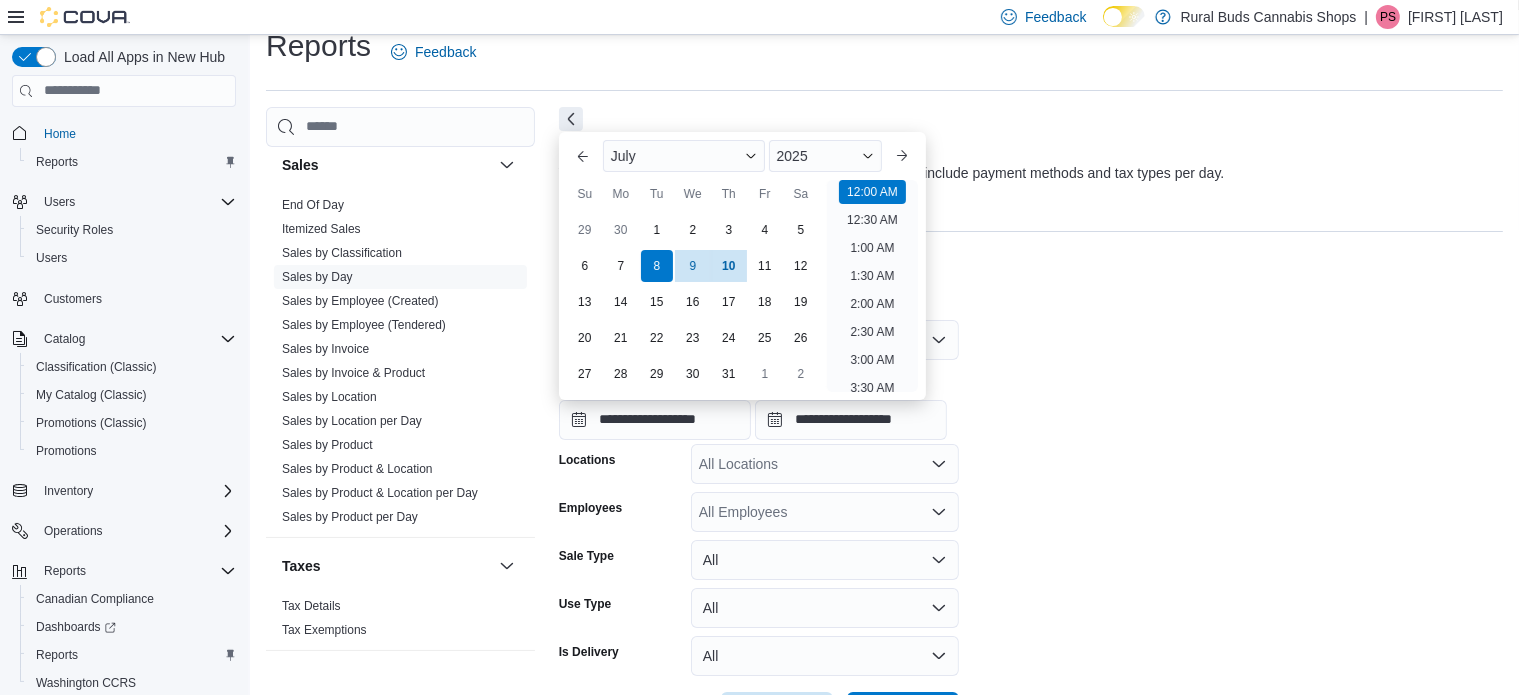 click on "**********" at bounding box center (1031, 402) 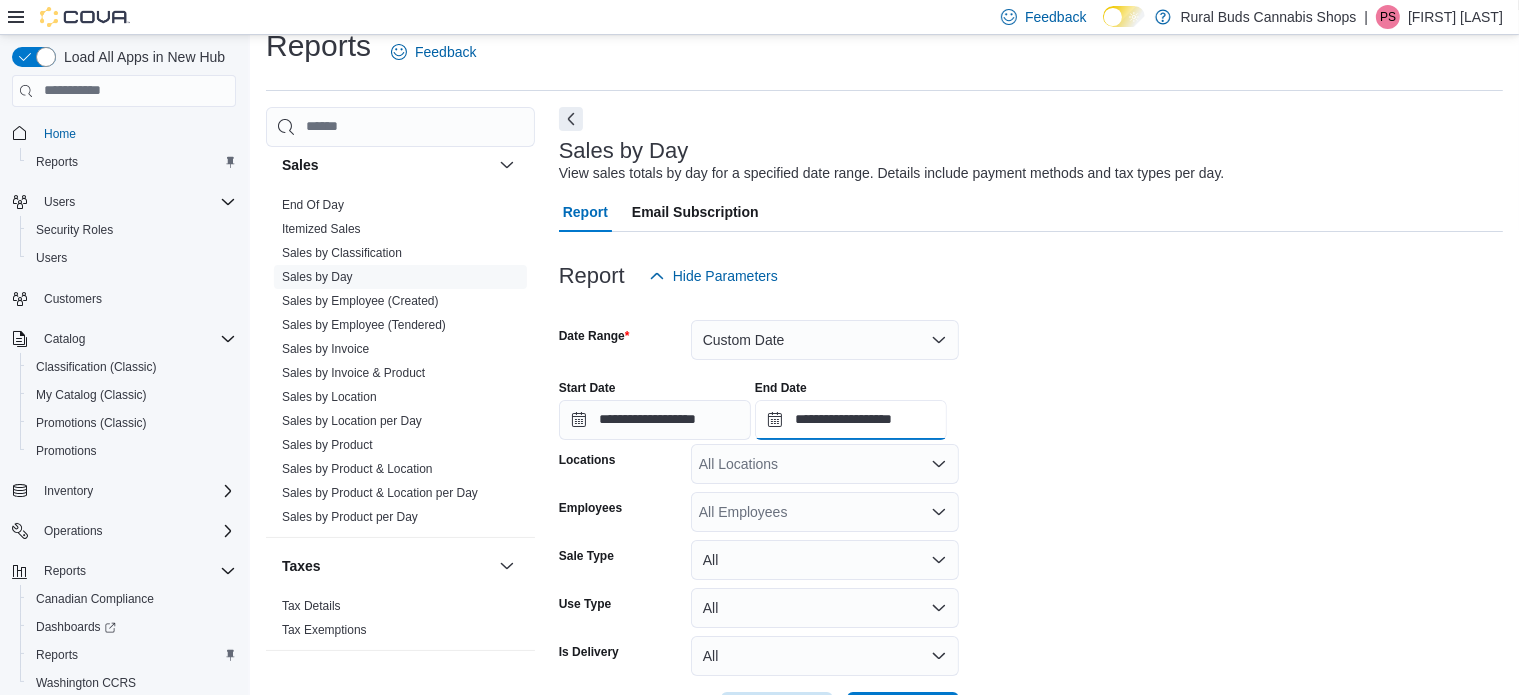 click on "**********" at bounding box center [851, 420] 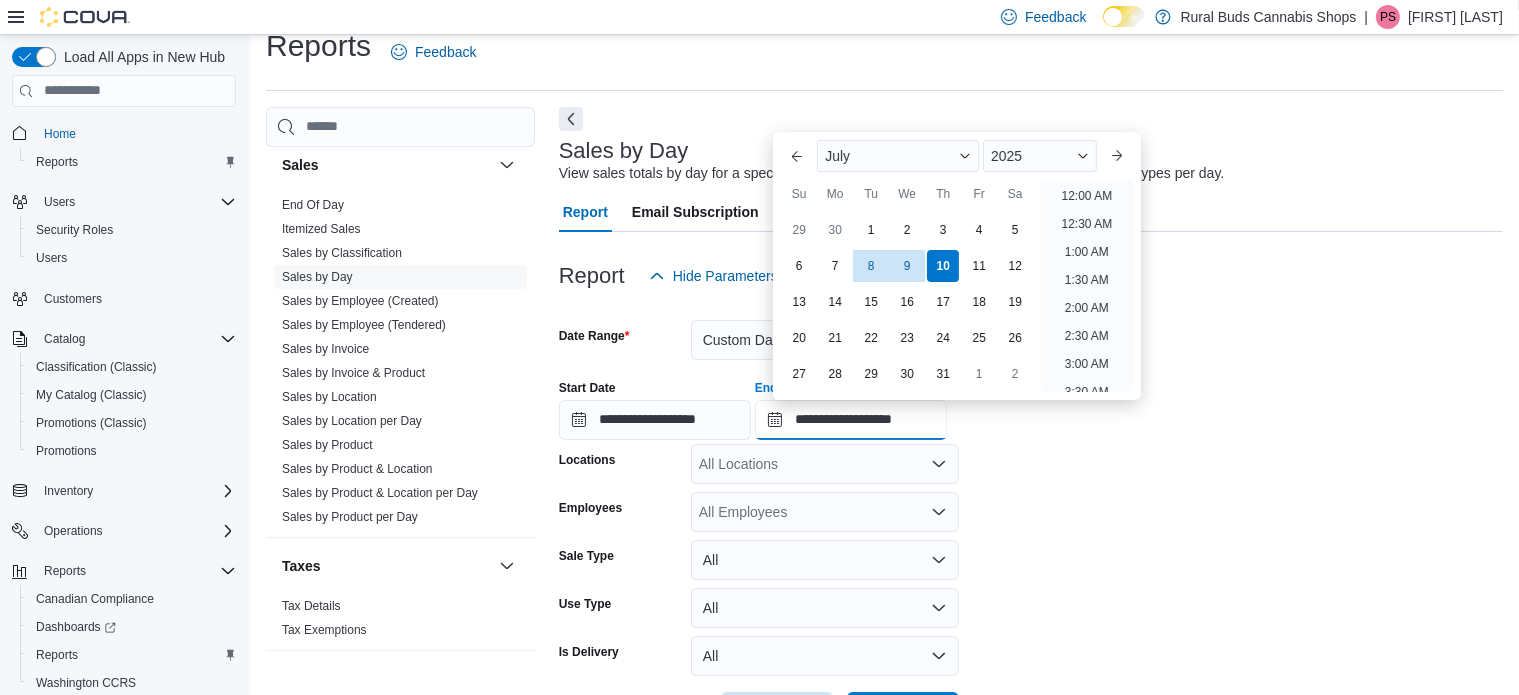 scroll, scrollTop: 1136, scrollLeft: 0, axis: vertical 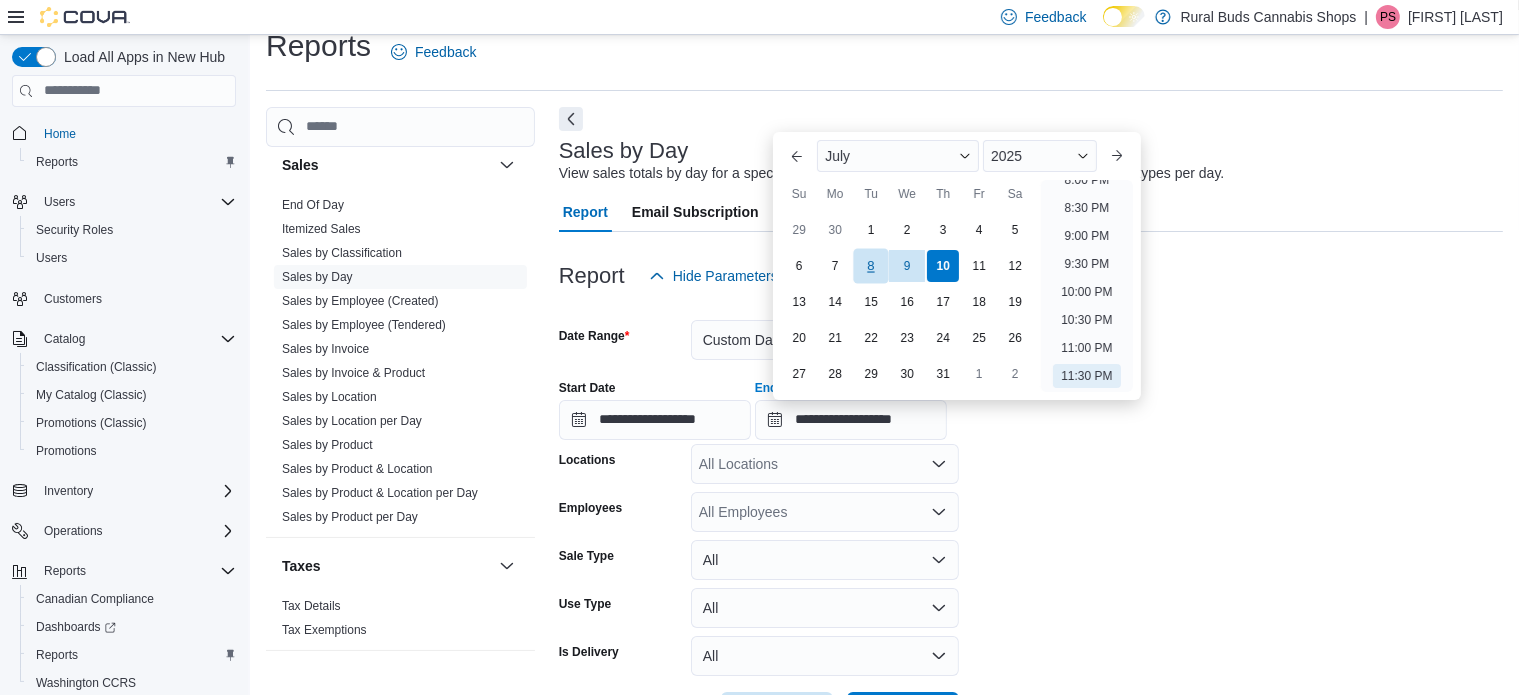 click on "8" at bounding box center [871, 265] 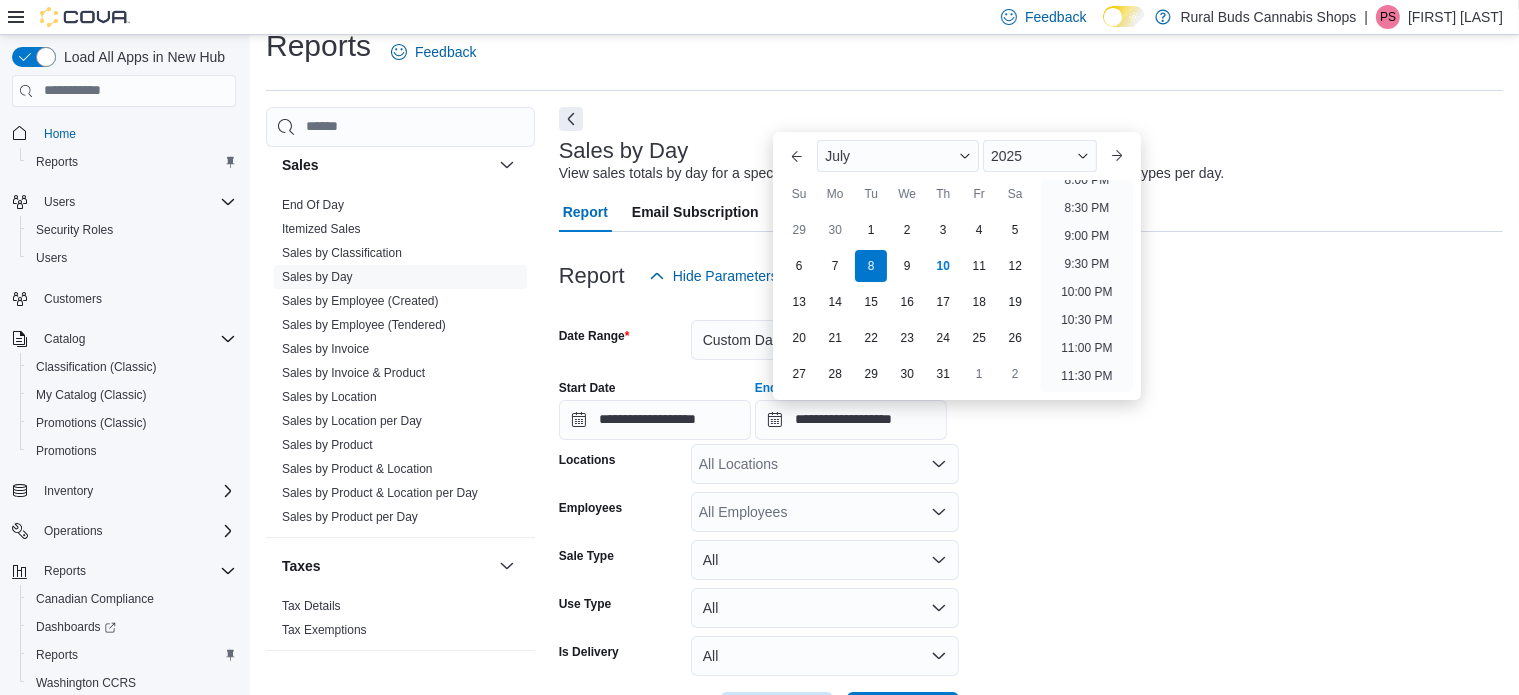 click on "**********" at bounding box center [1031, 514] 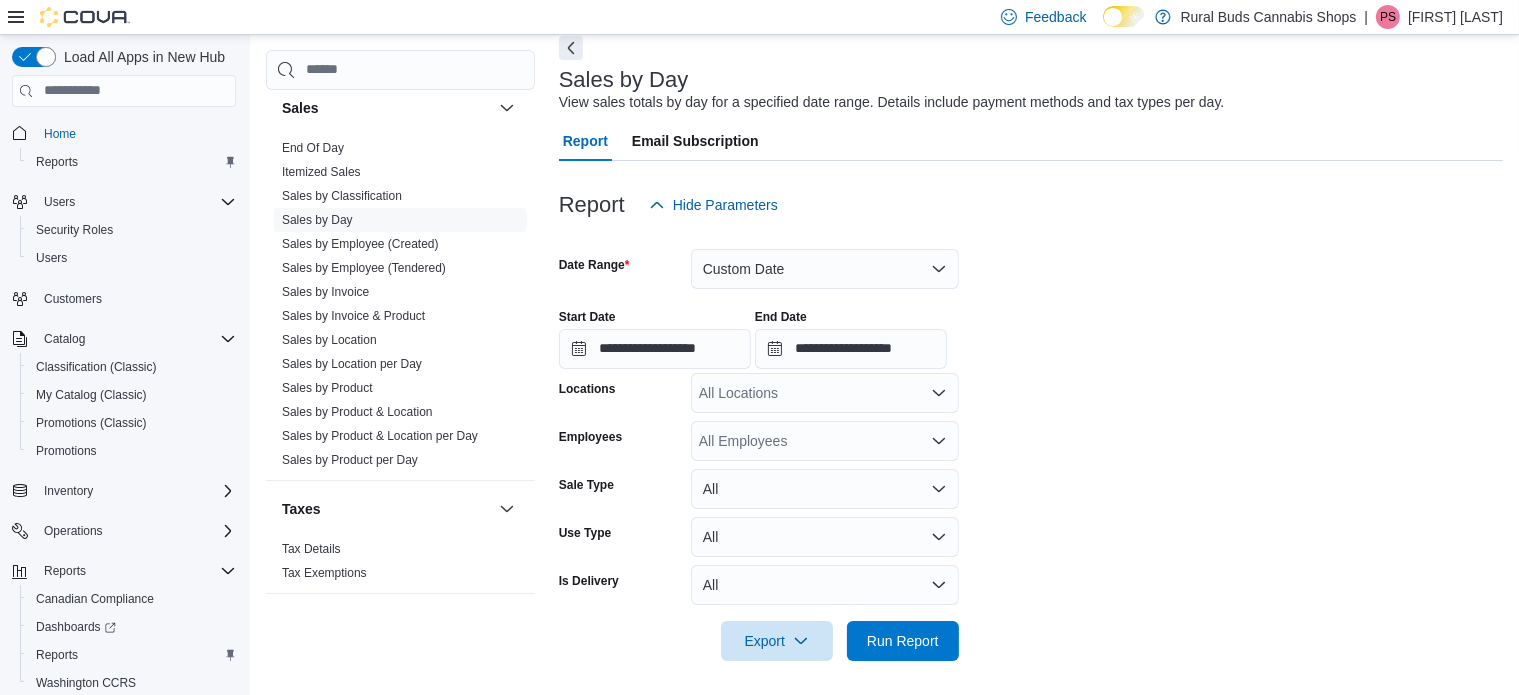 scroll, scrollTop: 101, scrollLeft: 0, axis: vertical 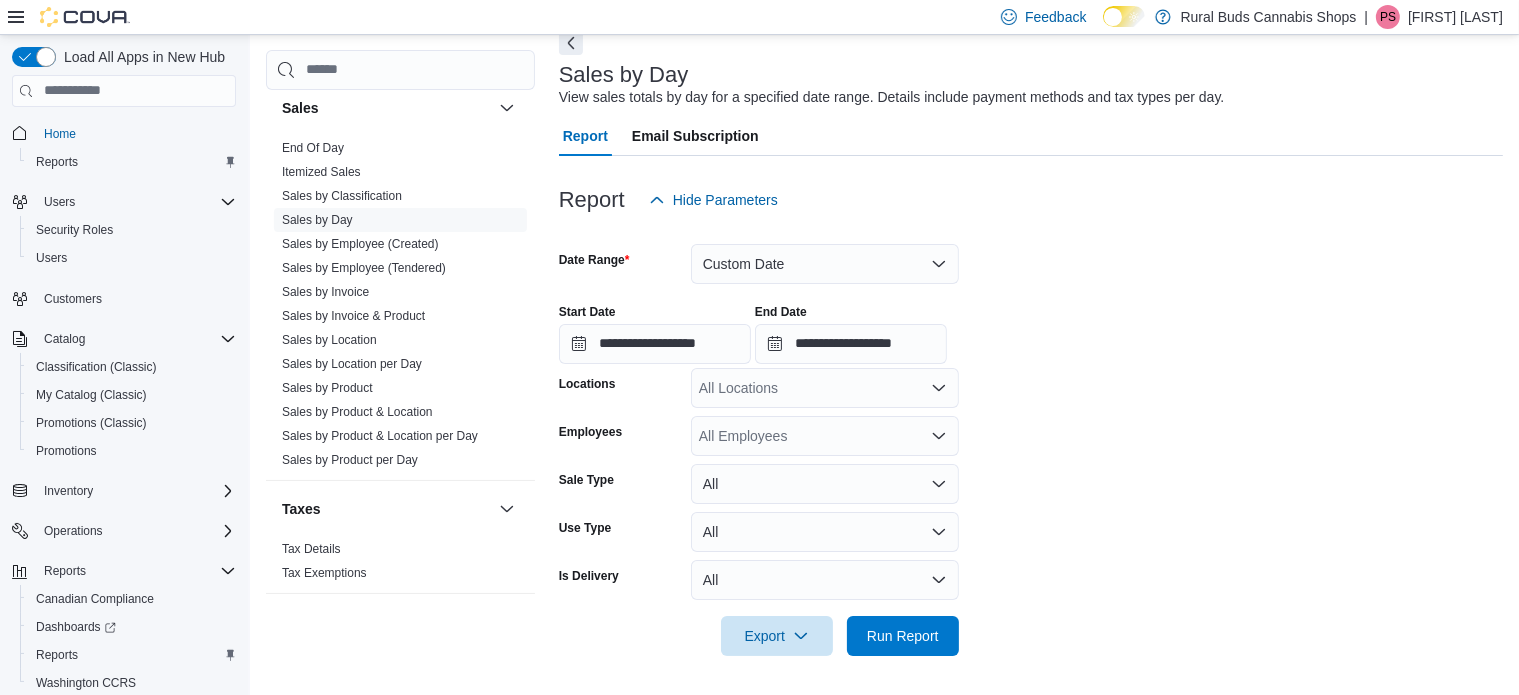 click 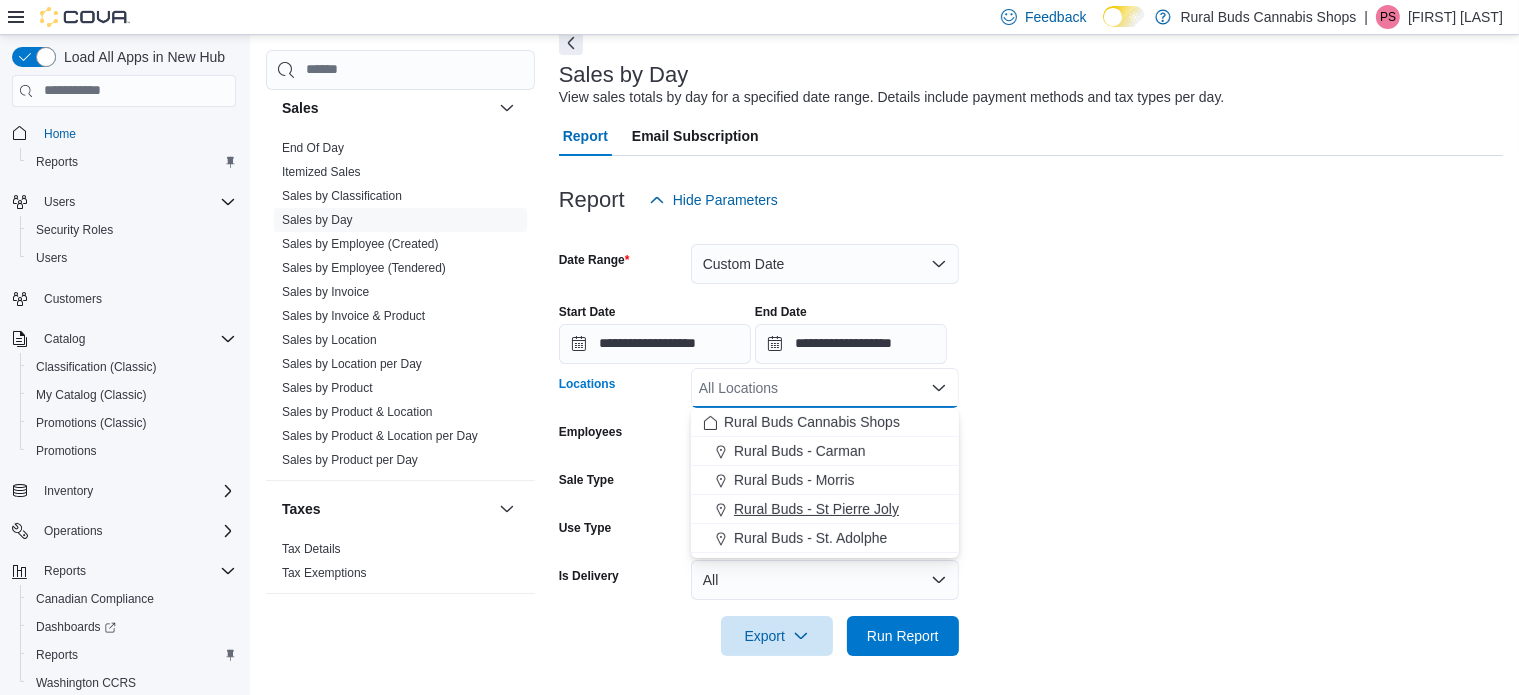 click on "Rural Buds - St Pierre Joly" at bounding box center [816, 509] 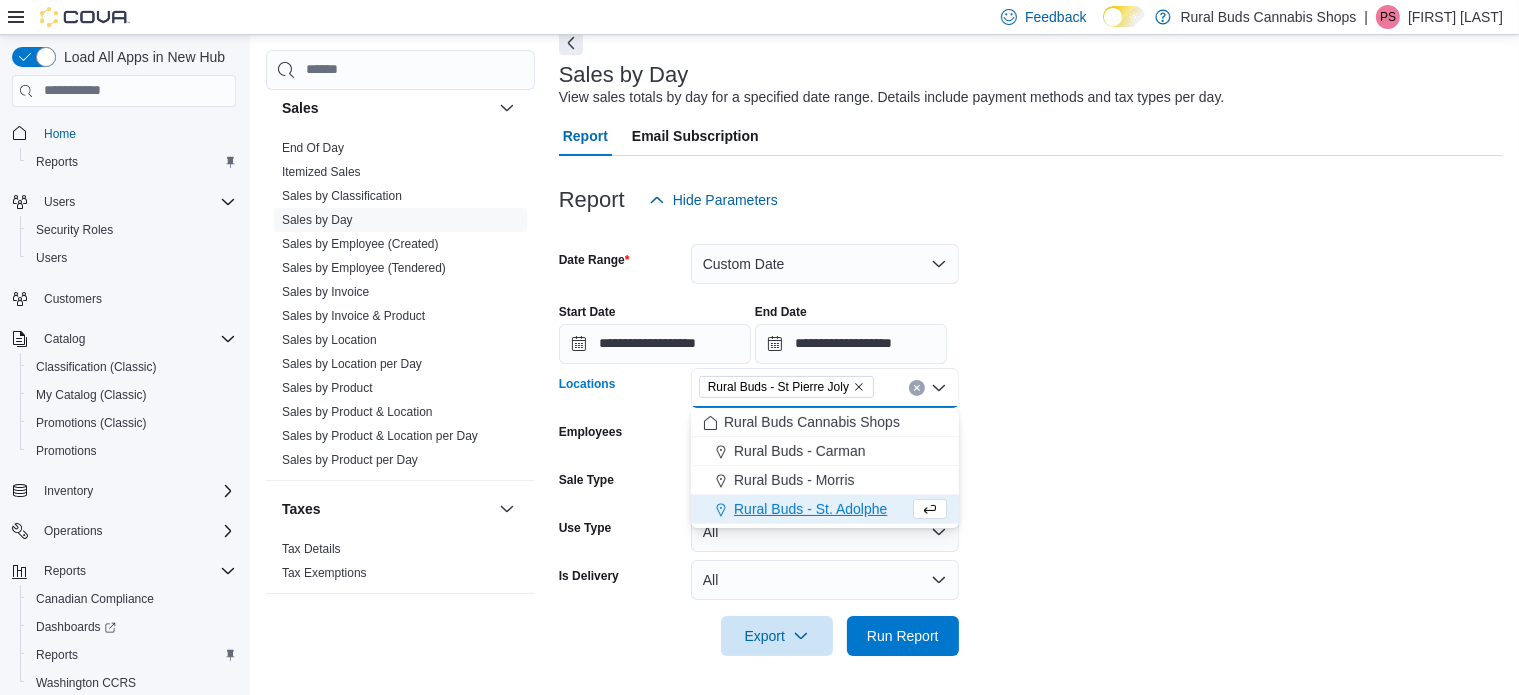 click on "**********" at bounding box center (1031, 438) 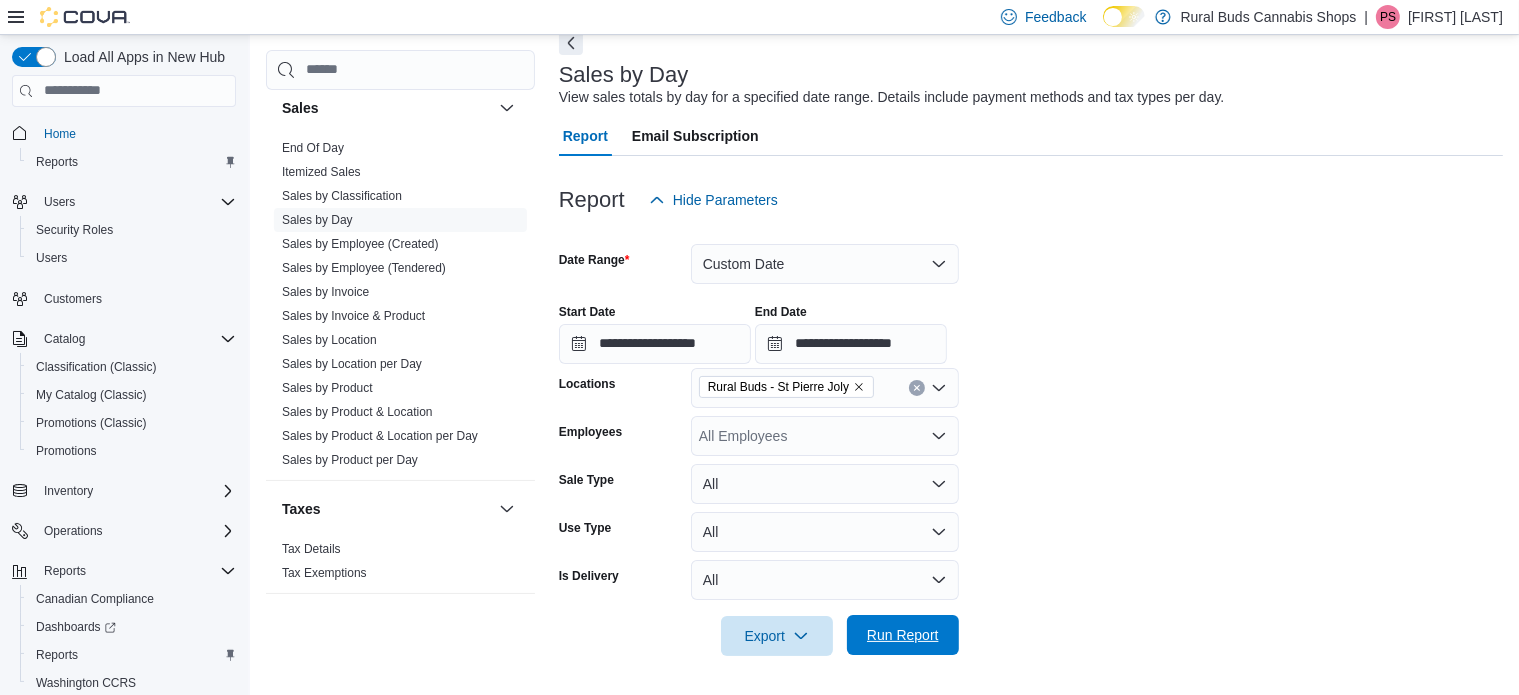 click on "Run Report" at bounding box center (903, 635) 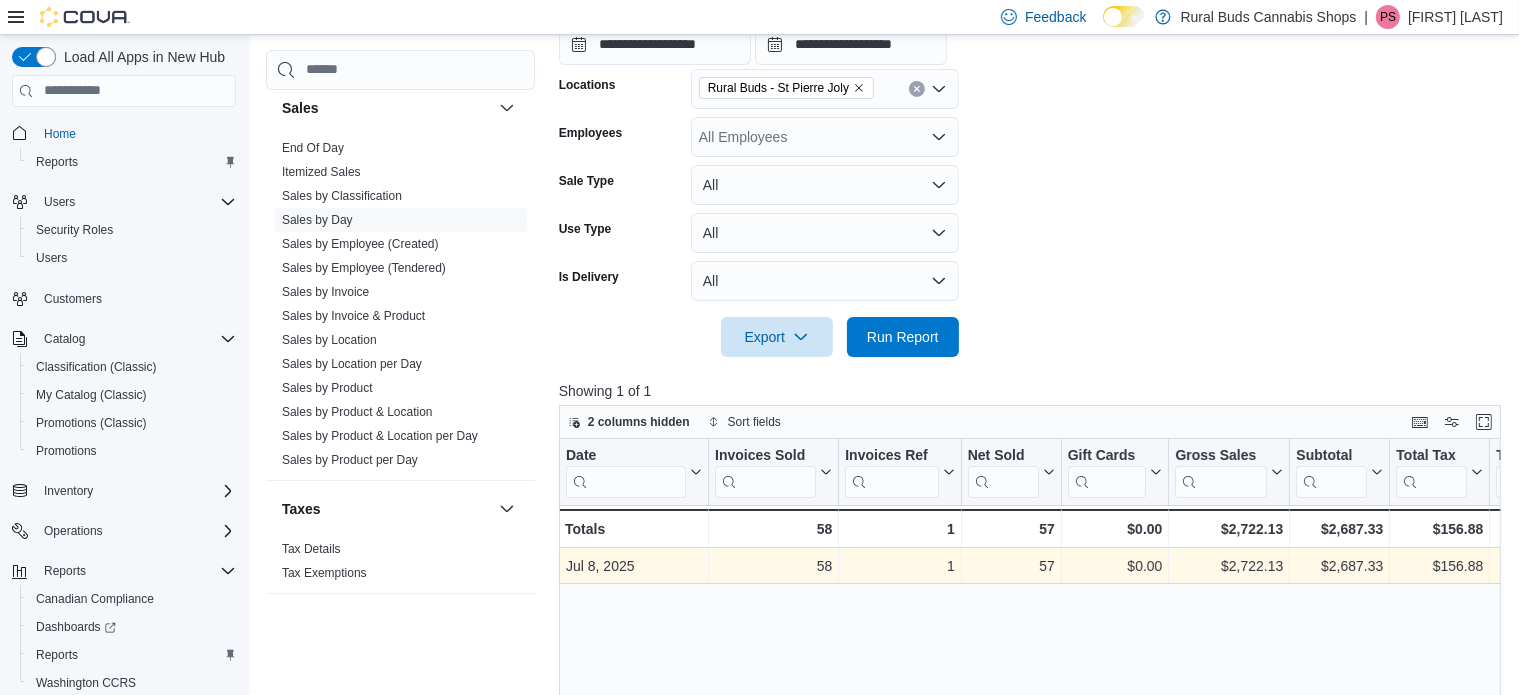 scroll, scrollTop: 501, scrollLeft: 0, axis: vertical 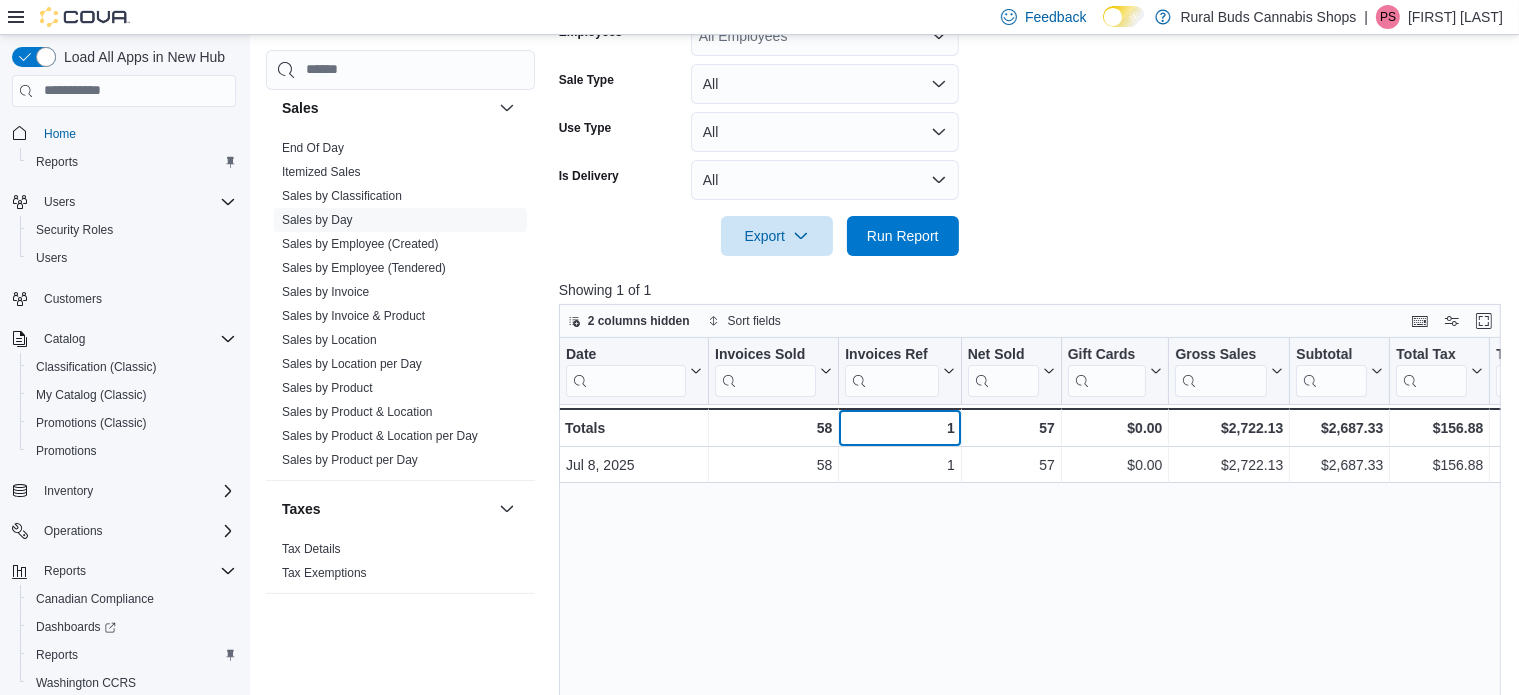 click on "1" at bounding box center [899, 428] 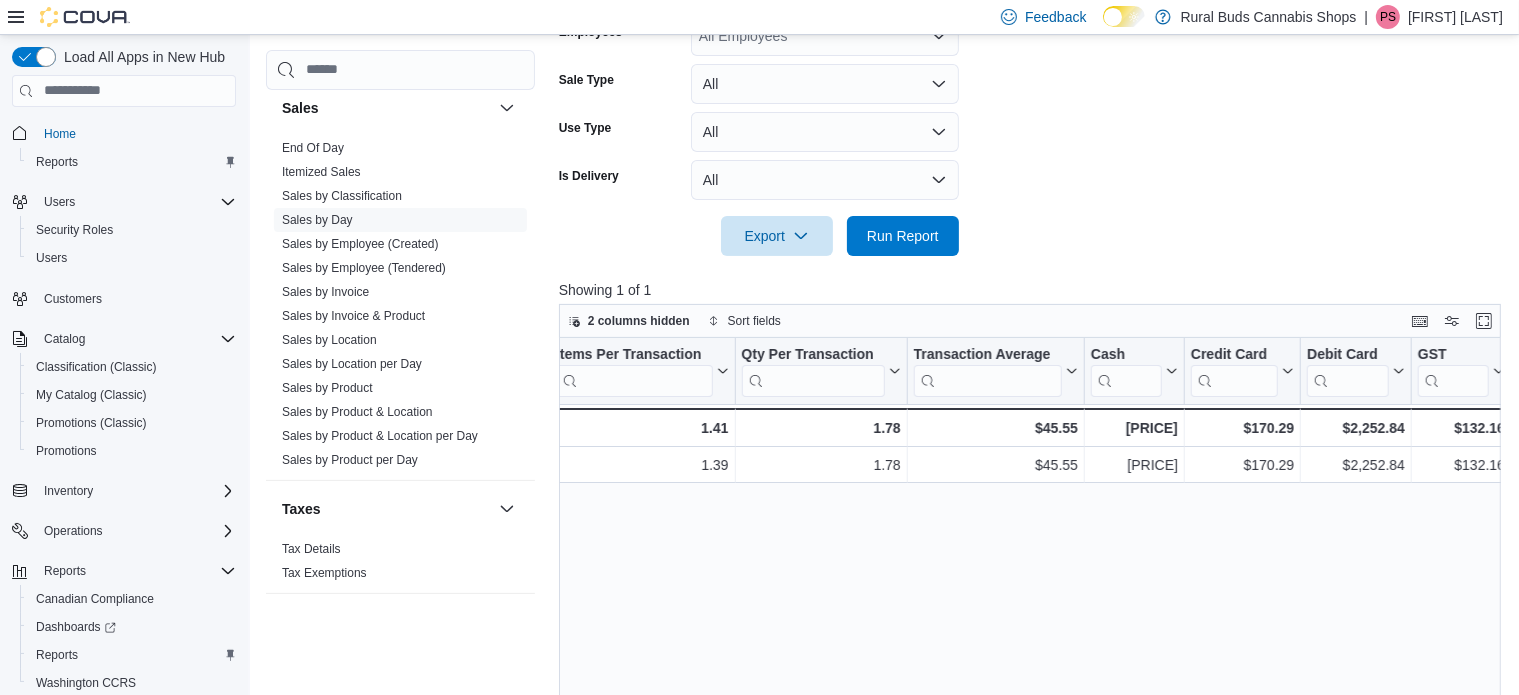 scroll, scrollTop: 0, scrollLeft: 1668, axis: horizontal 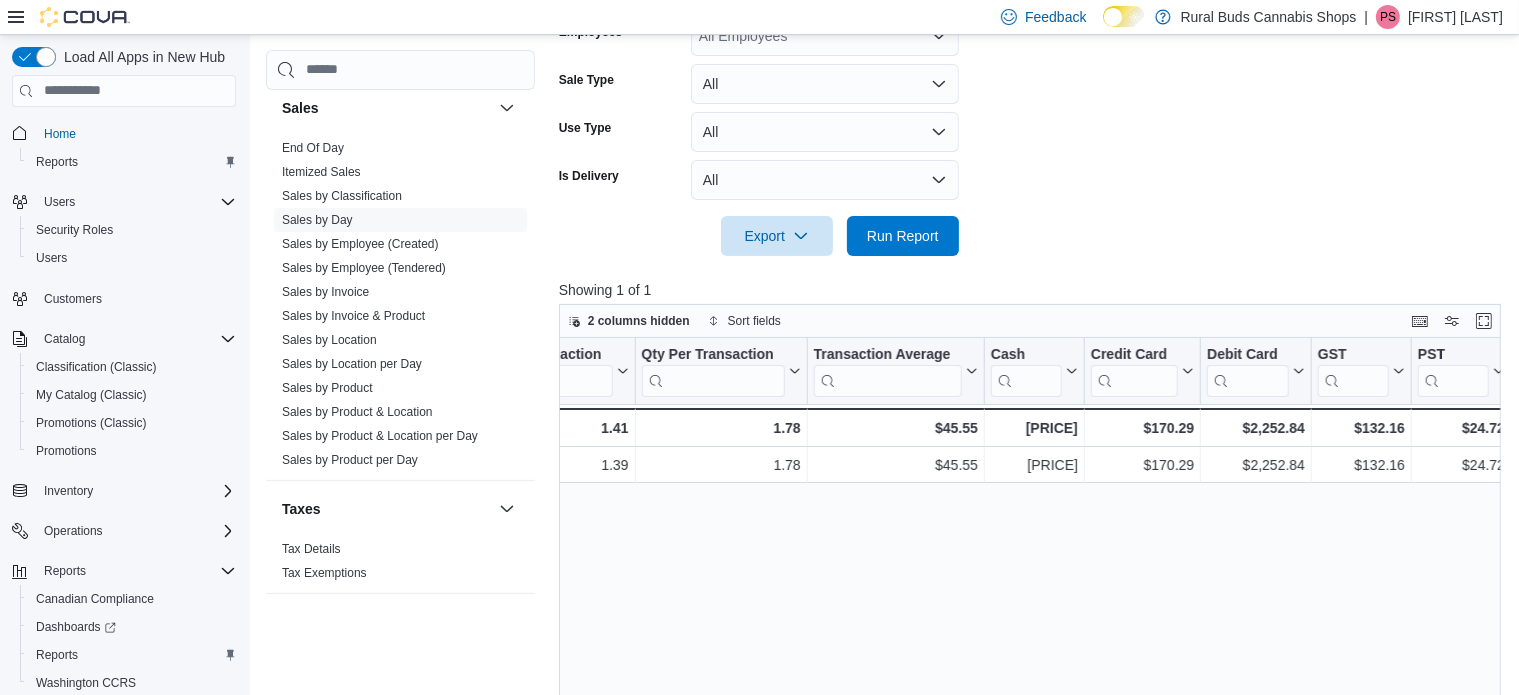 click on "Date Click to view column header actions Invoices Sold Click to view column header actions Invoices Ref Click to view column header actions Net Sold Click to view column header actions Gift Cards Click to view column header actions Gross Sales Click to view column header actions Subtotal Click to view column header actions Total Tax Click to view column header actions Total Invoiced Click to view column header actions Total Cost Click to view column header actions Gross Profit Click to view column header actions Gross Margin Click to view column header actions Total Discount Click to view column header actions Items Per Transaction Click to view column header actions Qty Per Transaction Click to view column header actions Transaction Average Click to view column header actions Cash Click to view column header actions Credit Card Click to view column header actions Debit Card Click to view column header actions GST Click to view column header actions PST Click to view column header actions Tips -$34.80 -  1.39" at bounding box center [1035, 599] 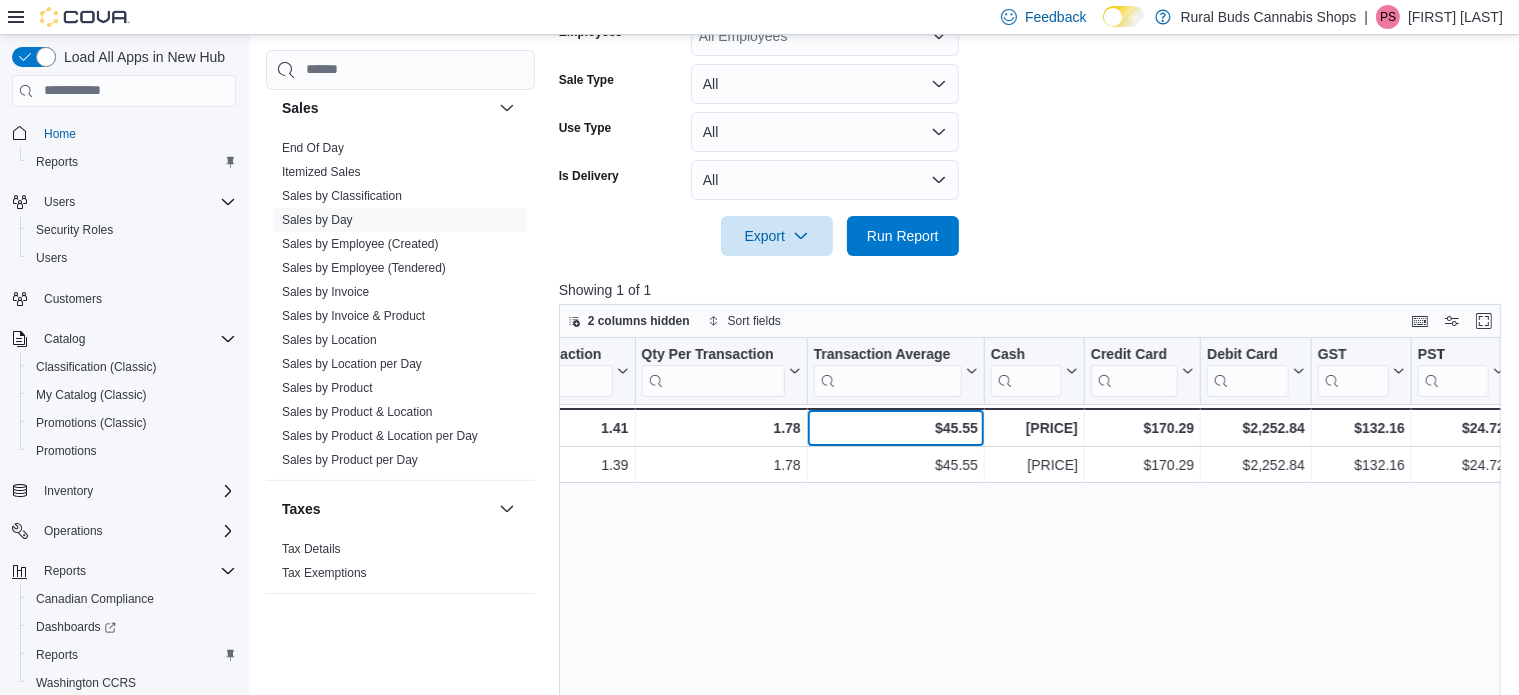 click on "$45.55" at bounding box center [896, 428] 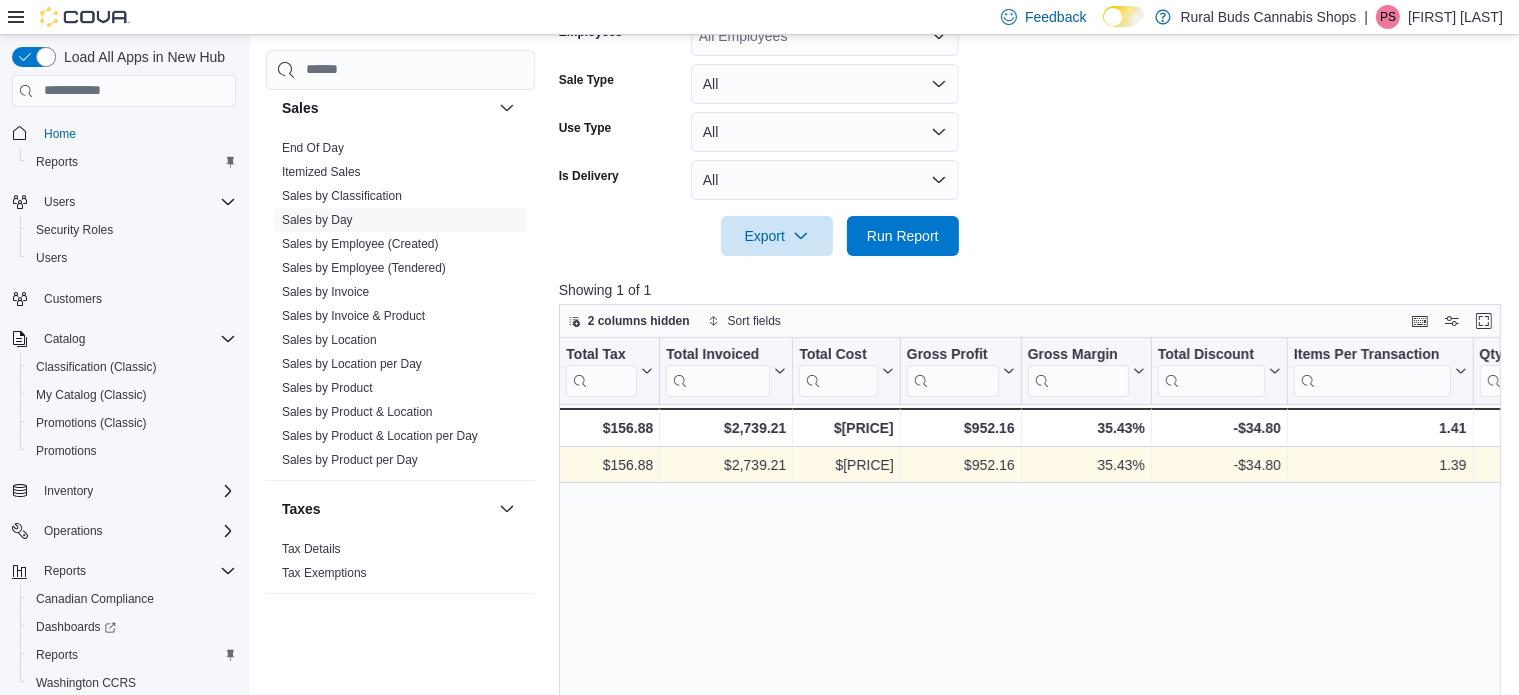 scroll, scrollTop: 0, scrollLeft: 730, axis: horizontal 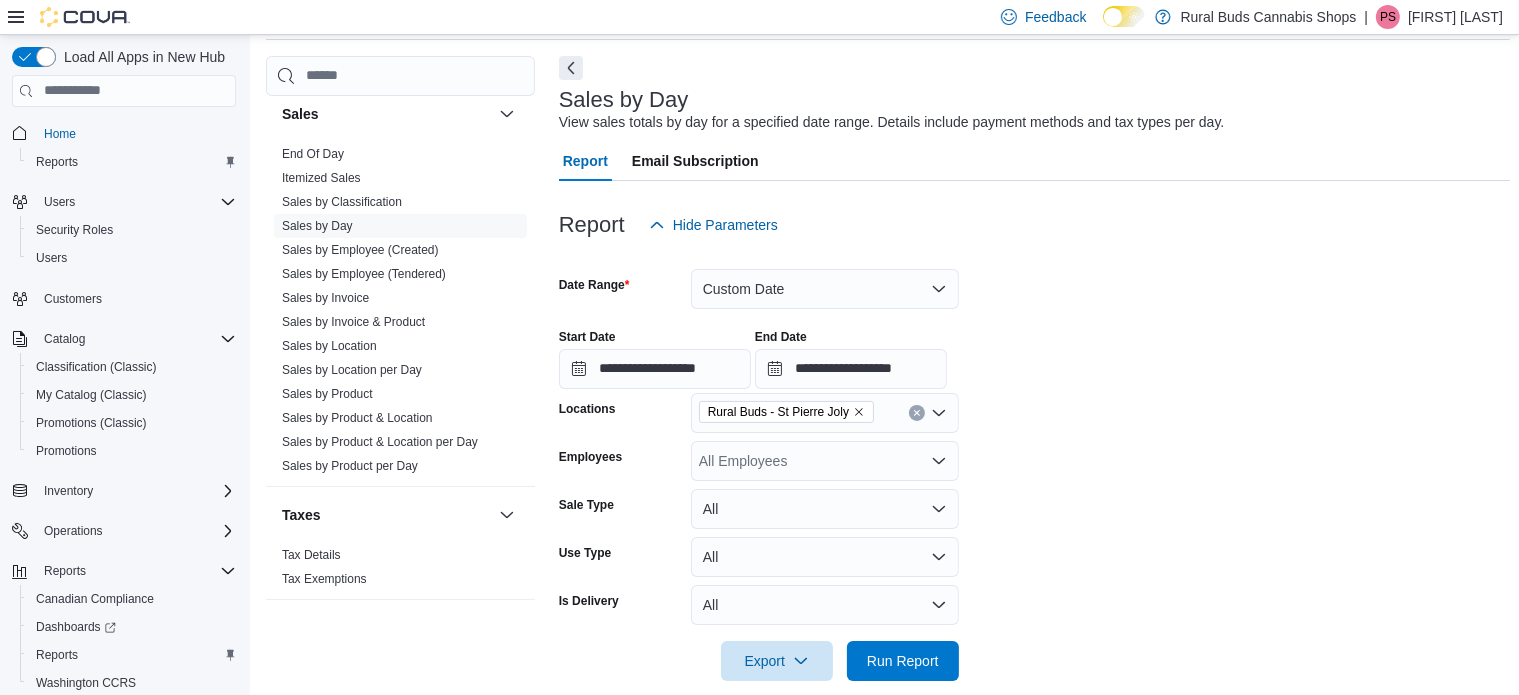 click 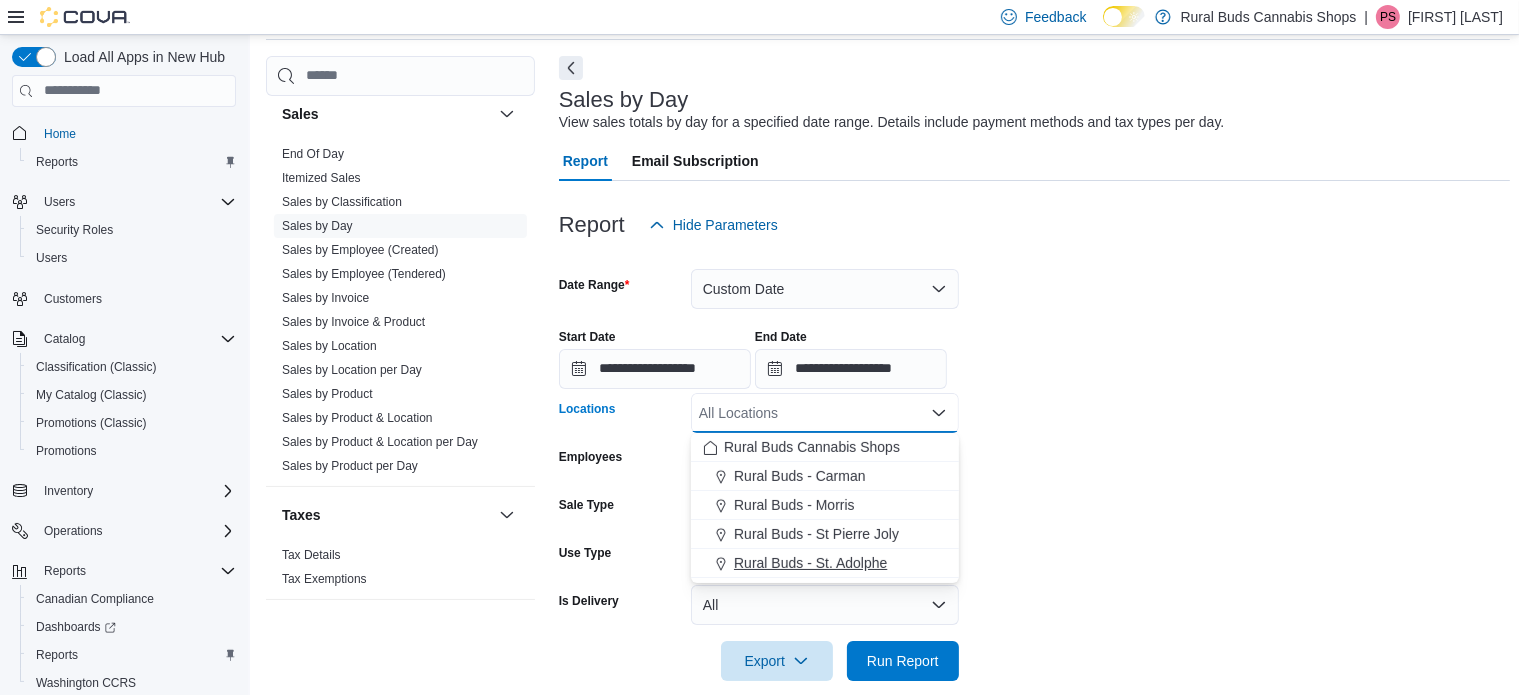 click on "Rural Buds - St. Adolphe" at bounding box center (825, 563) 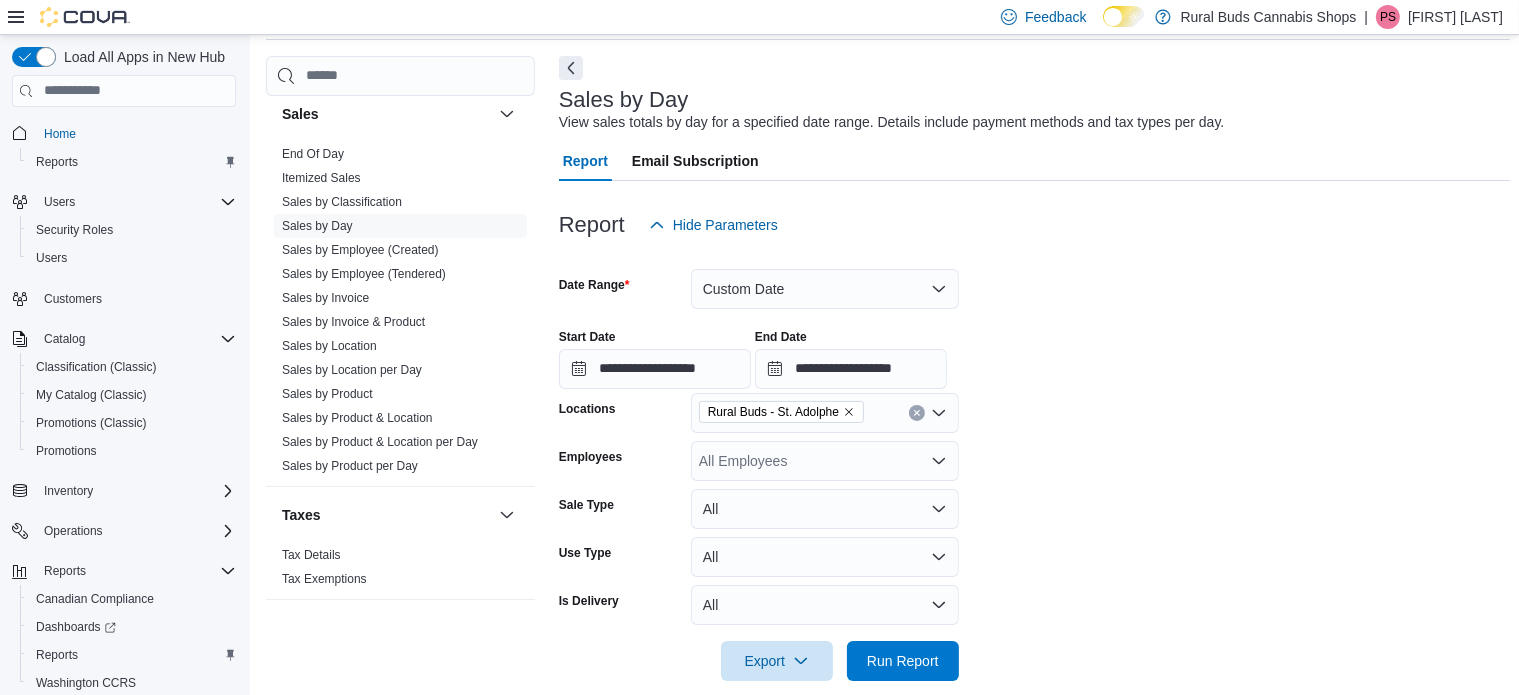click on "**********" at bounding box center (1035, 463) 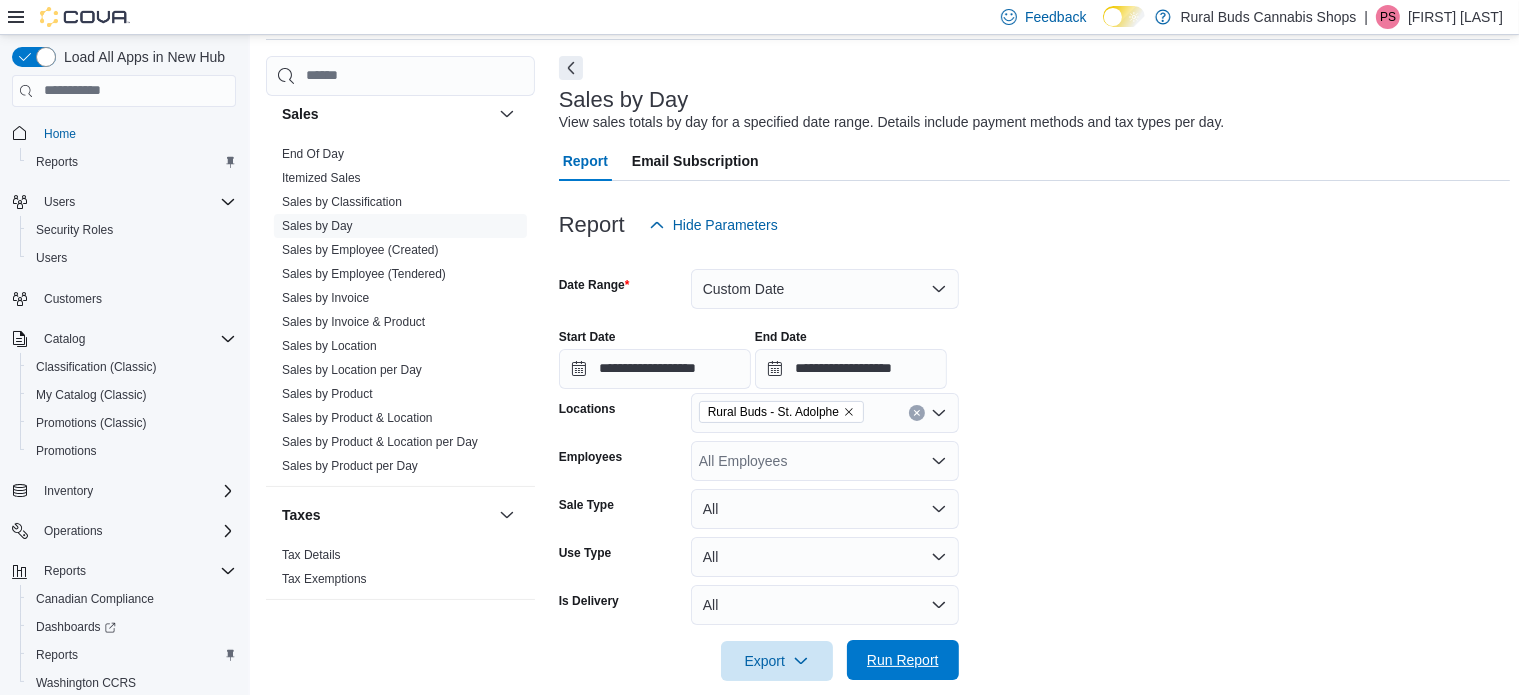 click on "Run Report" at bounding box center (903, 660) 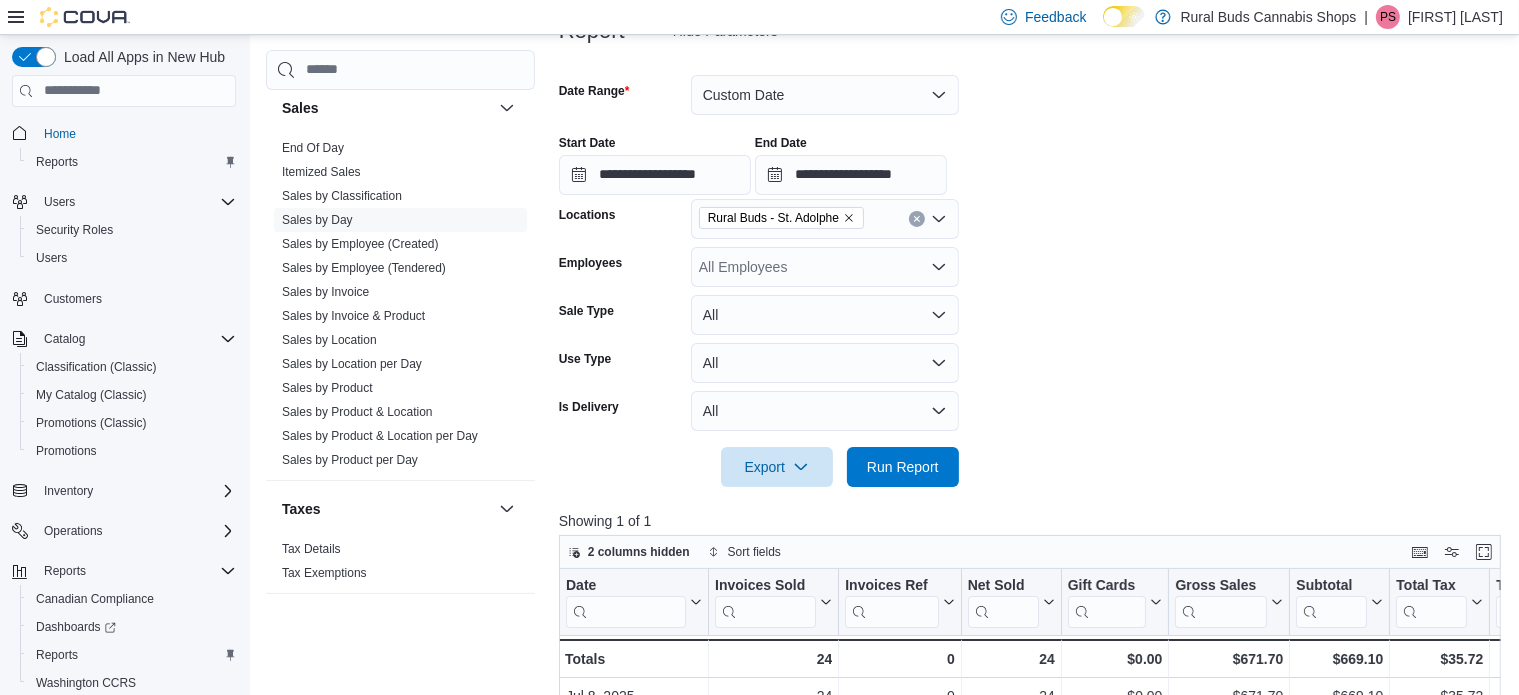 scroll, scrollTop: 601, scrollLeft: 0, axis: vertical 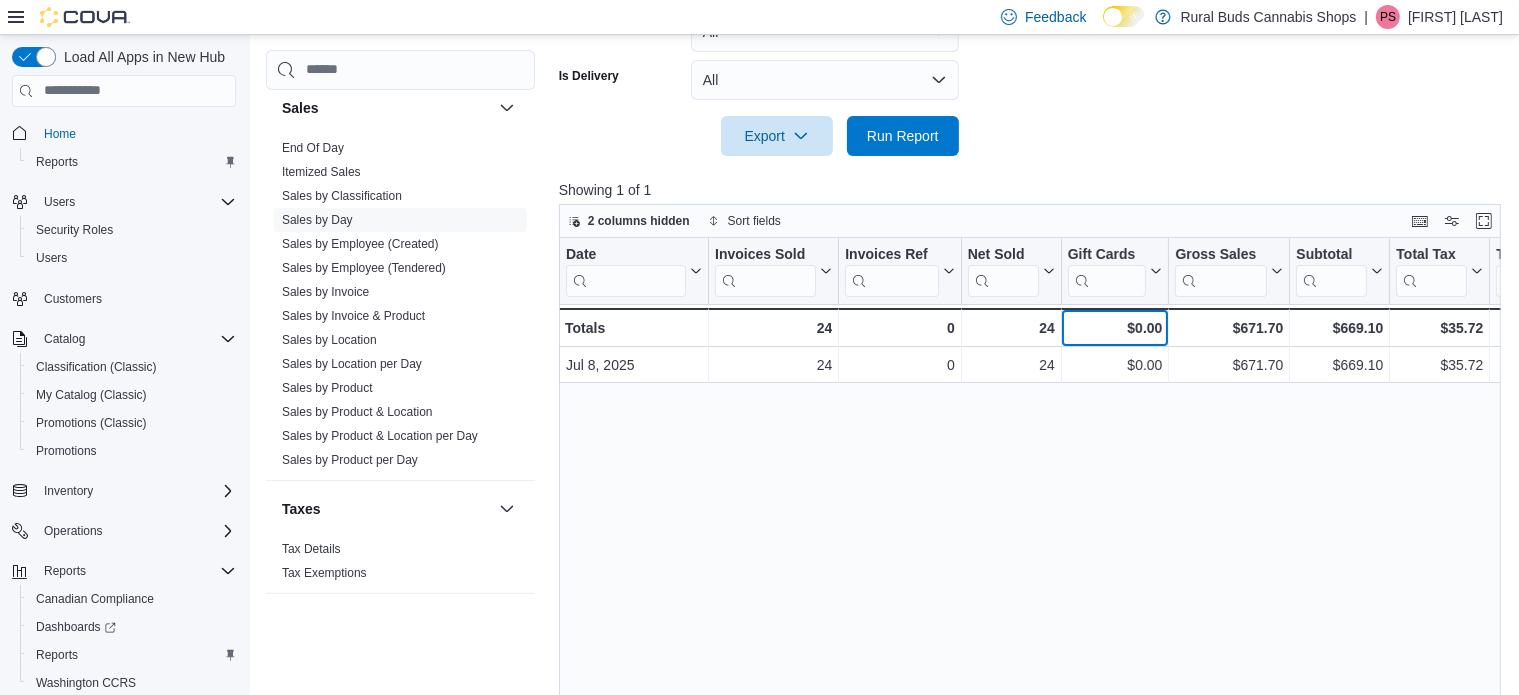 click on "$0.00" at bounding box center (1114, 328) 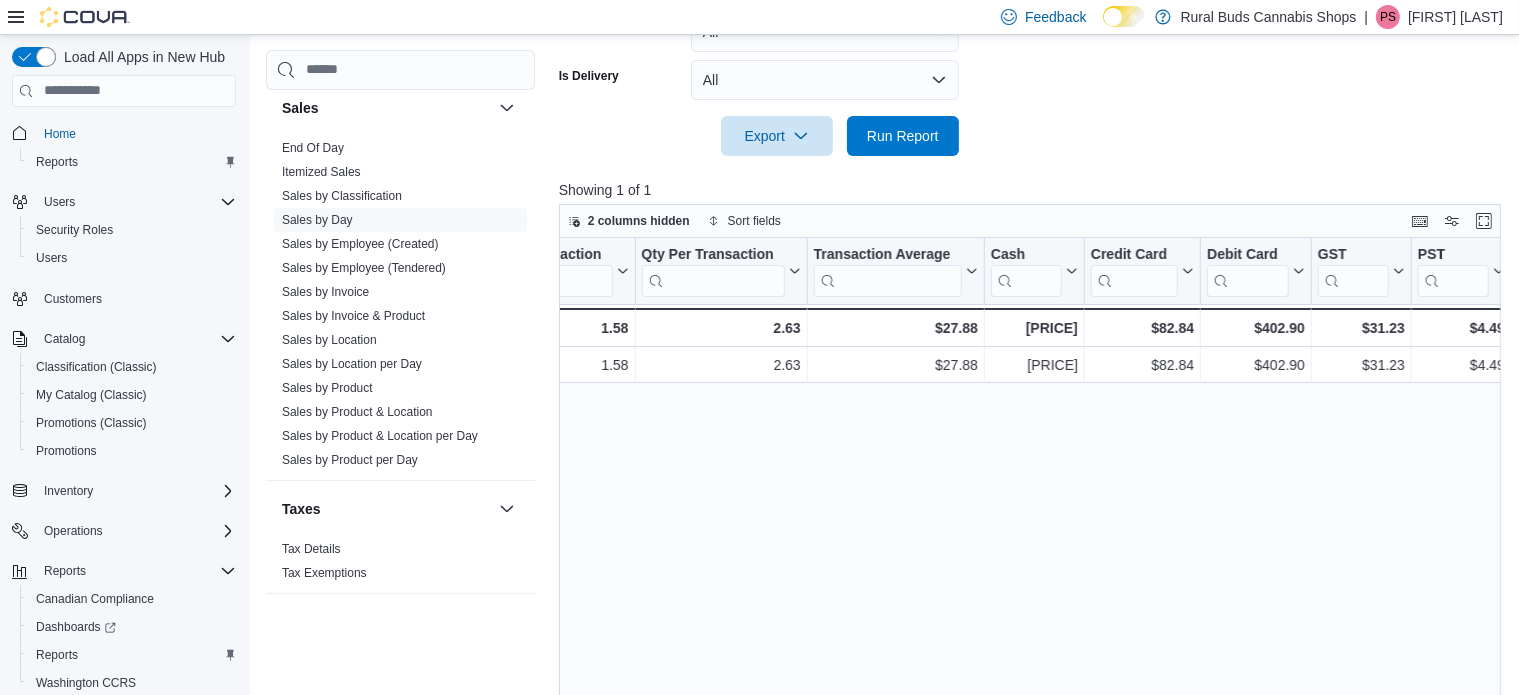 scroll, scrollTop: 0, scrollLeft: 1768, axis: horizontal 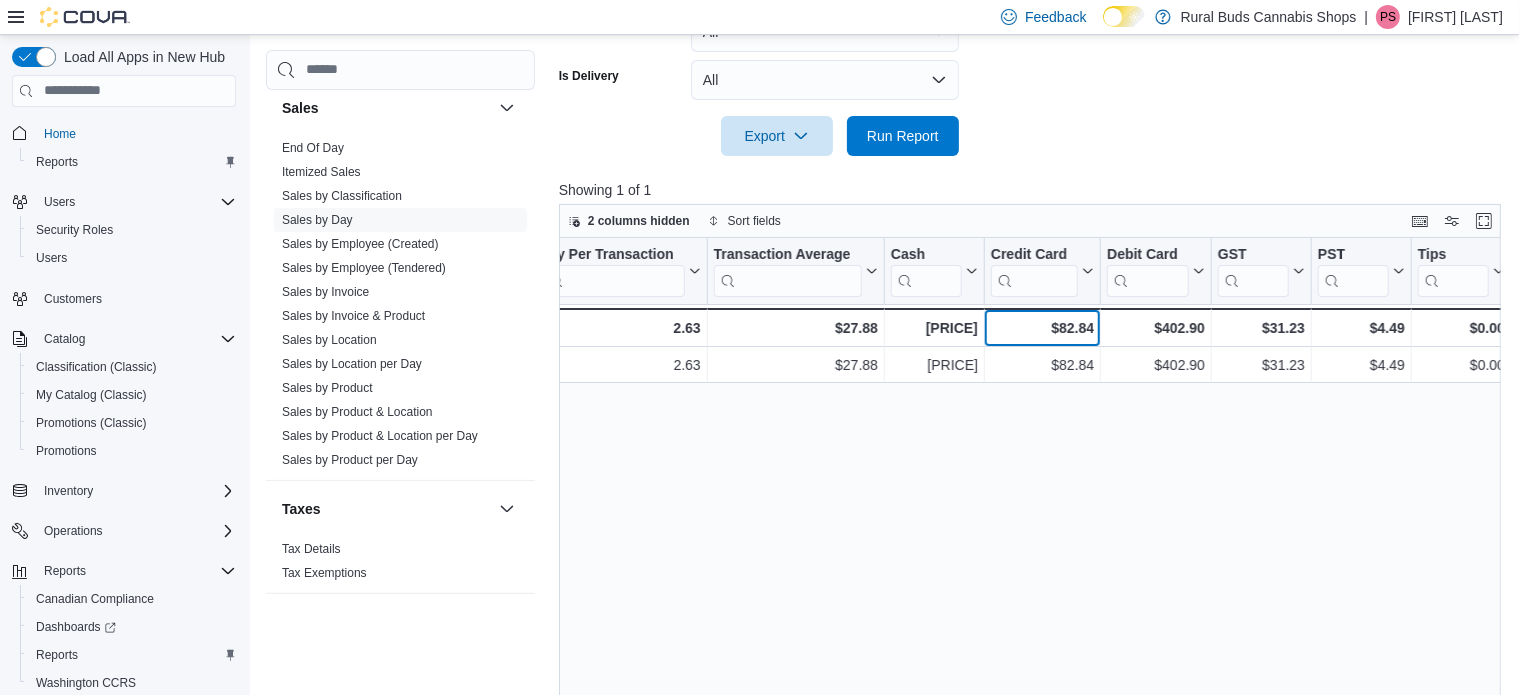 click on "$82.84" at bounding box center [1042, 328] 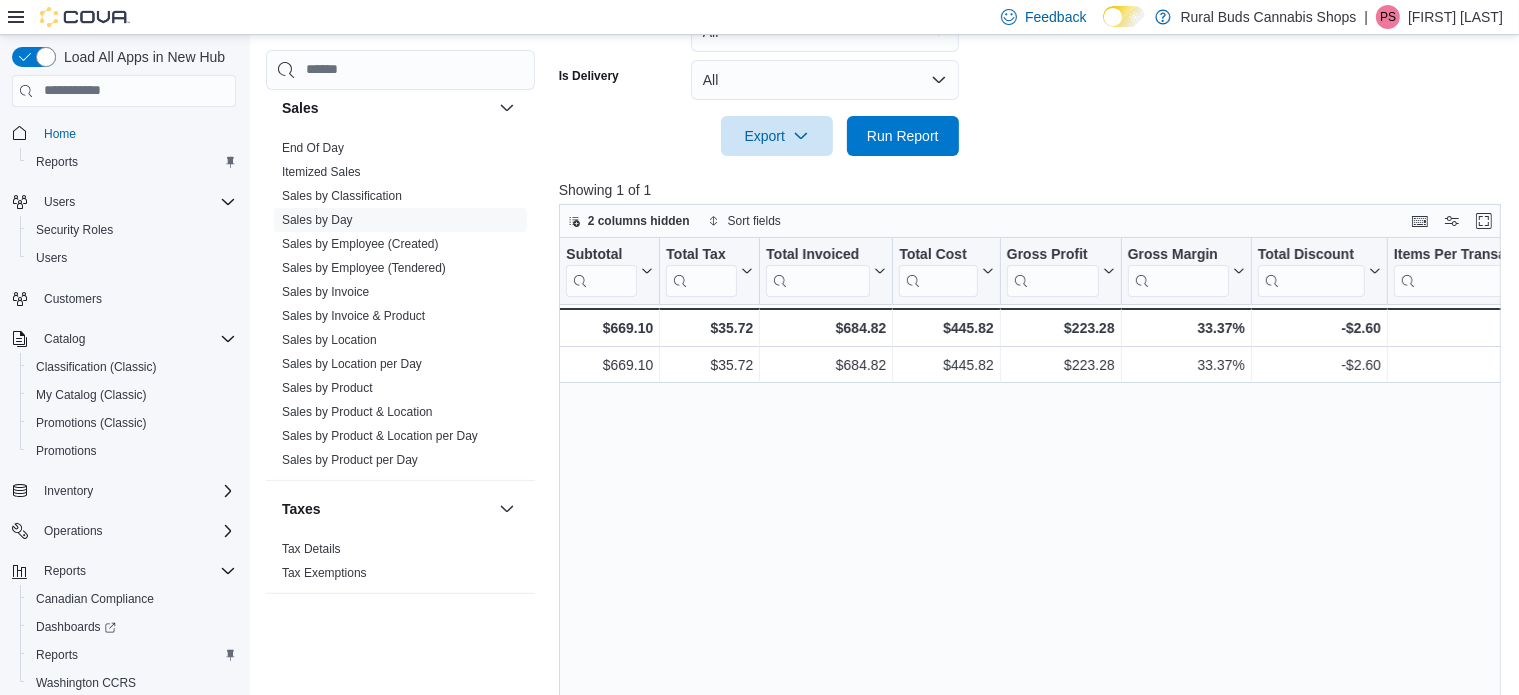 scroll, scrollTop: 0, scrollLeft: 609, axis: horizontal 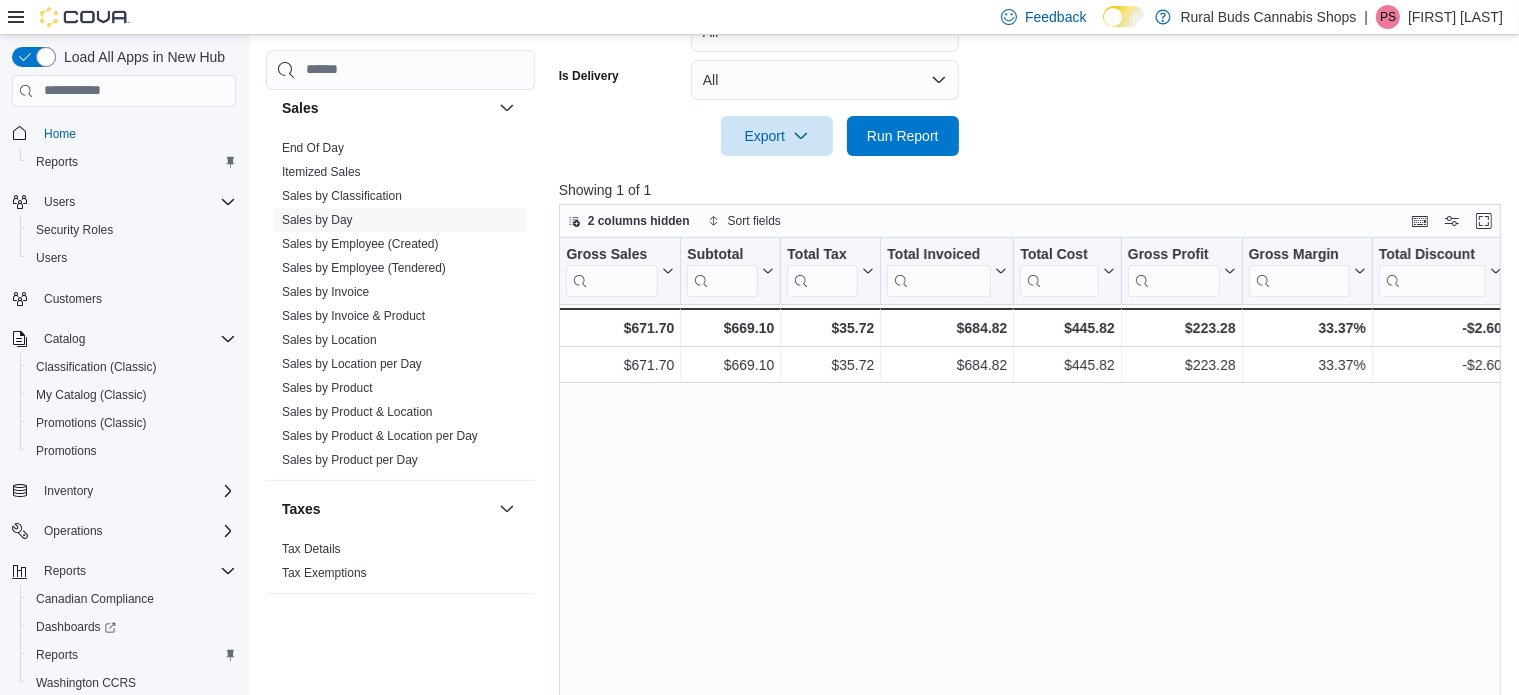 click on "Date Click to view column header actions Invoices Sold Click to view column header actions Invoices Ref Click to view column header actions Net Sold Click to view column header actions Gift Cards Click to view column header actions Gross Sales Click to view column header actions Subtotal Click to view column header actions Total Tax Click to view column header actions Total Invoiced Click to view column header actions Total Cost Click to view column header actions Gross Profit Click to view column header actions Gross Margin Click to view column header actions Total Discount Click to view column header actions Items Per Transaction Click to view column header actions Qty Per Transaction Click to view column header actions Transaction Average Click to view column header actions Cash Click to view column header actions Credit Card Click to view column header actions Debit Card Click to view column header actions GST Click to view column header actions PST Click to view column header actions Tips $[PRICE] - $[PRICE] -" at bounding box center [1035, 499] 